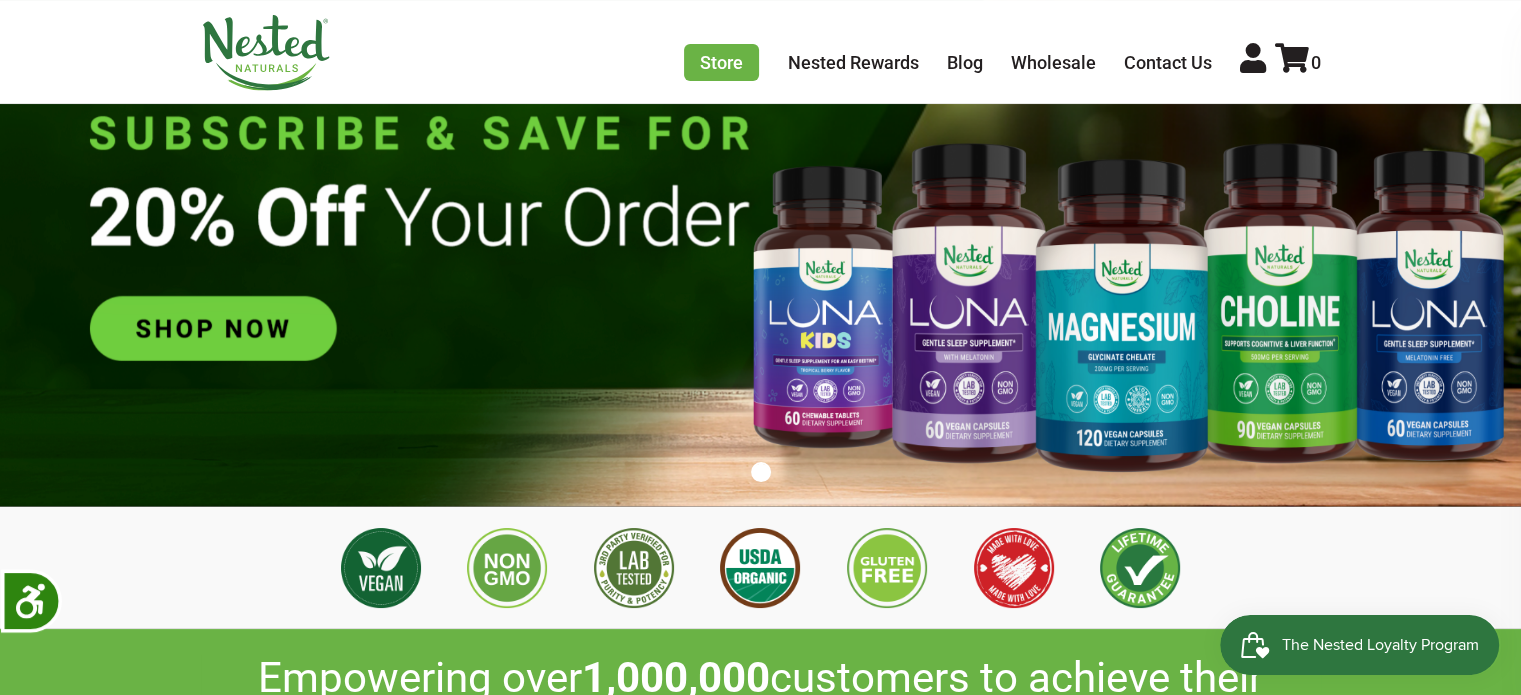 scroll, scrollTop: 100, scrollLeft: 0, axis: vertical 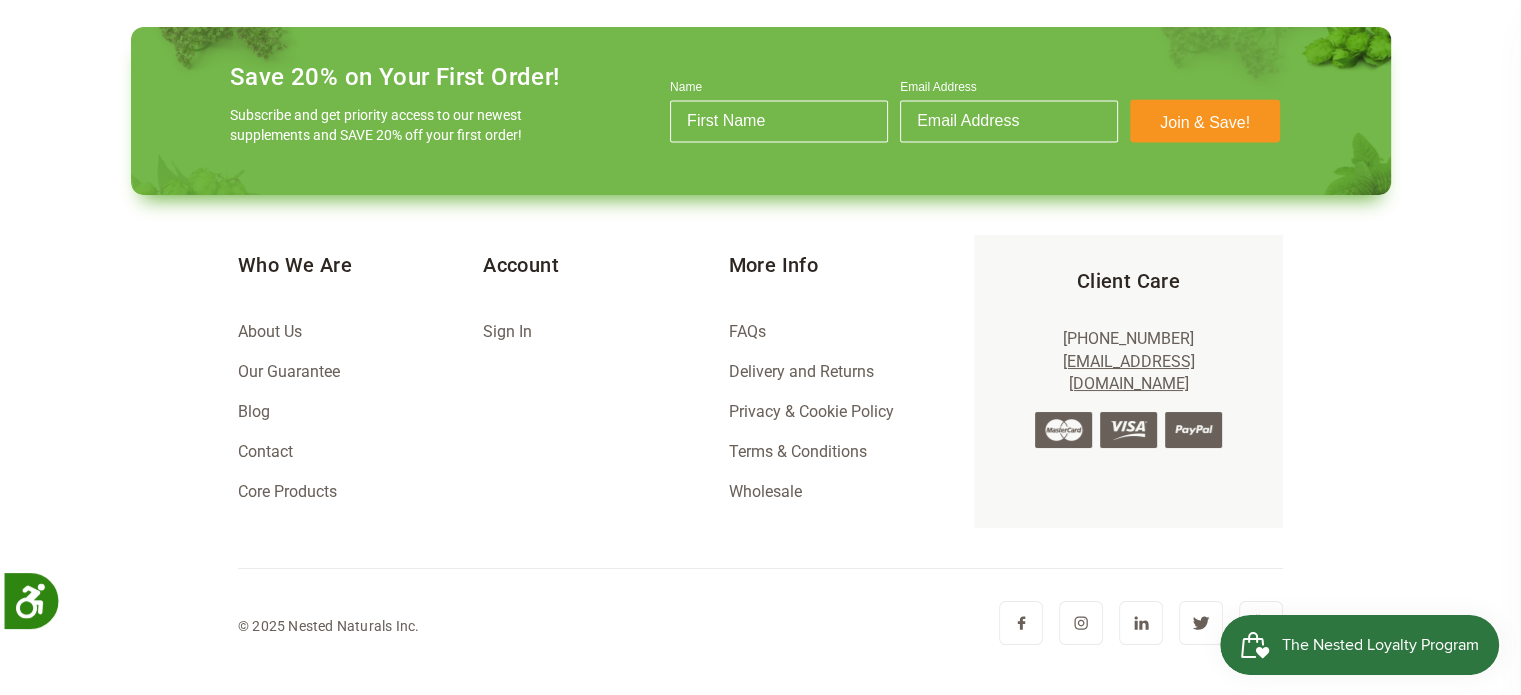 click on "Core Products" at bounding box center [287, 491] 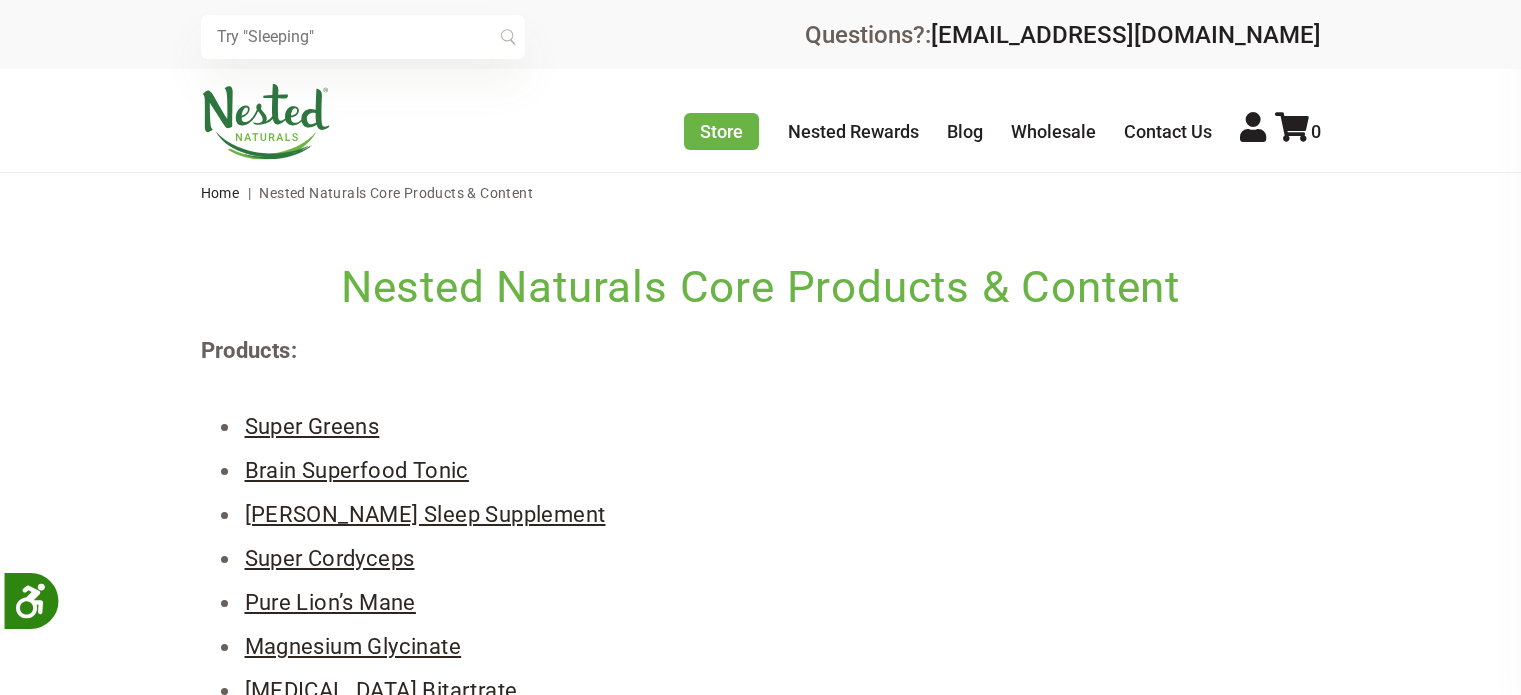 scroll, scrollTop: 0, scrollLeft: 0, axis: both 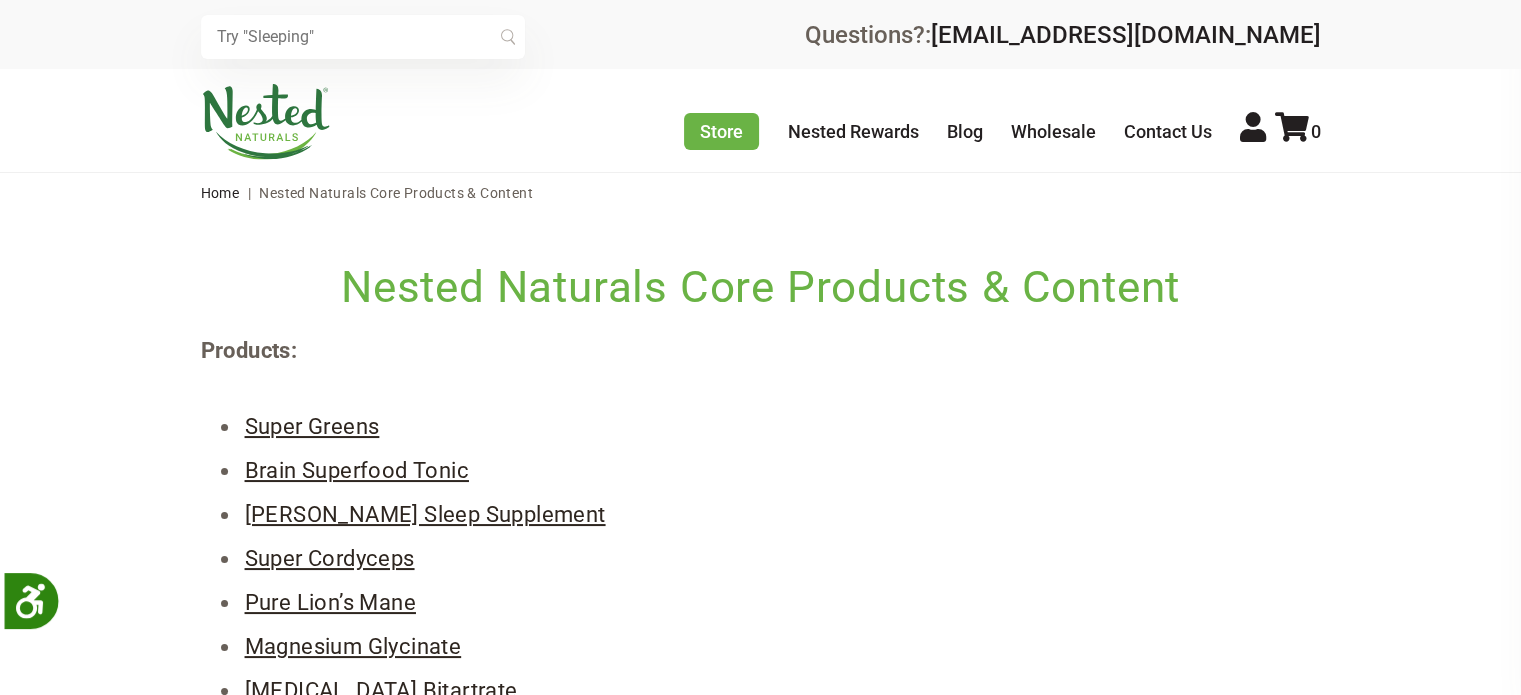 click at bounding box center (266, 122) 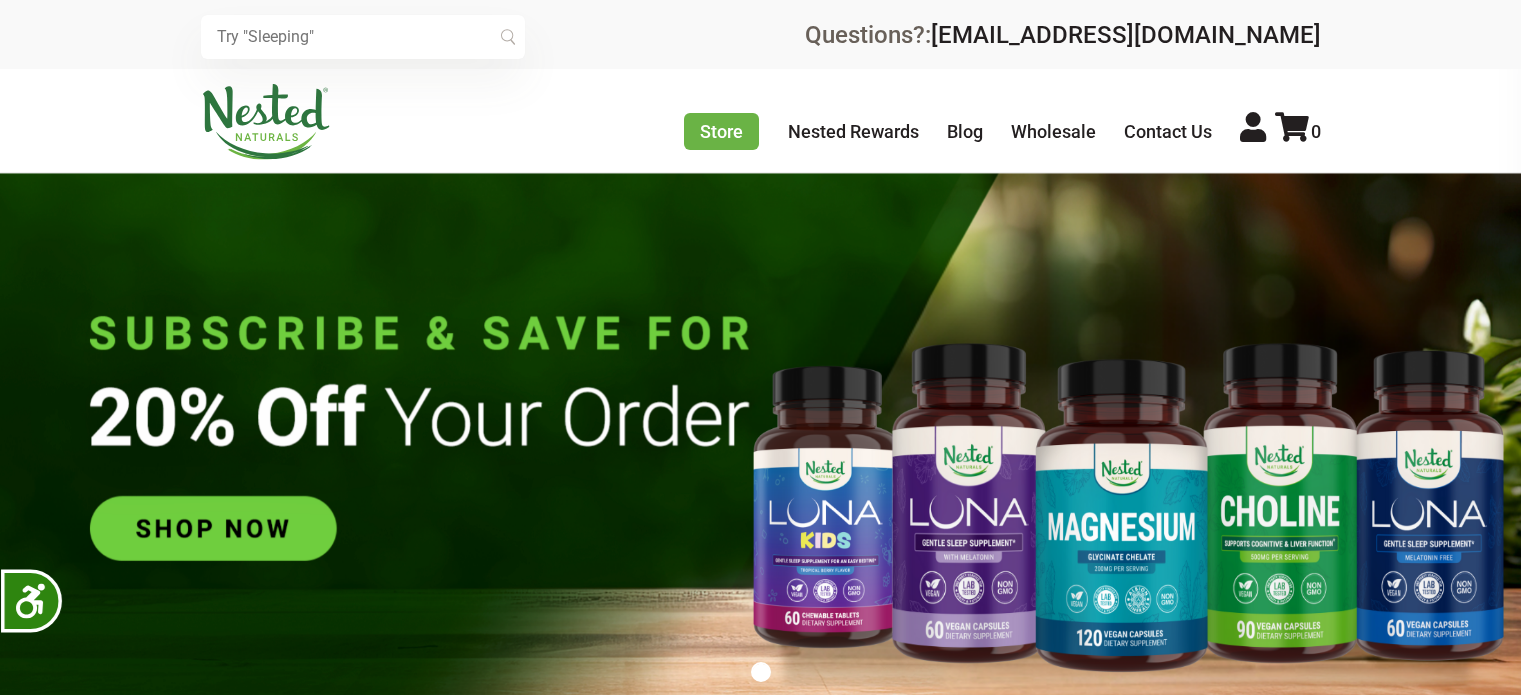 scroll, scrollTop: 0, scrollLeft: 0, axis: both 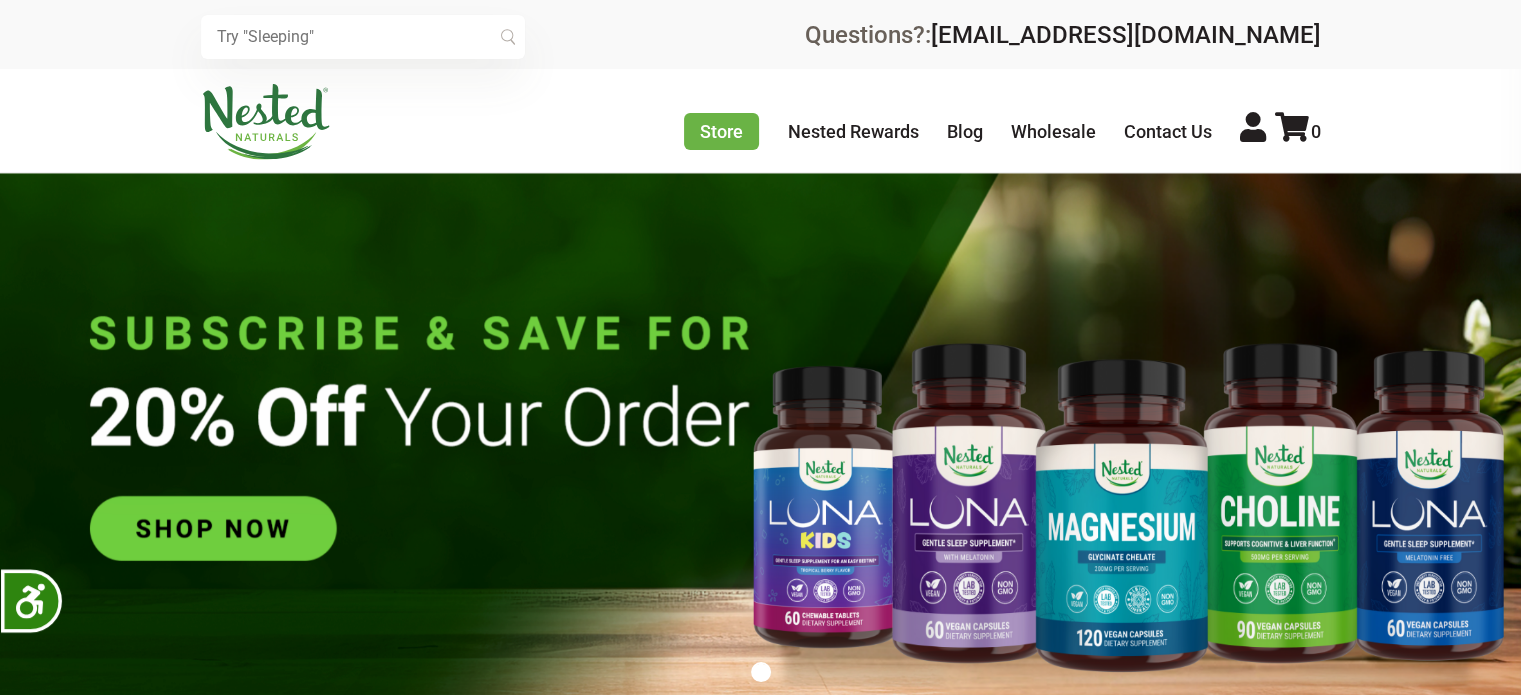click at bounding box center (363, 37) 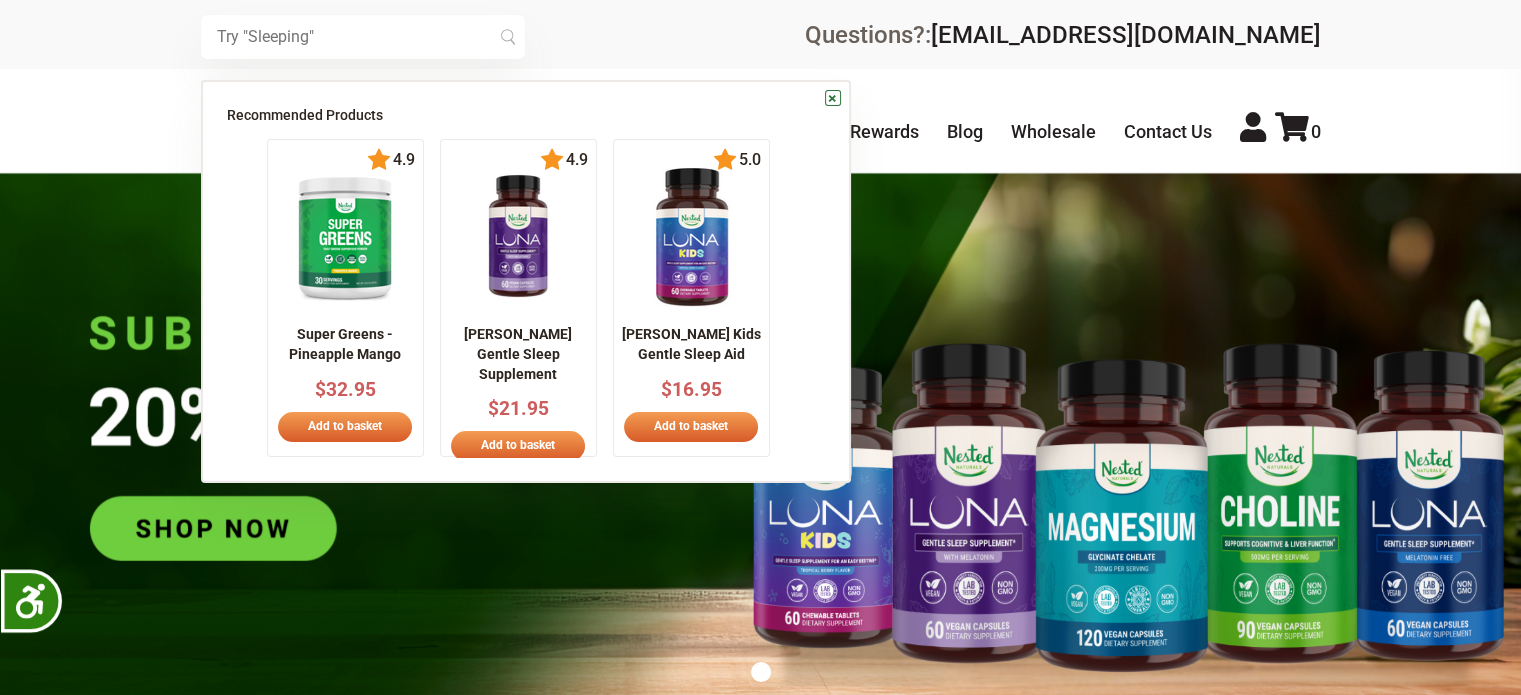 click at bounding box center (363, 37) 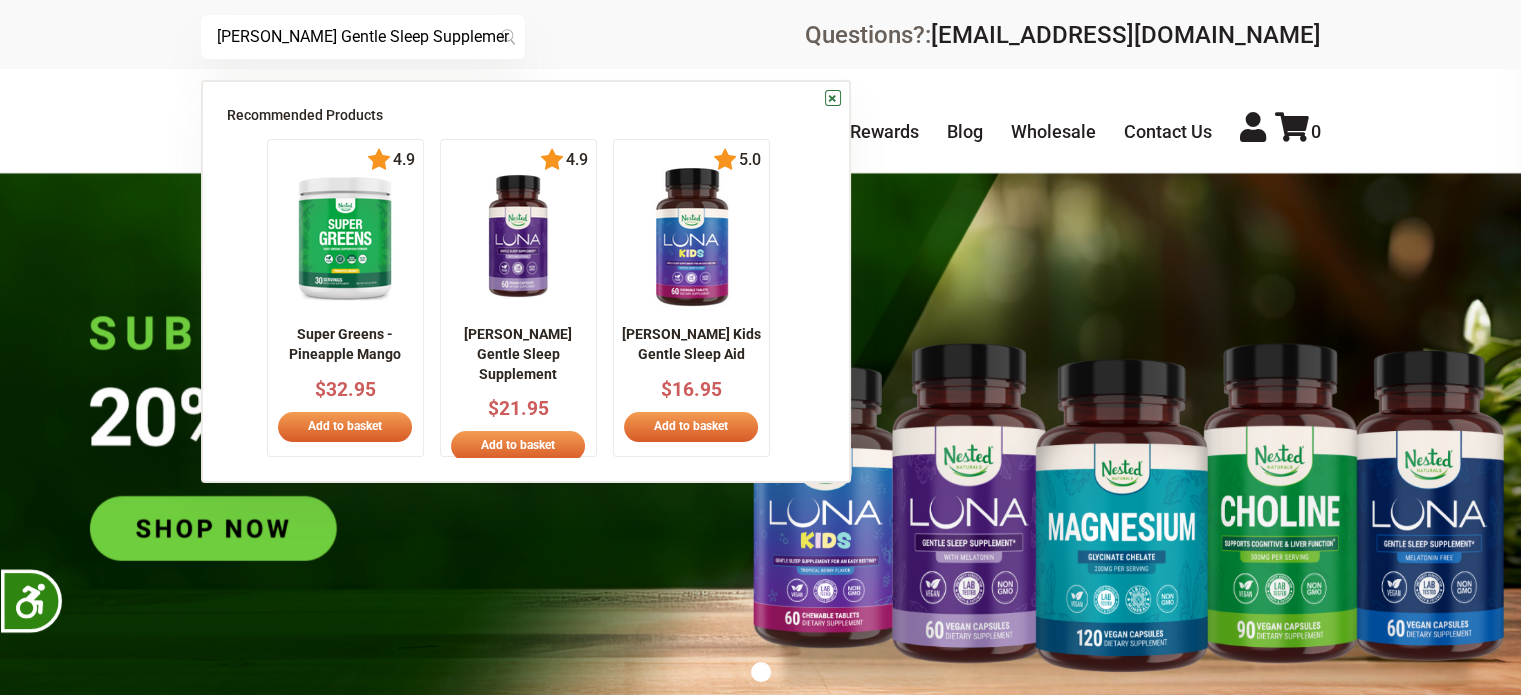 type on "[PERSON_NAME] Gentle Sleep Supplement" 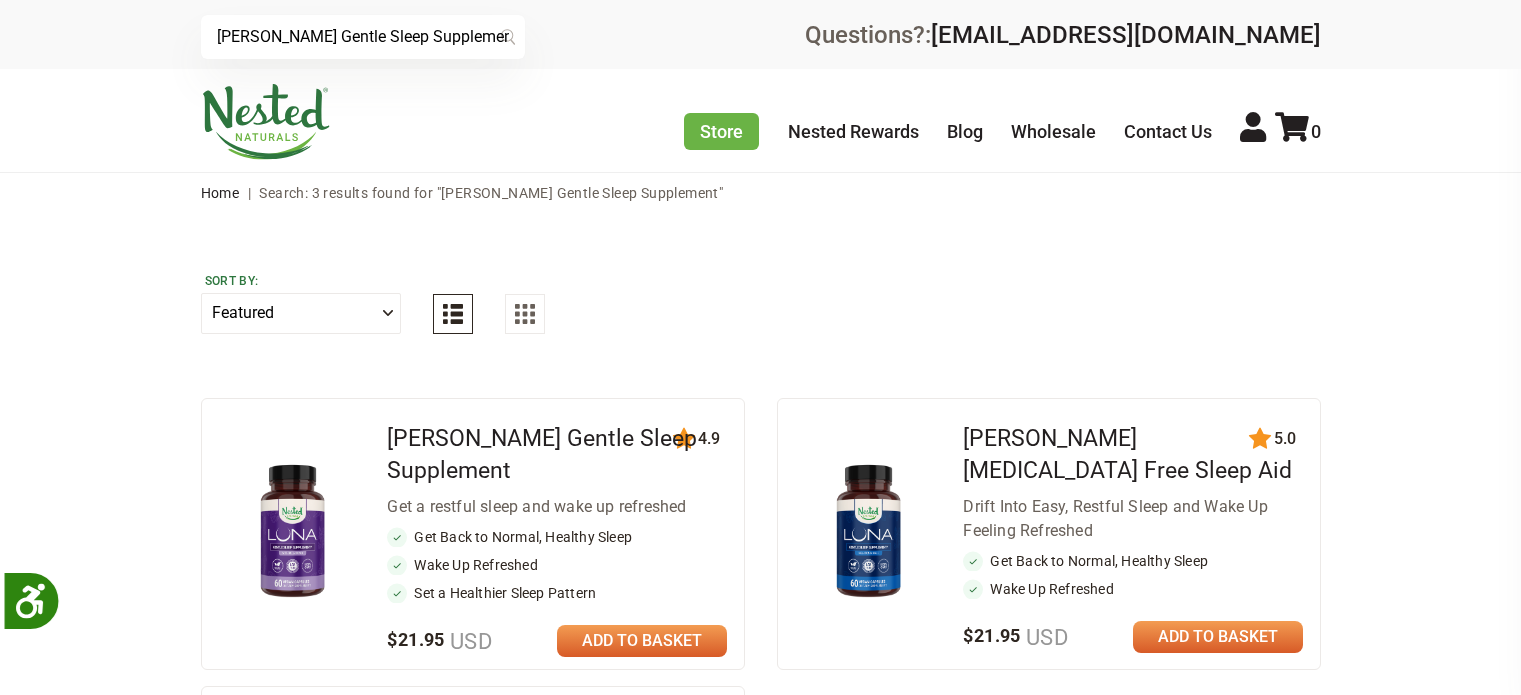scroll, scrollTop: 0, scrollLeft: 0, axis: both 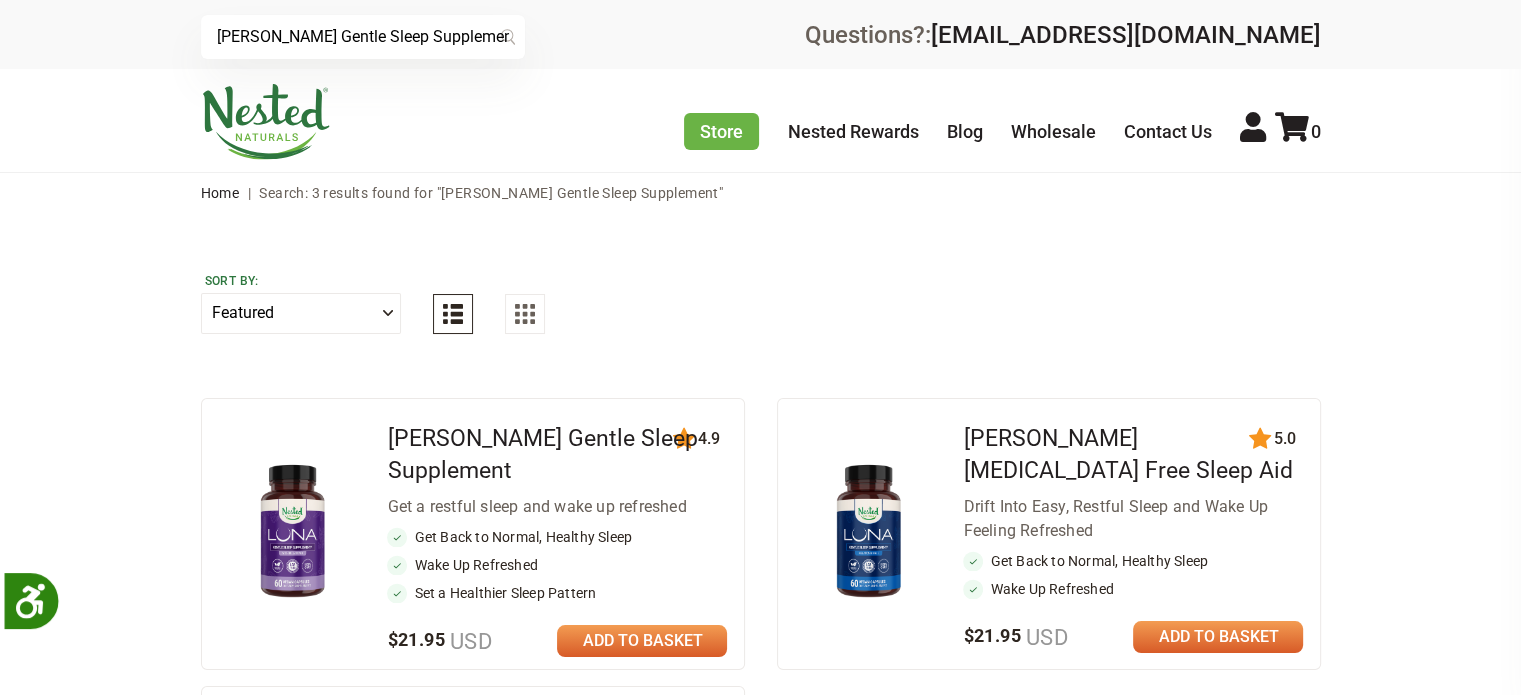 click at bounding box center [303, 534] 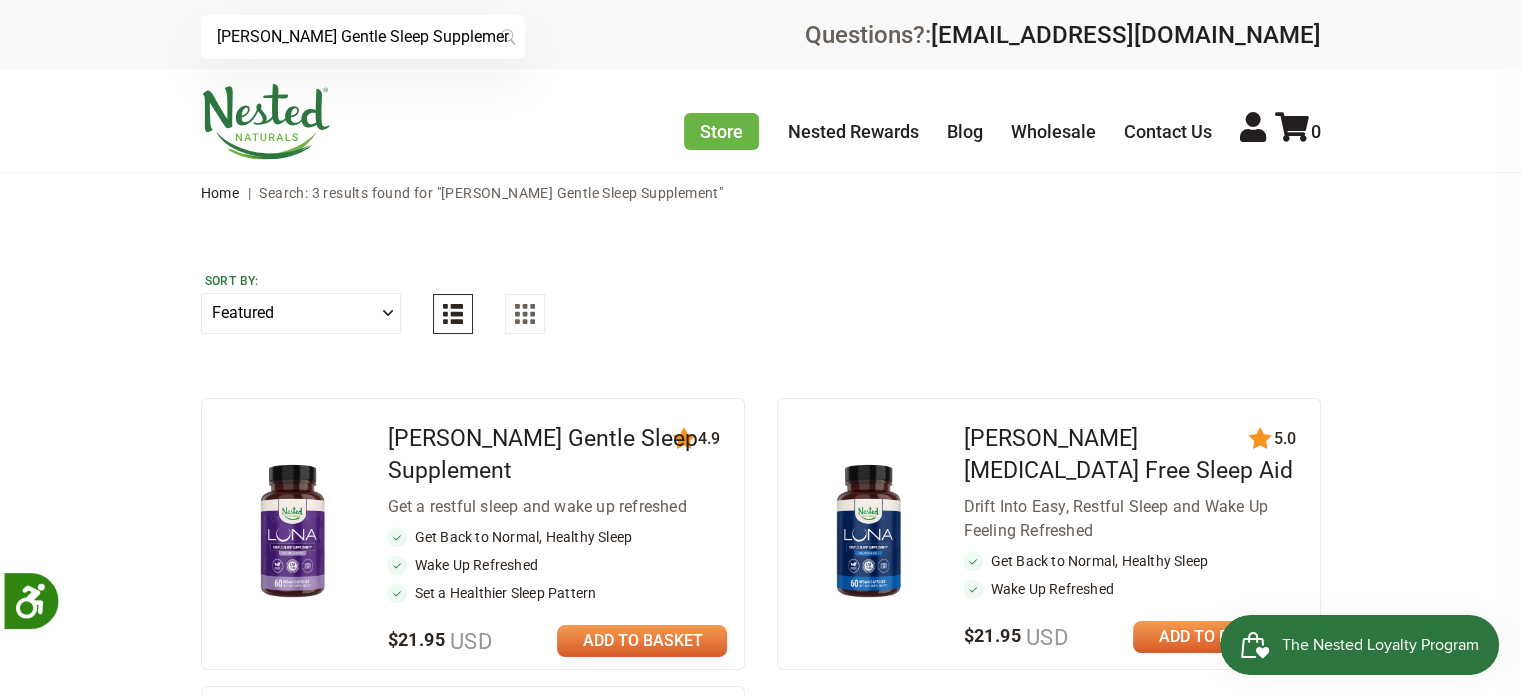 scroll, scrollTop: 0, scrollLeft: 0, axis: both 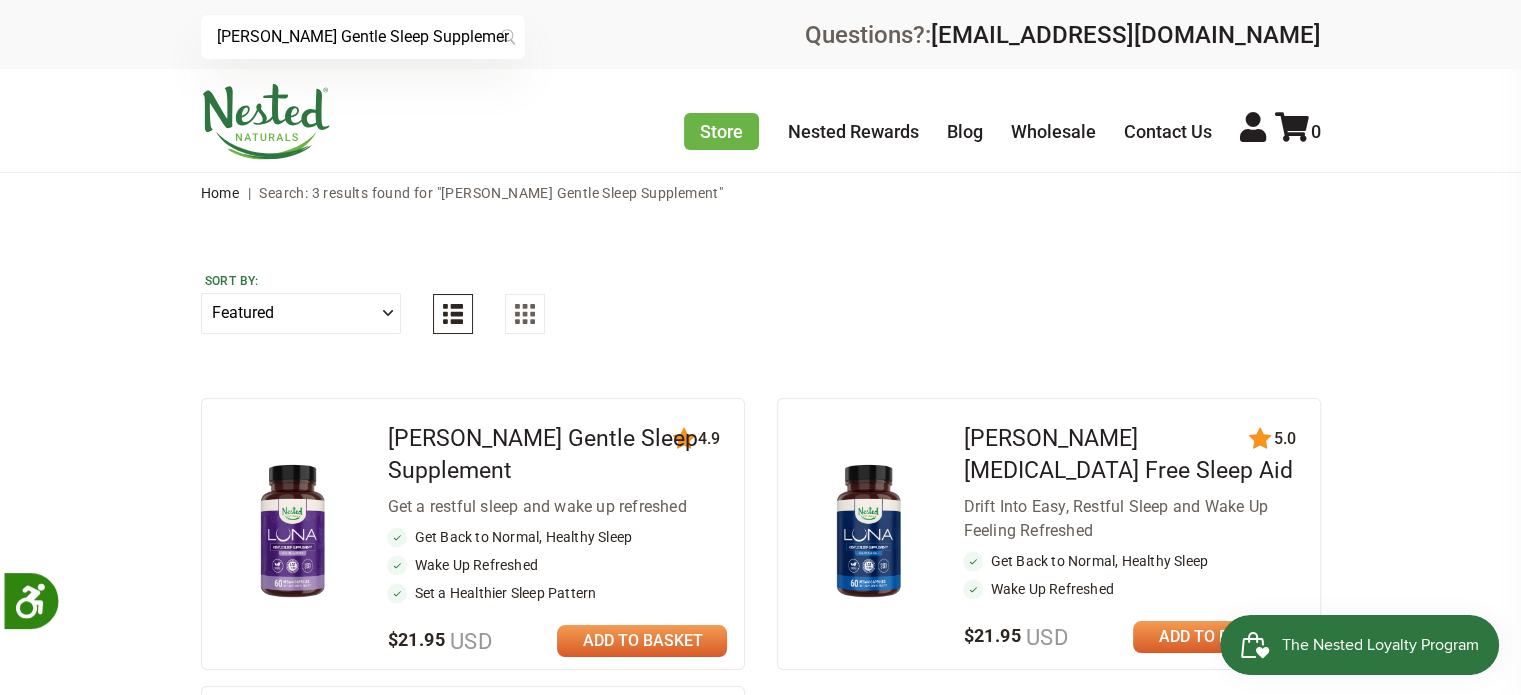 click at bounding box center (292, 532) 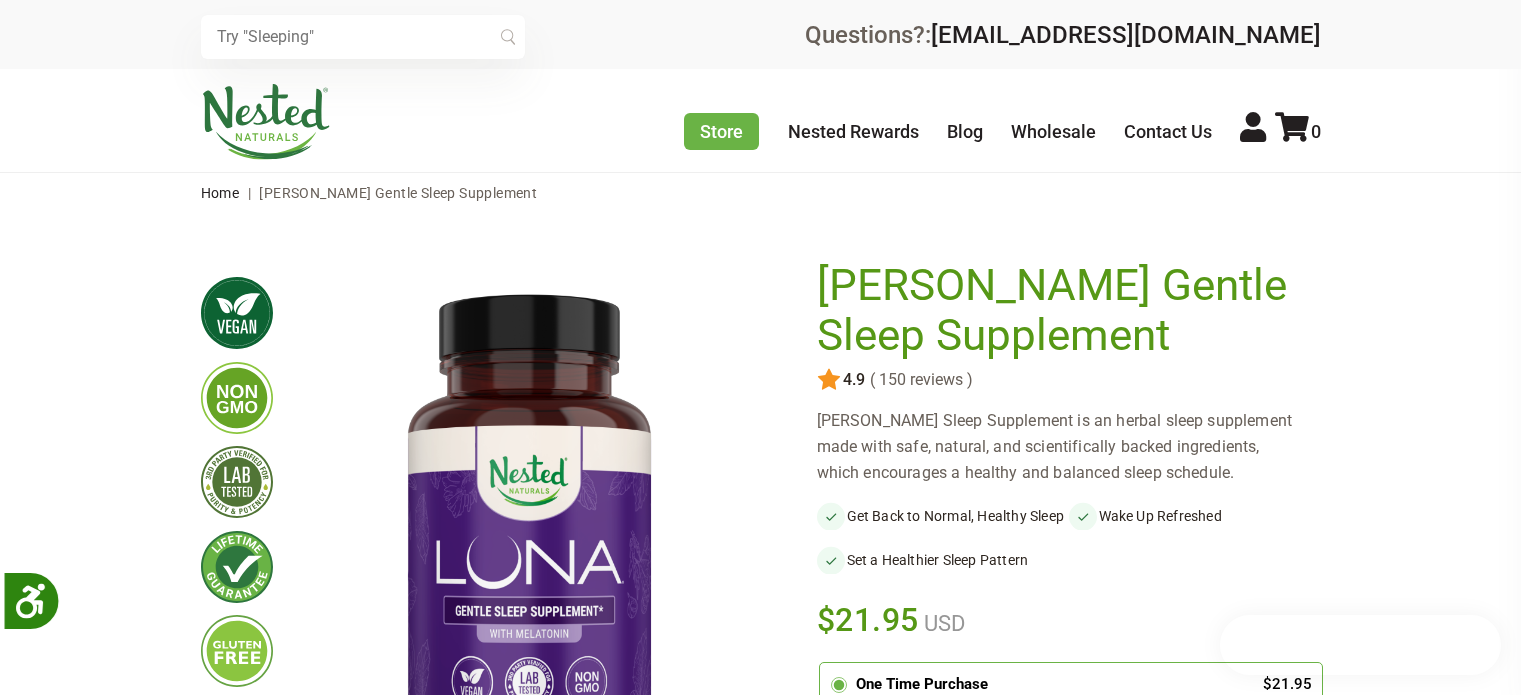 scroll, scrollTop: 0, scrollLeft: 0, axis: both 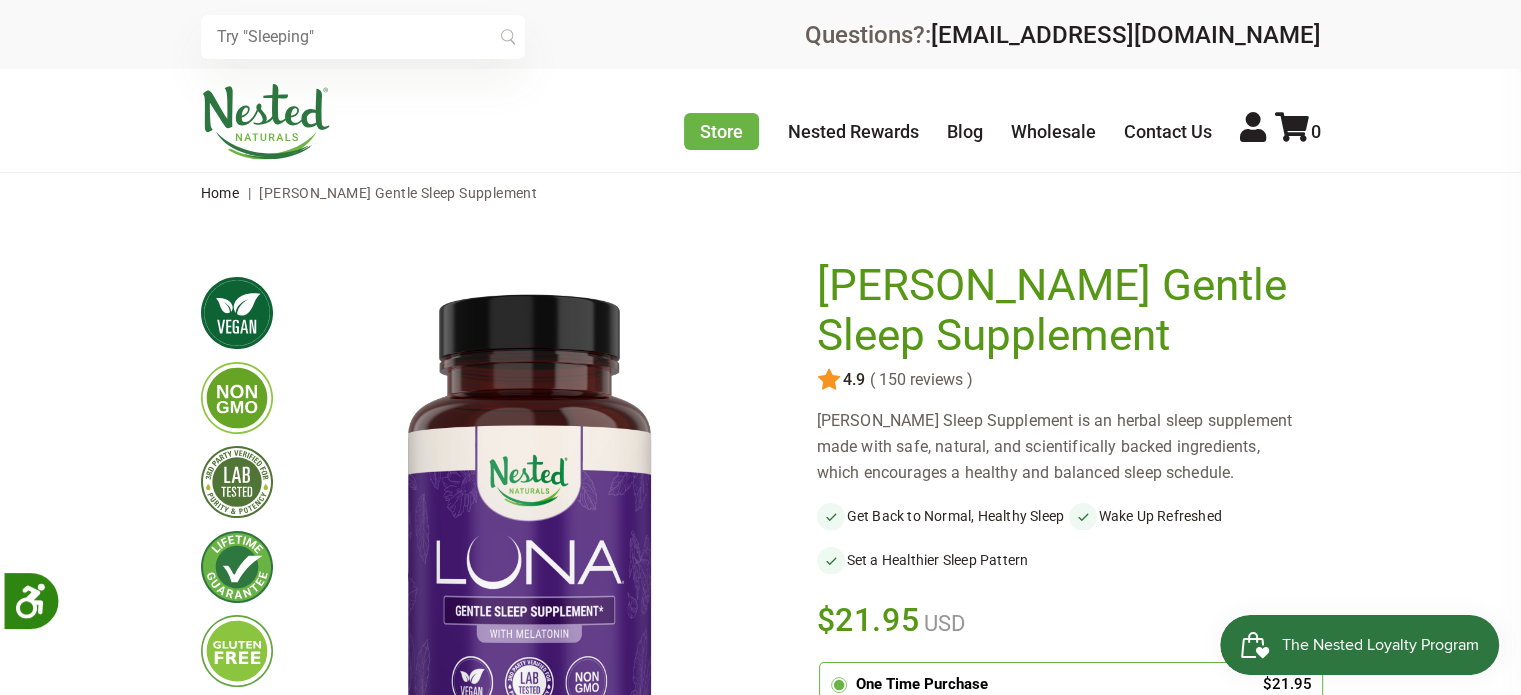 click at bounding box center [266, 122] 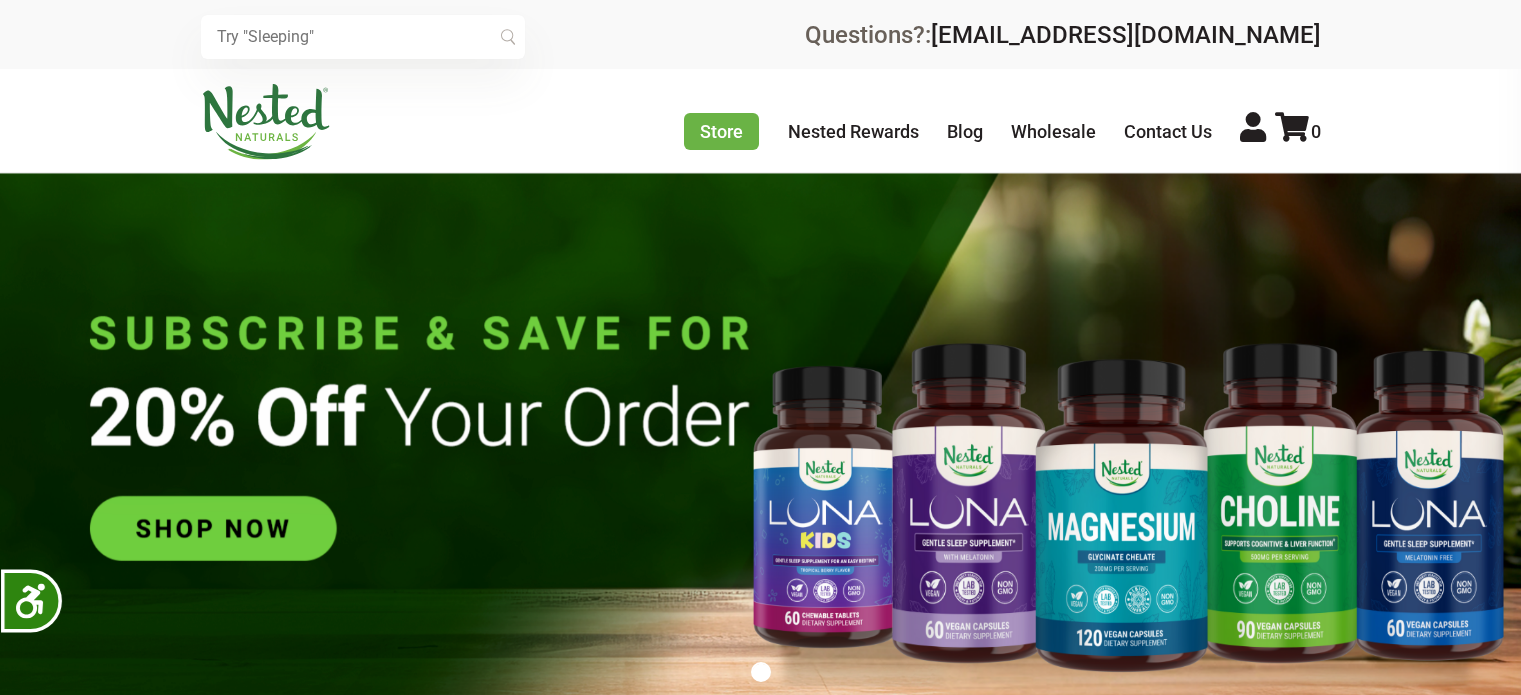 scroll, scrollTop: 0, scrollLeft: 0, axis: both 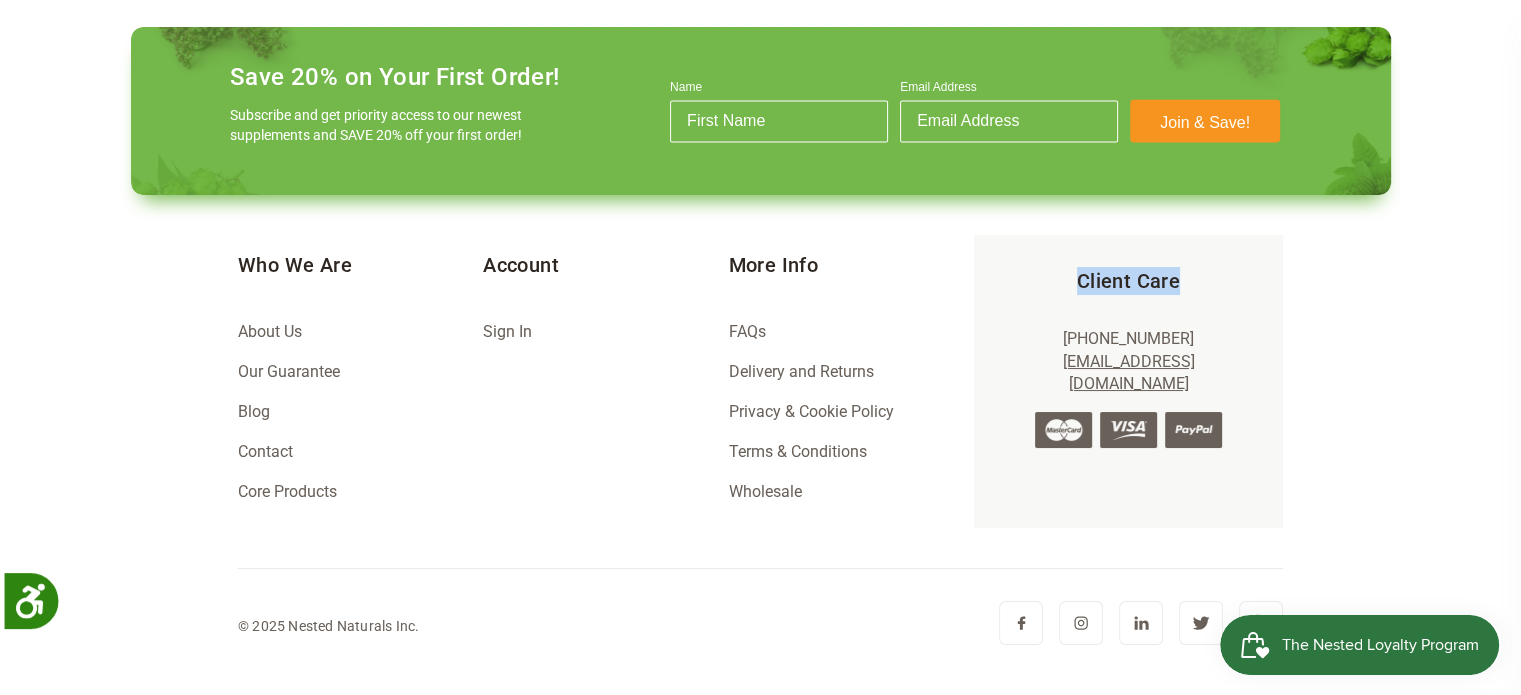 drag, startPoint x: 1086, startPoint y: 277, endPoint x: 1208, endPoint y: 280, distance: 122.03688 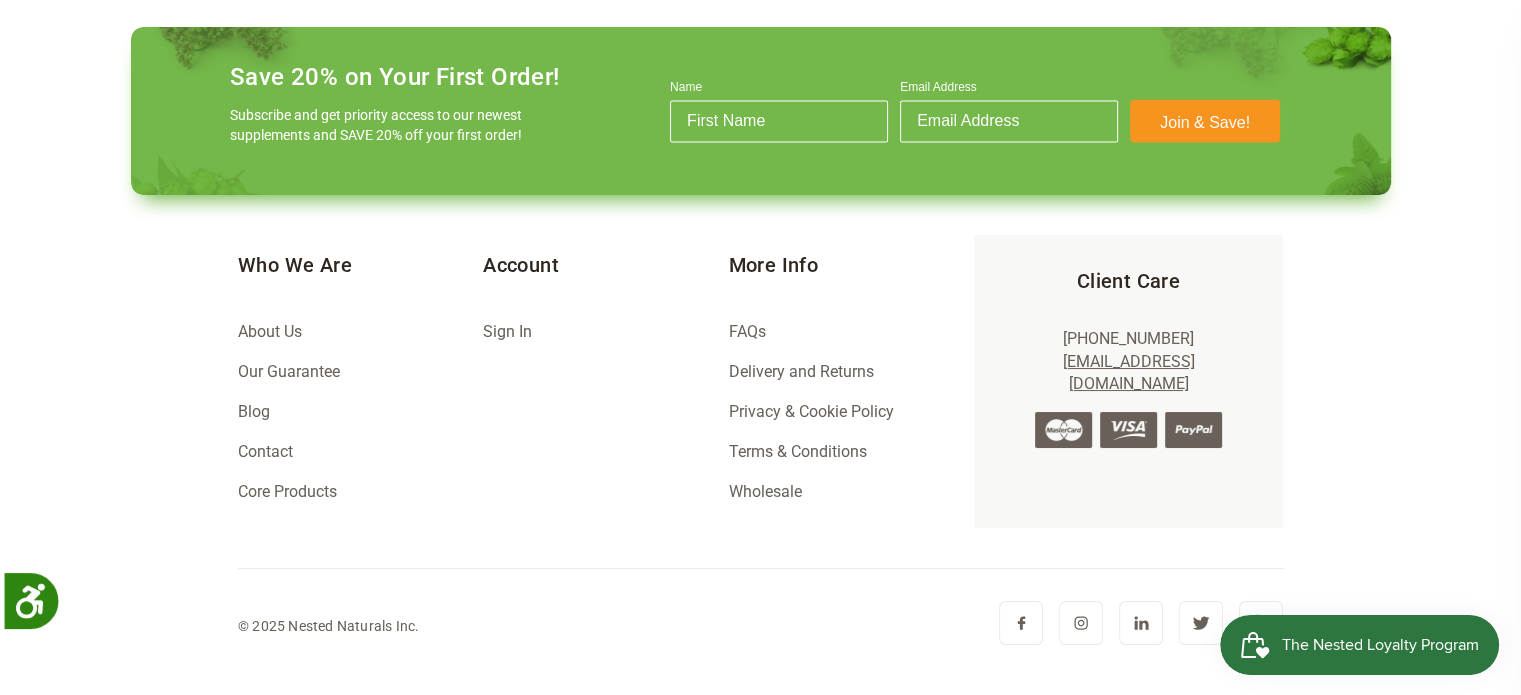 click on "Save 20% on Your First Order!
Subscribe and get priority access to our newest supplements and SAVE 20% off your first order!
Name Email Address Join & Save! Submit
Who We Are
About Us
Our Guarantee
Blog
Contact
Core Products
Account
Sign In
More Info
FAQs
Wholesale" at bounding box center (761, 338) 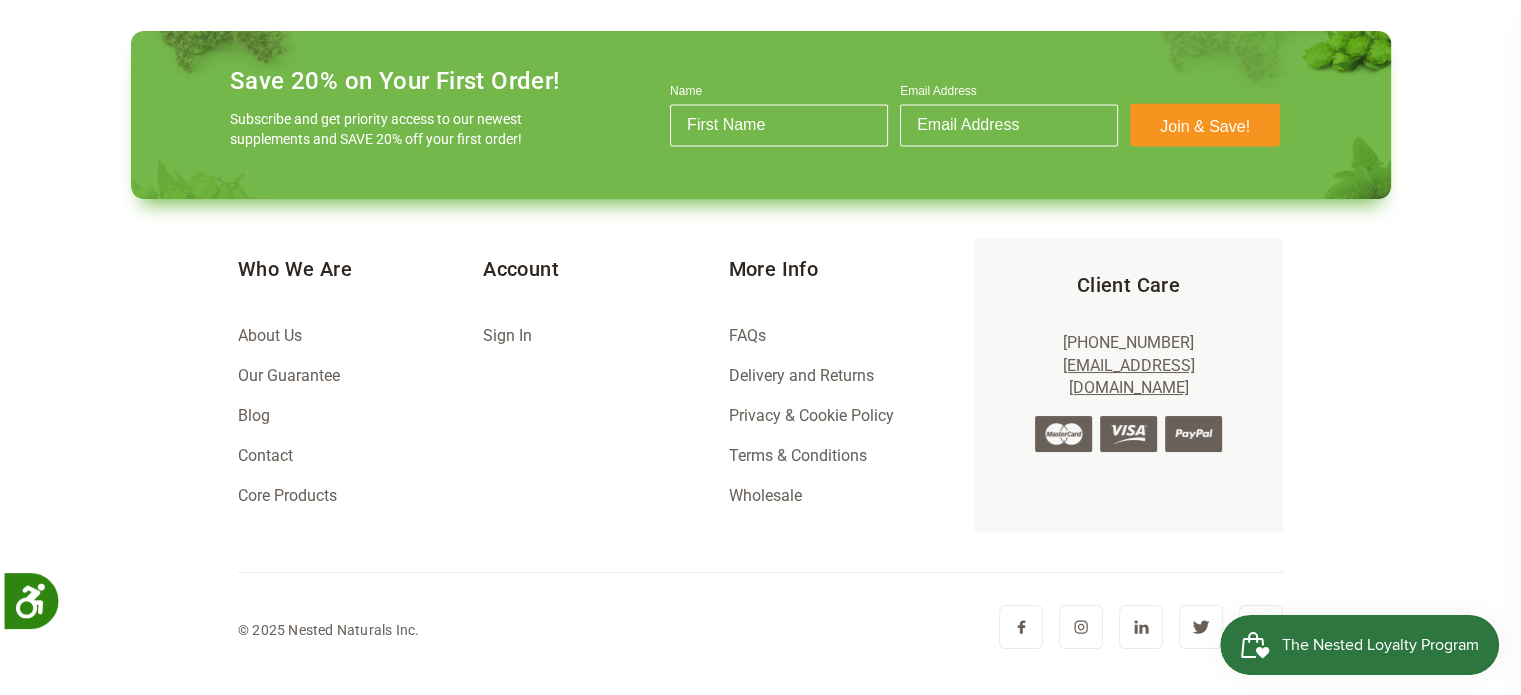 scroll, scrollTop: 2428, scrollLeft: 0, axis: vertical 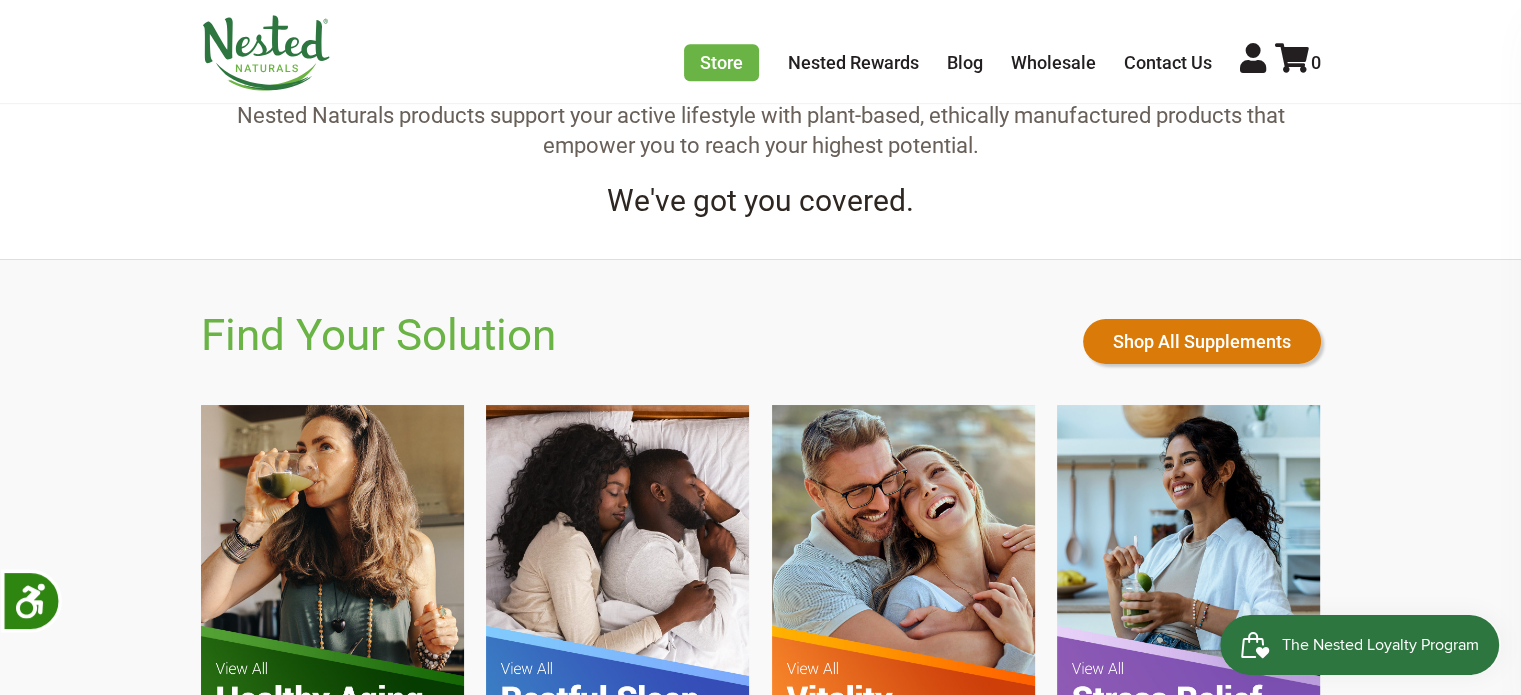 click on "Shop All Supplements" at bounding box center (1202, 341) 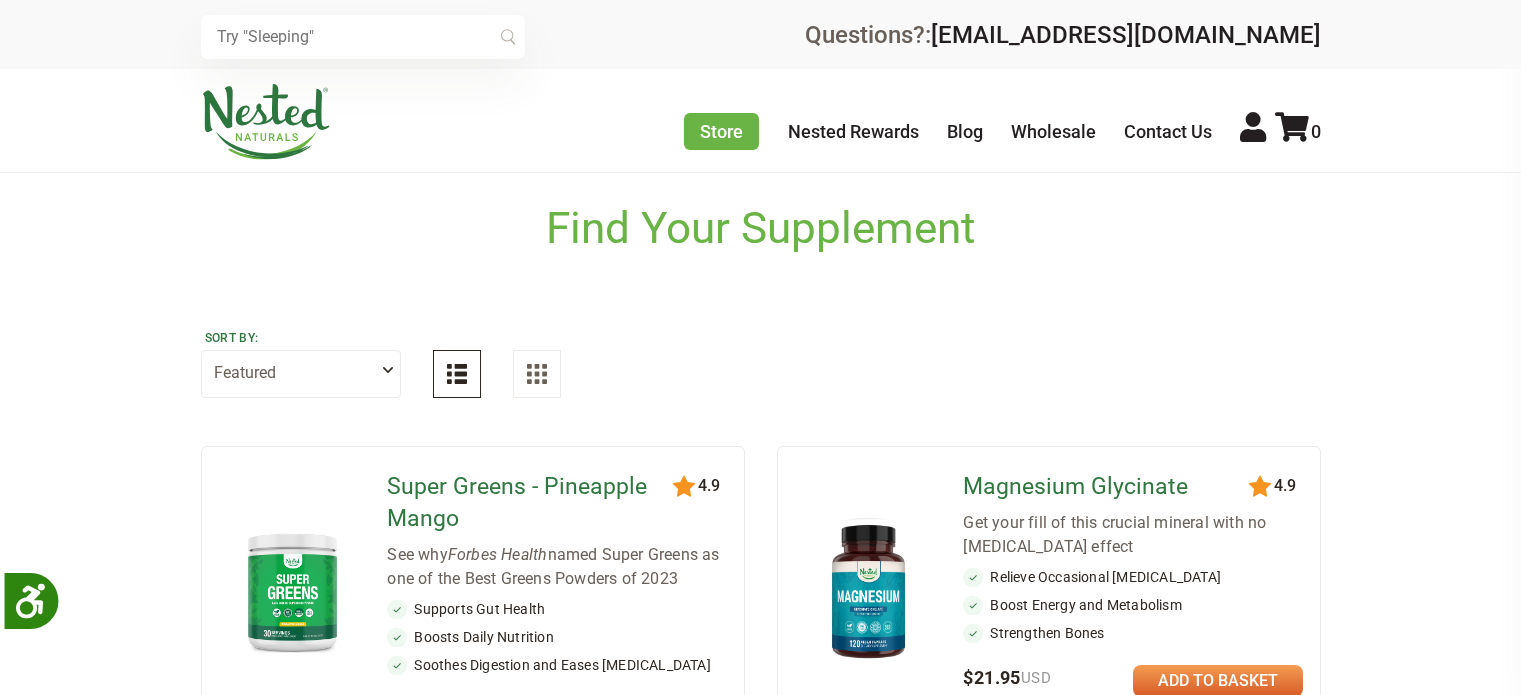 scroll, scrollTop: 0, scrollLeft: 0, axis: both 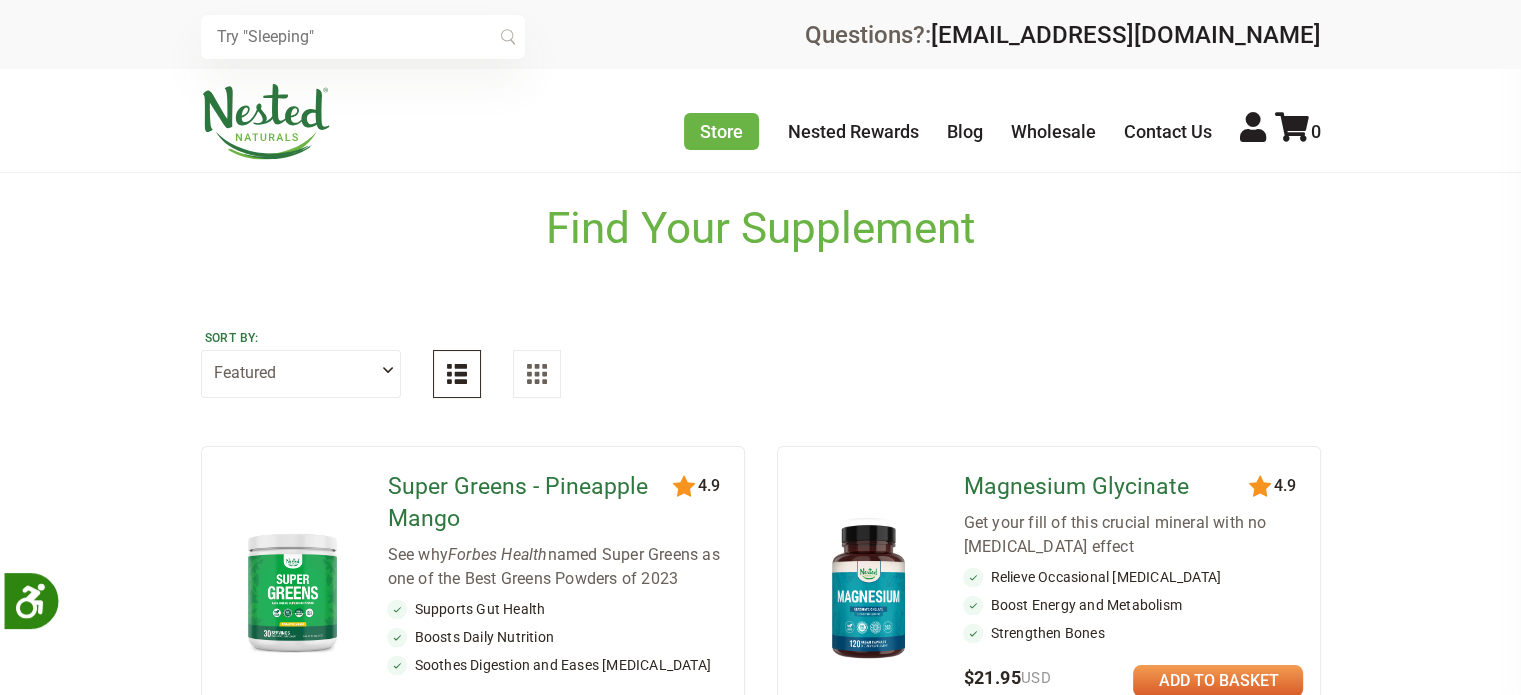 click on "Featured
Highest Rated
Best-Selling
Alphabetically
Newest First" at bounding box center (301, 374) 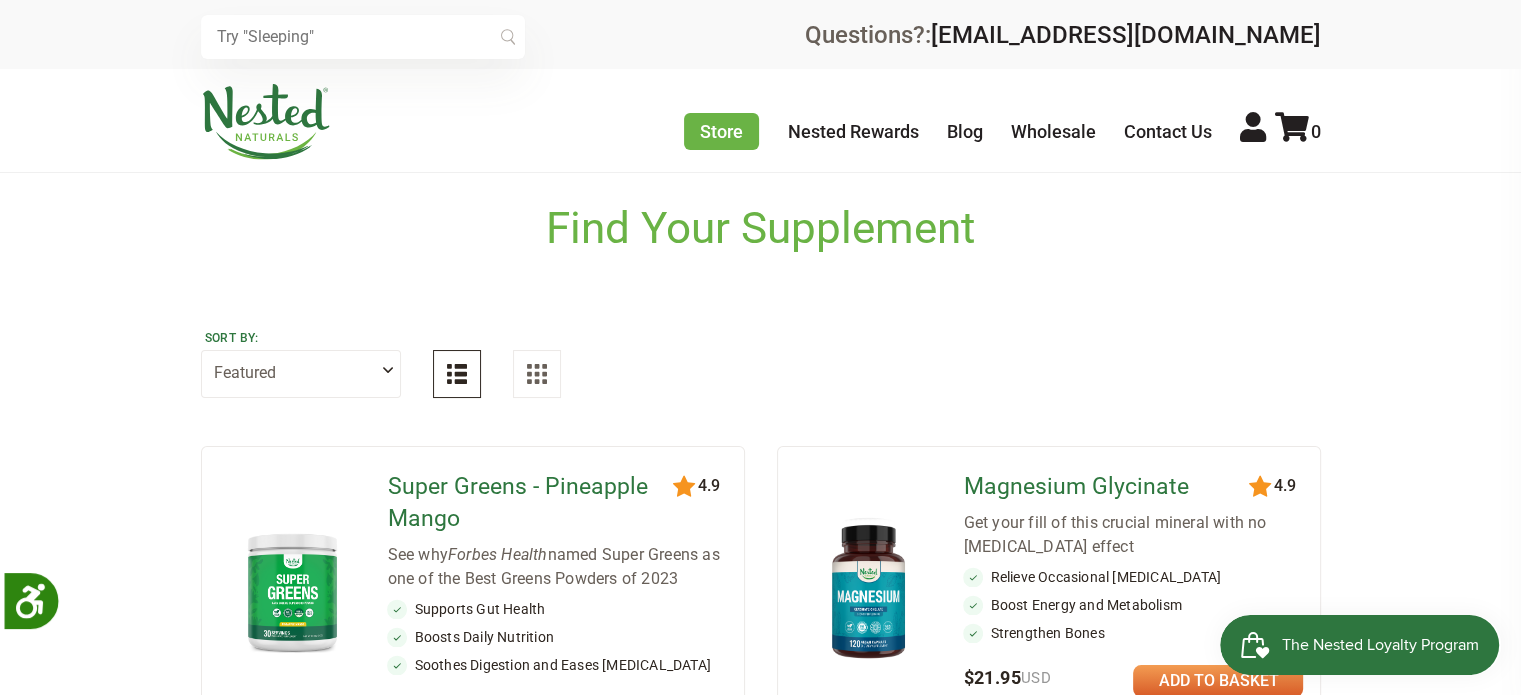 select on "best_selling" 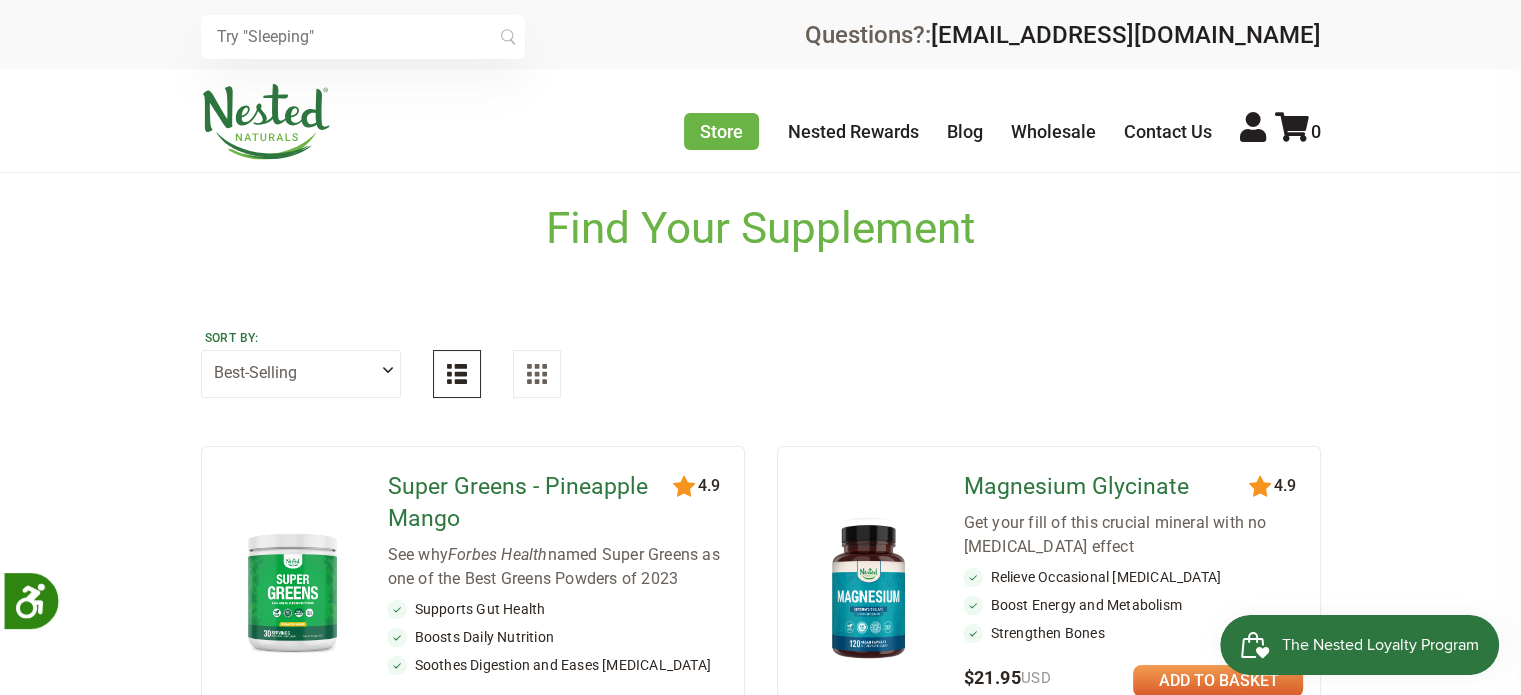 click on "Featured
Highest Rated
Best-Selling
Alphabetically
Newest First" at bounding box center [301, 374] 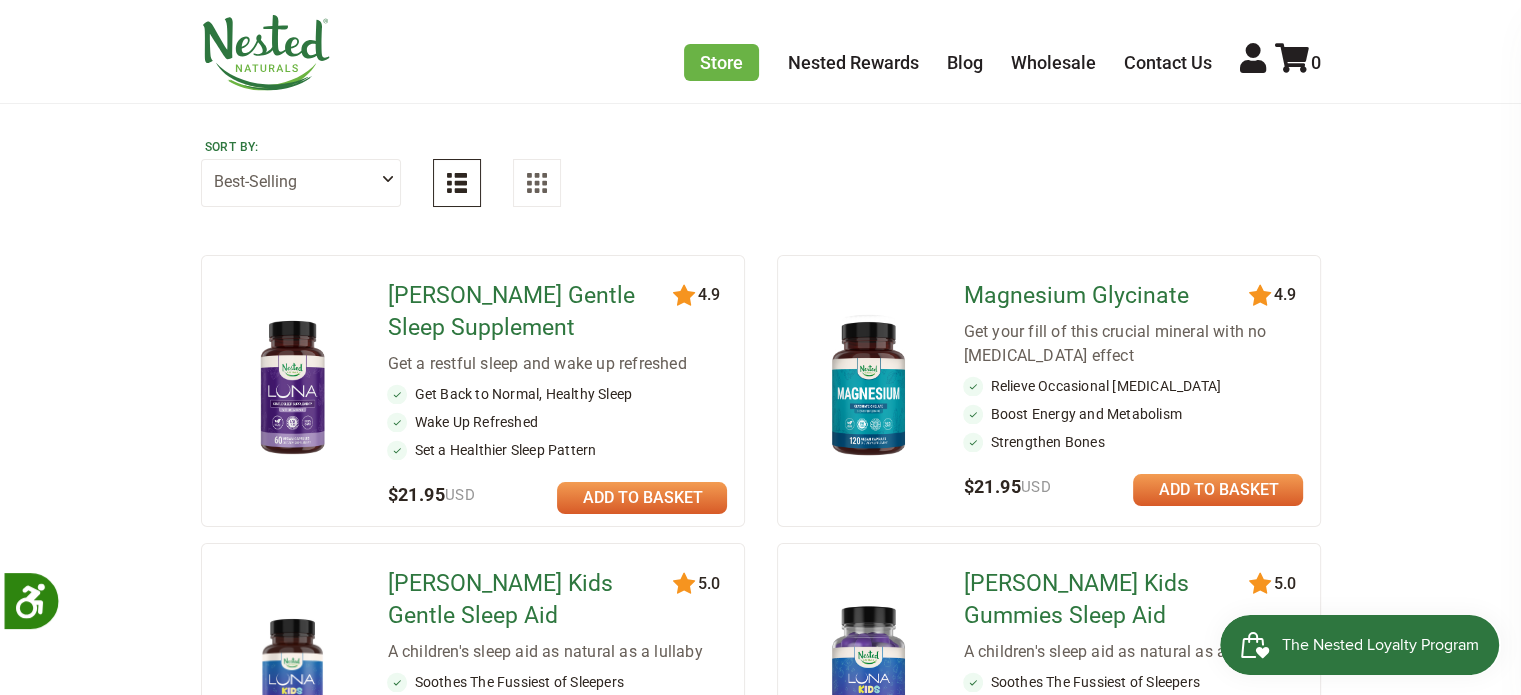 scroll, scrollTop: 200, scrollLeft: 0, axis: vertical 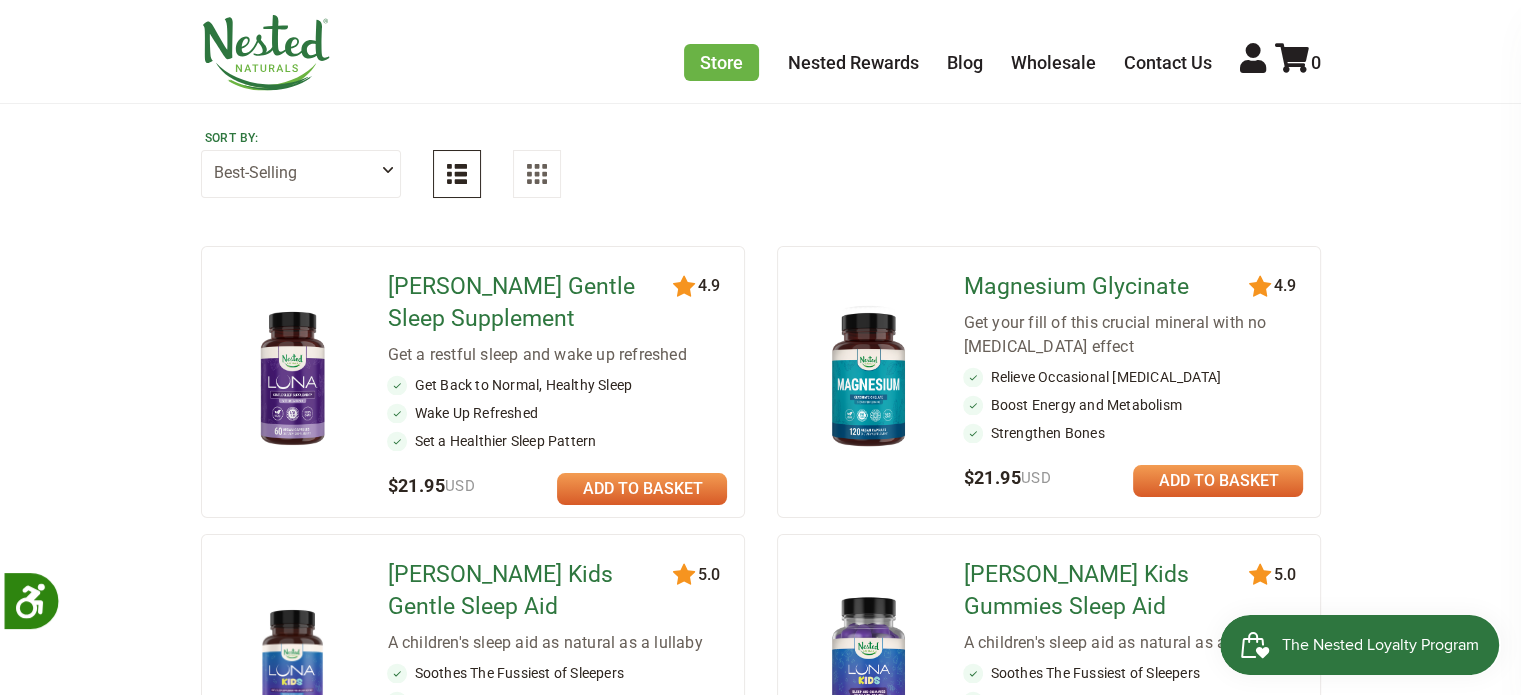 click on "[PERSON_NAME] Gentle Sleep Supplement" at bounding box center [531, 303] 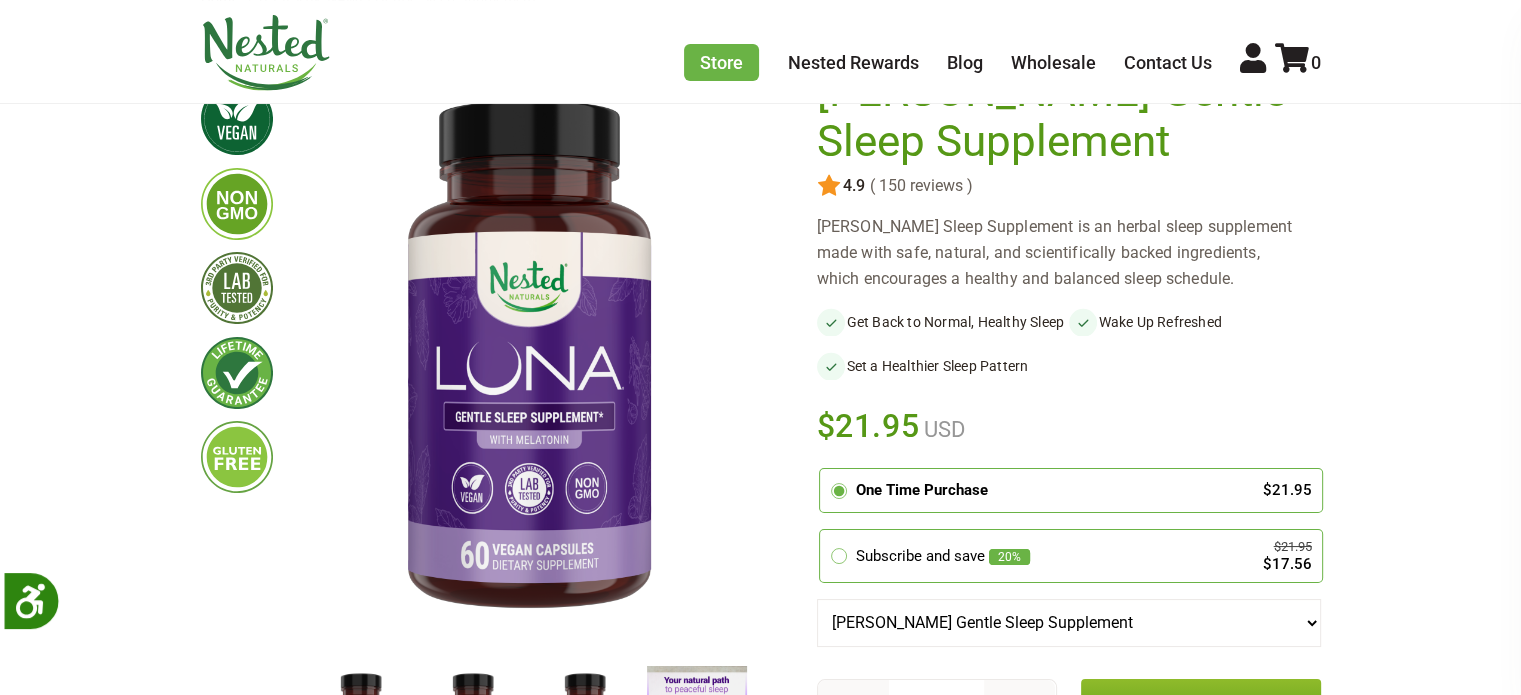 scroll, scrollTop: 400, scrollLeft: 0, axis: vertical 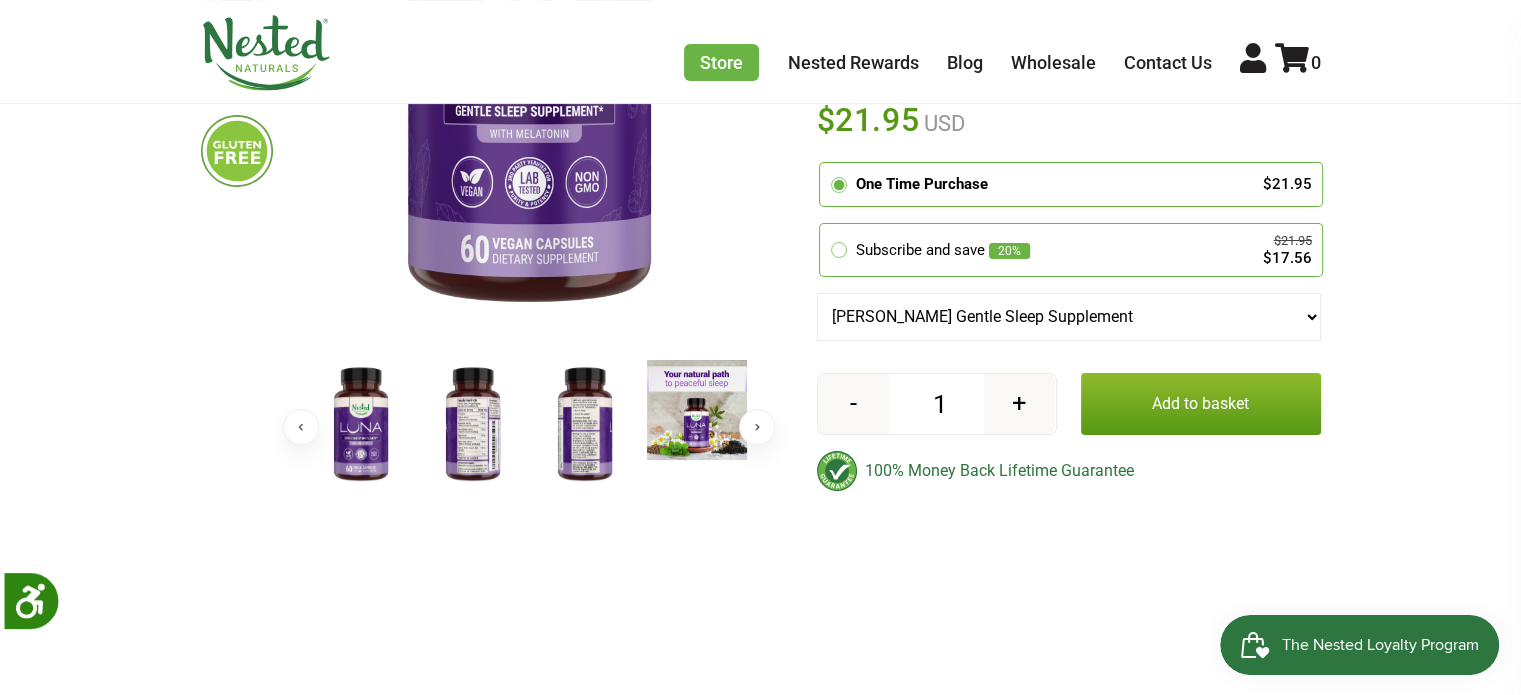 click at bounding box center (8, 7407) 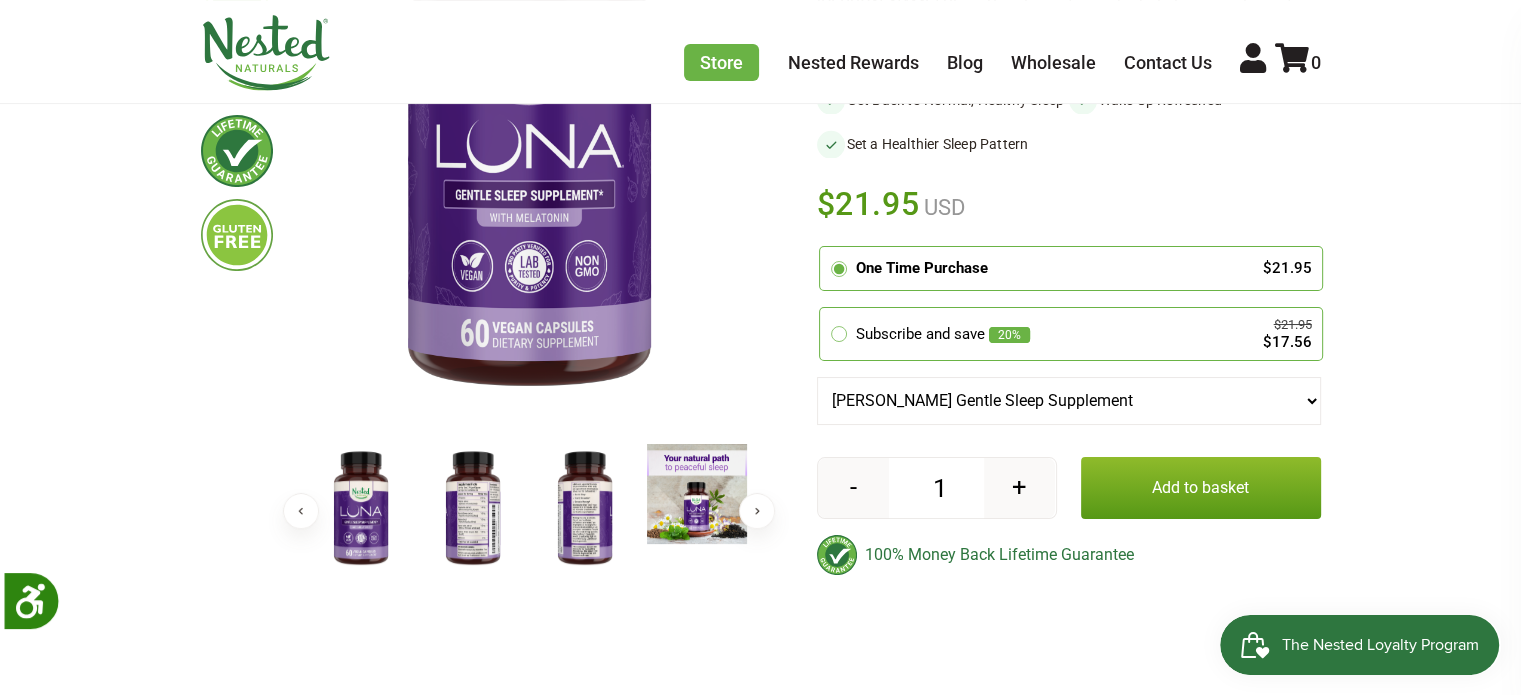 scroll, scrollTop: 700, scrollLeft: 0, axis: vertical 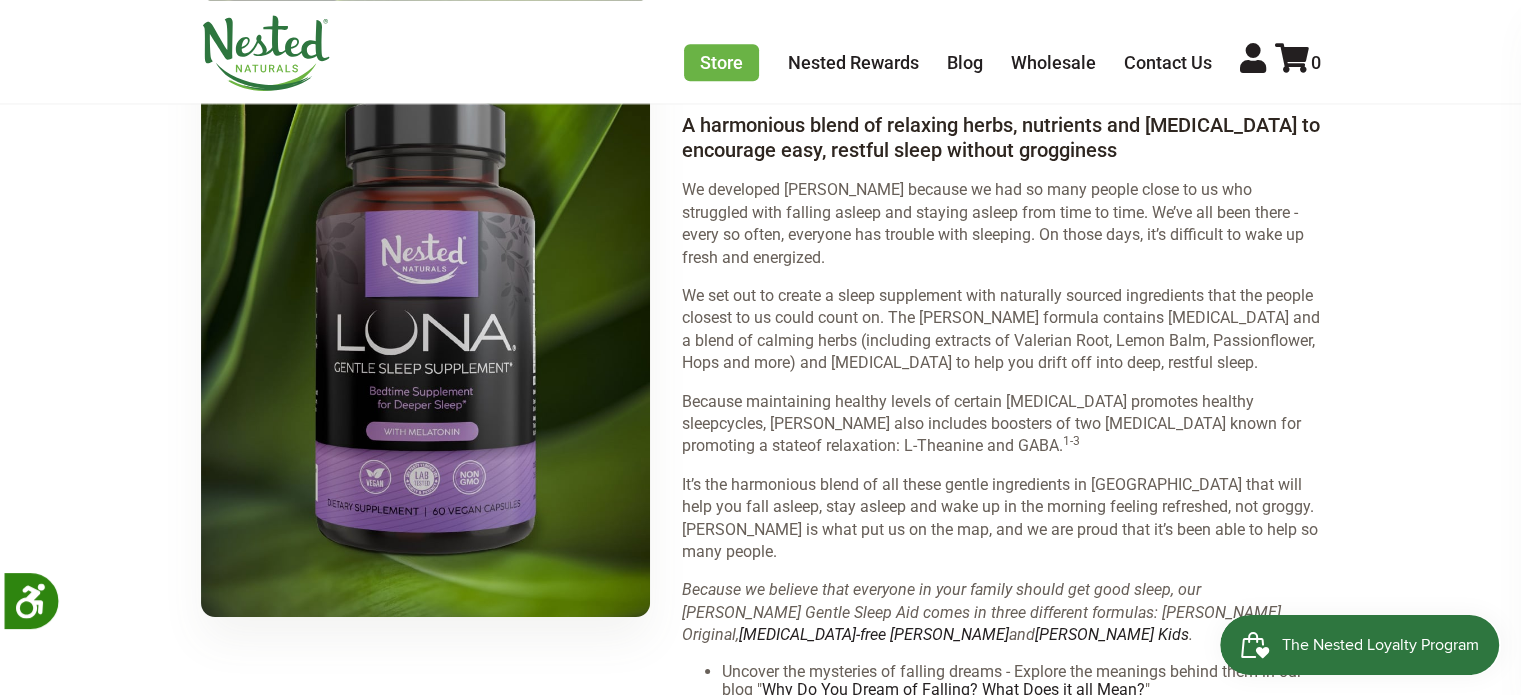 click on "×
Previous
Next" at bounding box center [760, 1052] 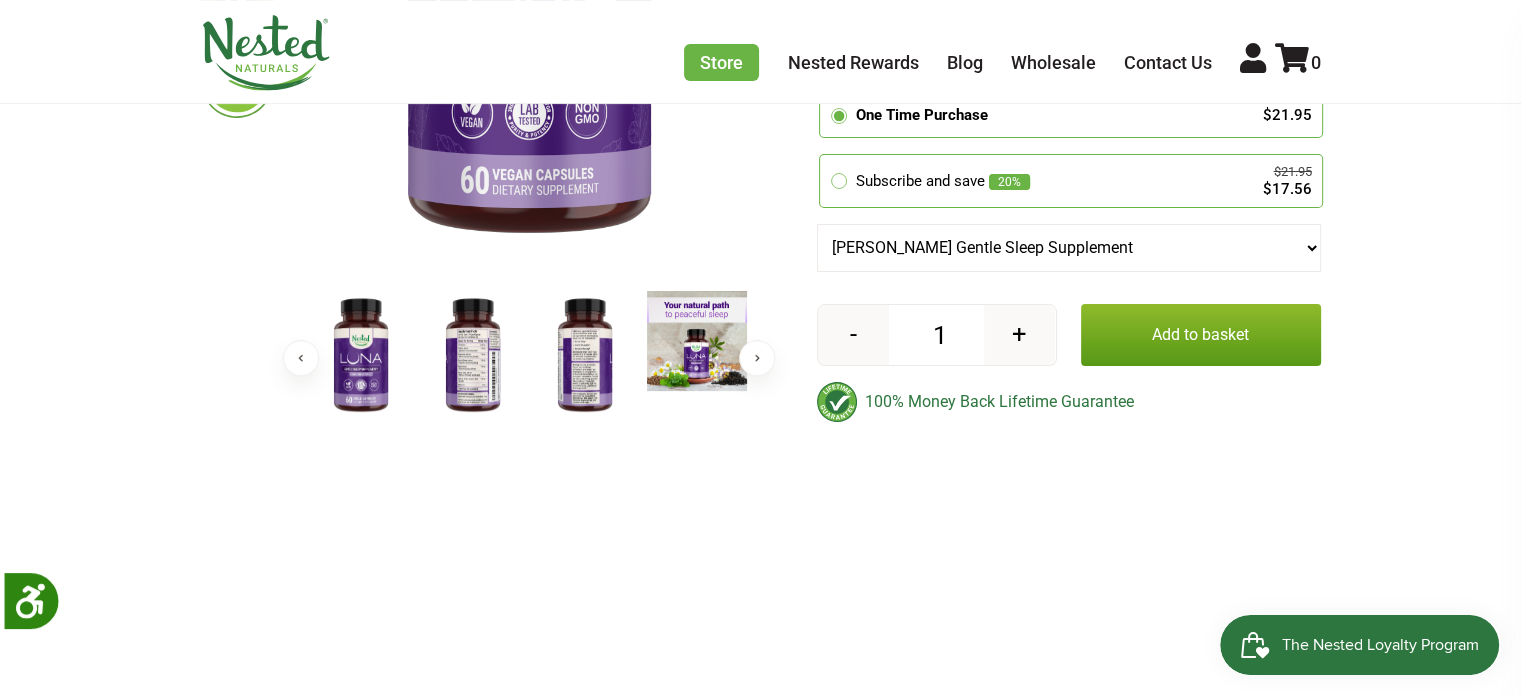 scroll, scrollTop: 616, scrollLeft: 0, axis: vertical 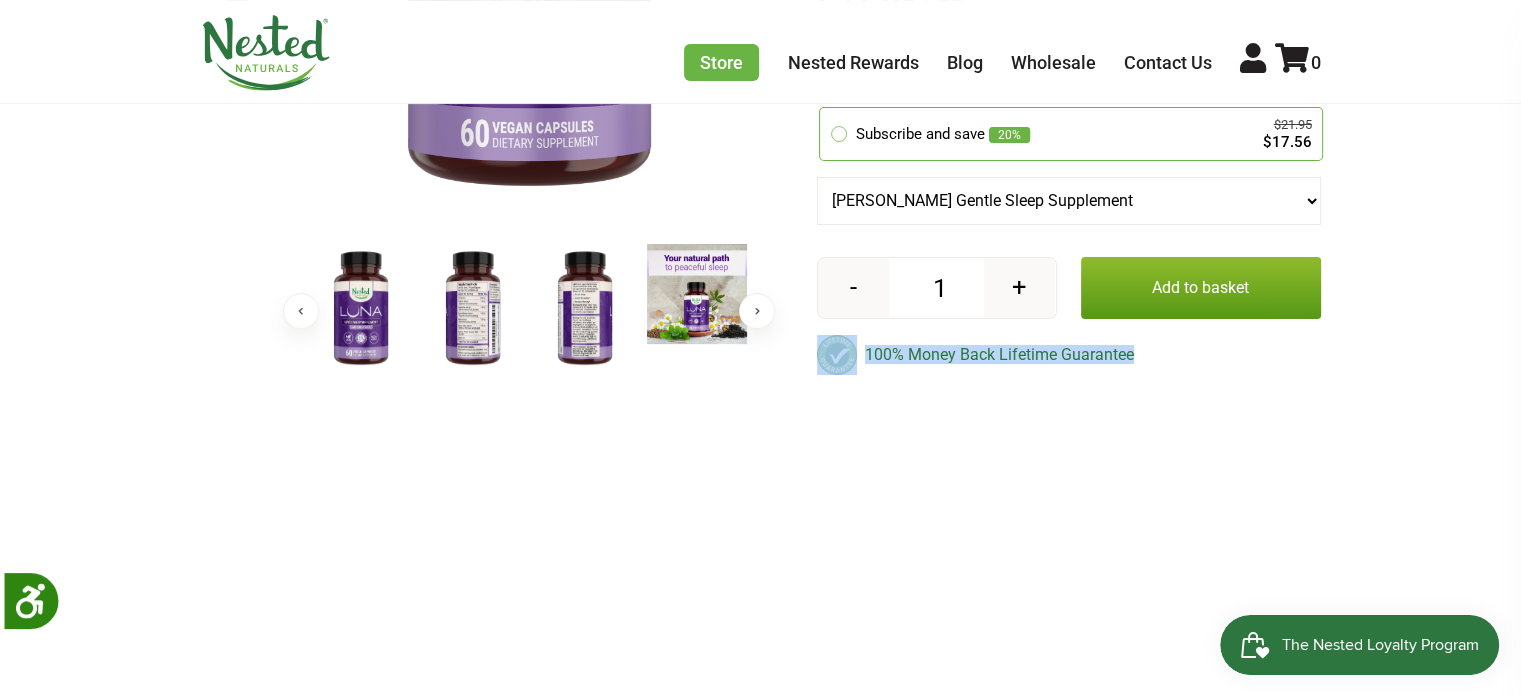 drag, startPoint x: 1156, startPoint y: 376, endPoint x: 1131, endPoint y: 371, distance: 25.495098 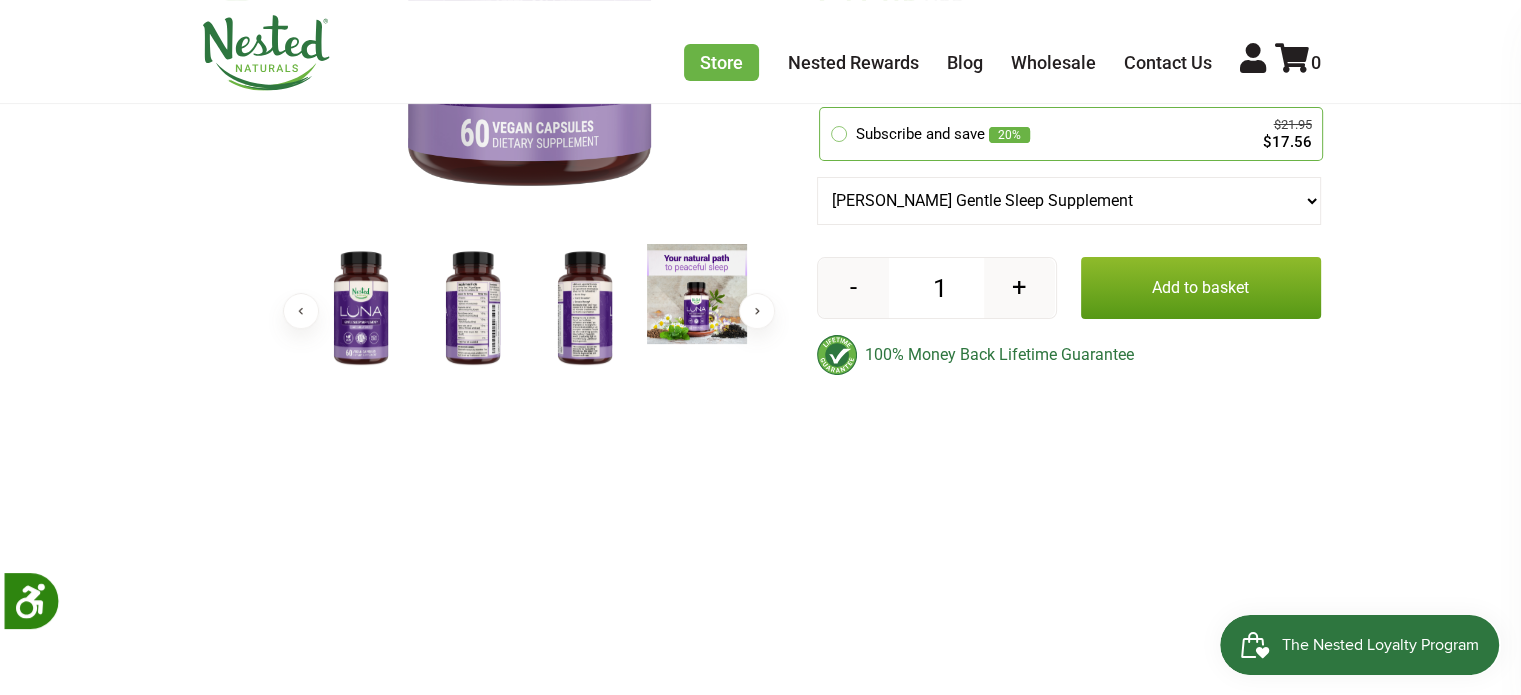click on "×
Previous
Next" at bounding box center (760, 3036) 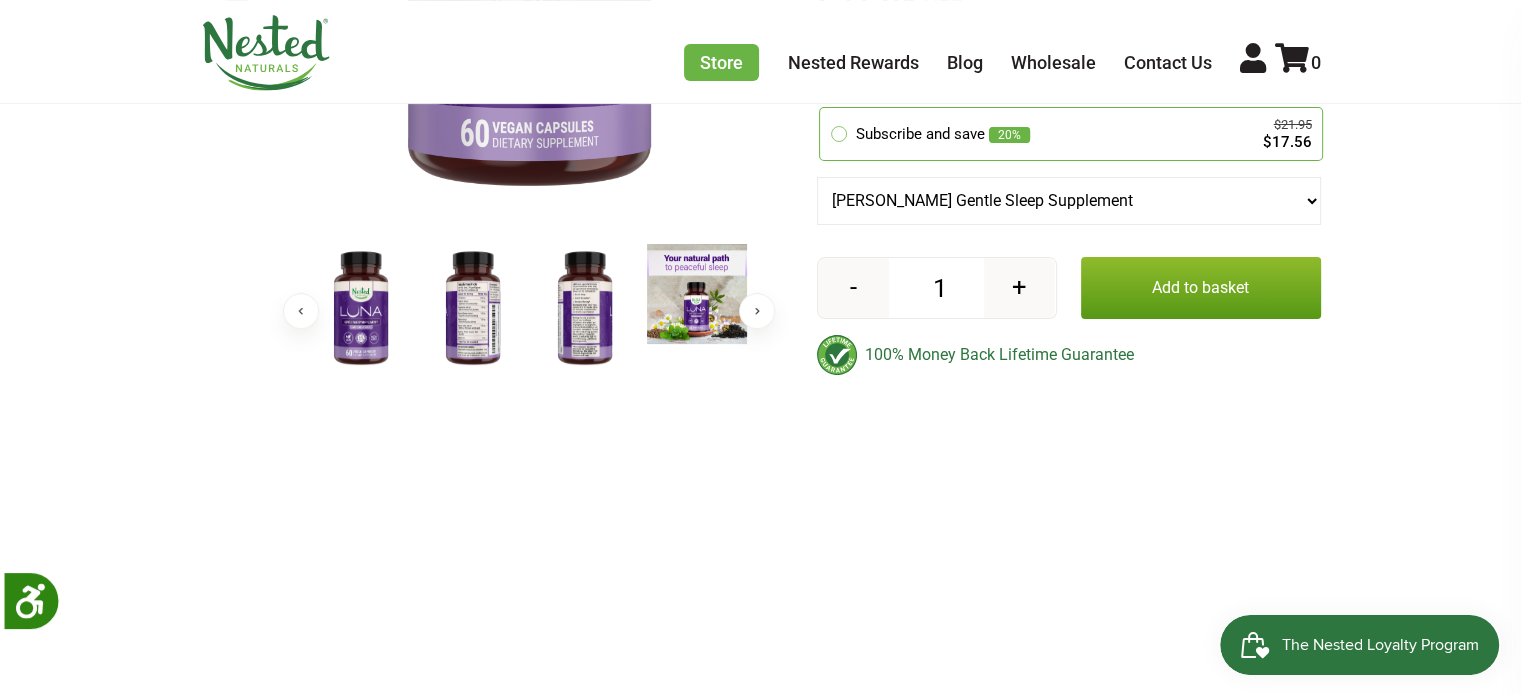 click on "X" at bounding box center (13, 7246) 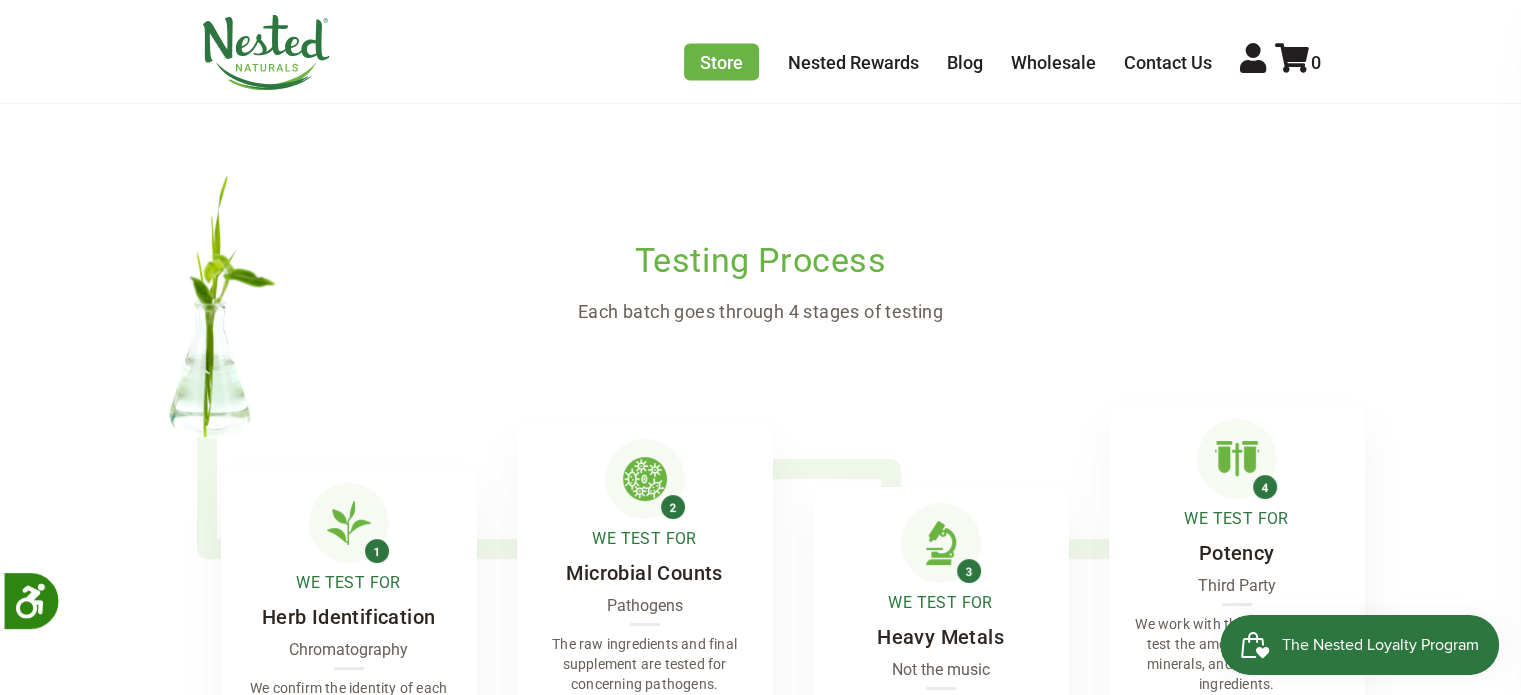 scroll, scrollTop: 4316, scrollLeft: 0, axis: vertical 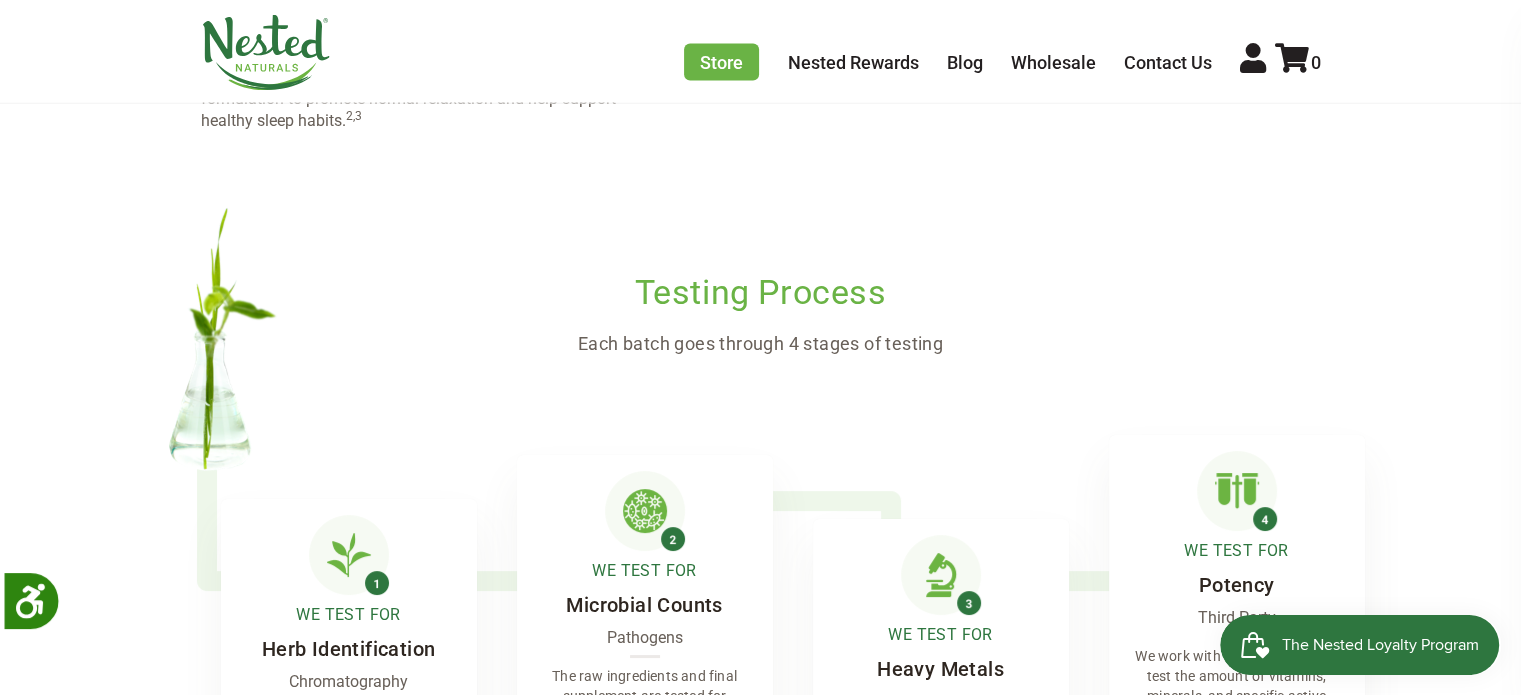 drag, startPoint x: 937, startPoint y: 383, endPoint x: 856, endPoint y: 367, distance: 82.565125 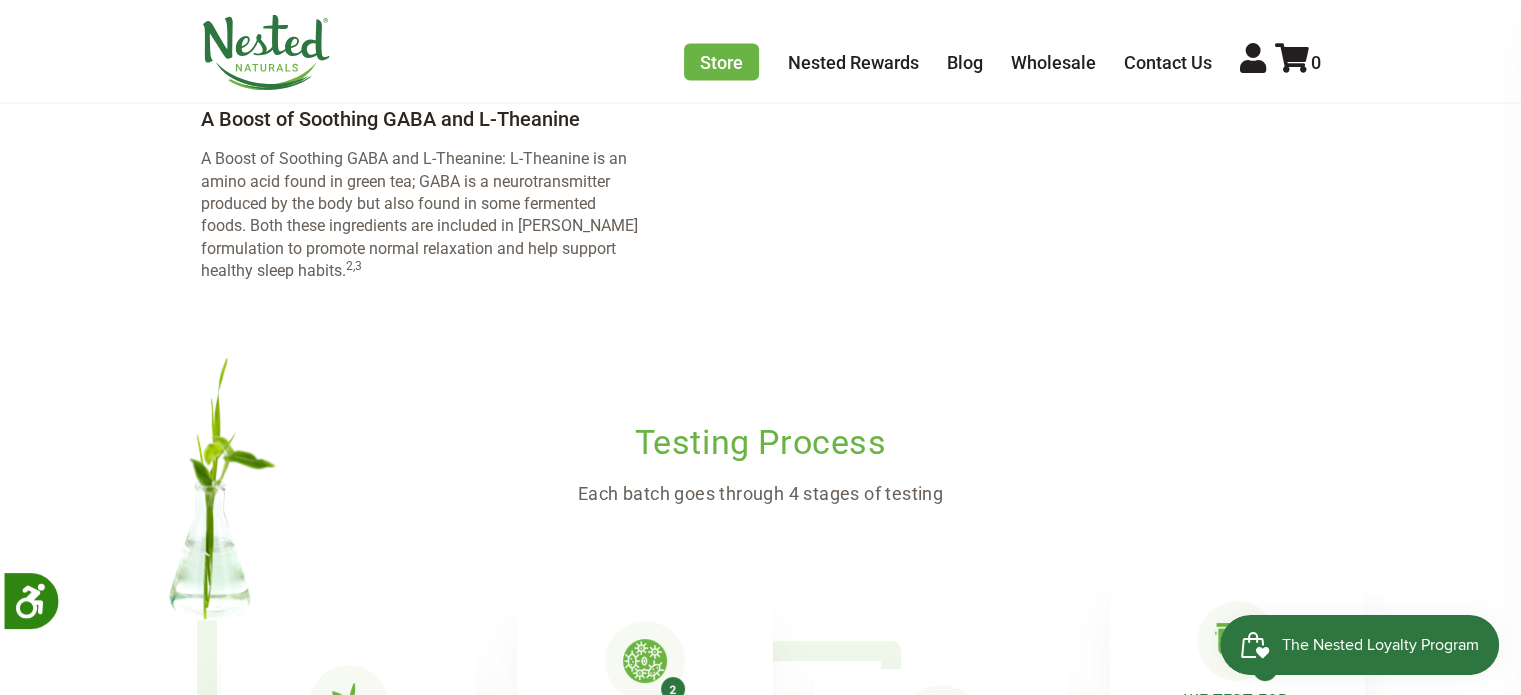 scroll, scrollTop: 4116, scrollLeft: 0, axis: vertical 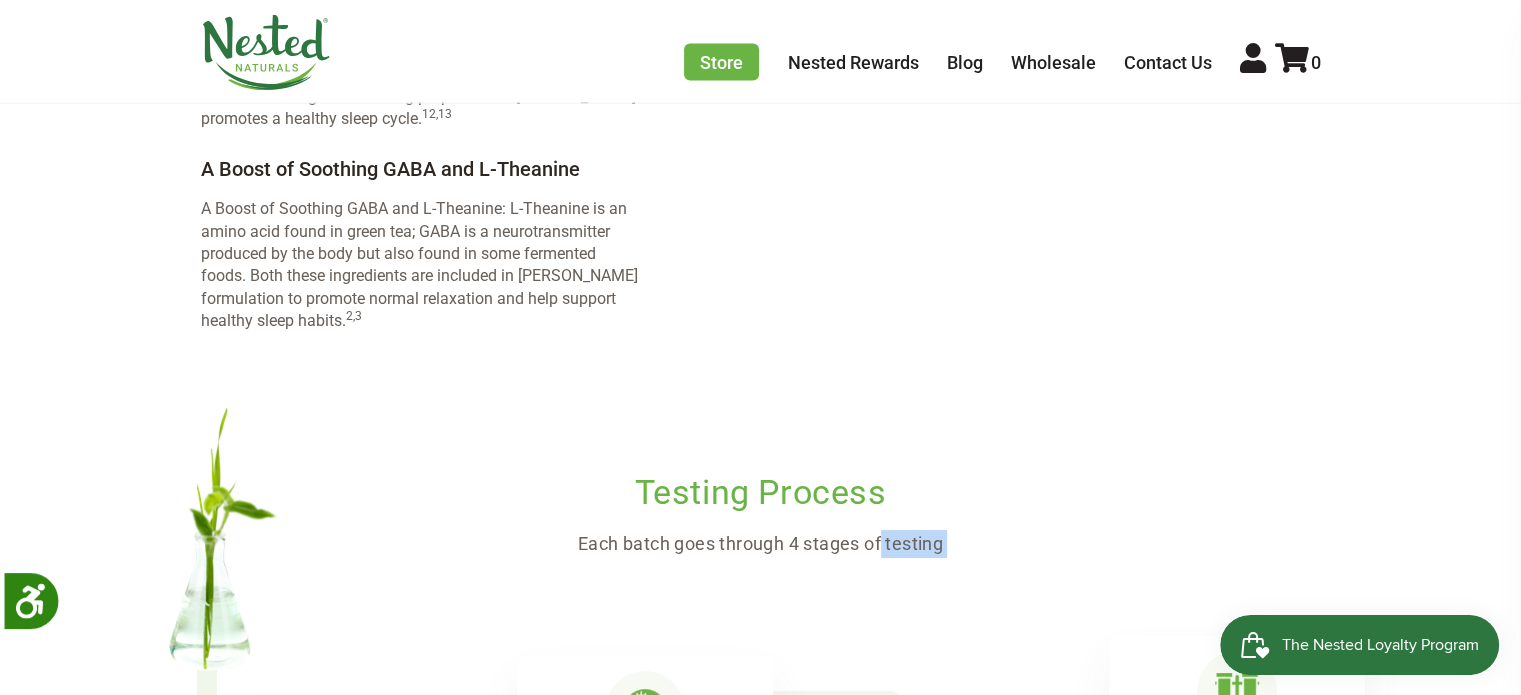 drag, startPoint x: 580, startPoint y: 423, endPoint x: 910, endPoint y: 407, distance: 330.38766 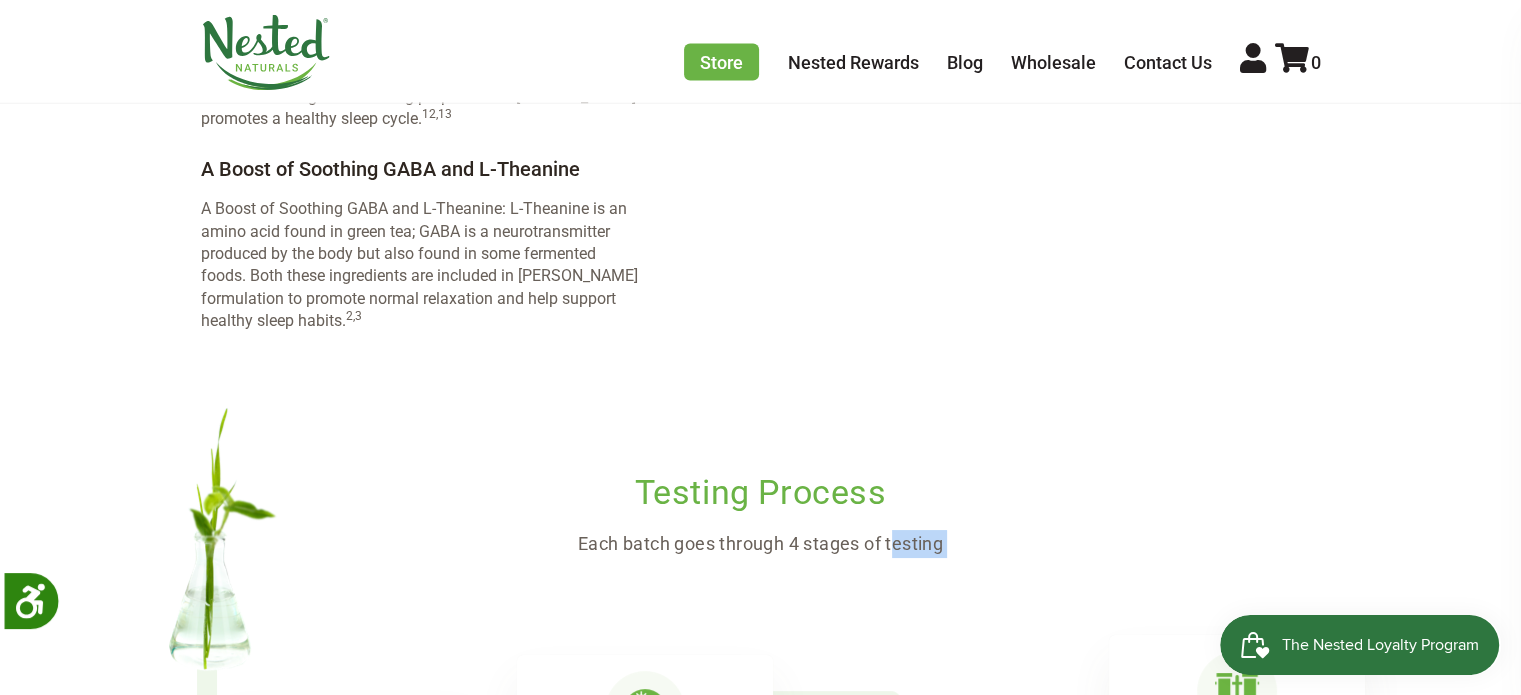 click on "Each batch goes through 4 stages of testing" at bounding box center [761, 544] 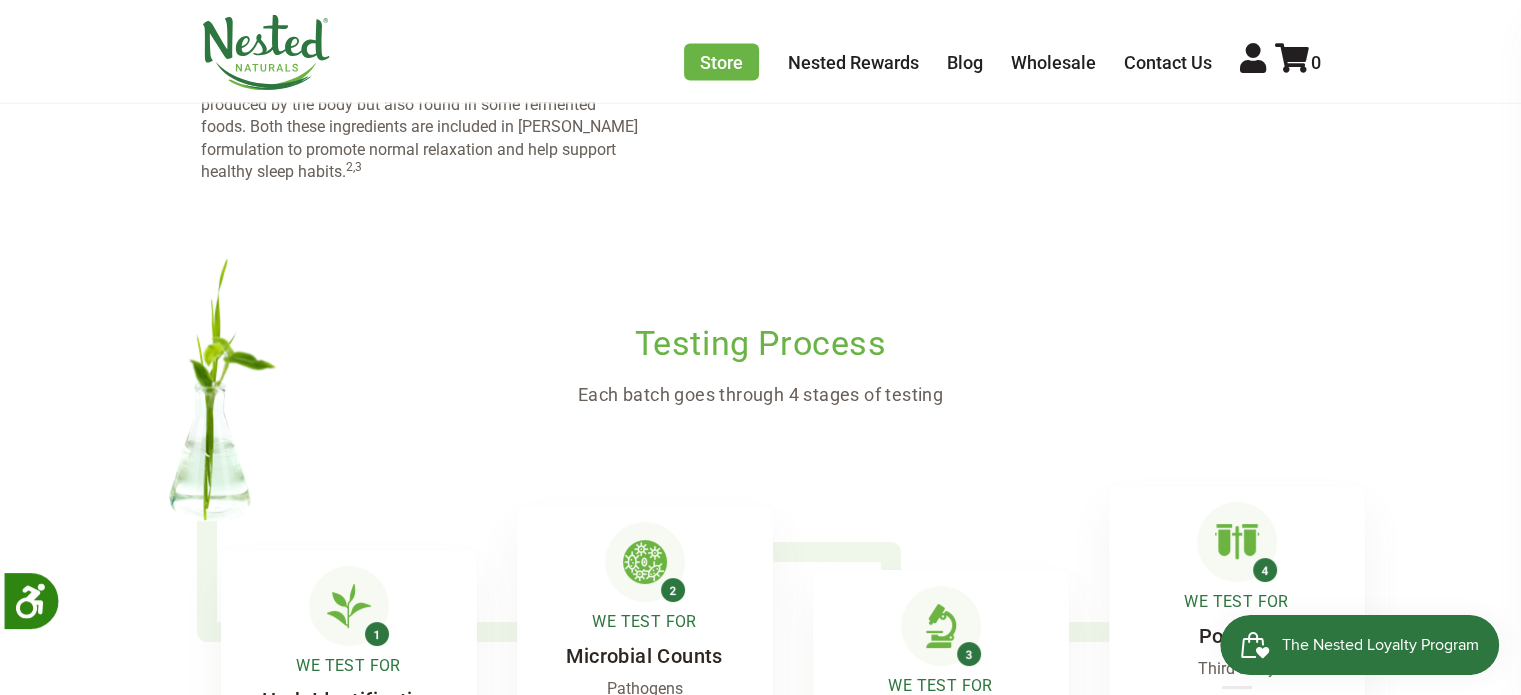 scroll, scrollTop: 4316, scrollLeft: 0, axis: vertical 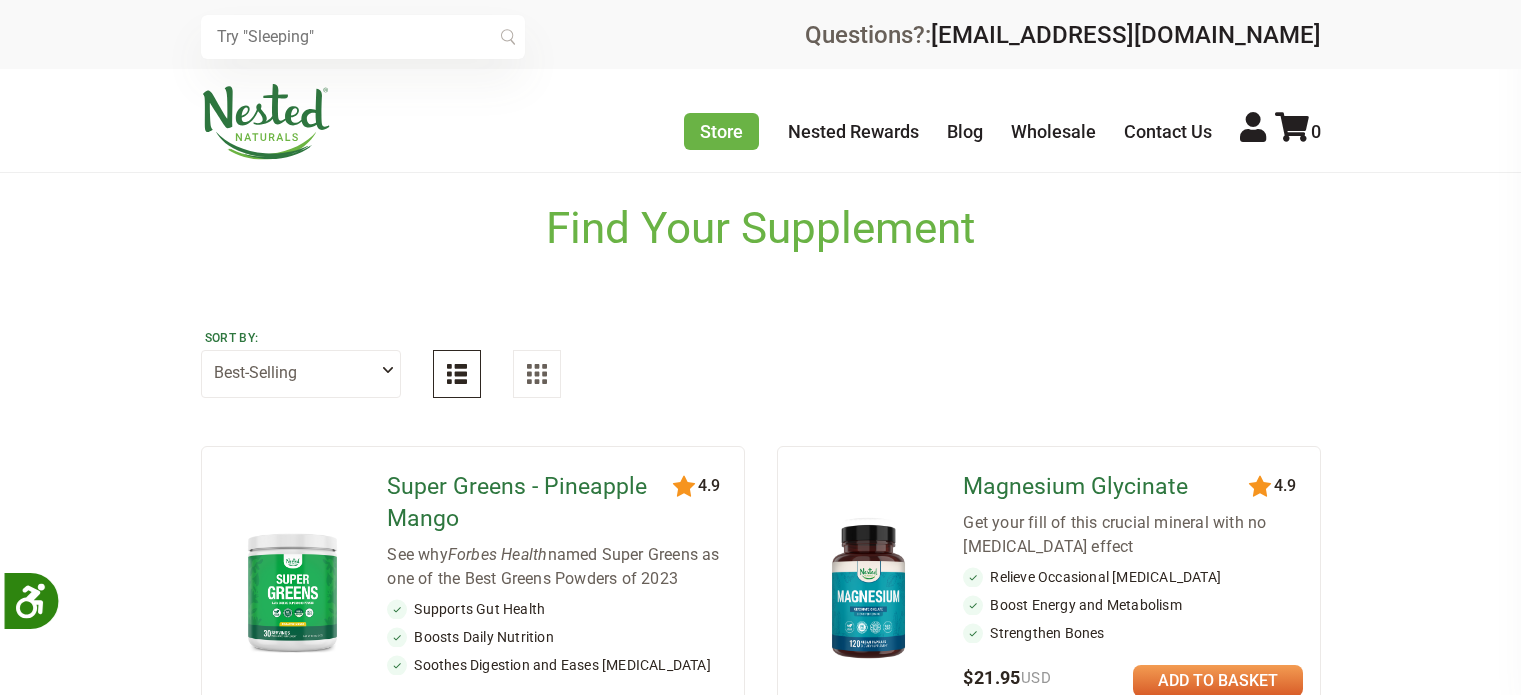 select on "best_selling" 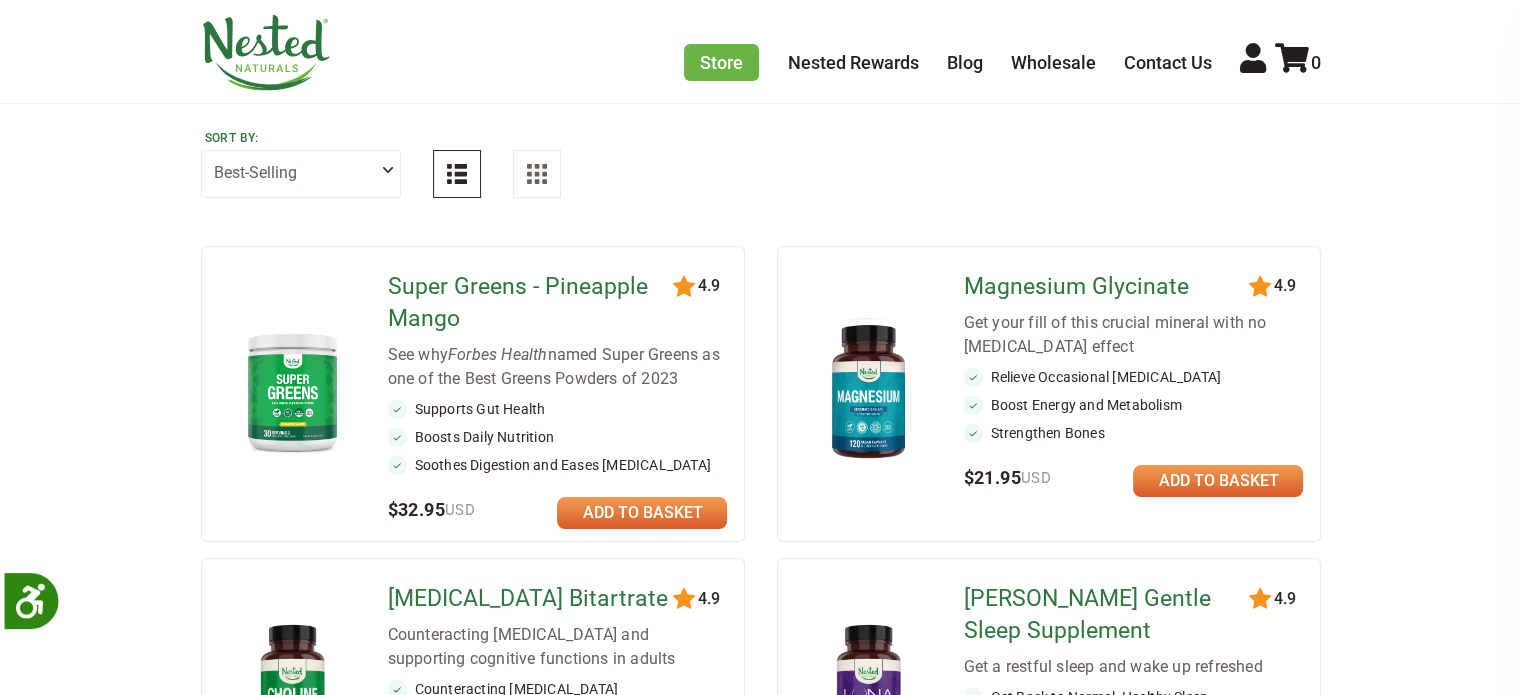 click at bounding box center (868, 391) 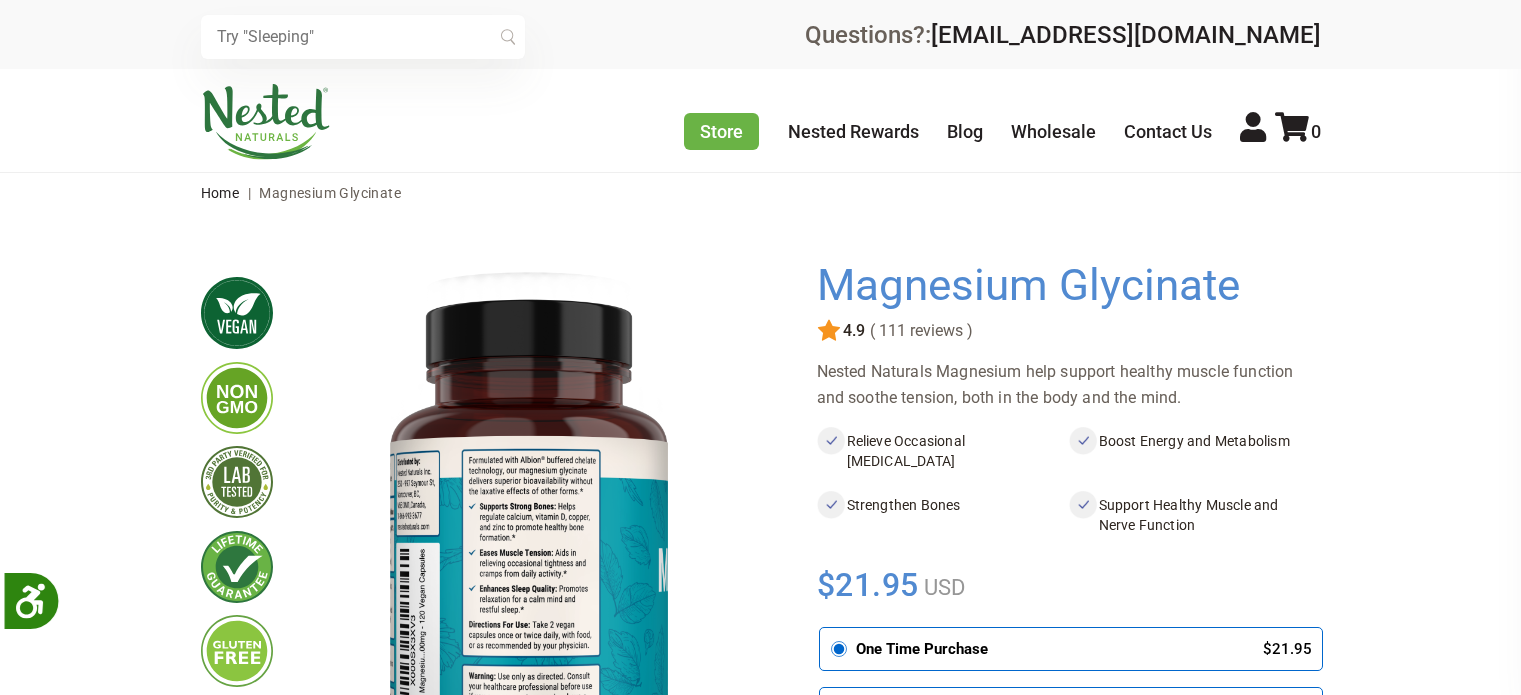 scroll, scrollTop: 1900, scrollLeft: 0, axis: vertical 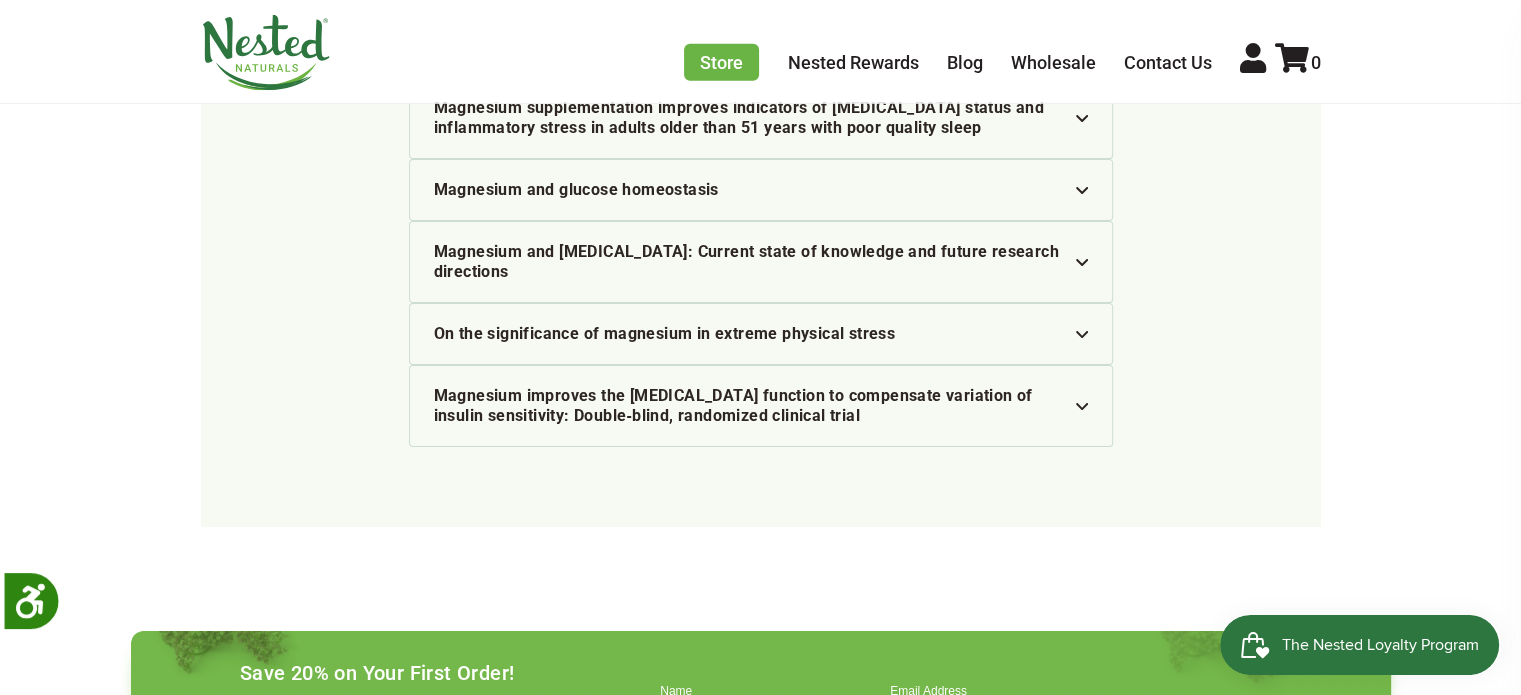 click on "Magnesium improves the beta‐cell function to compensate variation of insulin sensitivity: Double‐blind, randomized clinical trial
Guerrero‐Romero F, Rodríguez‐Morán M.  Magnesium improves the beta‐cell function to compensate variation of insulin sensitivity: Double‐blind, randomized clinical trial. Eur J Clin Invest. 2011;41(4):405-410." at bounding box center (761, 406) 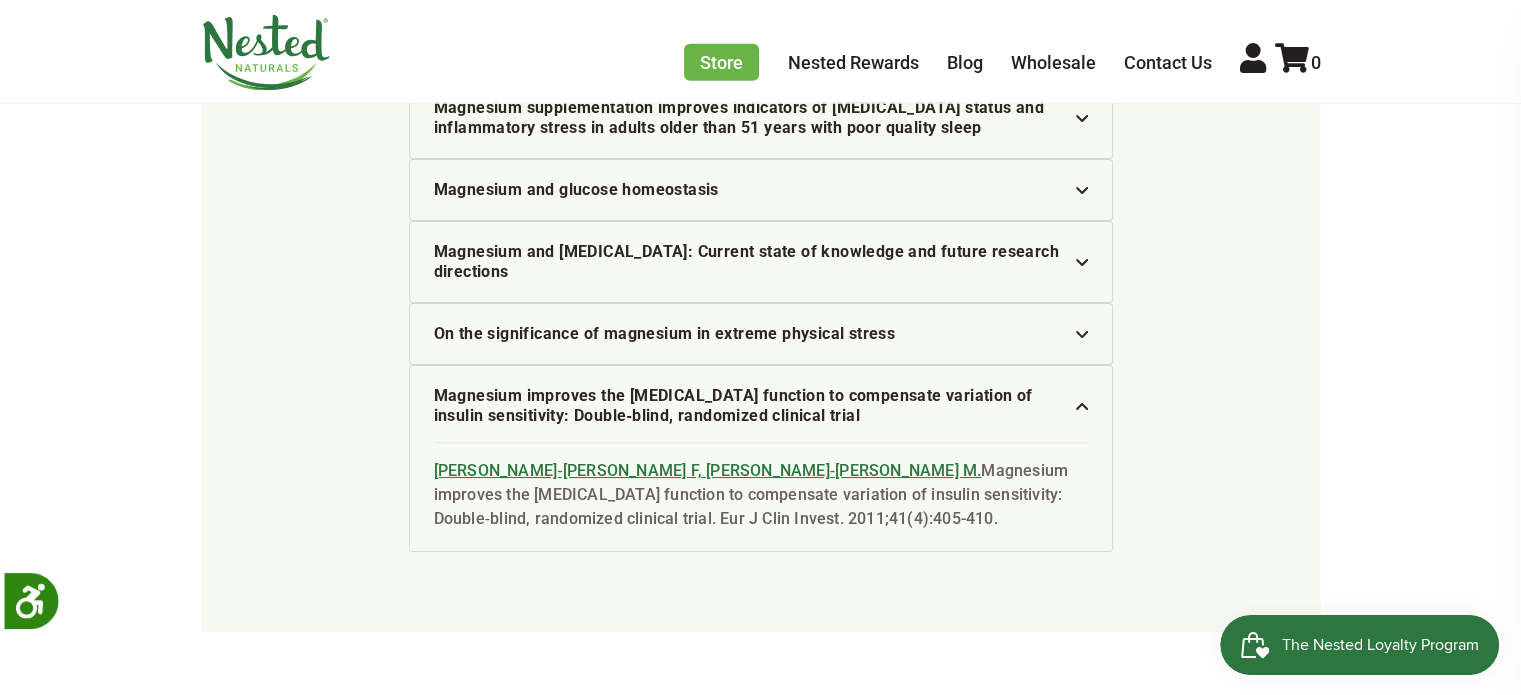 click on "Magnesium improves the beta‐cell function to compensate variation of insulin sensitivity: Double‐blind, randomized clinical trial" at bounding box center [761, 406] 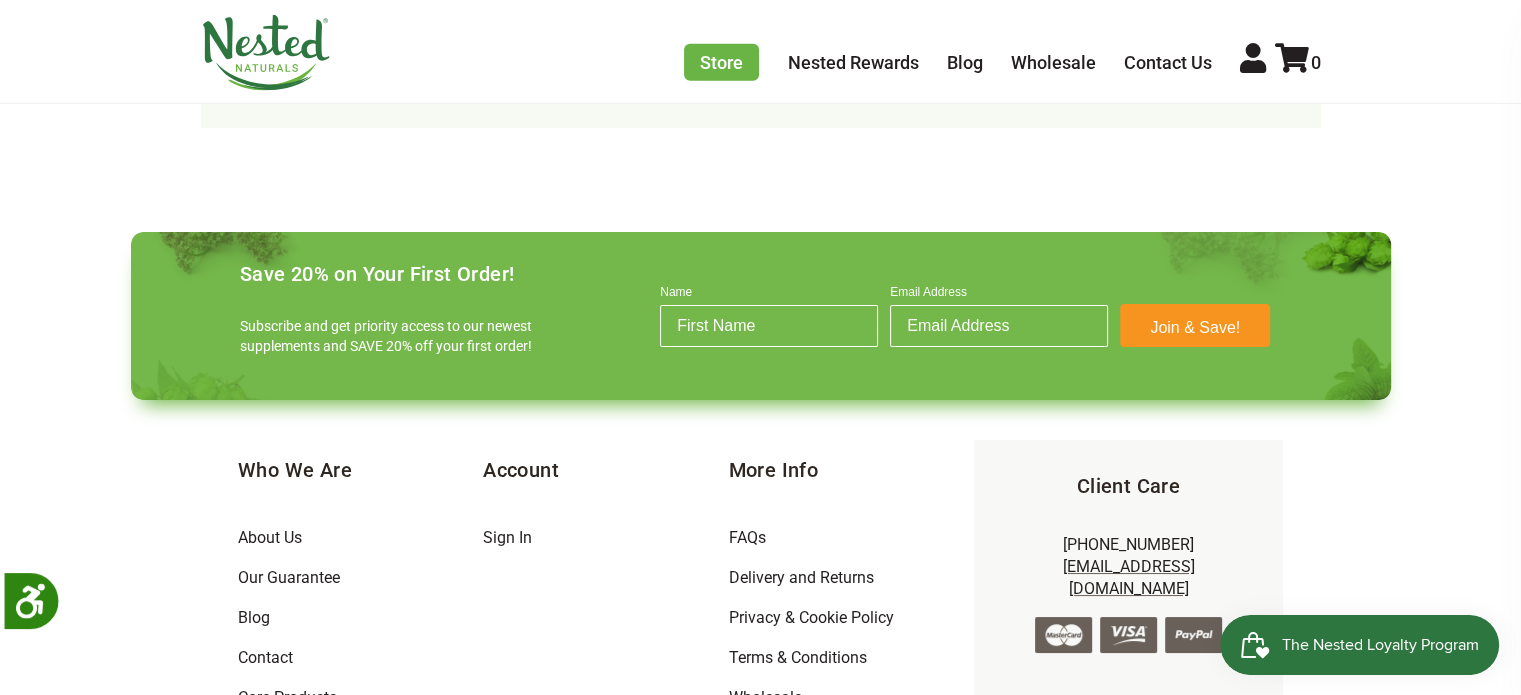 scroll, scrollTop: 6398, scrollLeft: 0, axis: vertical 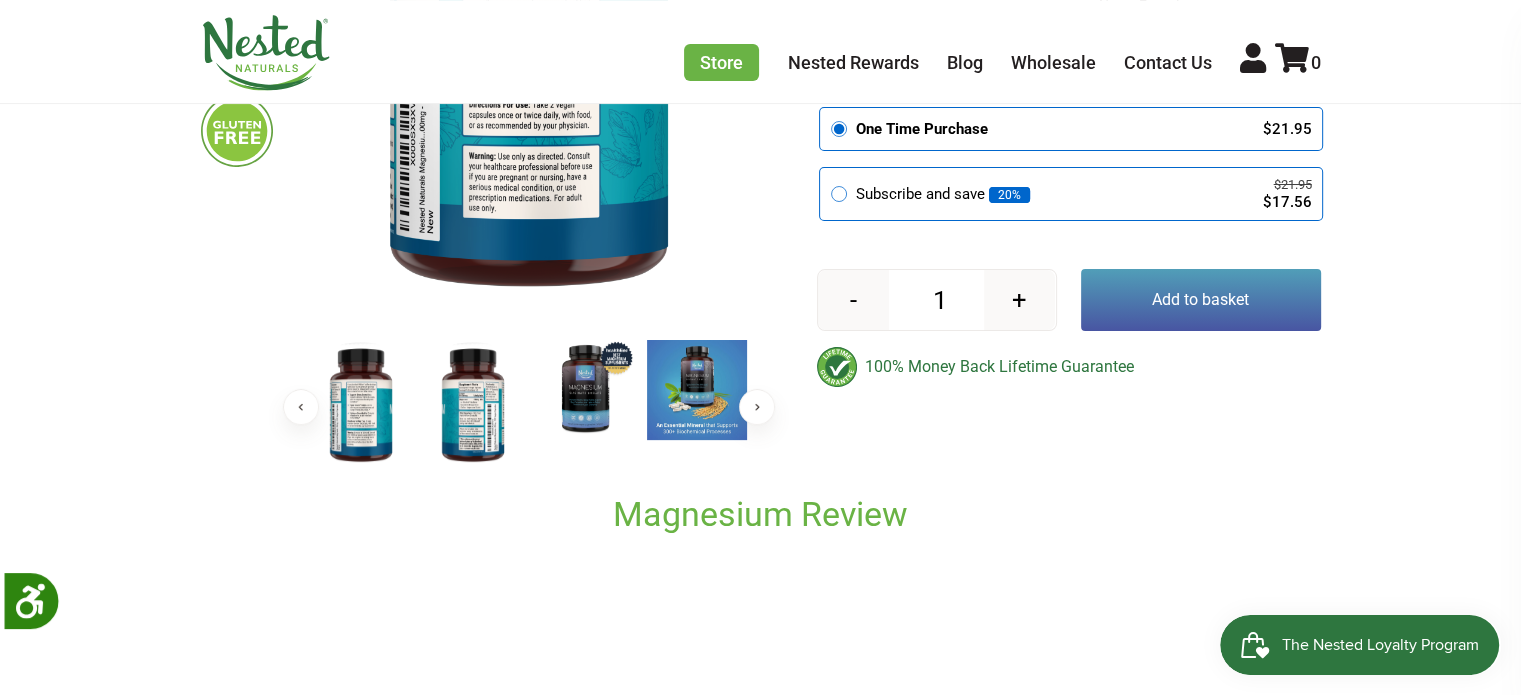 click on "Popup heading Close
Accessibility Press  ‎ ↵ Enter ‎  for Accessibility for blind people  who use screen readers Press  ‎ ↵ Enter ‎  for Keyboard Navigation Press  ‎ ↵ Enter ‎  for Accessibility menu Please note: This website includes an accessibility system. Press Control-F11 to adjust the website to the visually impaired who are using a screen reader; Press Control-F10 to open an accessibility menu.
f85bc83d8c3136e122eec1a3042d5992
×
Recommended Products
Previous
150
4.9" at bounding box center (760, 3632) 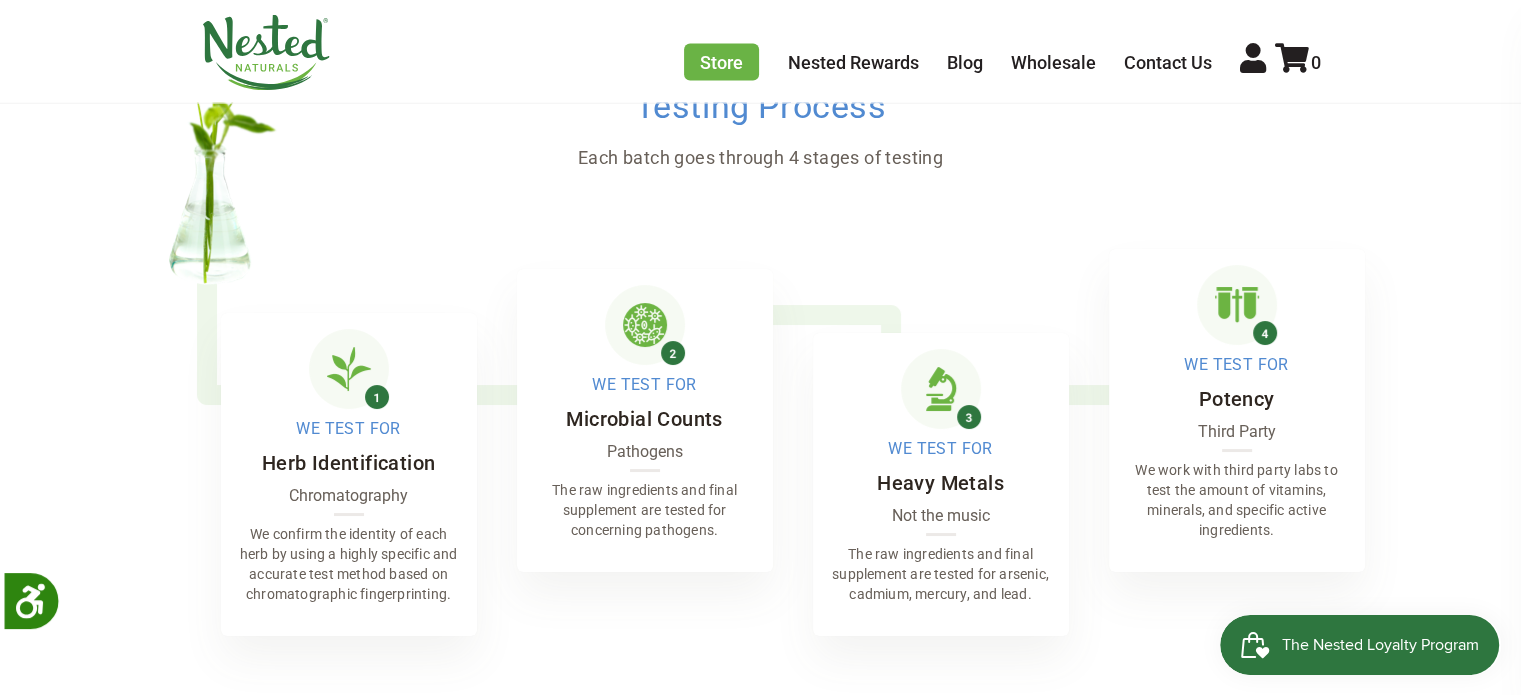 scroll, scrollTop: 3920, scrollLeft: 0, axis: vertical 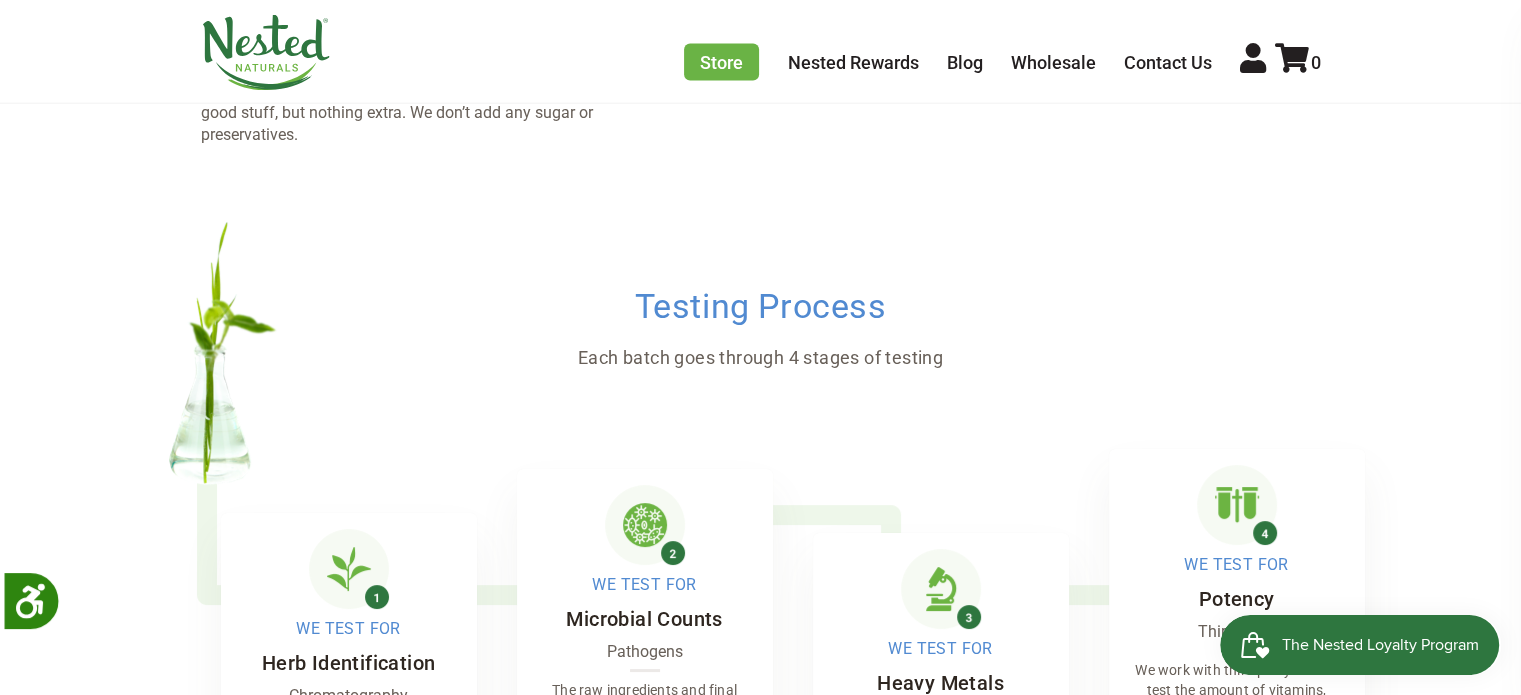 click on "Each batch goes through 4 stages of testing" at bounding box center (761, 358) 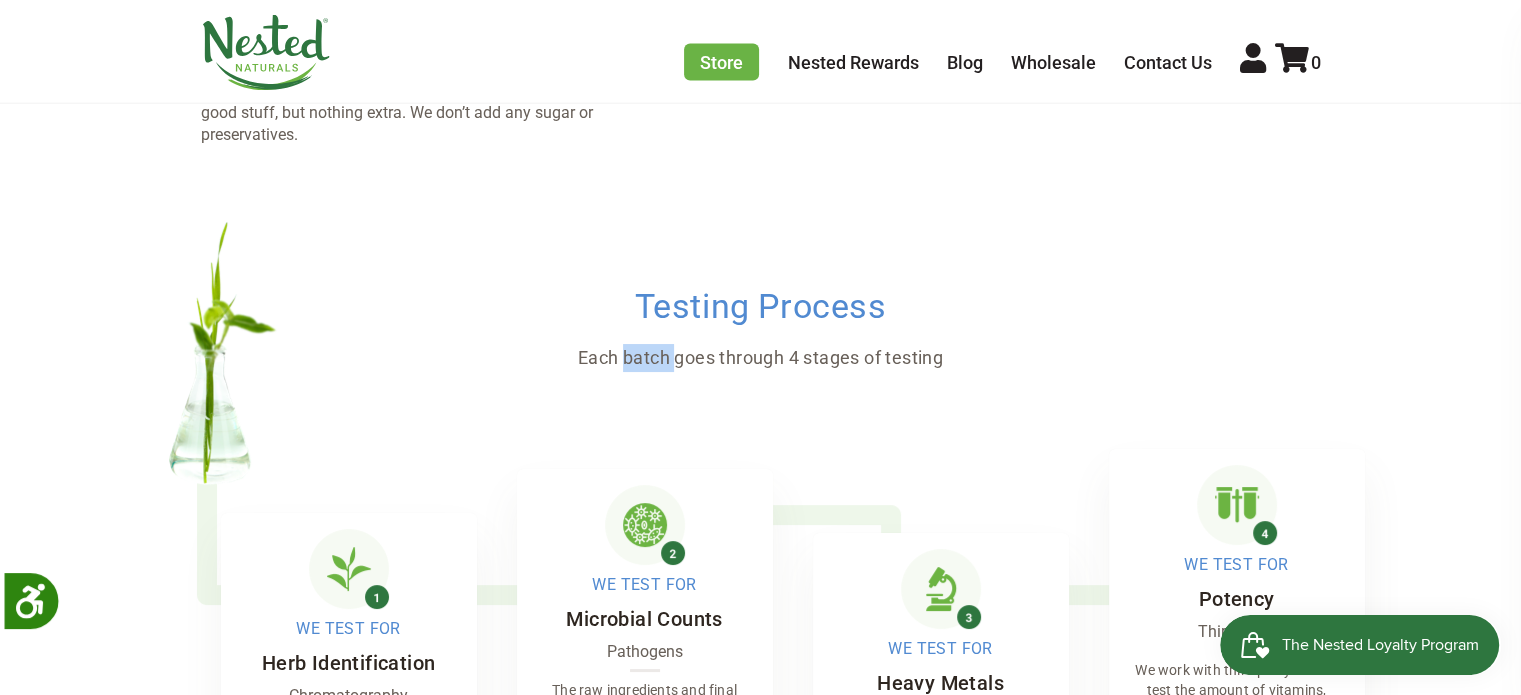 click on "Each batch goes through 4 stages of testing" at bounding box center (761, 358) 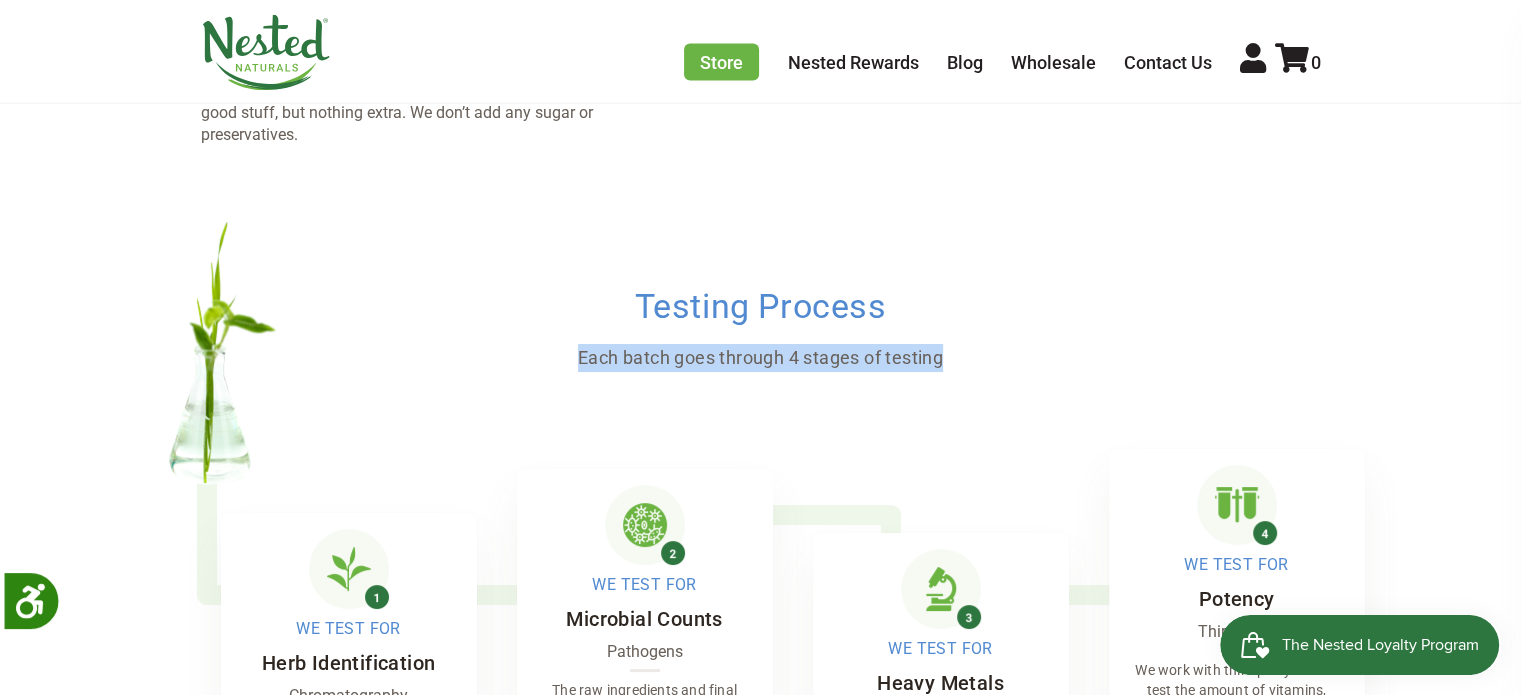 click on "Each batch goes through 4 stages of testing" at bounding box center (761, 358) 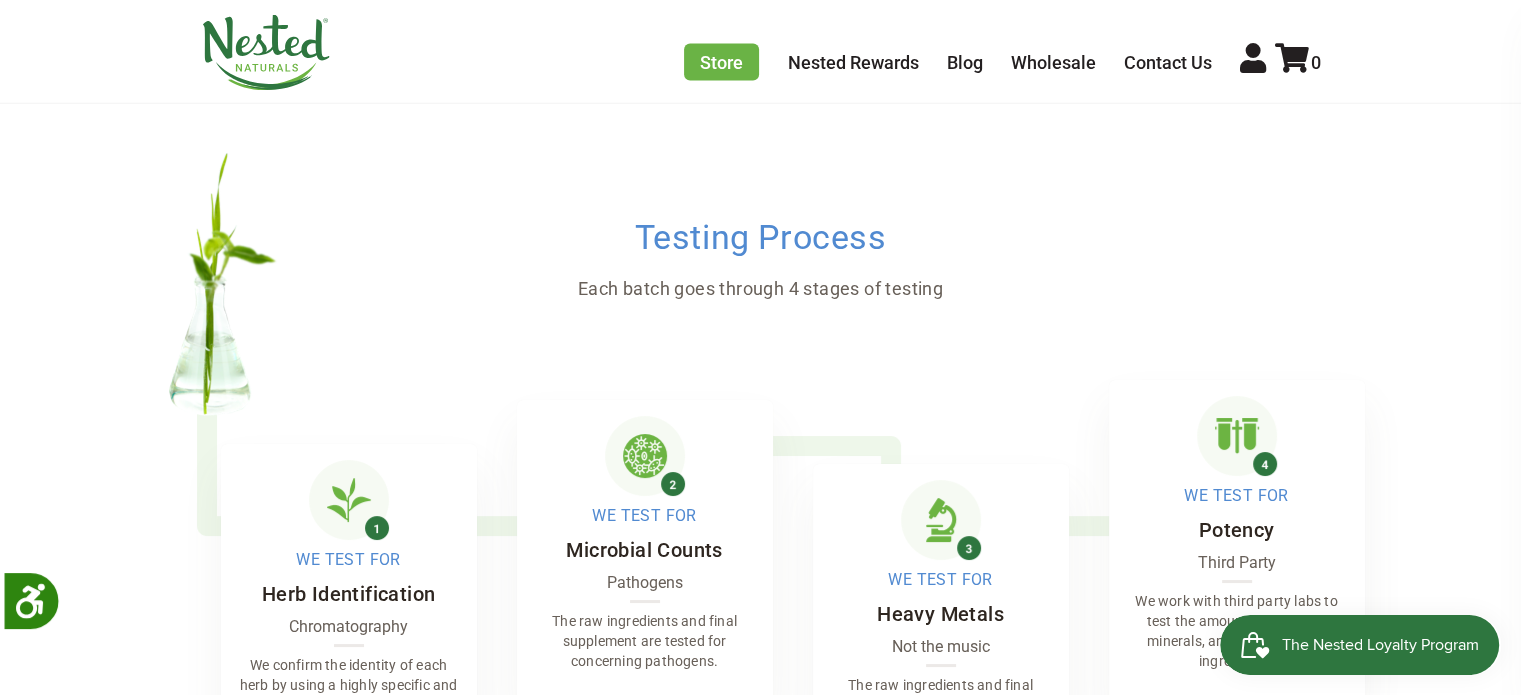 scroll, scrollTop: 4020, scrollLeft: 0, axis: vertical 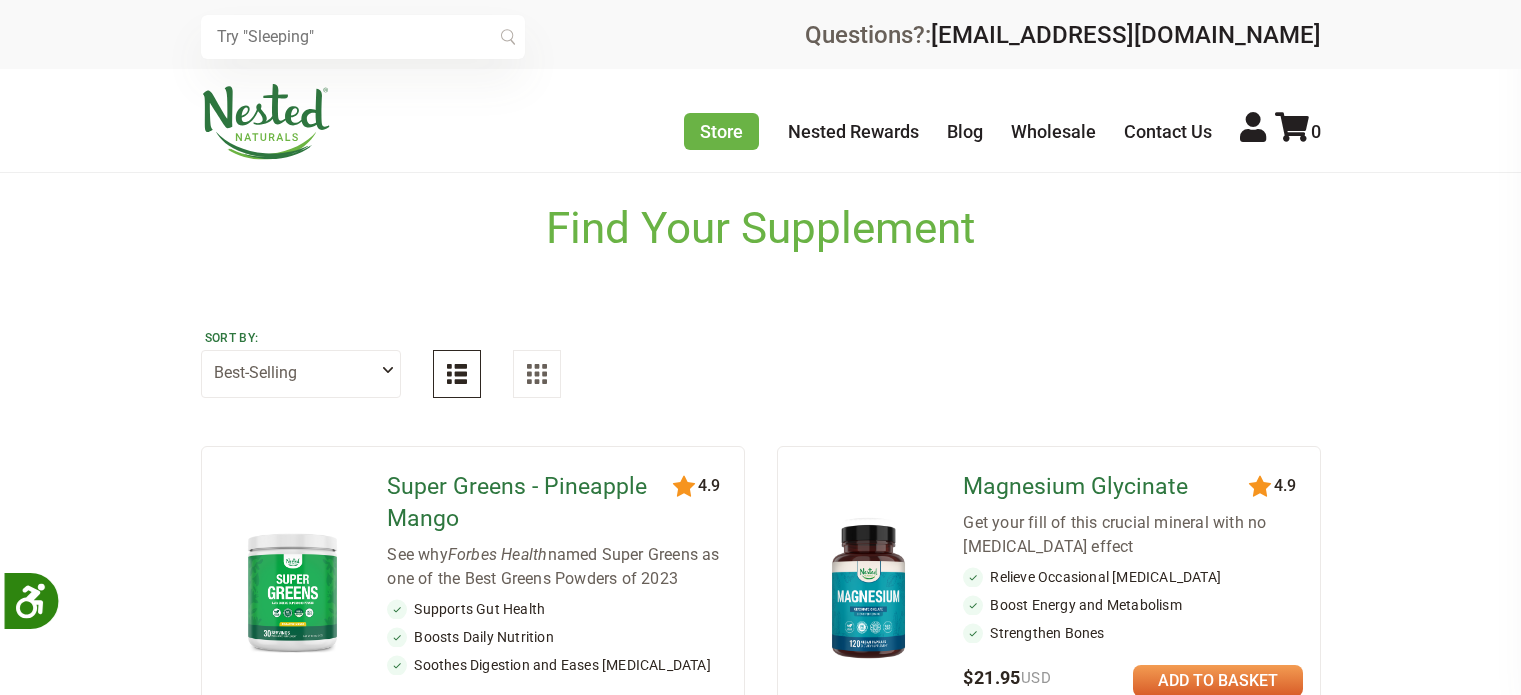 select on "best_selling" 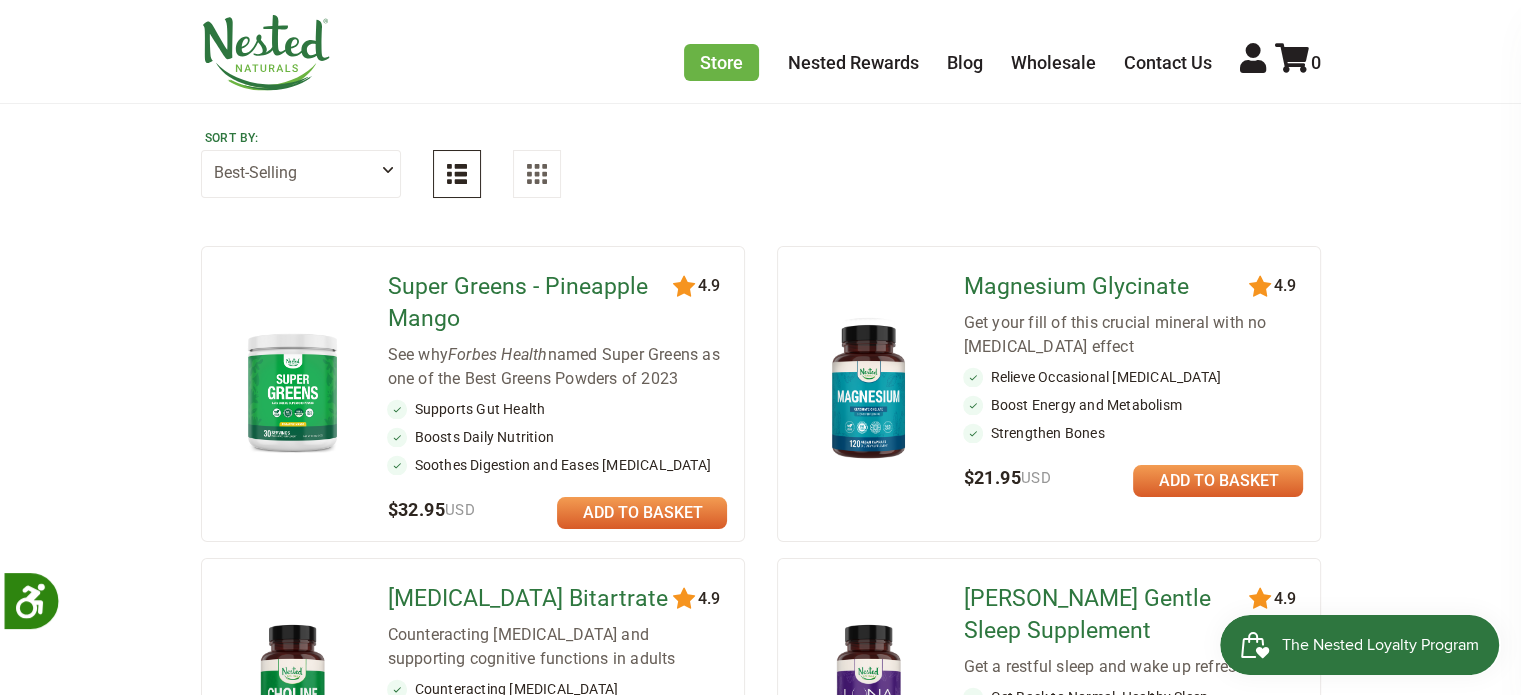 scroll, scrollTop: 0, scrollLeft: 0, axis: both 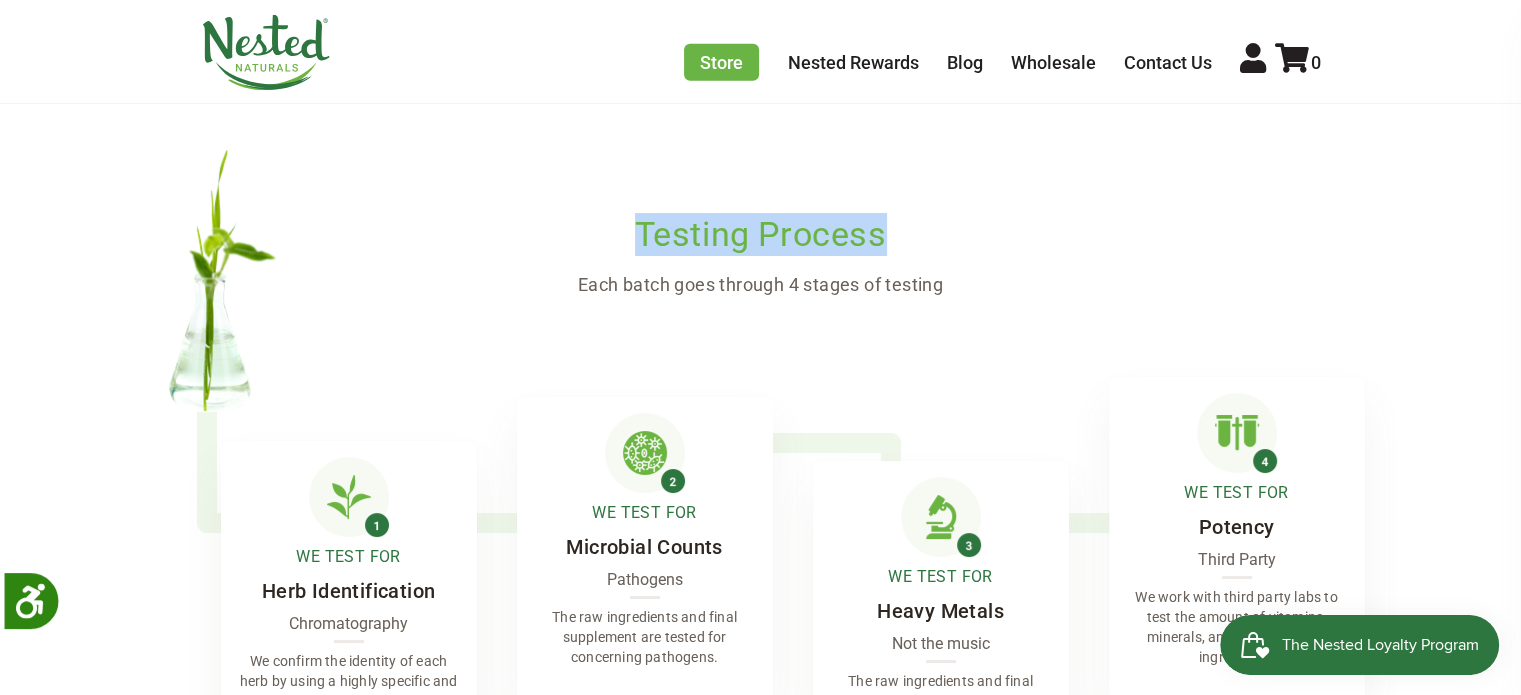 drag, startPoint x: 627, startPoint y: 205, endPoint x: 955, endPoint y: 191, distance: 328.29865 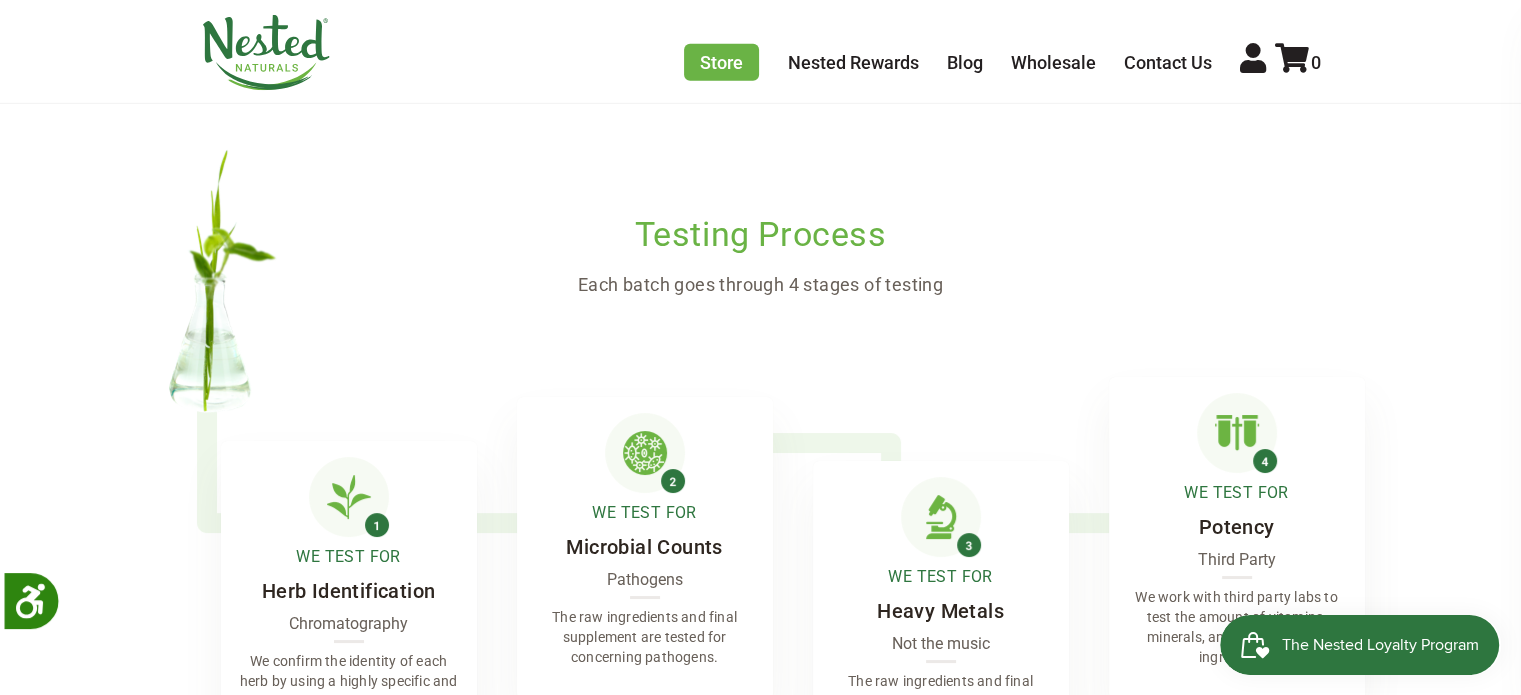 click on "Each batch goes through 4 stages of testing" at bounding box center (761, 285) 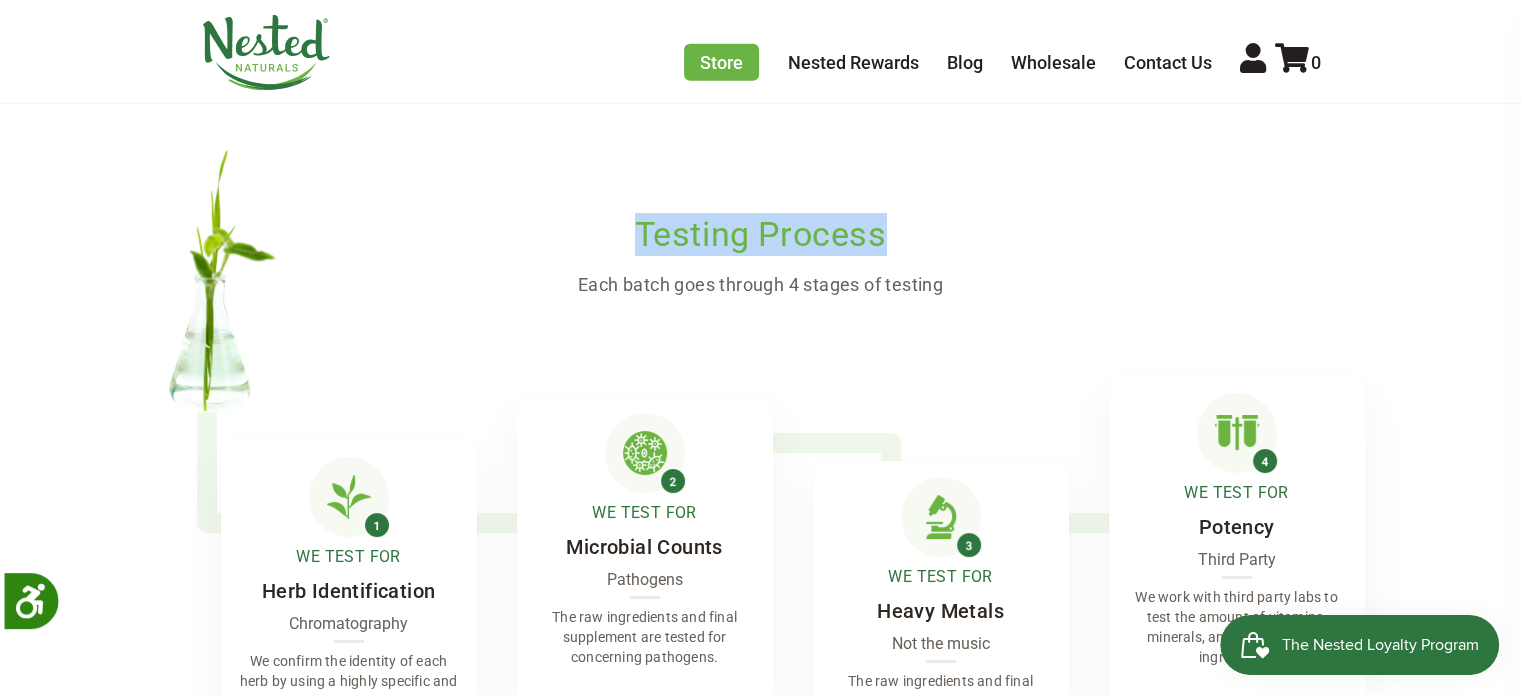 drag, startPoint x: 590, startPoint y: 187, endPoint x: 1089, endPoint y: 199, distance: 499.14426 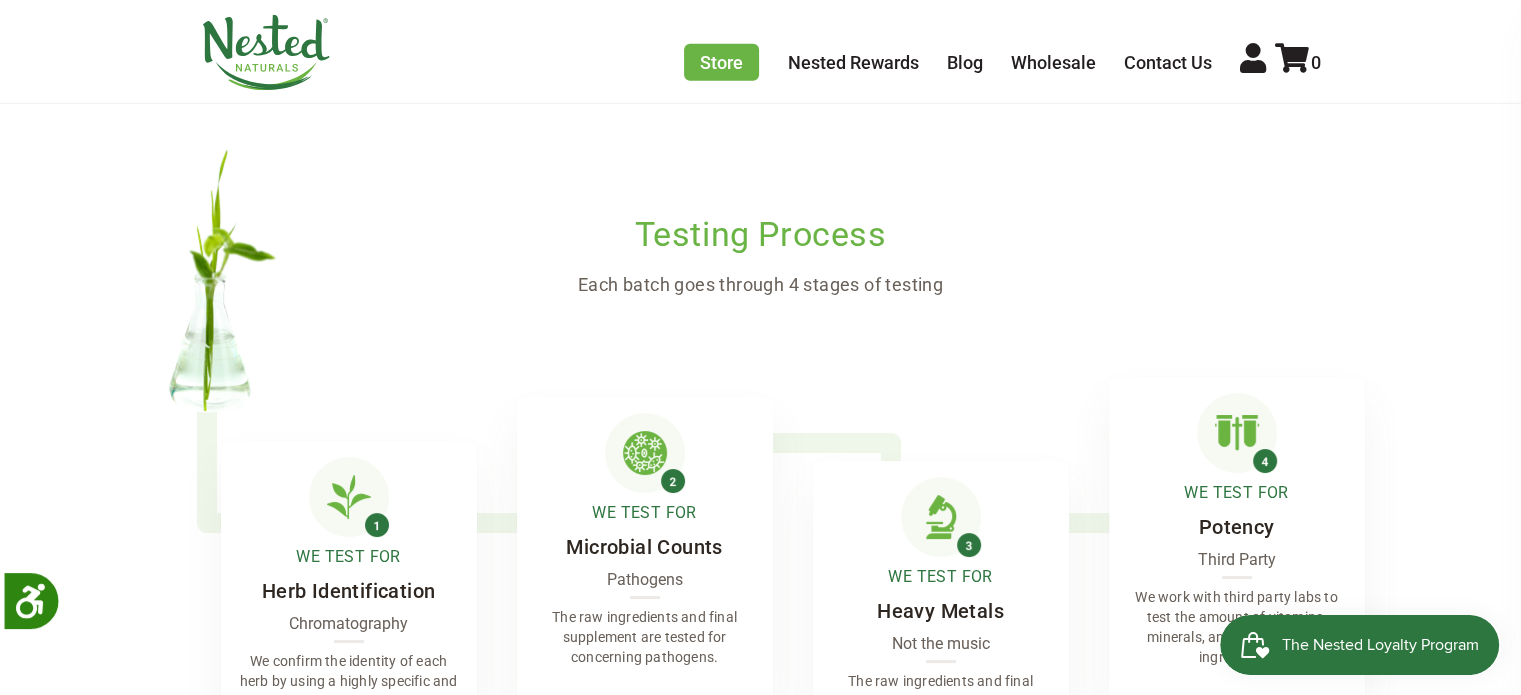 click on "Each batch goes through 4 stages of testing" at bounding box center (761, 285) 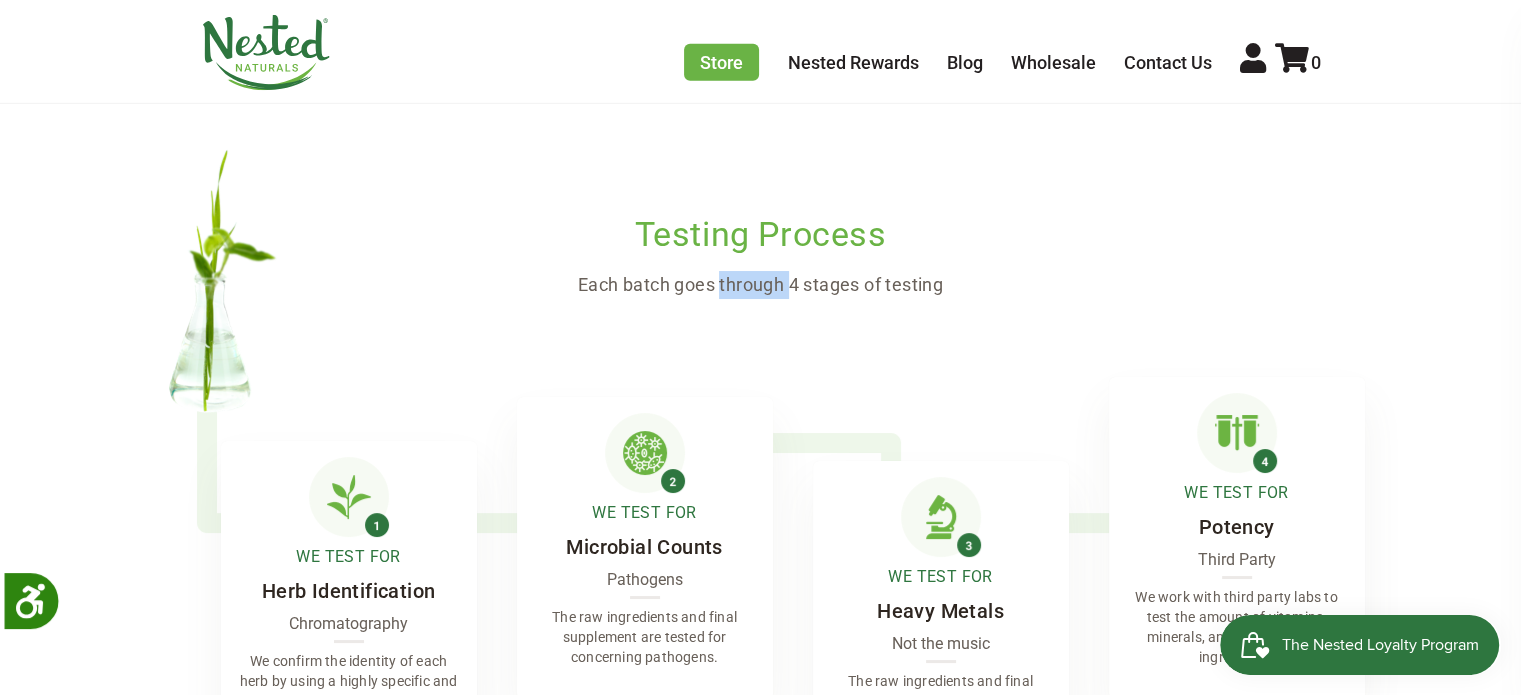 click on "Each batch goes through 4 stages of testing" at bounding box center [761, 285] 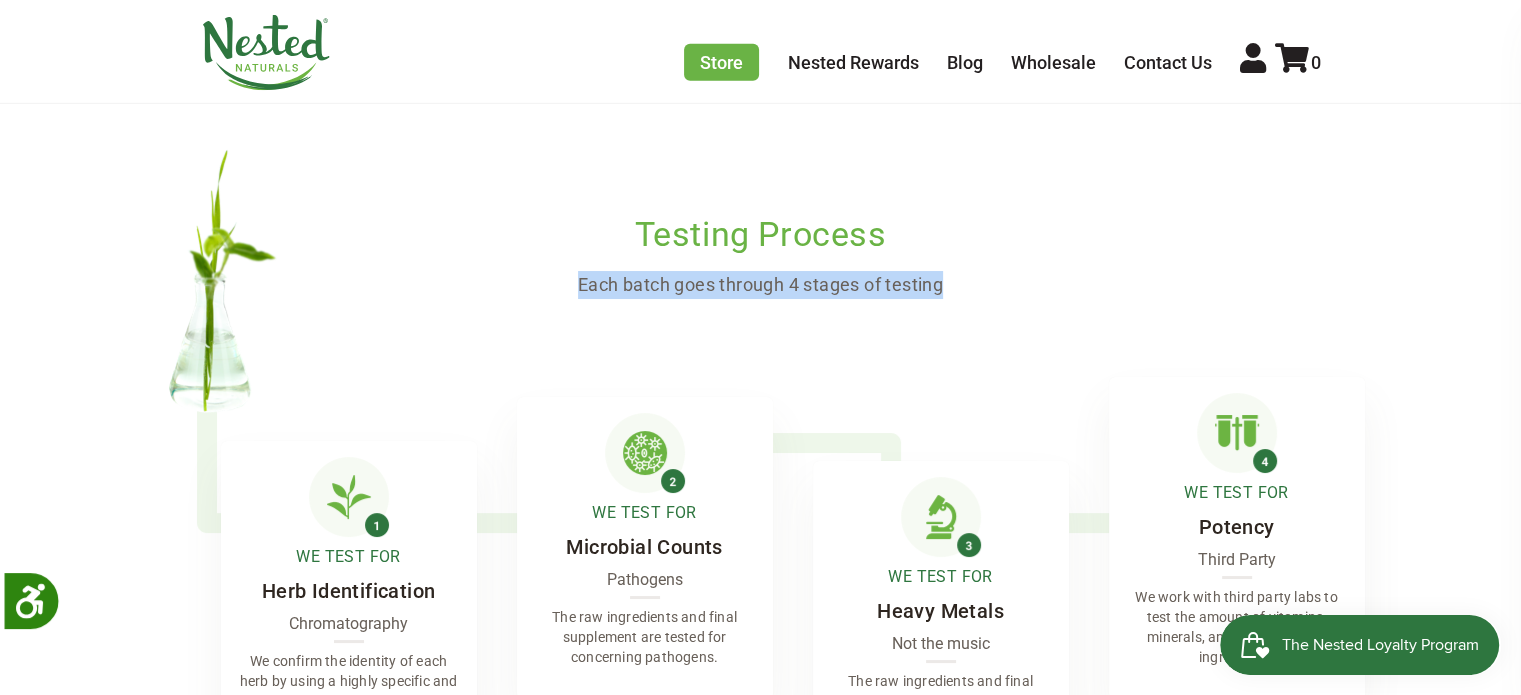 click on "Each batch goes through 4 stages of testing" at bounding box center [761, 285] 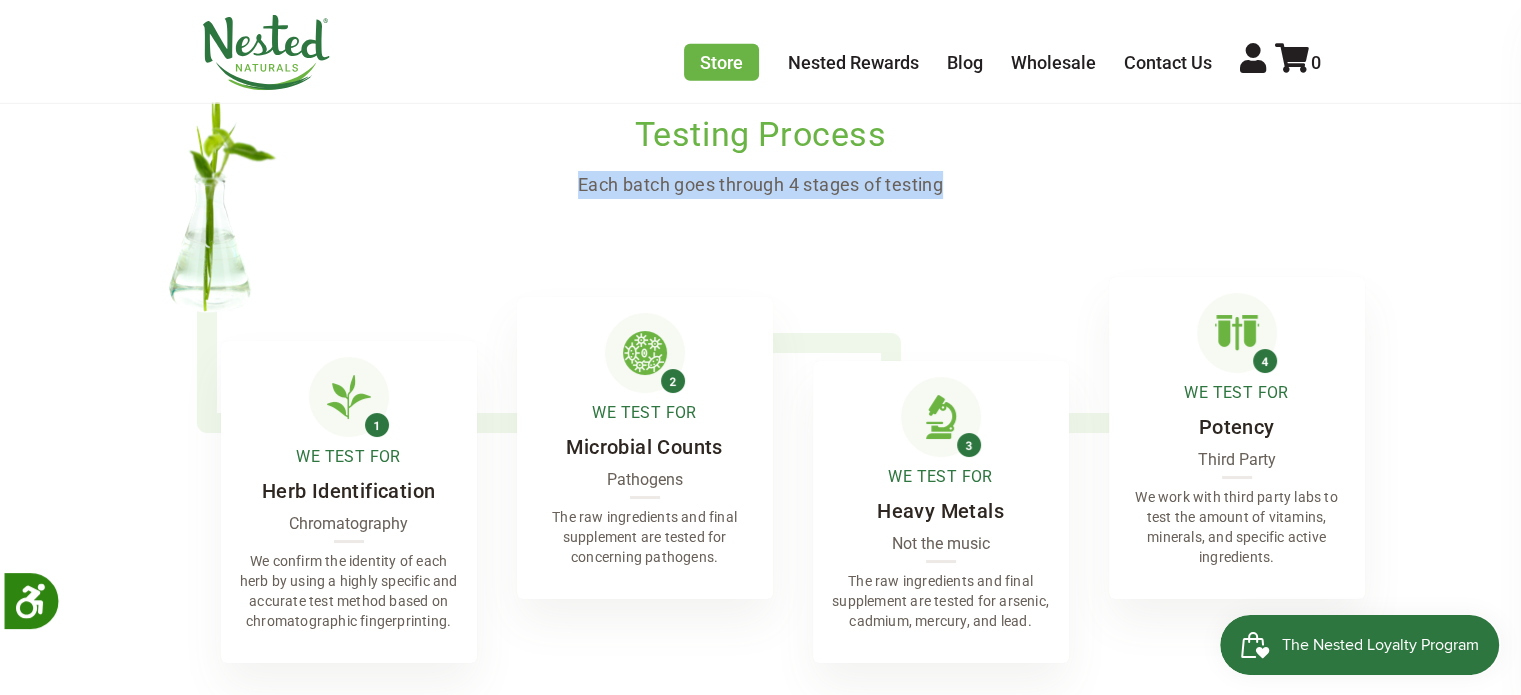 scroll, scrollTop: 5000, scrollLeft: 0, axis: vertical 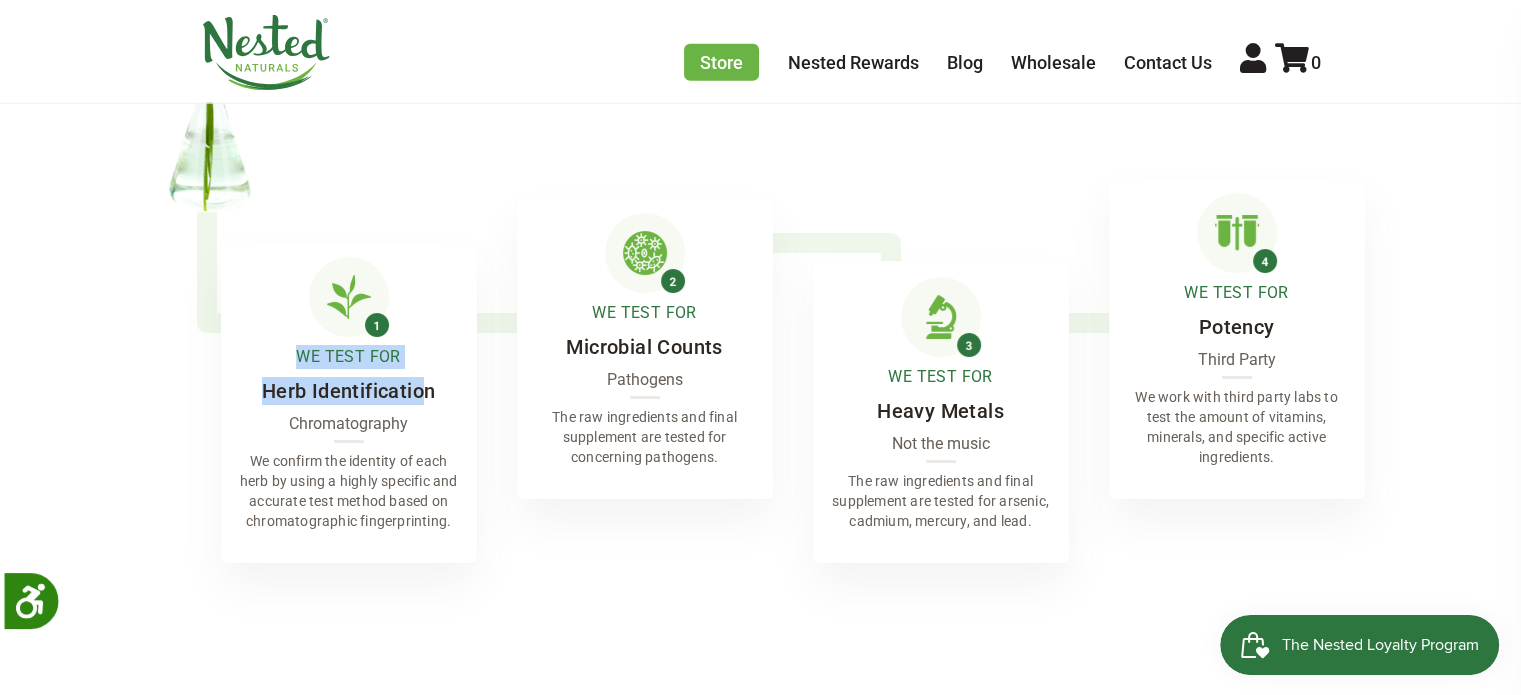 drag, startPoint x: 300, startPoint y: 339, endPoint x: 427, endPoint y: 339, distance: 127 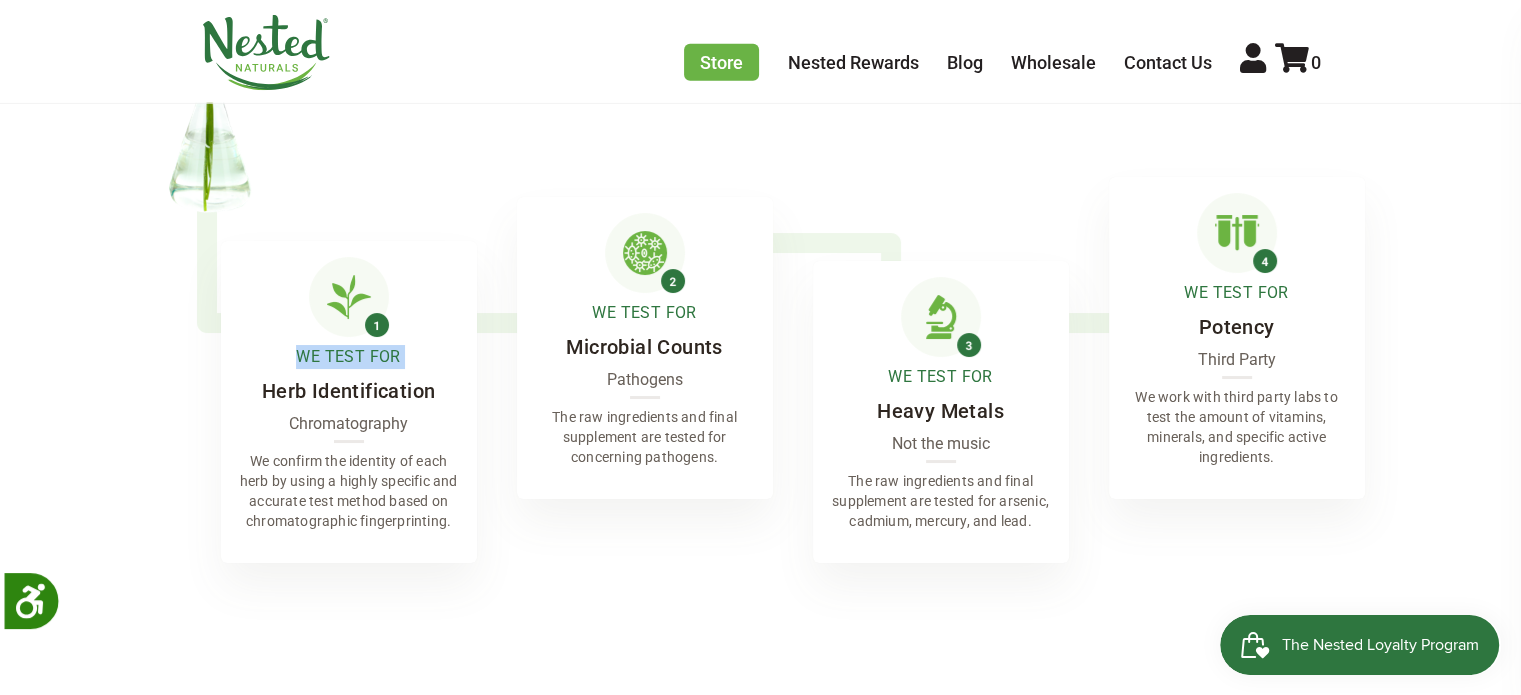 drag, startPoint x: 255, startPoint y: 333, endPoint x: 295, endPoint y: 324, distance: 41 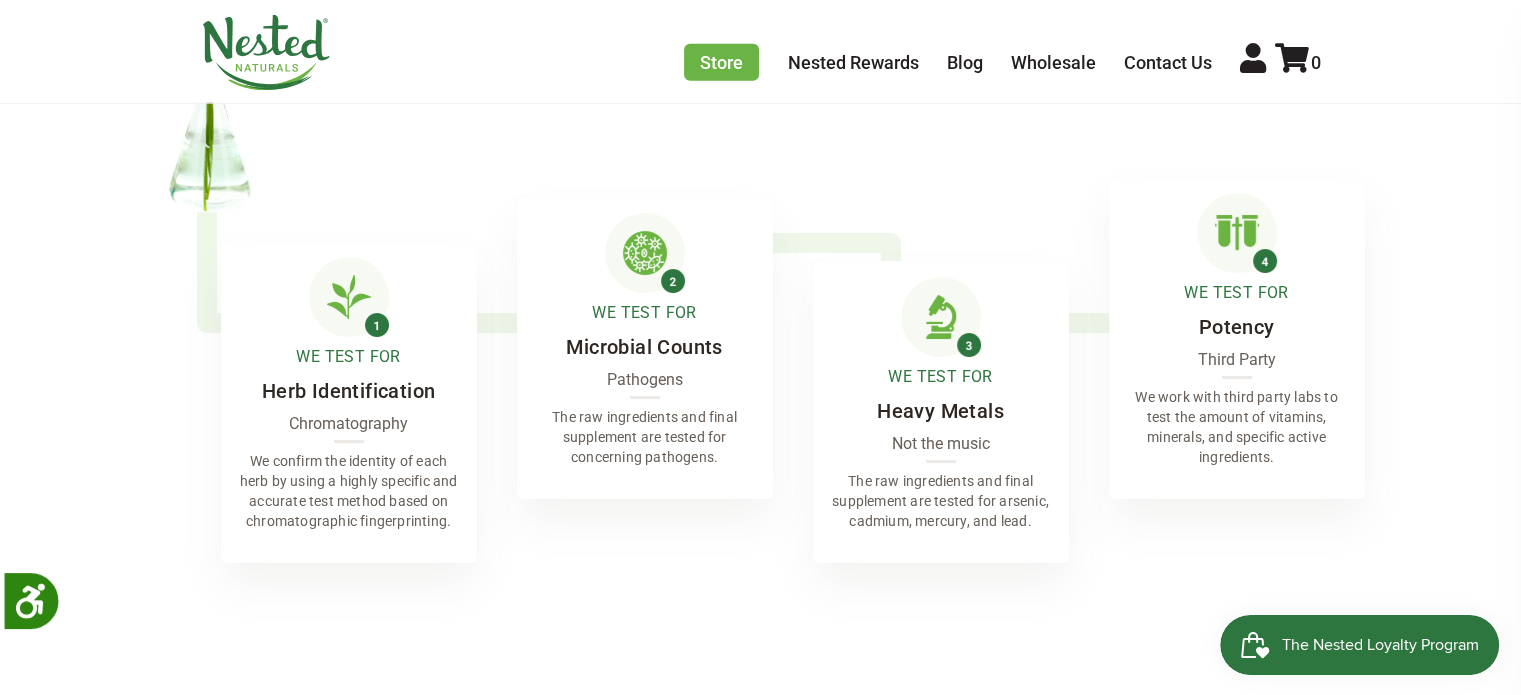 click on "×
Previous
Next" at bounding box center [761, -1597] 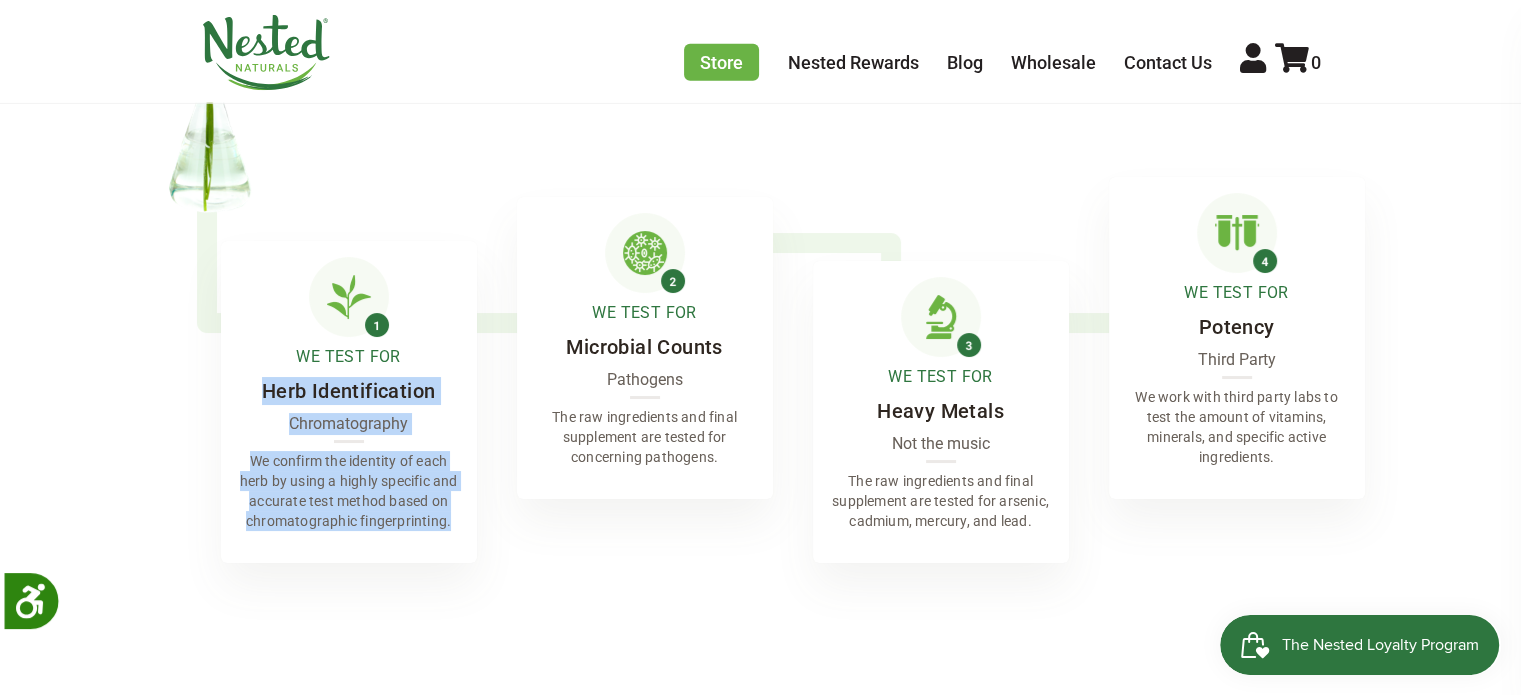 drag, startPoint x: 264, startPoint y: 363, endPoint x: 469, endPoint y: 499, distance: 246.01016 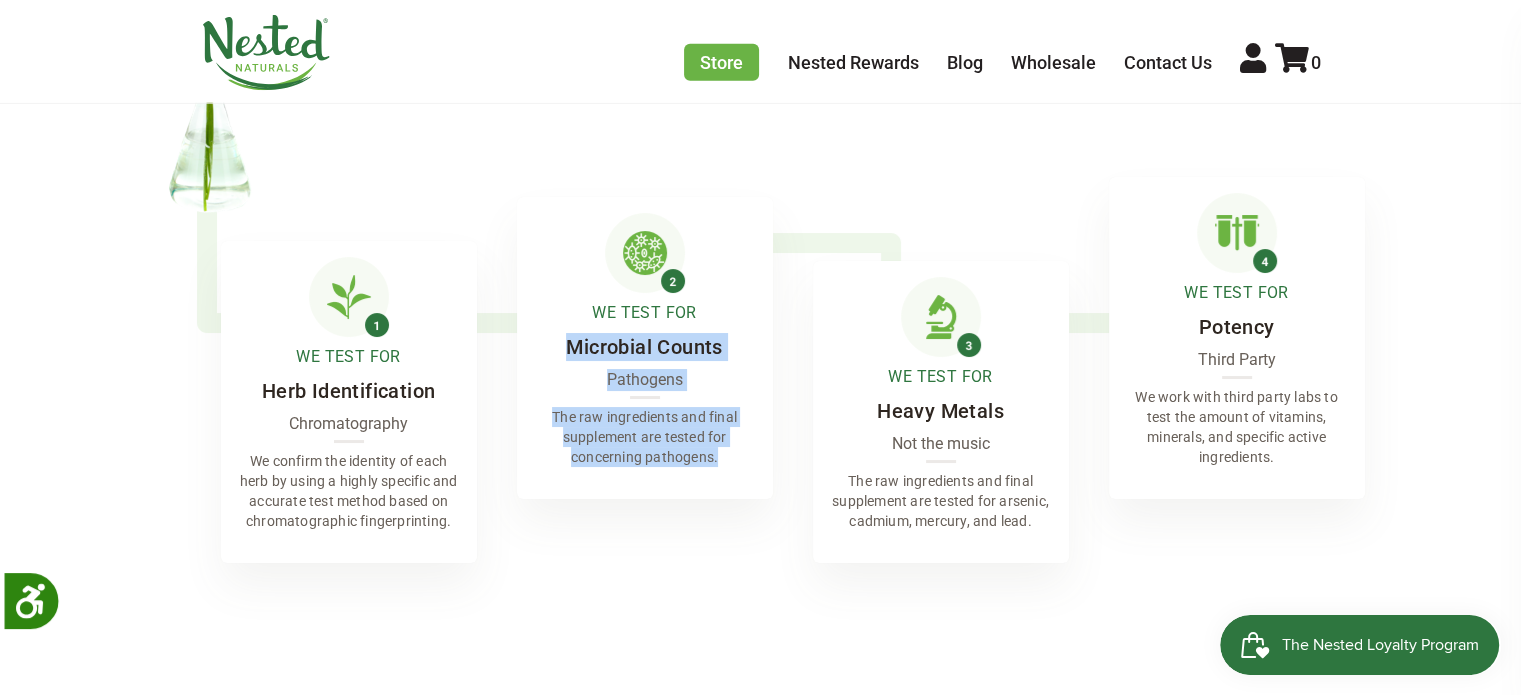 drag, startPoint x: 567, startPoint y: 319, endPoint x: 752, endPoint y: 432, distance: 216.78099 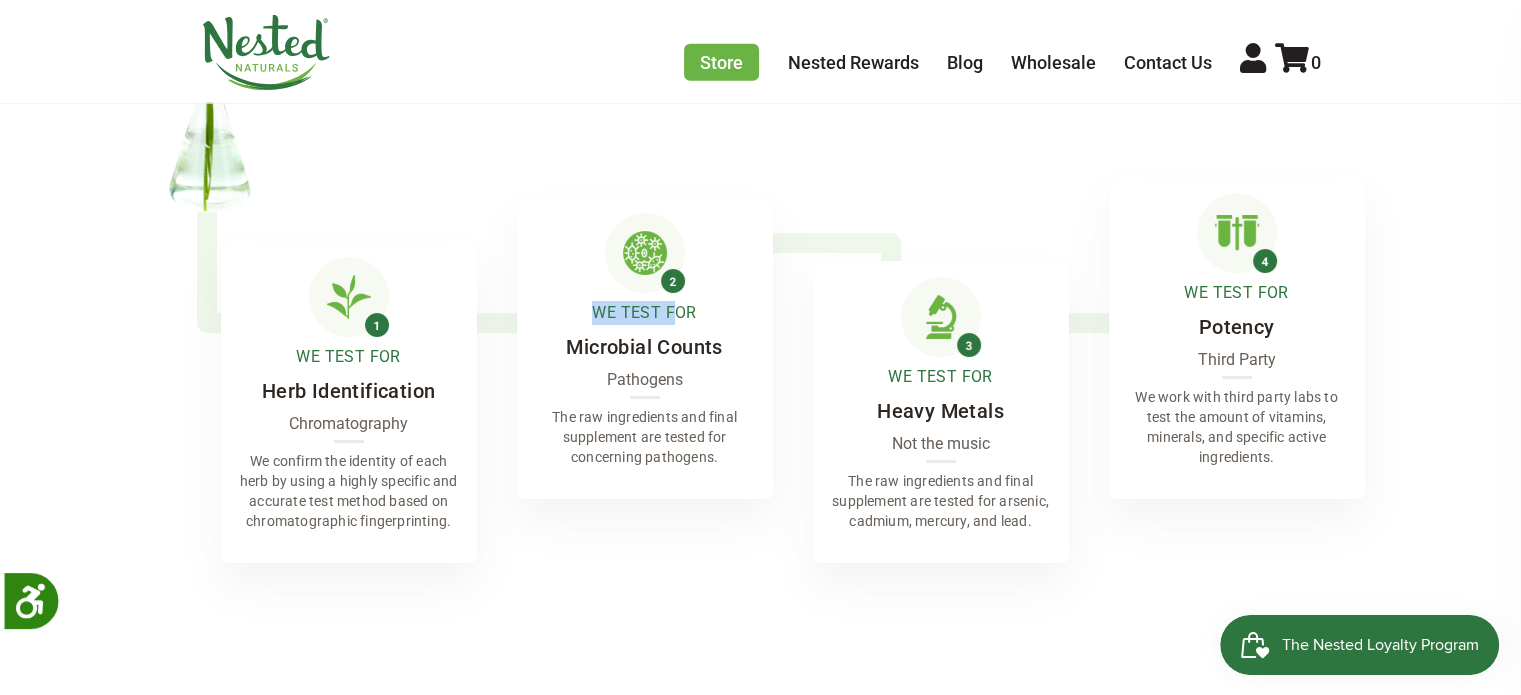 drag, startPoint x: 588, startPoint y: 285, endPoint x: 679, endPoint y: 285, distance: 91 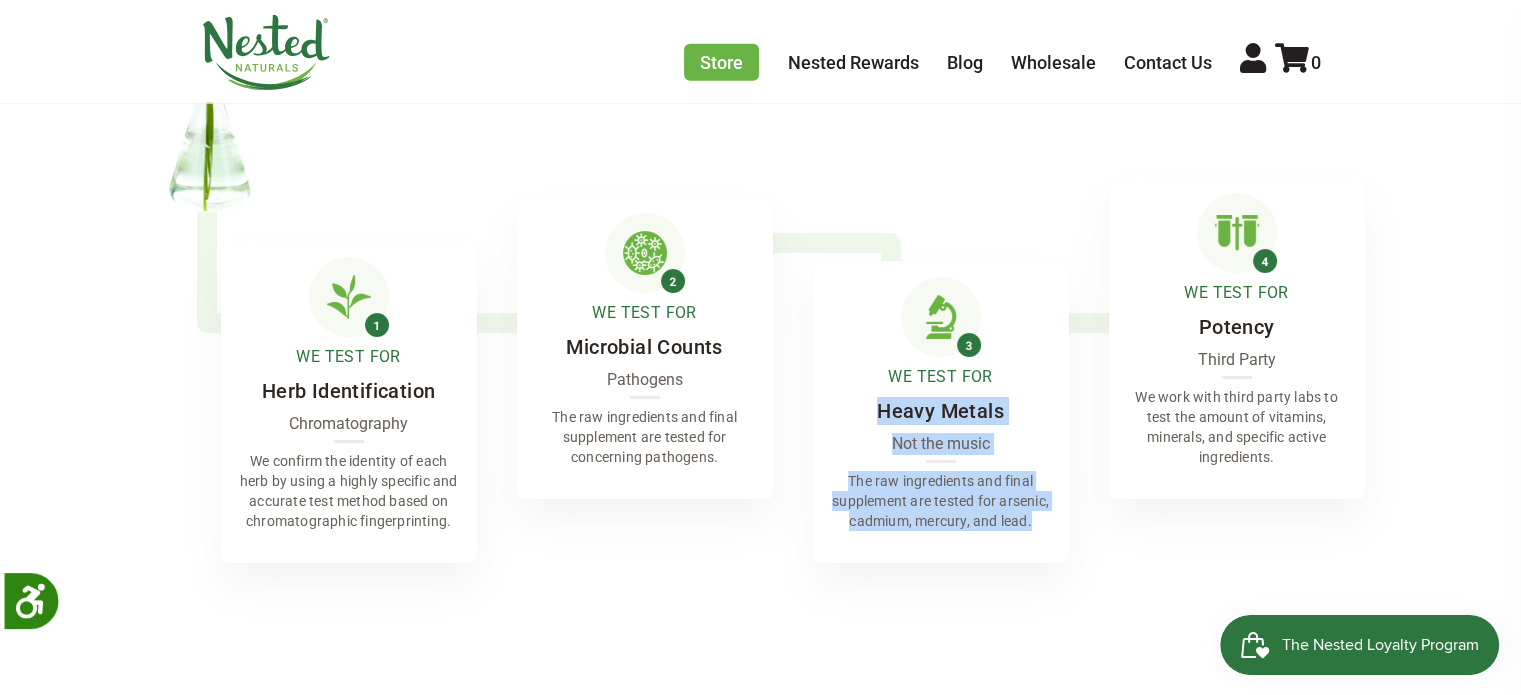 drag, startPoint x: 882, startPoint y: 388, endPoint x: 1056, endPoint y: 502, distance: 208.01923 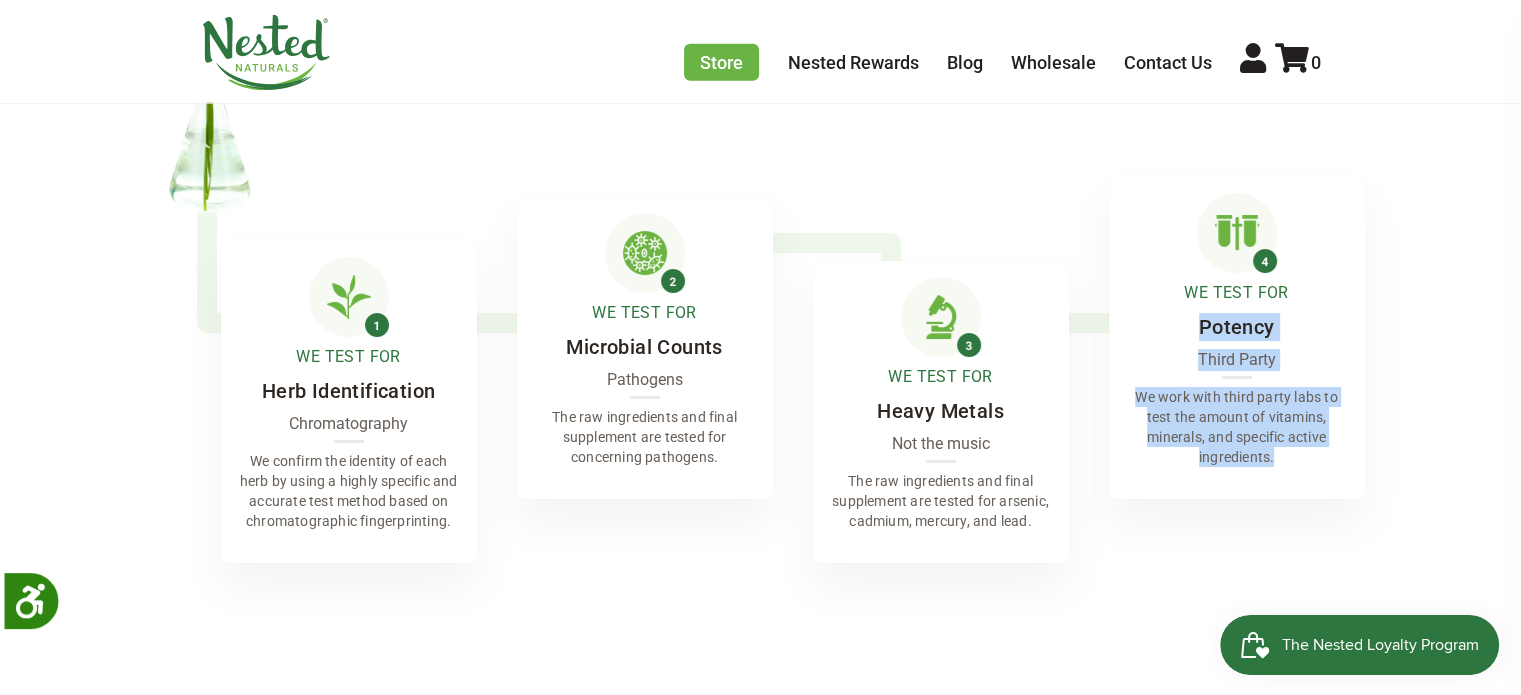drag, startPoint x: 1200, startPoint y: 298, endPoint x: 1344, endPoint y: 440, distance: 202.23749 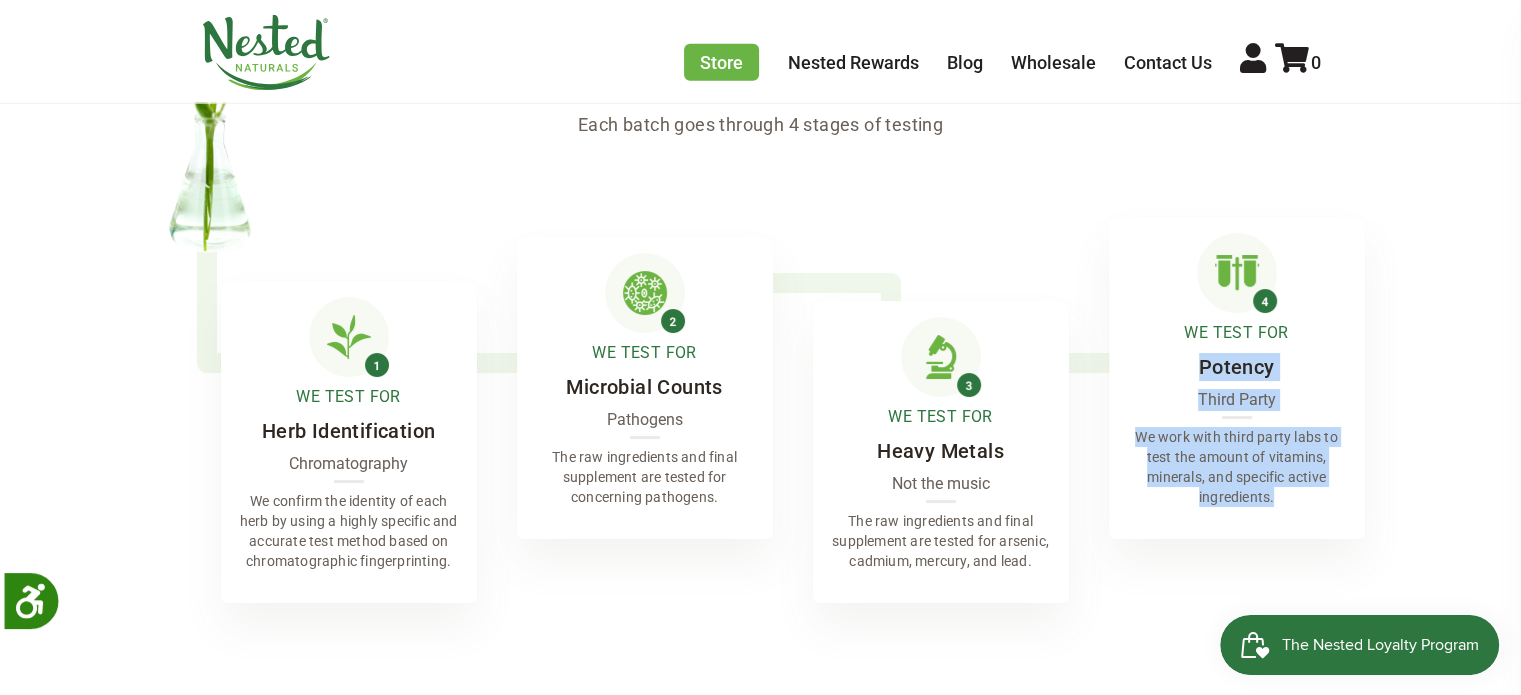 scroll, scrollTop: 4800, scrollLeft: 0, axis: vertical 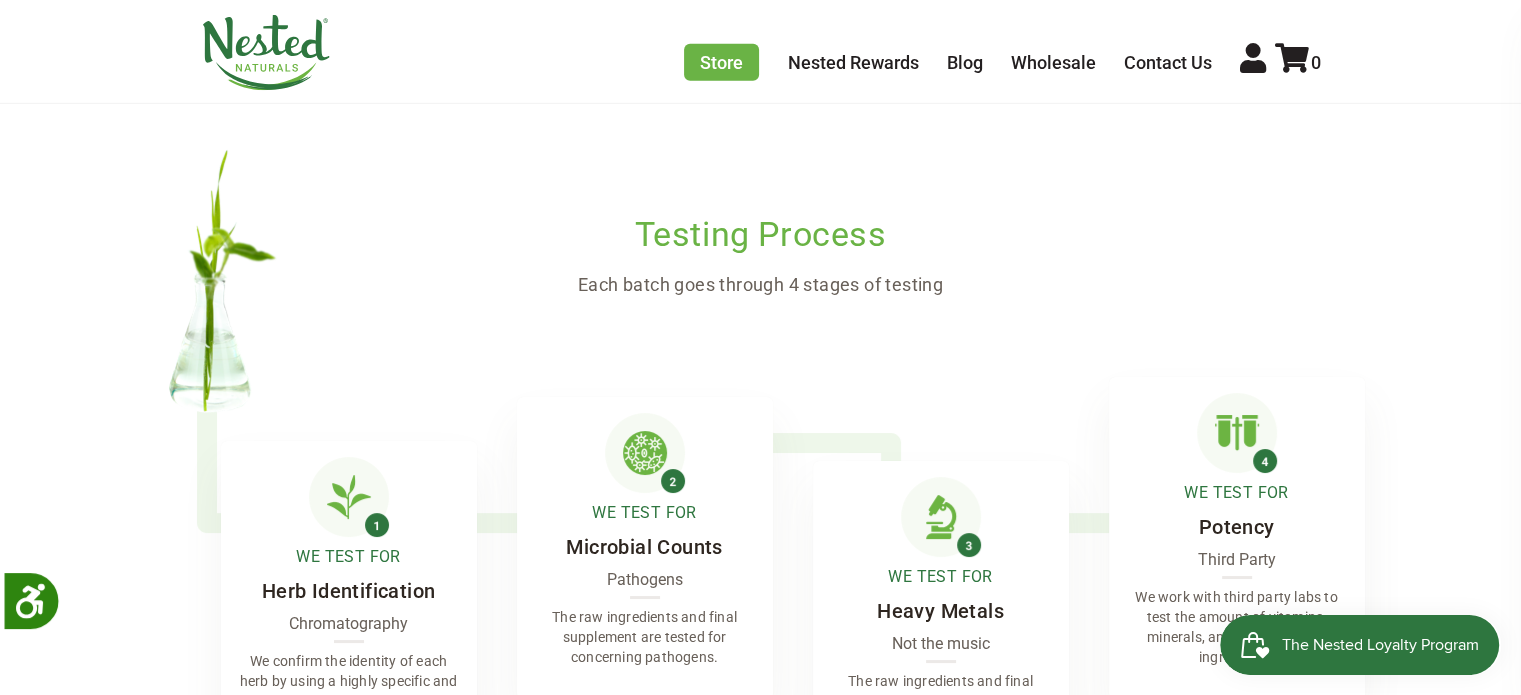 click on "We Test For
Heavy Metals
Not the music
The raw ingredients and final supplement are tested for arsenic, cadmium, mercury, and lead." at bounding box center (941, 532) 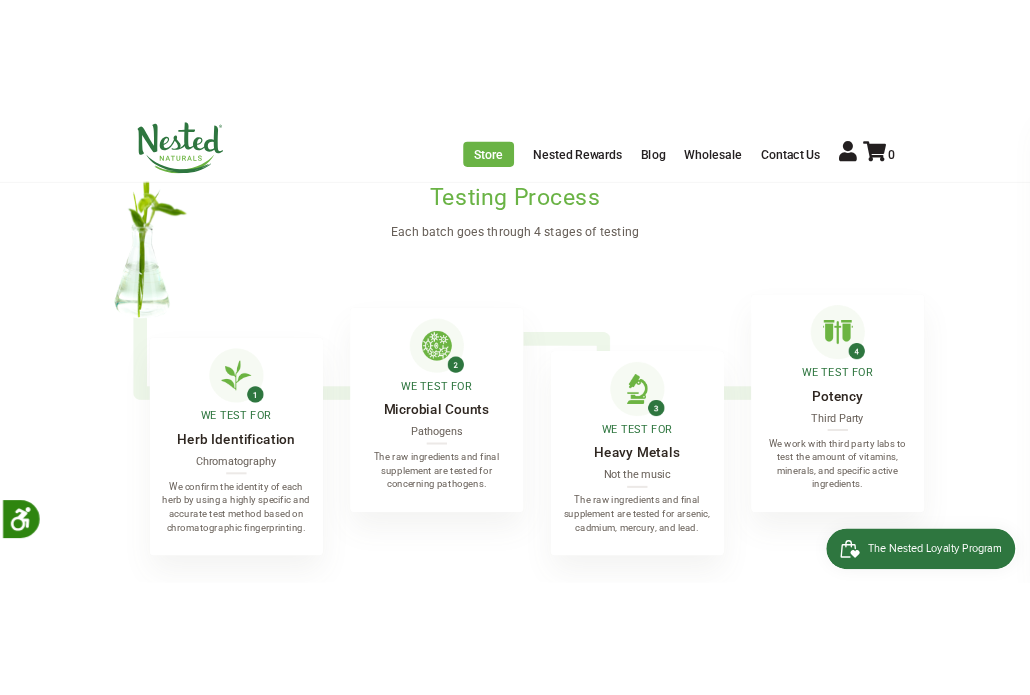 scroll, scrollTop: 4700, scrollLeft: 0, axis: vertical 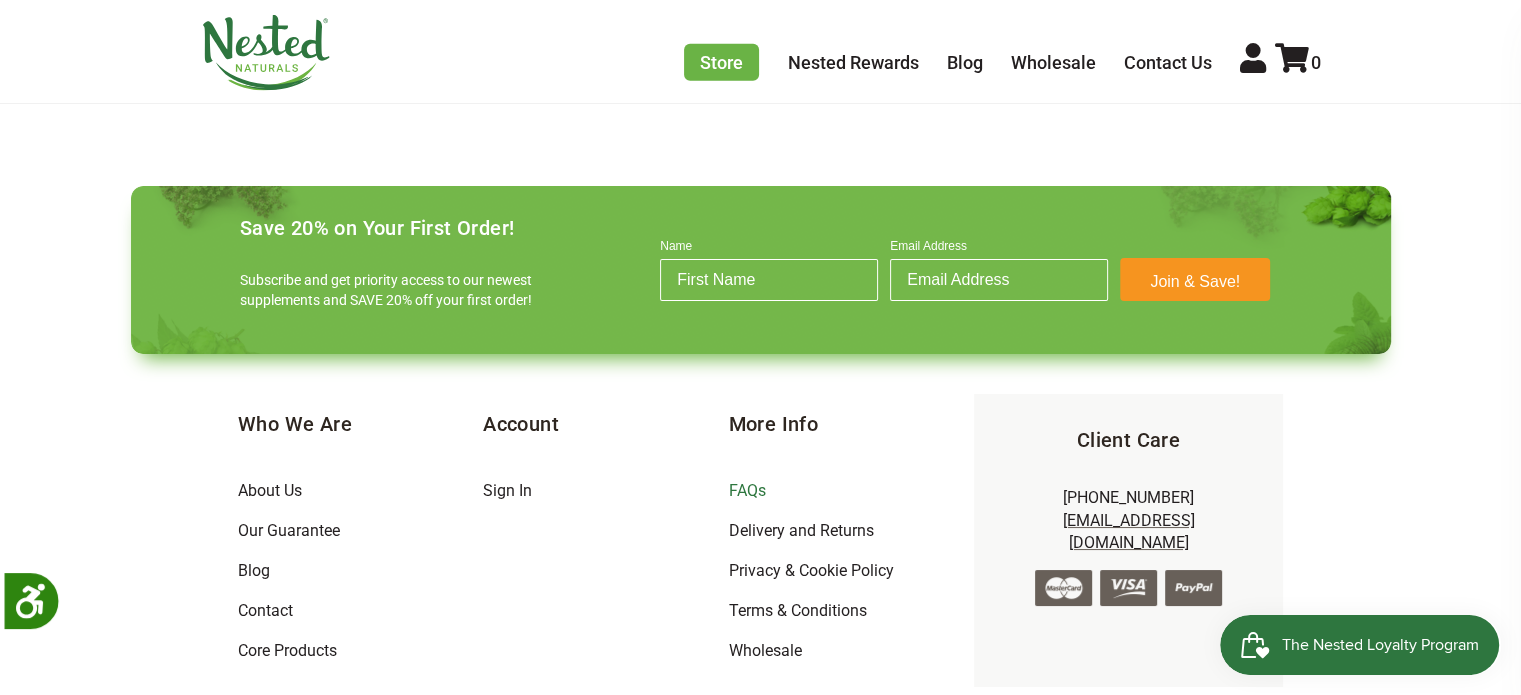 click on "FAQs" at bounding box center (746, 490) 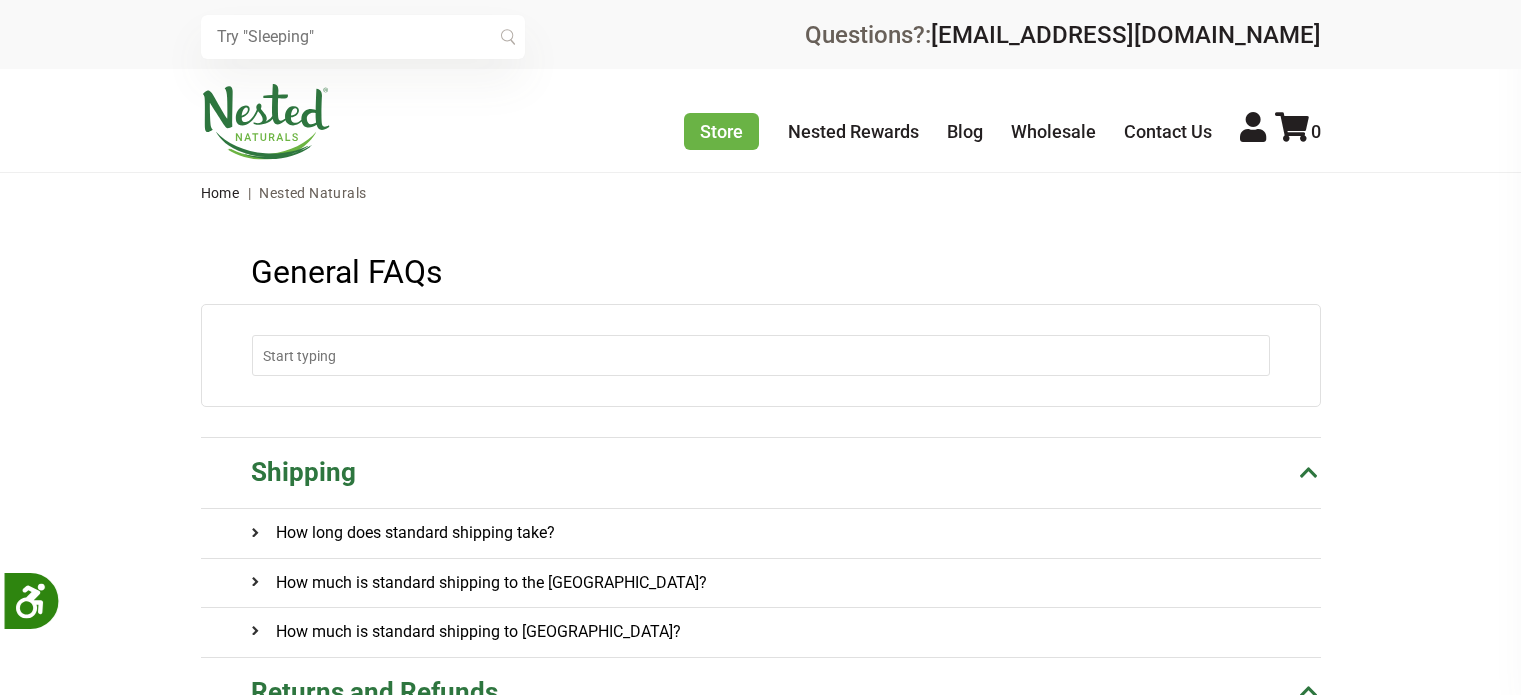scroll, scrollTop: 0, scrollLeft: 0, axis: both 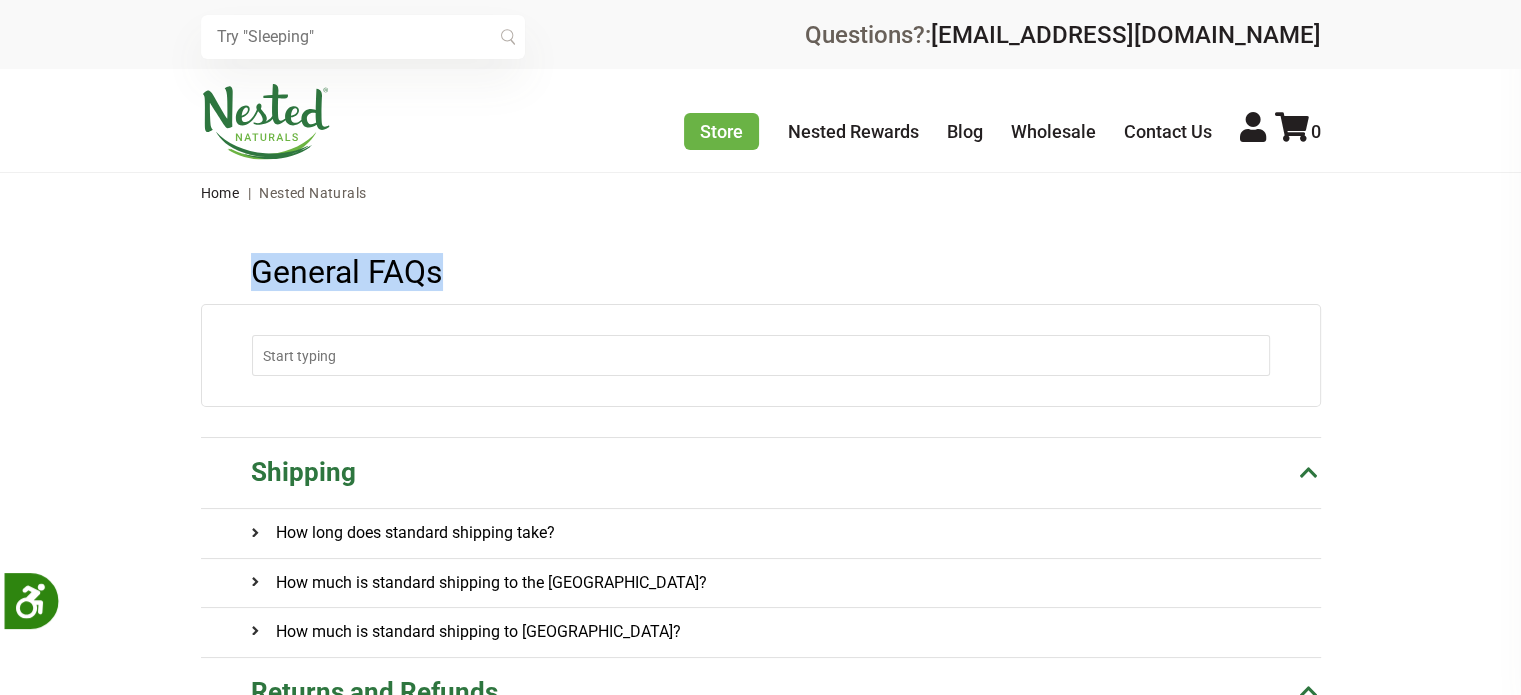 drag, startPoint x: 221, startPoint y: 280, endPoint x: 497, endPoint y: 279, distance: 276.0018 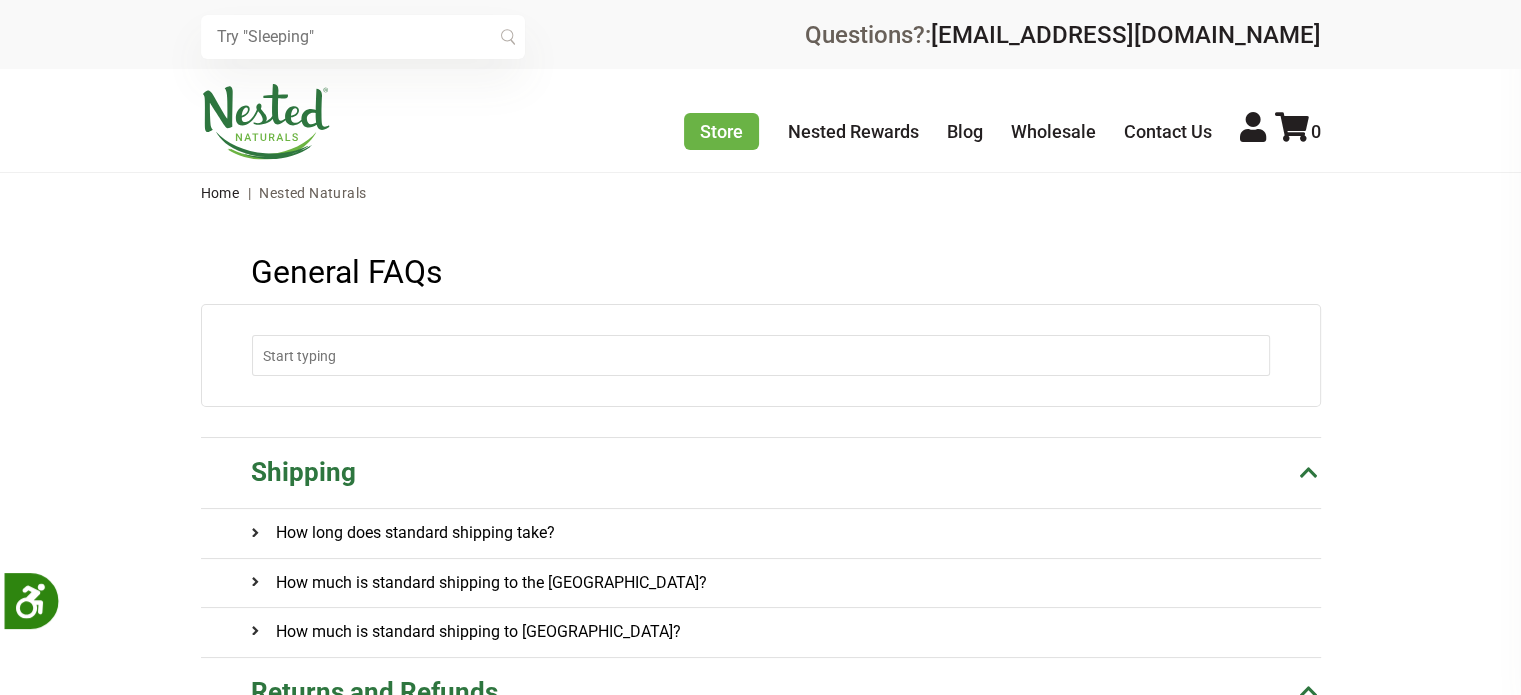 click on "General FAQs" at bounding box center (761, 272) 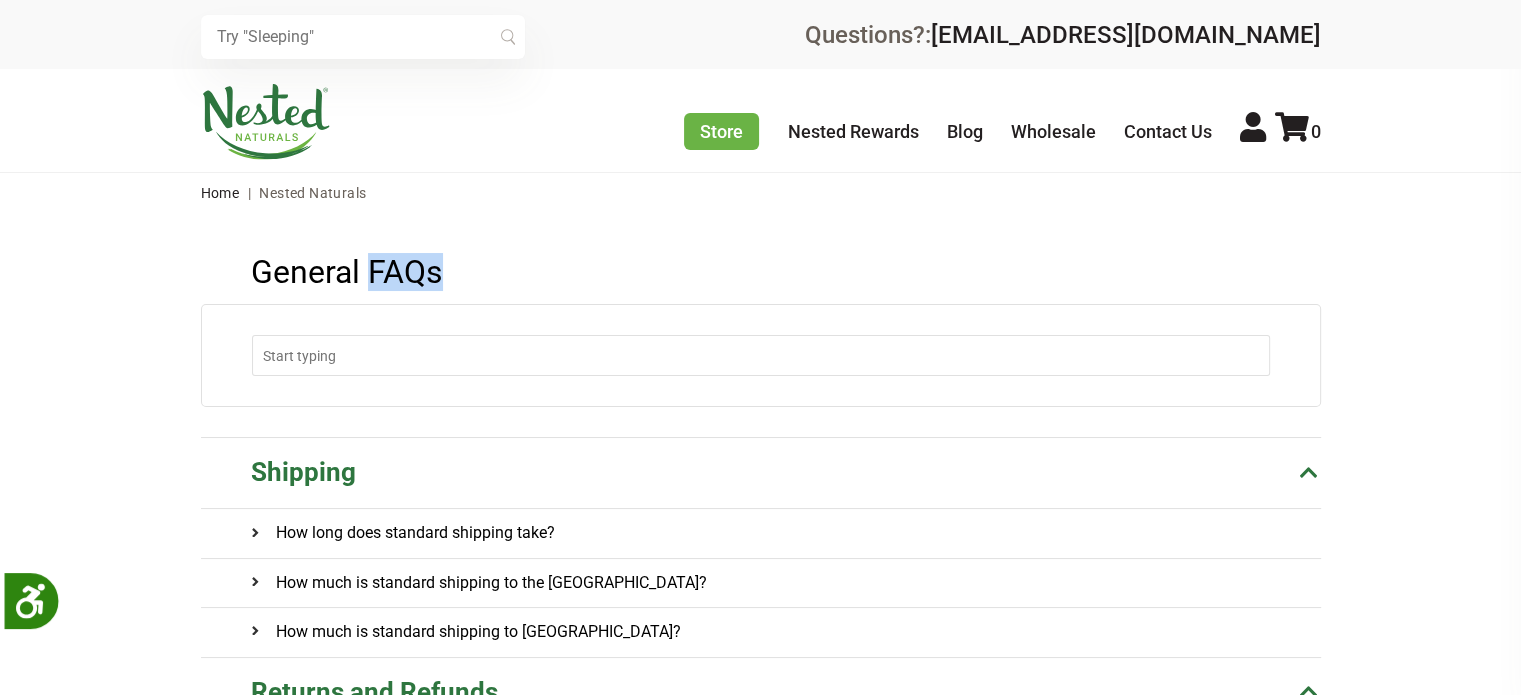 click on "General FAQs" at bounding box center [761, 272] 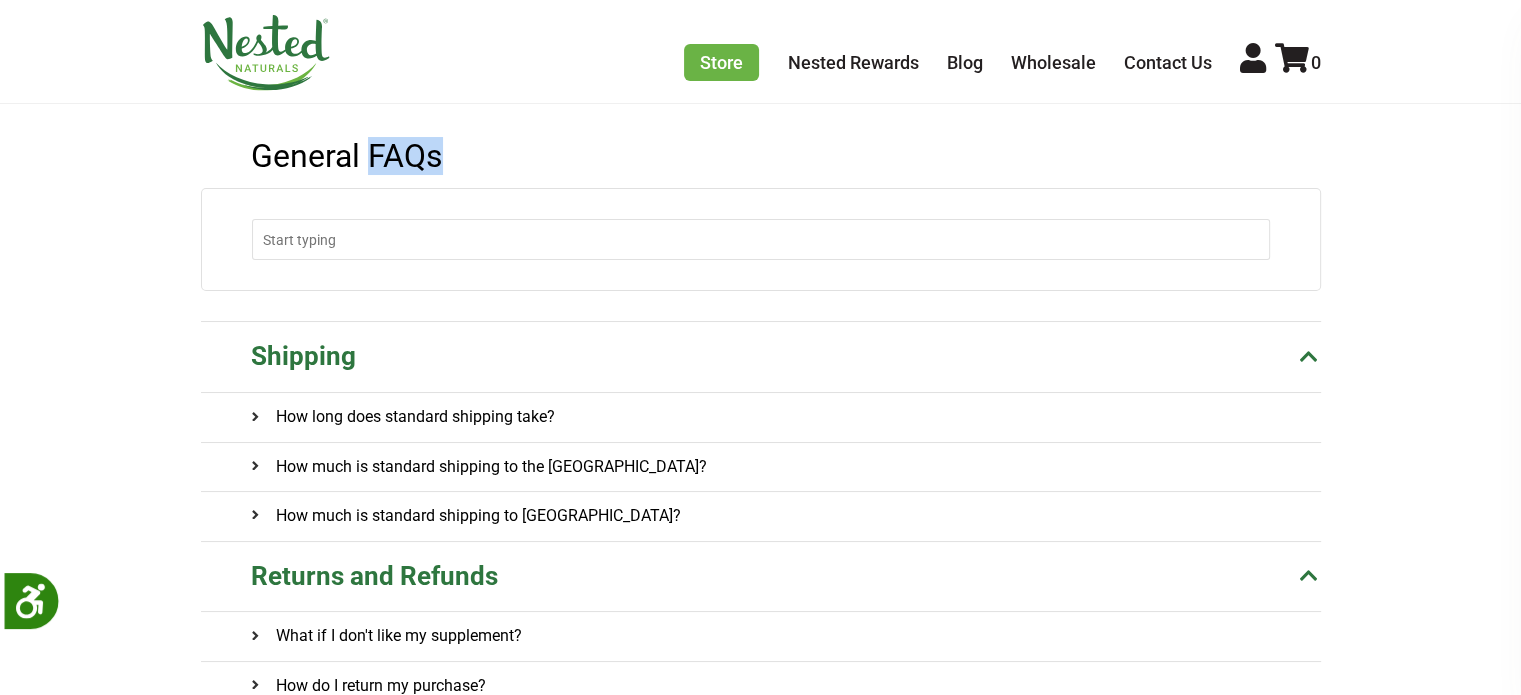 scroll, scrollTop: 200, scrollLeft: 0, axis: vertical 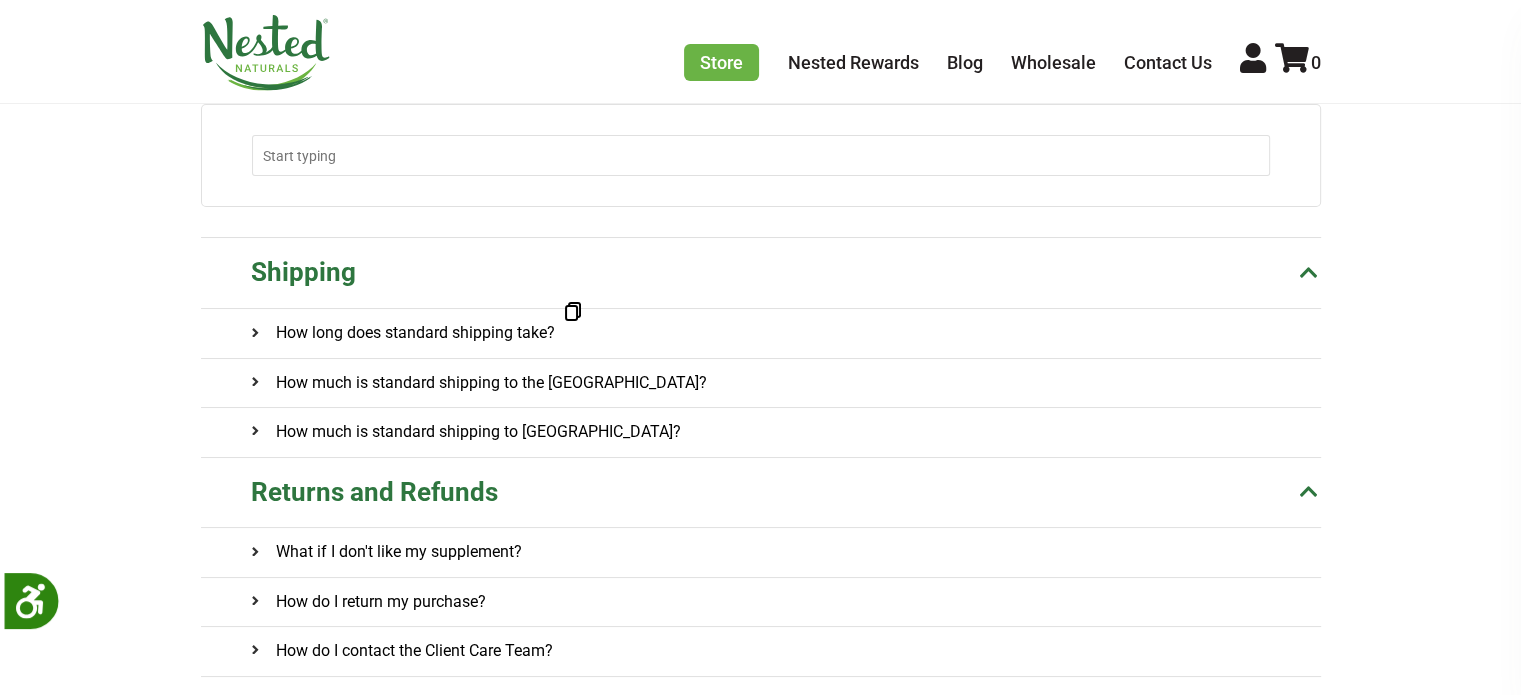 click on "How long does standard shipping take?" at bounding box center [403, 333] 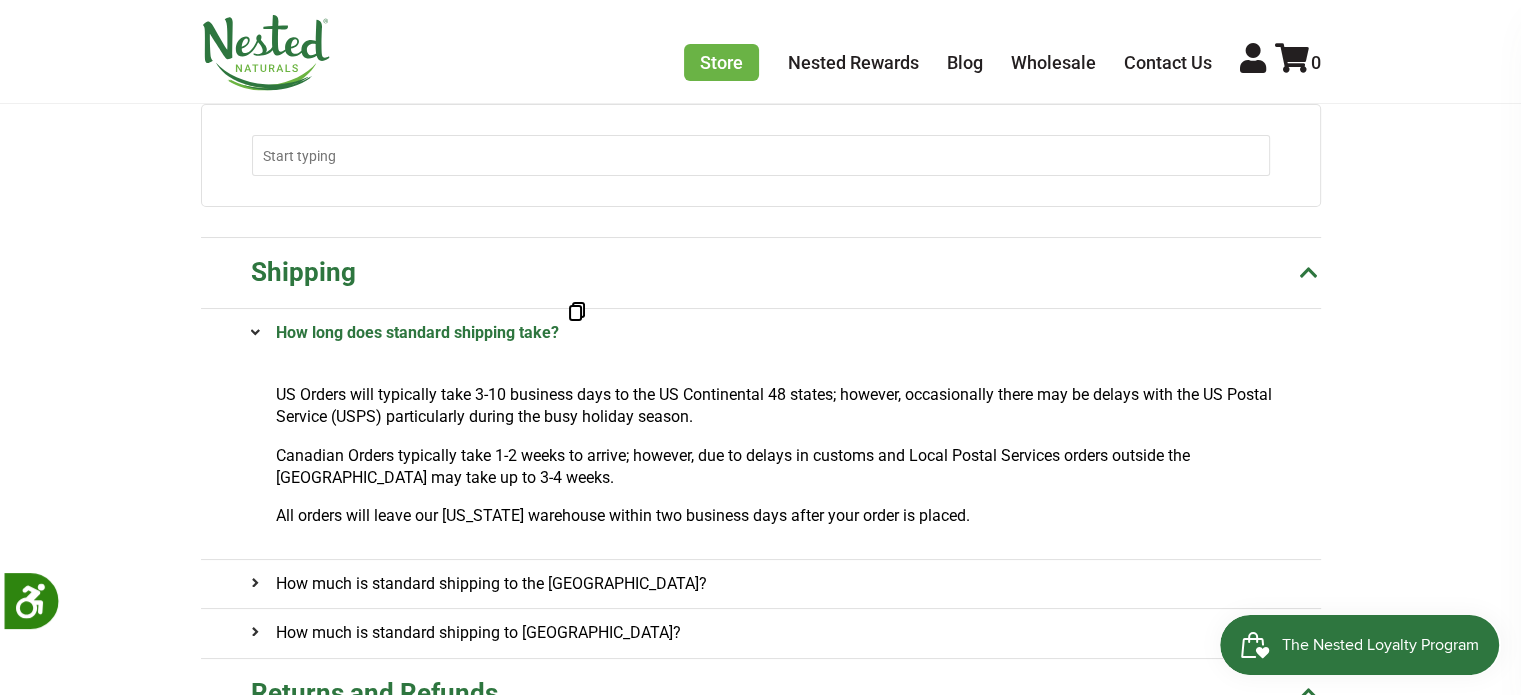 scroll, scrollTop: 0, scrollLeft: 0, axis: both 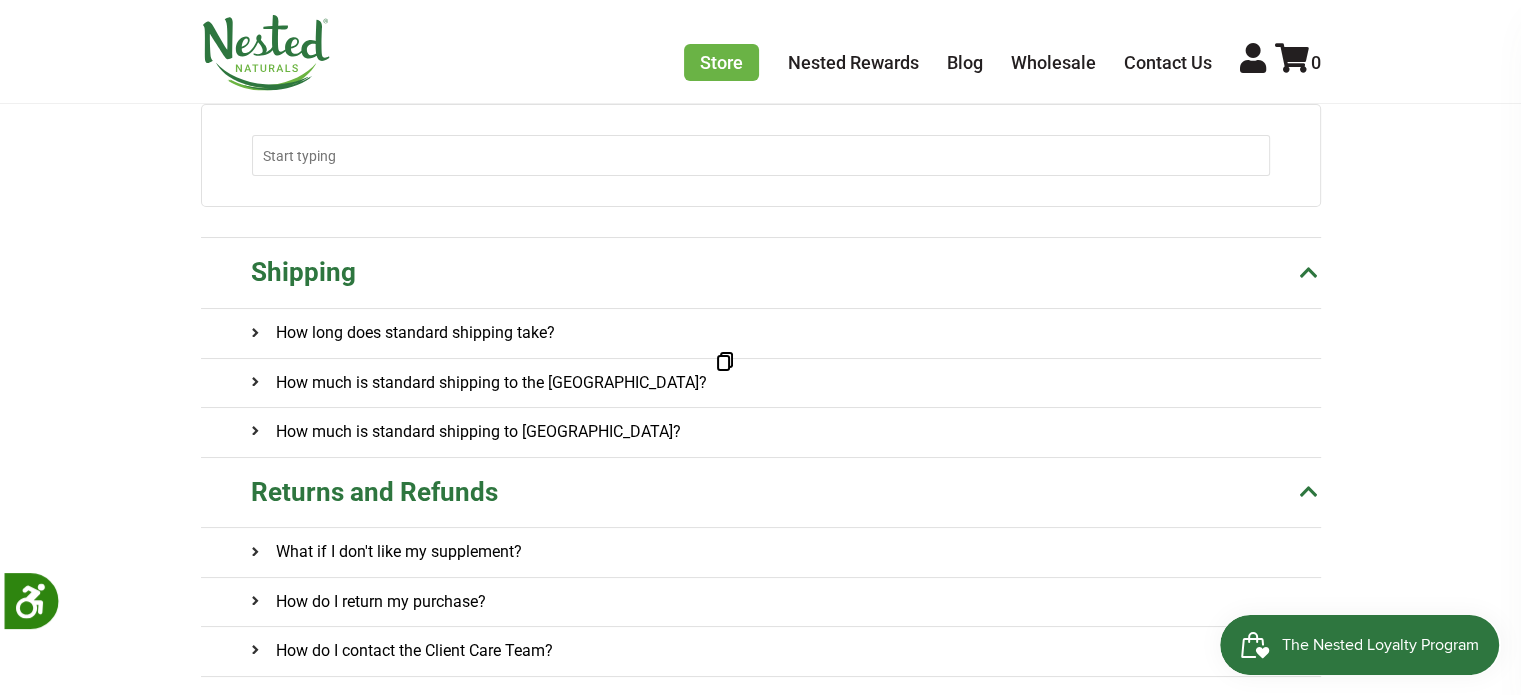 click on "How much is standard shipping to the US?" at bounding box center (479, 383) 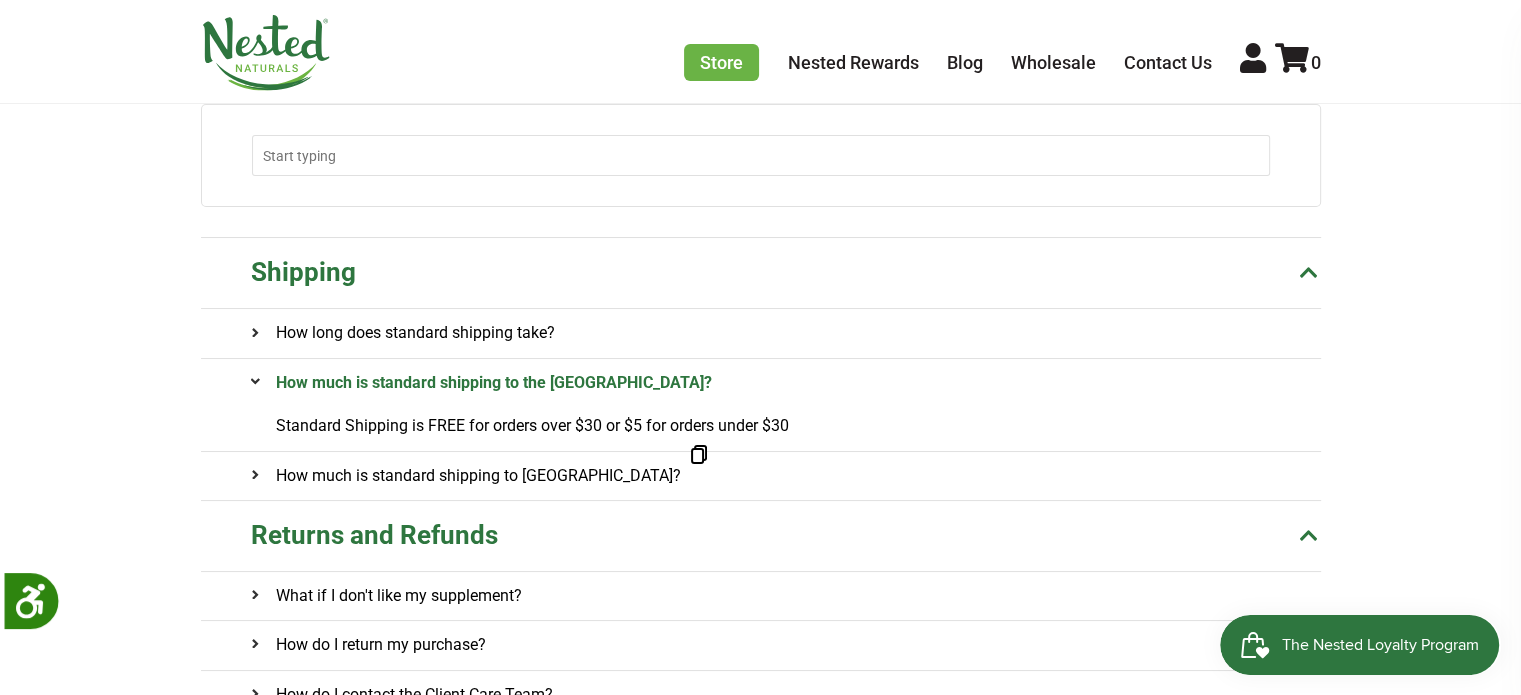 click on "How much is standard shipping to Canada?" at bounding box center [466, 476] 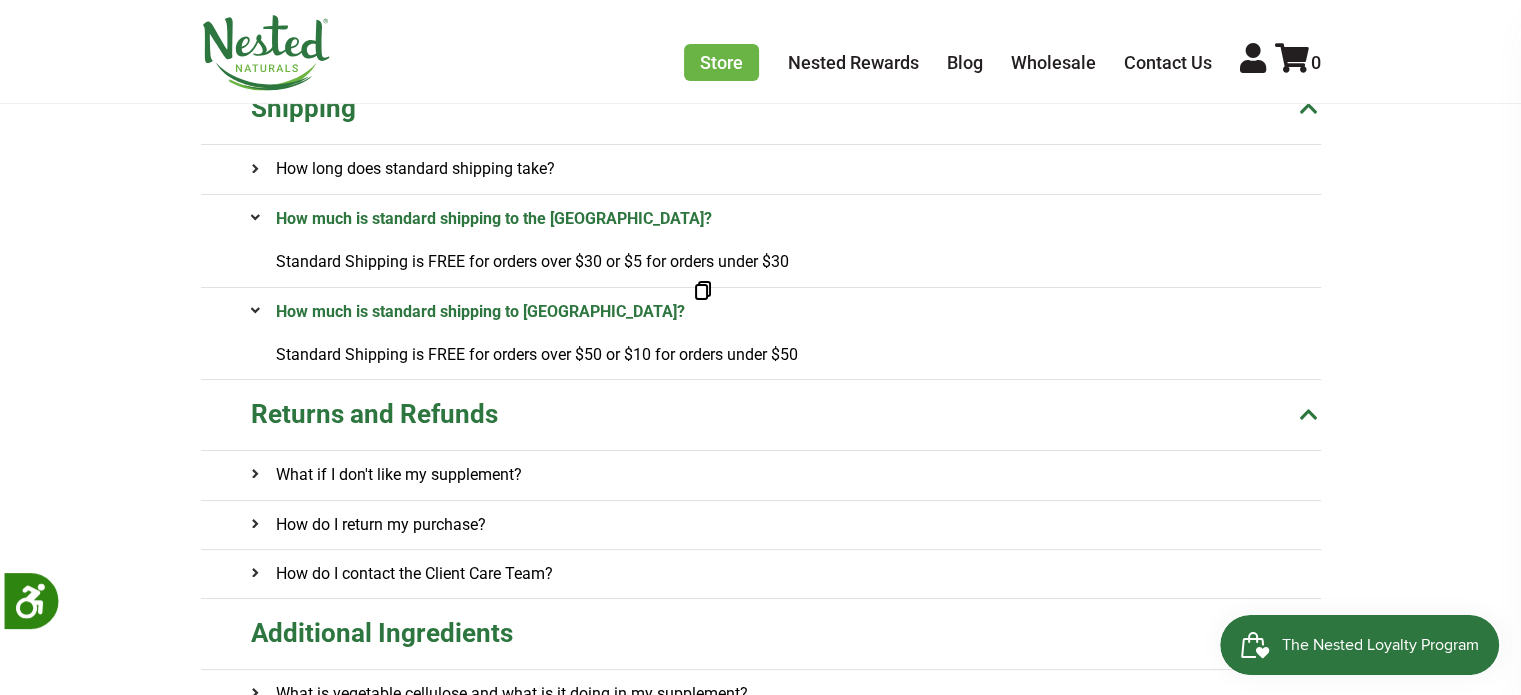 scroll, scrollTop: 400, scrollLeft: 0, axis: vertical 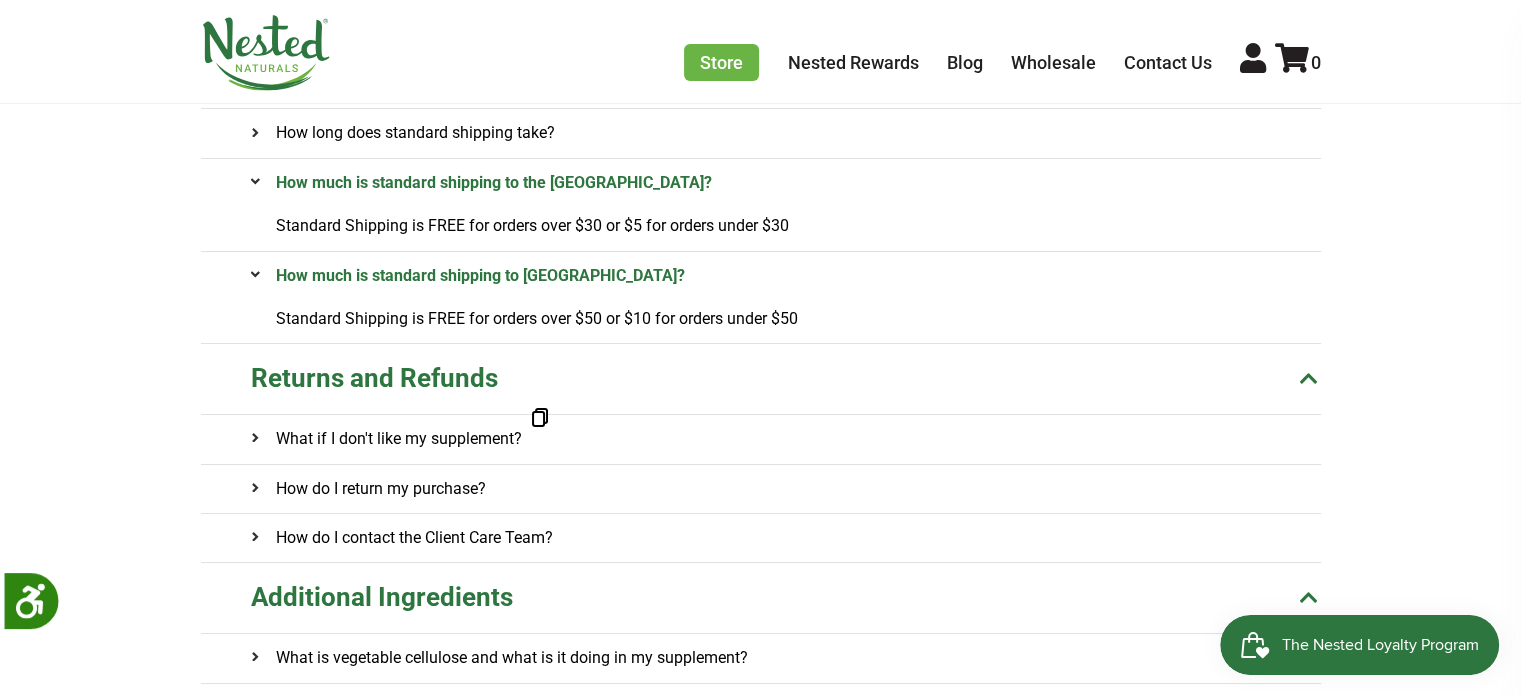 click on "What if I don't like my supplement?" at bounding box center [386, 439] 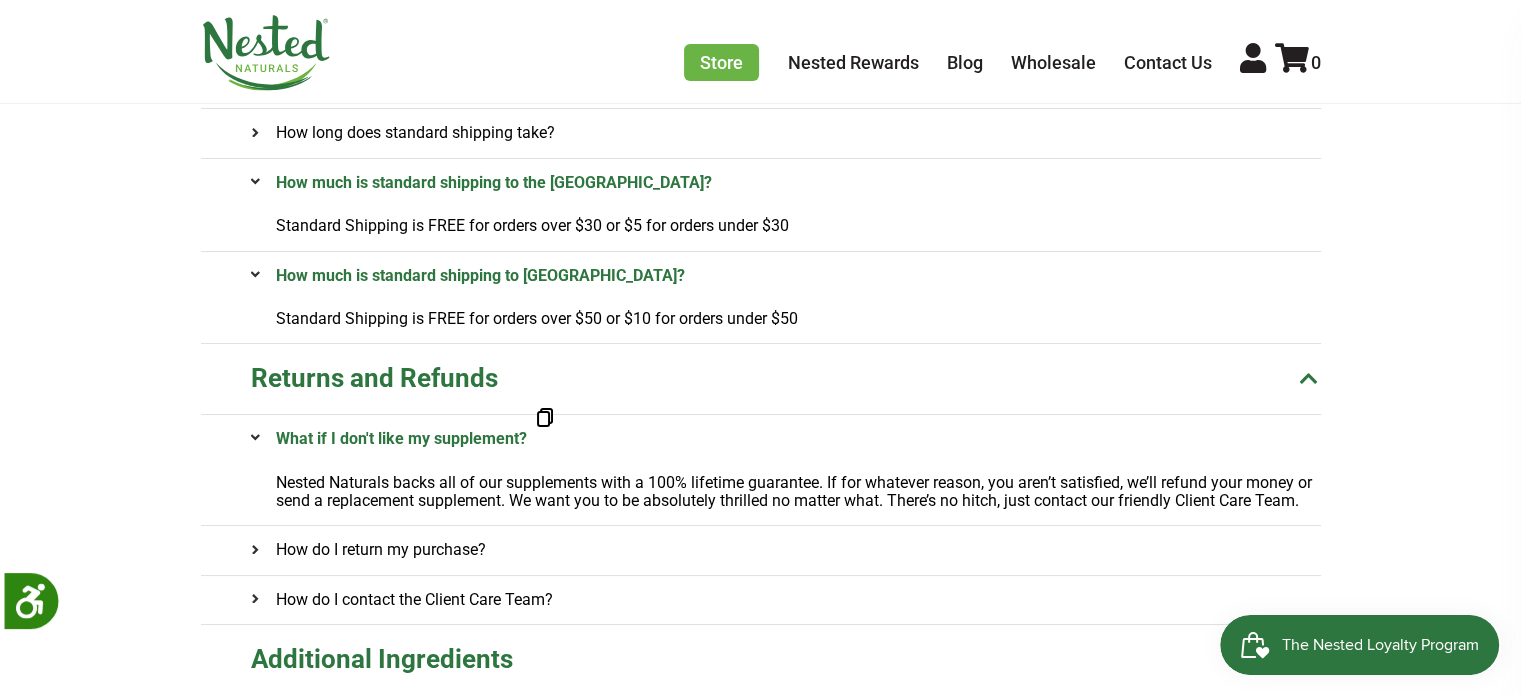 drag, startPoint x: 208, startPoint y: 438, endPoint x: 552, endPoint y: 431, distance: 344.07123 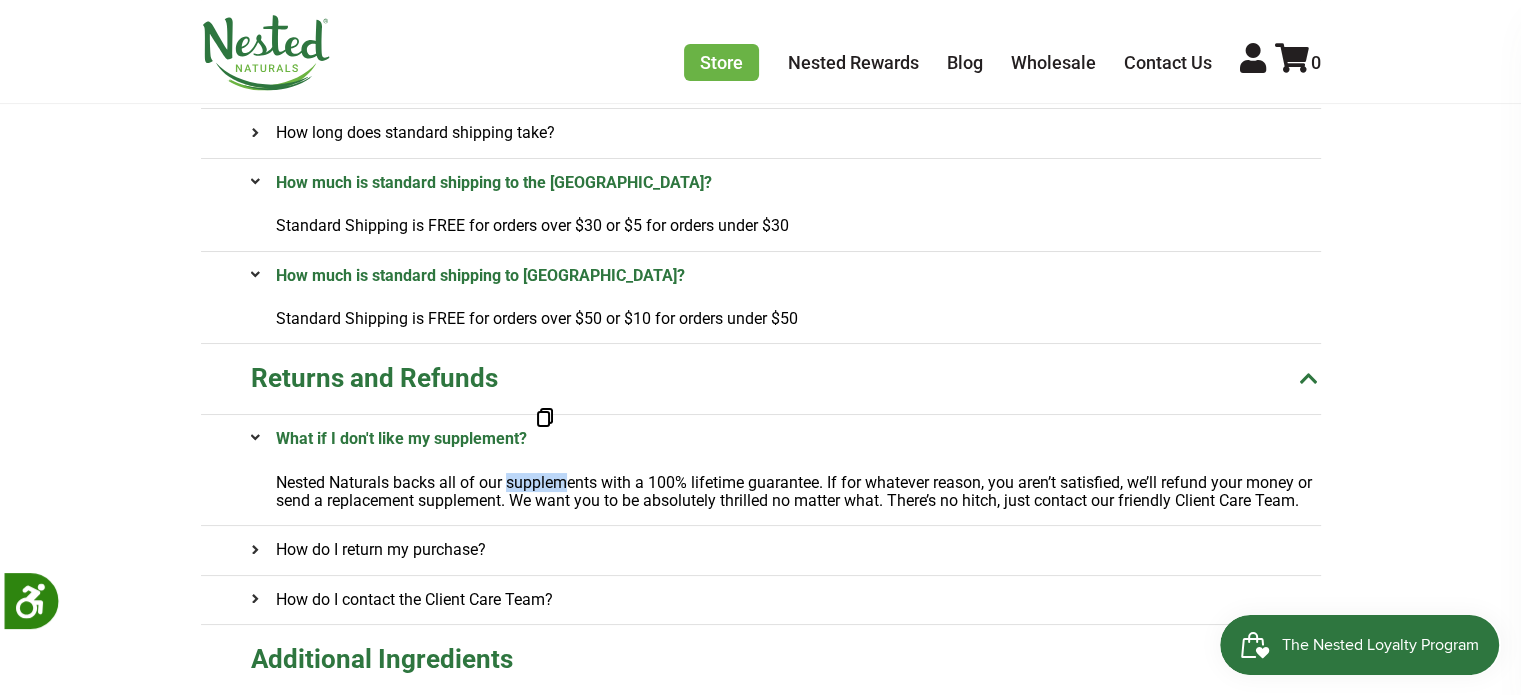 click on "Nested Naturals backs all of our supplements with a 100% lifetime guarantee. If for whatever reason, you aren’t satisfied, we’ll refund your money or send a replacement supplement. We want you to be absolutely thrilled no matter what. There’s no hitch, just contact our friendly Client Care Team." at bounding box center [786, 495] 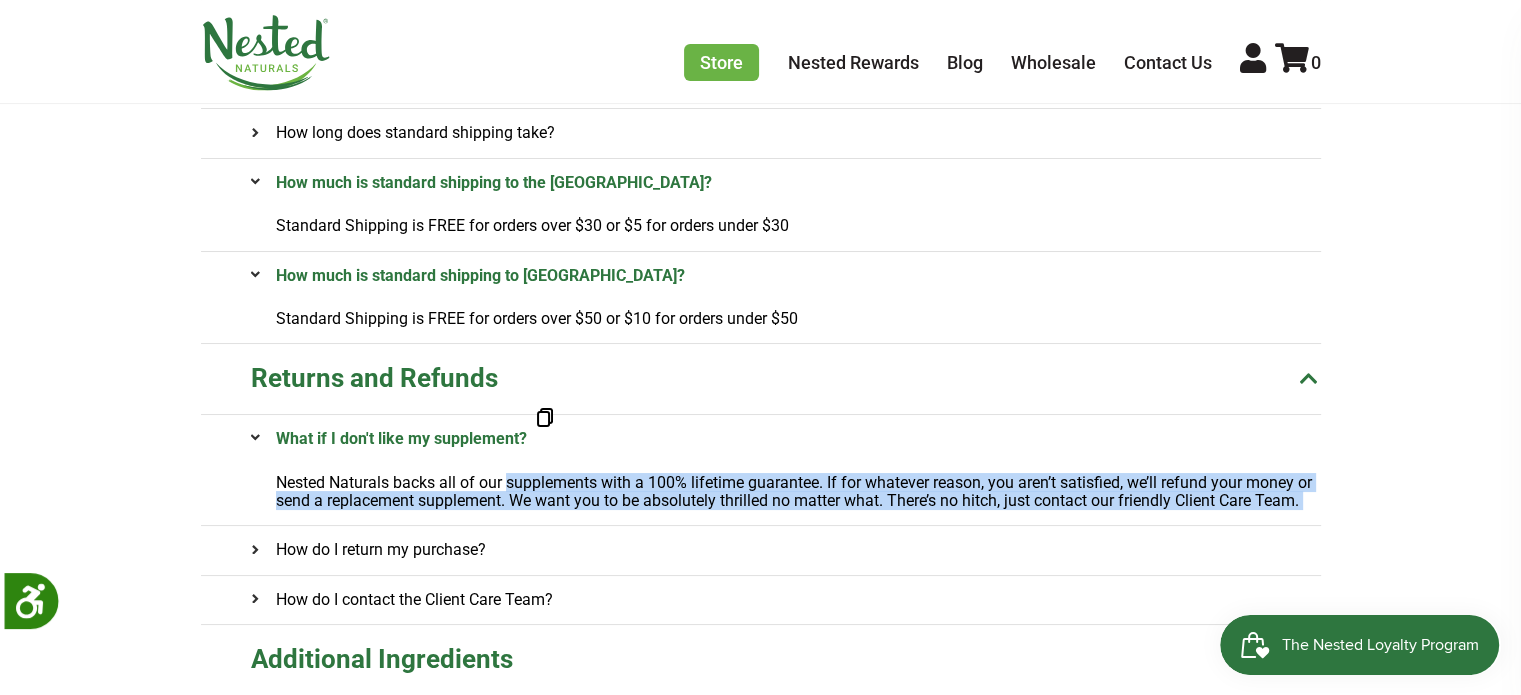 click on "Nested Naturals backs all of our supplements with a 100% lifetime guarantee. If for whatever reason, you aren’t satisfied, we’ll refund your money or send a replacement supplement. We want you to be absolutely thrilled no matter what. There’s no hitch, just contact our friendly Client Care Team." at bounding box center [786, 495] 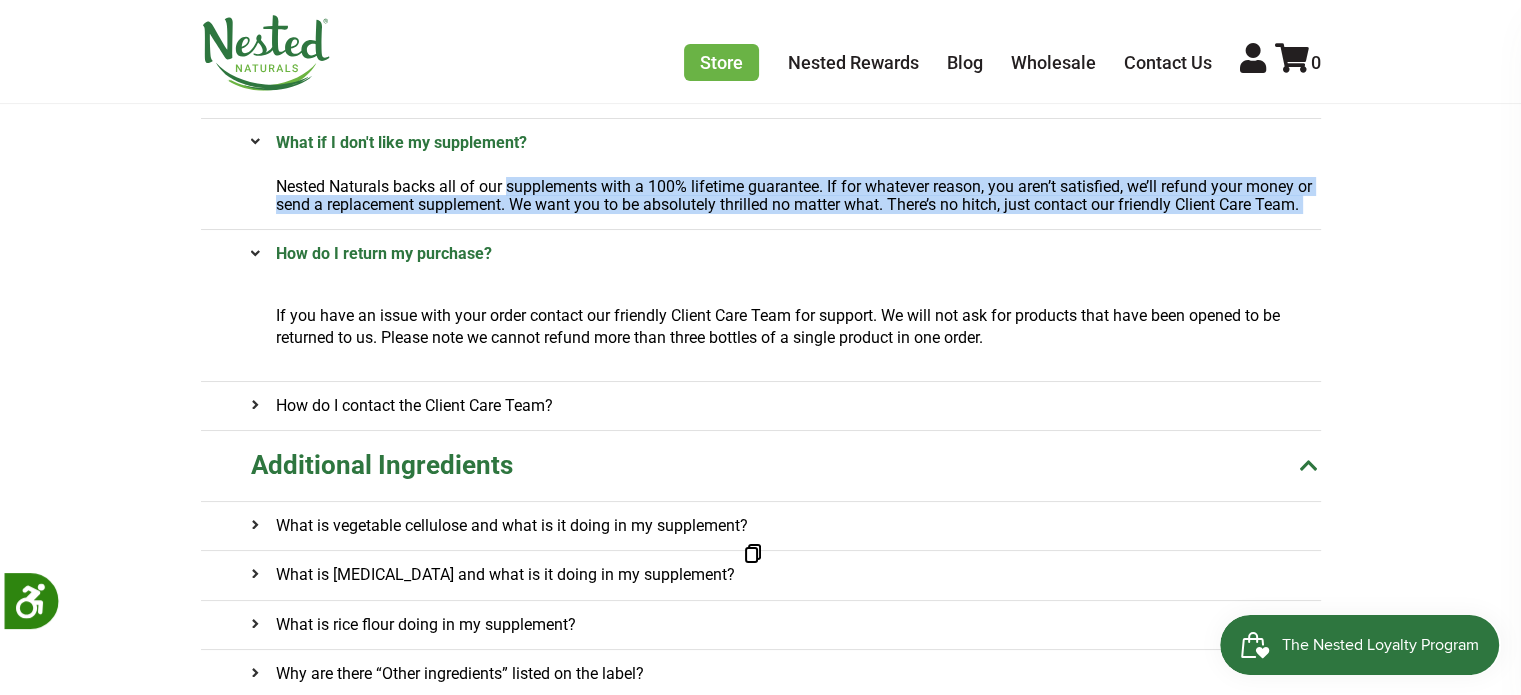 scroll, scrollTop: 700, scrollLeft: 0, axis: vertical 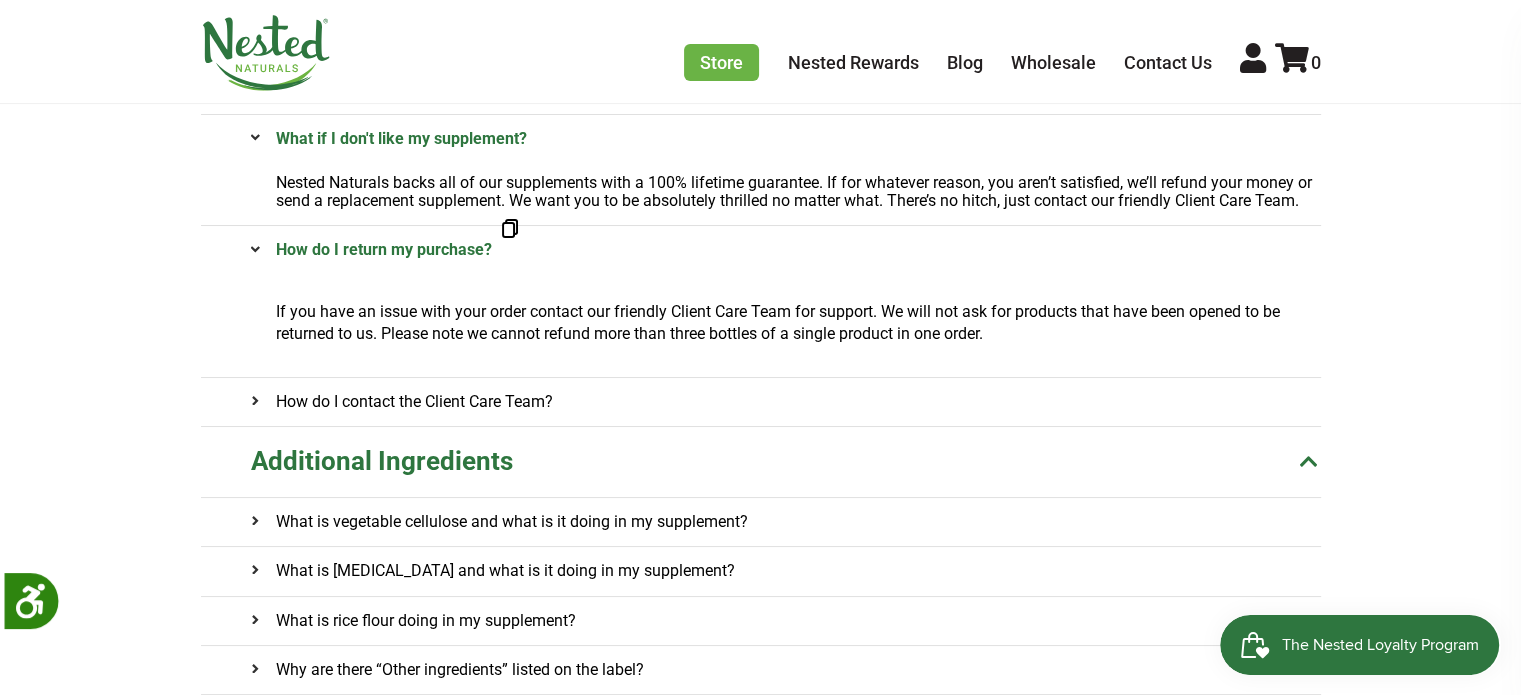 click on "General FAQs
Shipping" at bounding box center [760, 445] 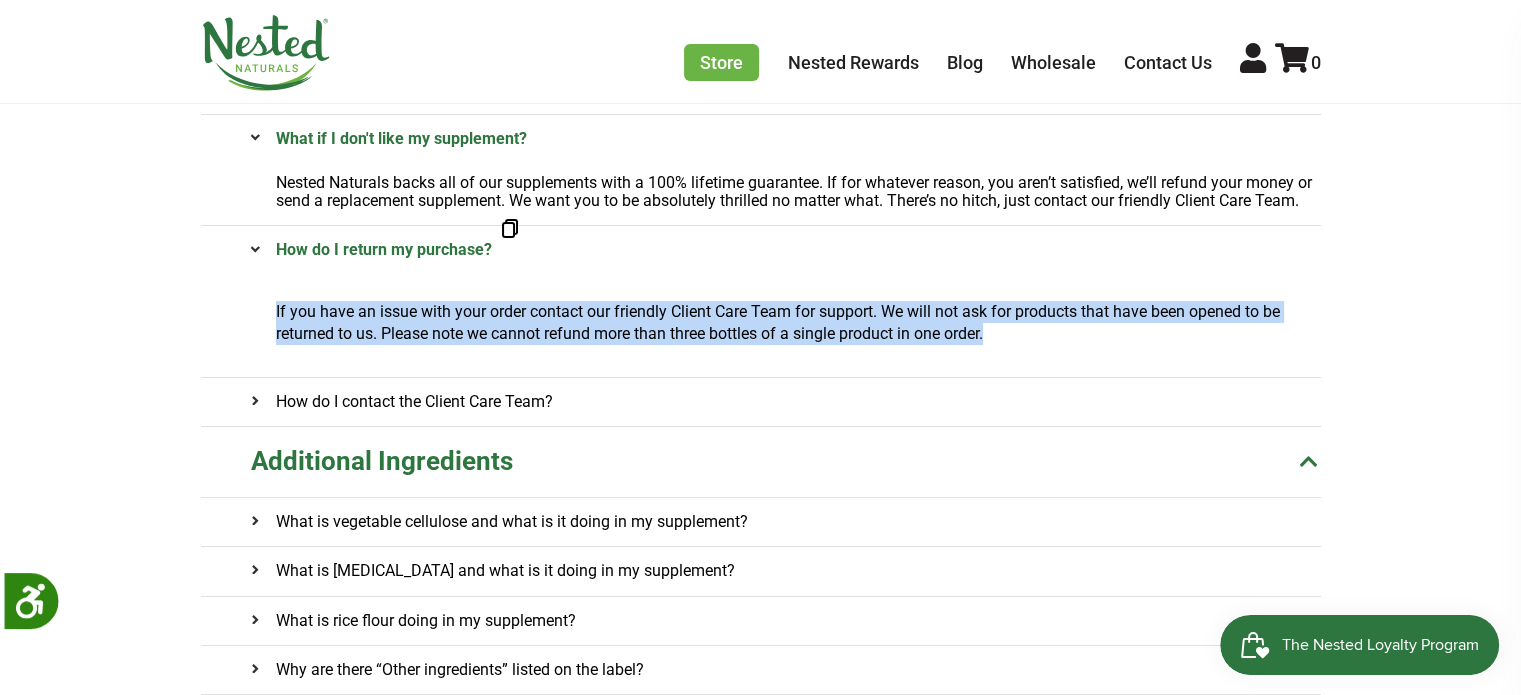 drag, startPoint x: 264, startPoint y: 309, endPoint x: 1018, endPoint y: 342, distance: 754.7218 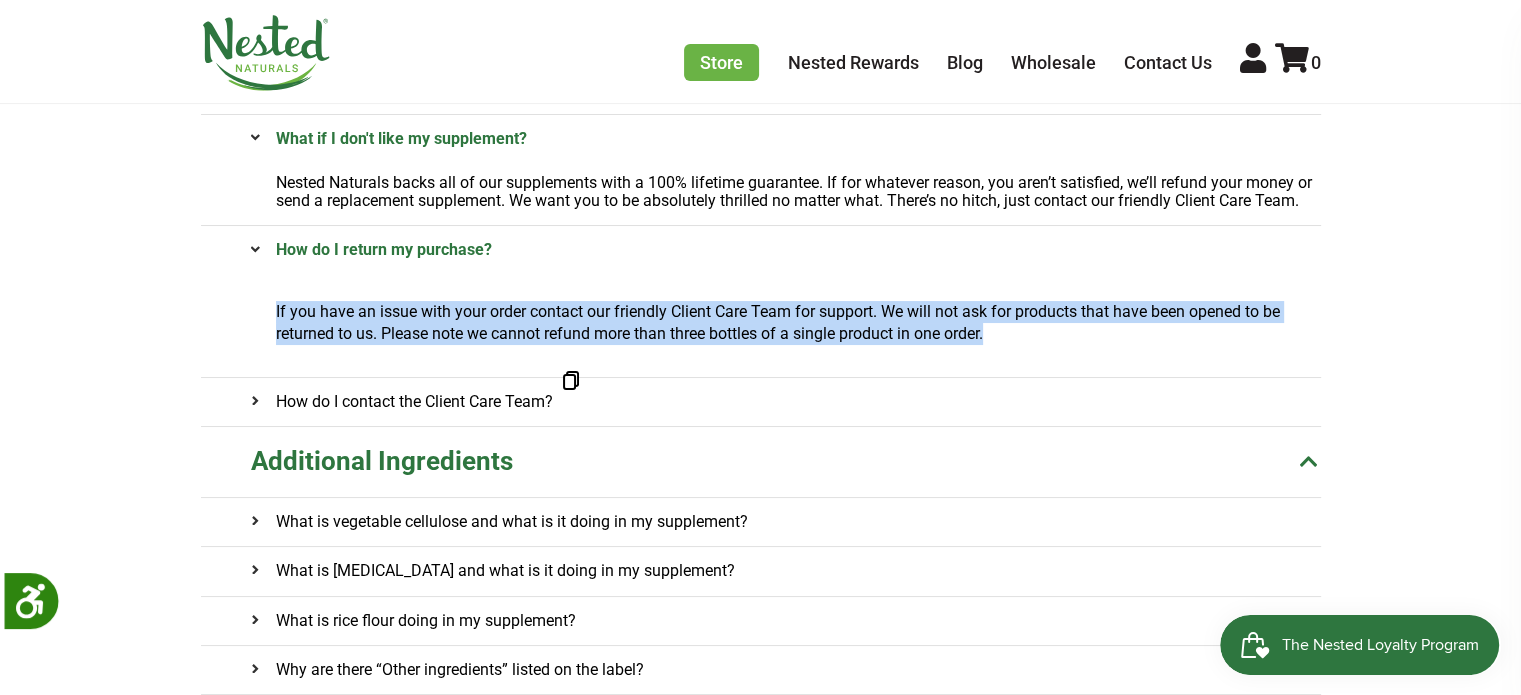 click on "How do I contact the Client Care Team?" at bounding box center [402, 402] 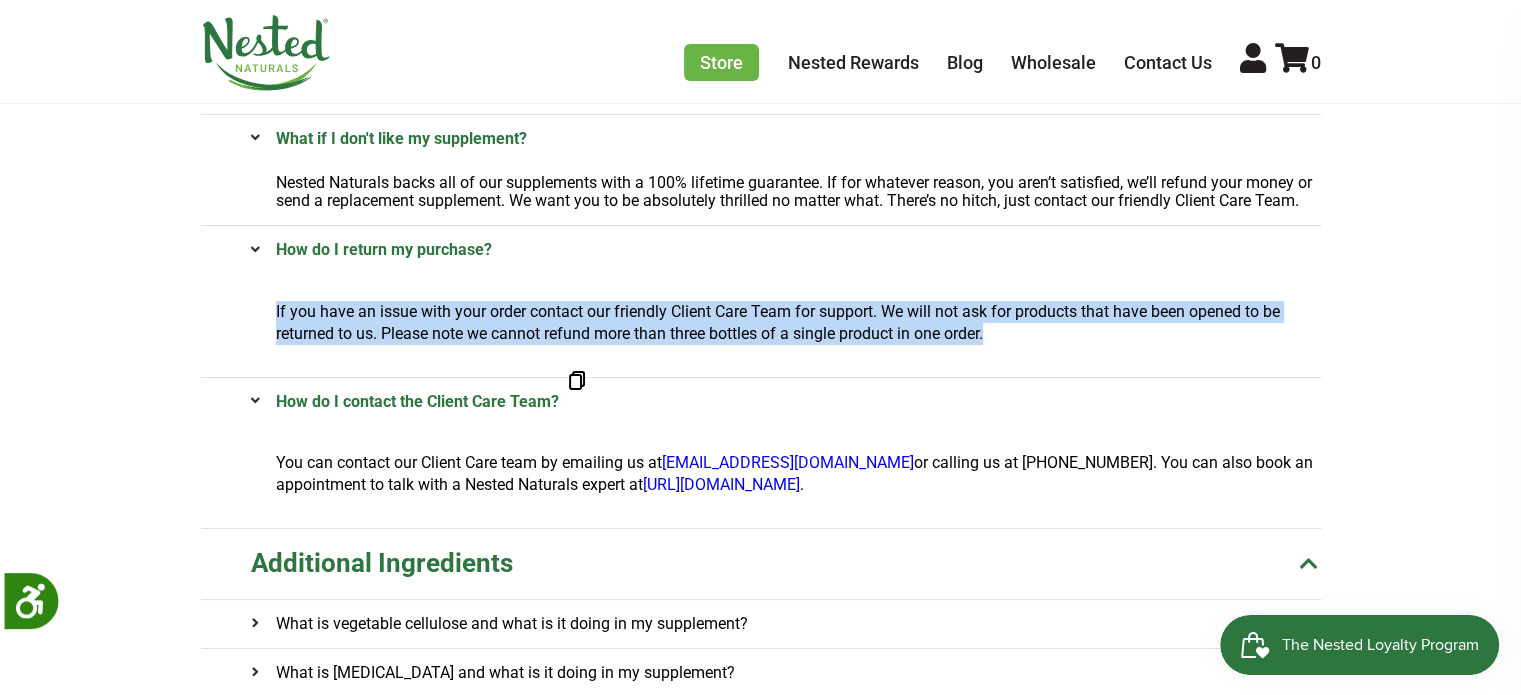 drag, startPoint x: 212, startPoint y: 399, endPoint x: 599, endPoint y: 395, distance: 387.02066 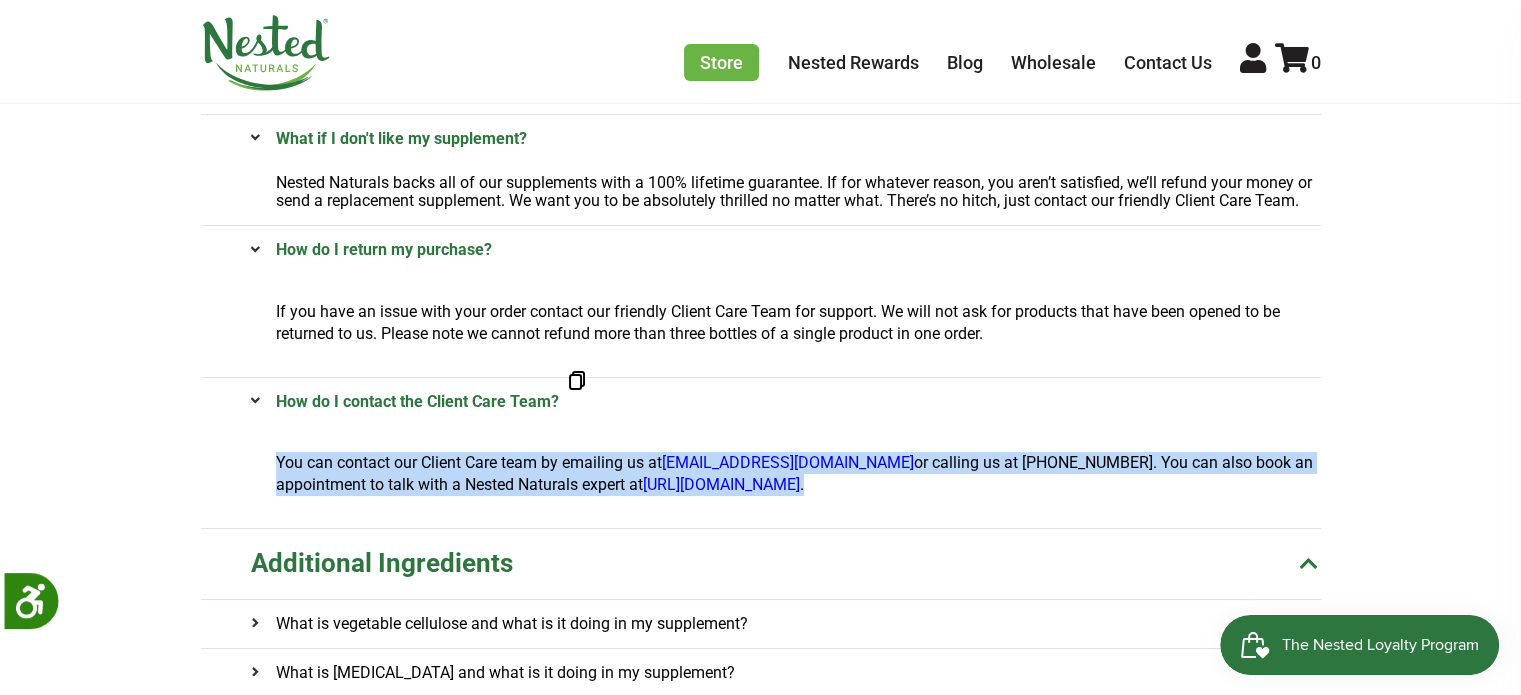 drag, startPoint x: 248, startPoint y: 448, endPoint x: 1085, endPoint y: 487, distance: 837.9081 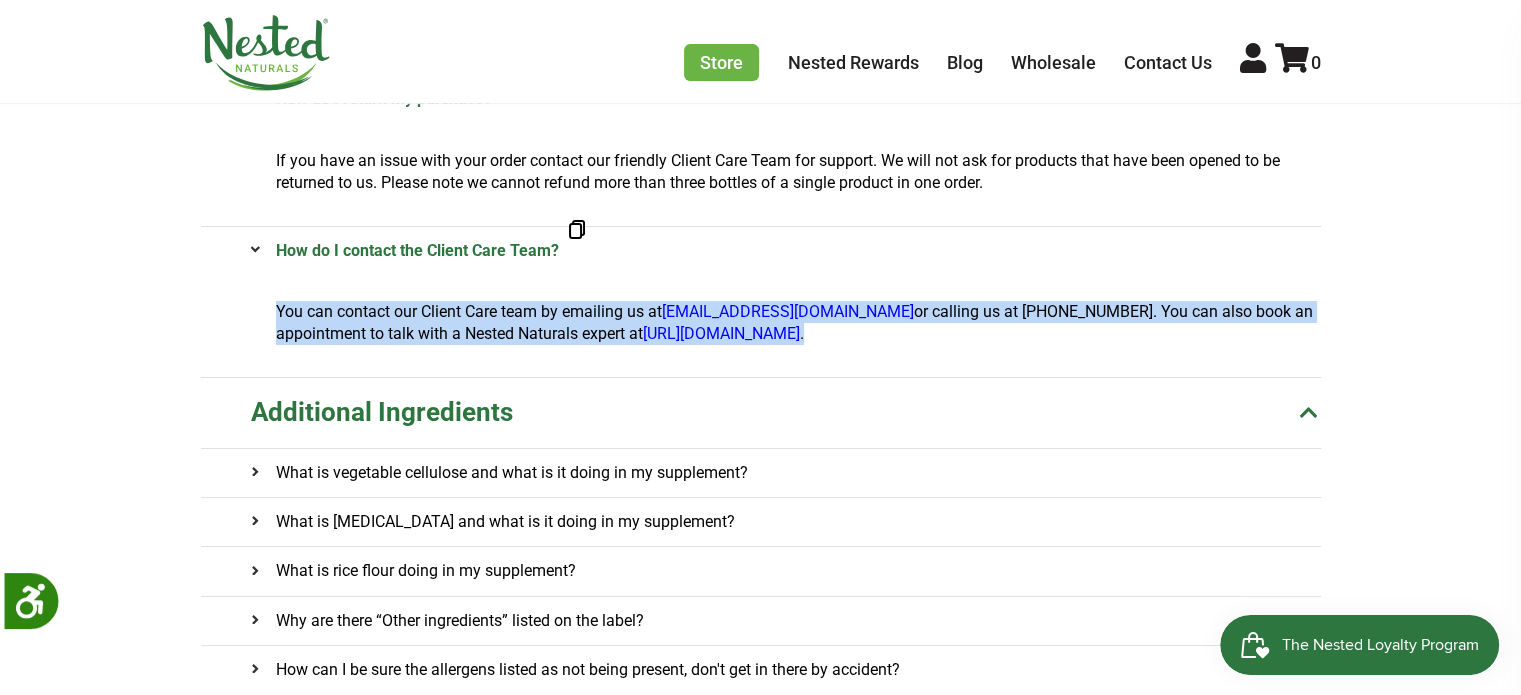 scroll, scrollTop: 900, scrollLeft: 0, axis: vertical 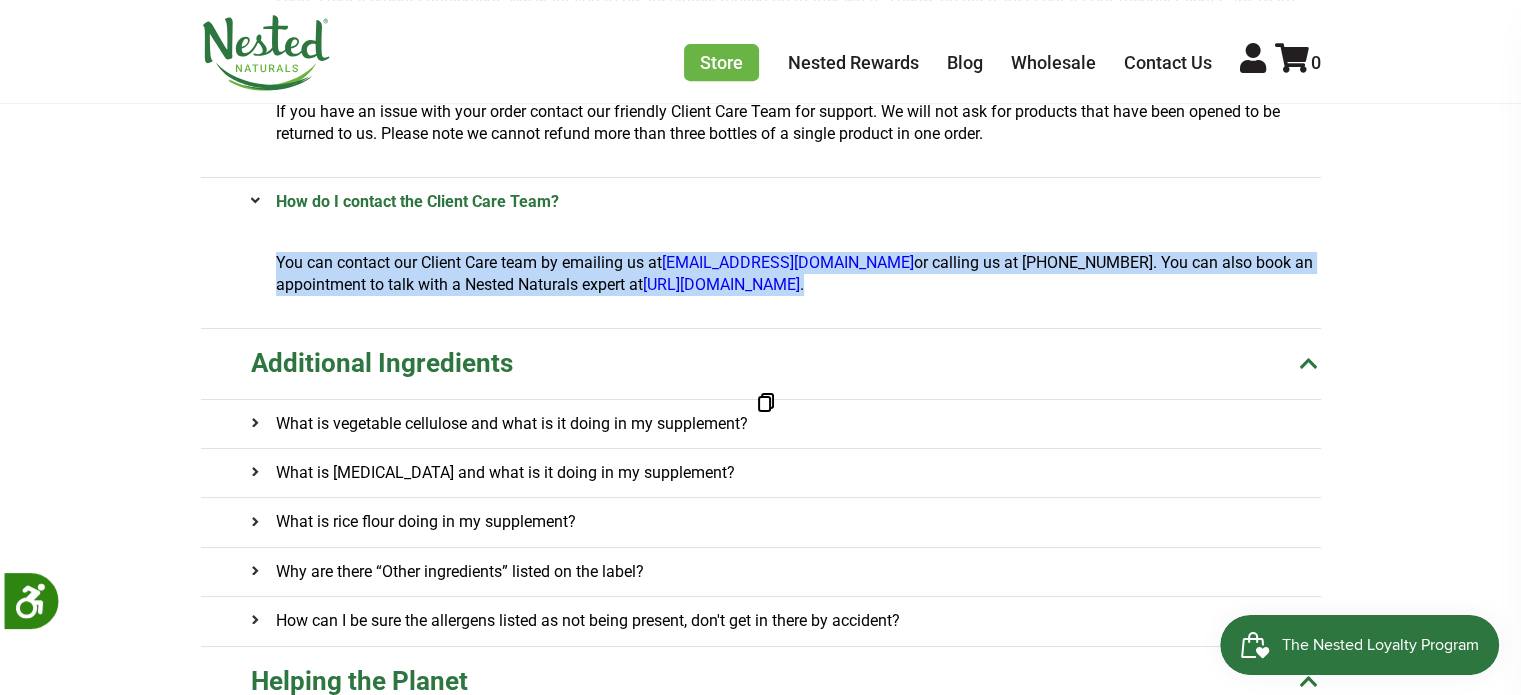 click on "What is vegetable cellulose and what is it doing in my supplement?" at bounding box center (499, 424) 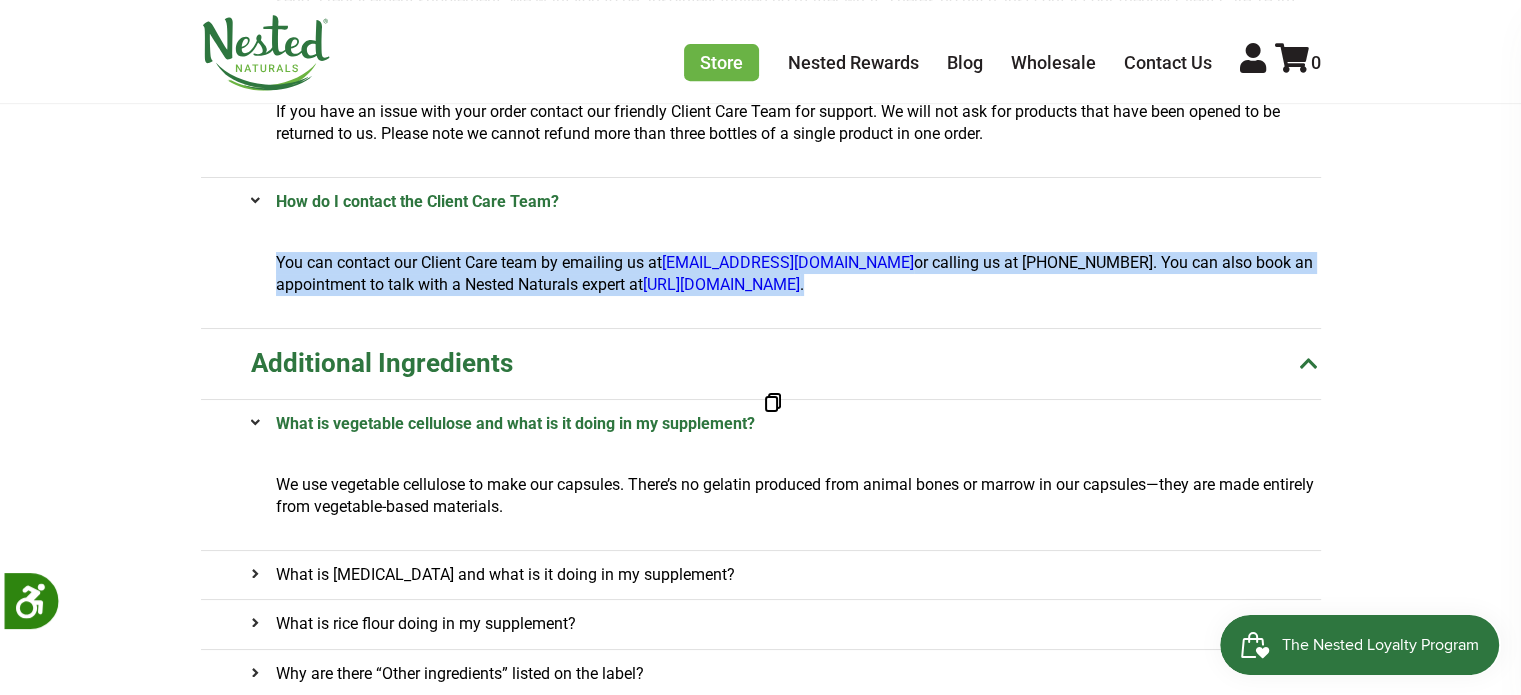 drag, startPoint x: 600, startPoint y: 423, endPoint x: 818, endPoint y: 424, distance: 218.00229 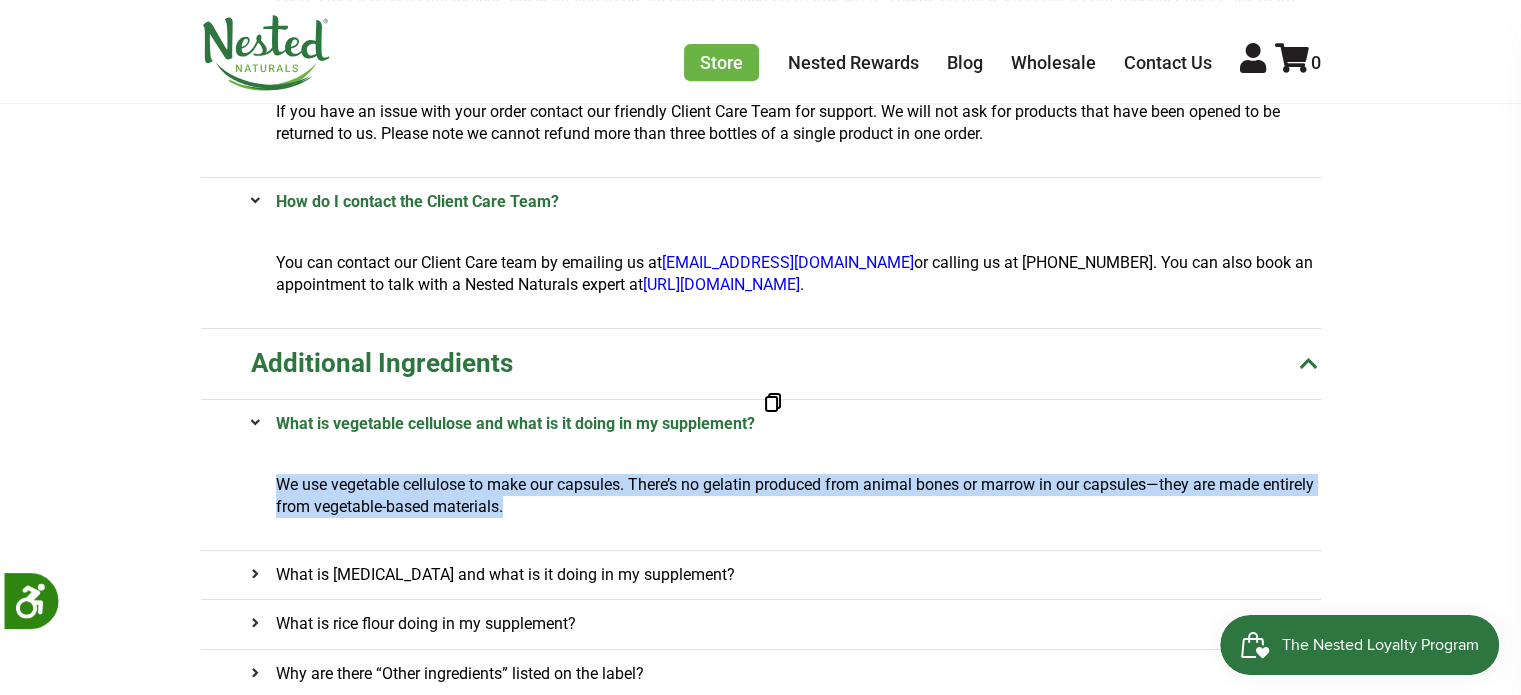 drag, startPoint x: 278, startPoint y: 483, endPoint x: 635, endPoint y: 512, distance: 358.17593 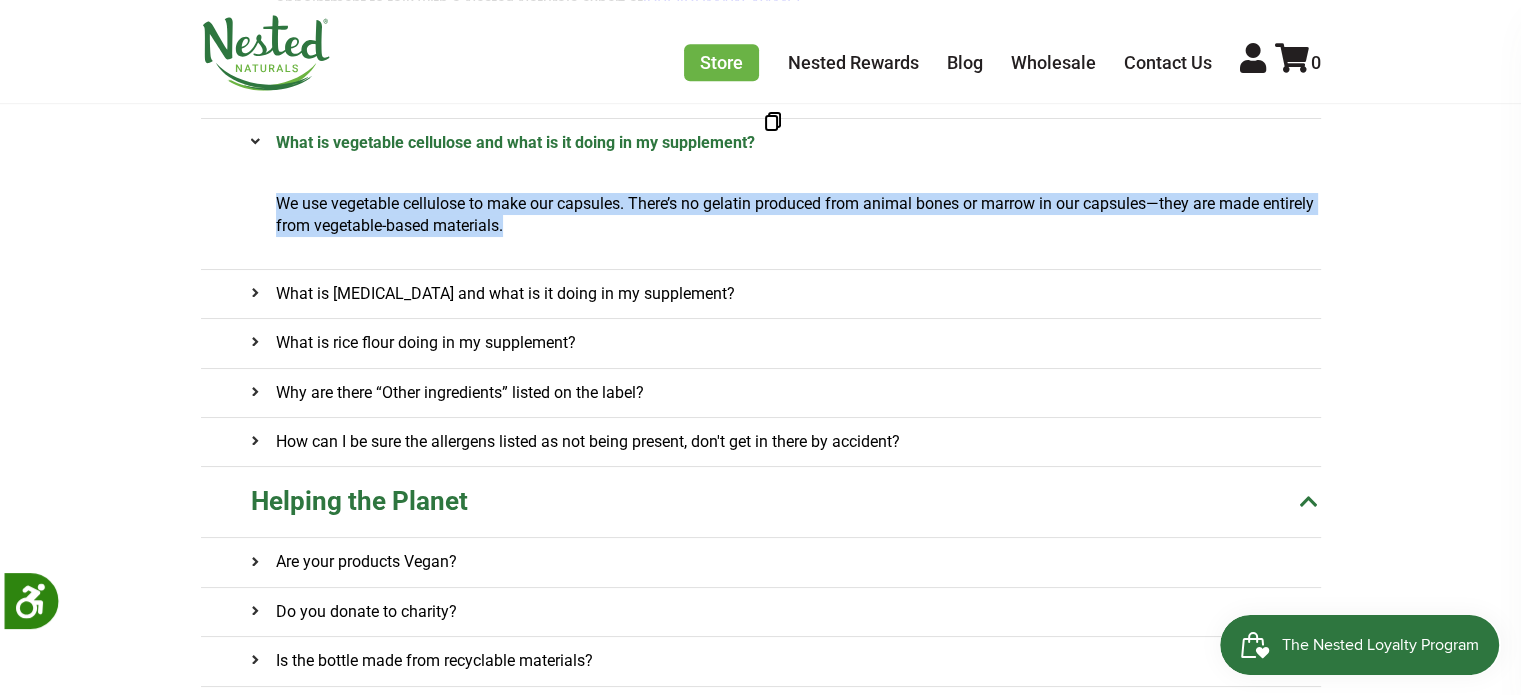 scroll, scrollTop: 1200, scrollLeft: 0, axis: vertical 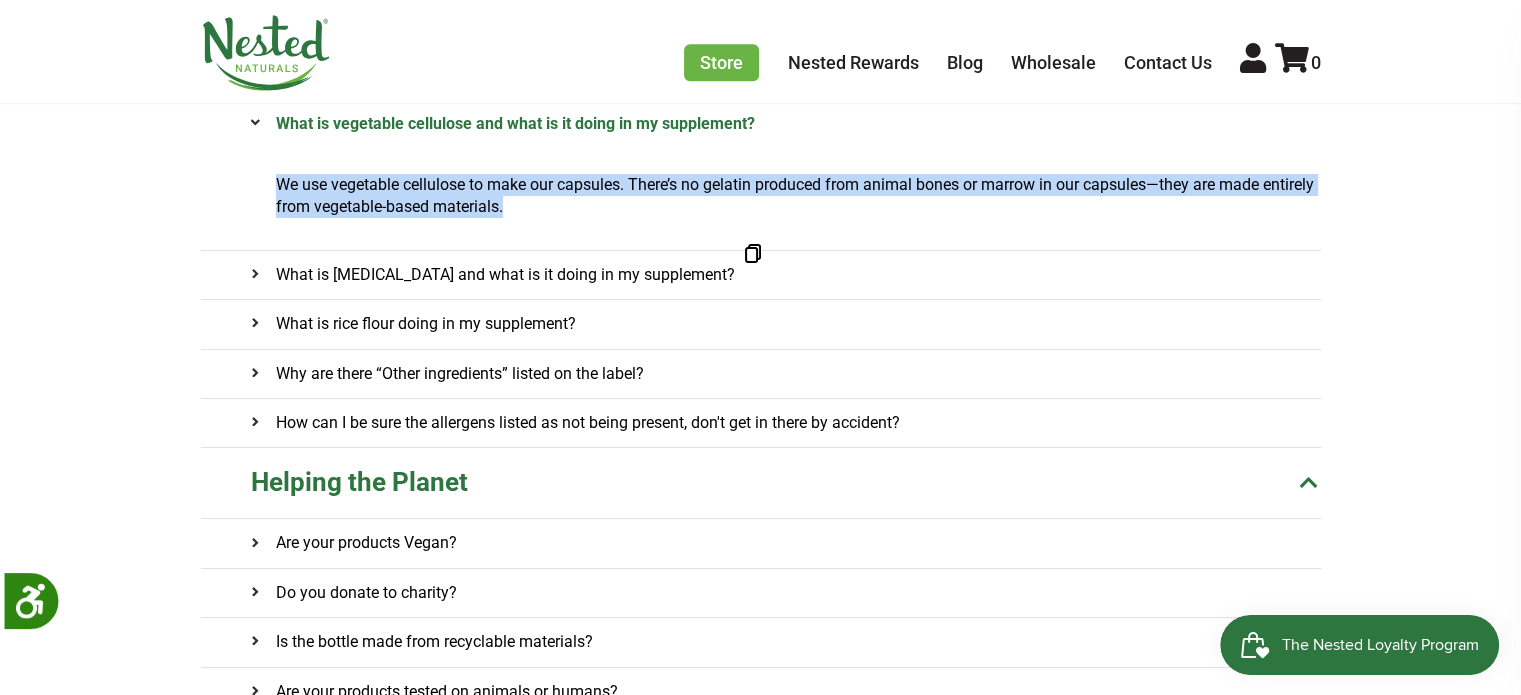 click on "What is magnesium stearate and what is it doing in my supplement?" at bounding box center [493, 275] 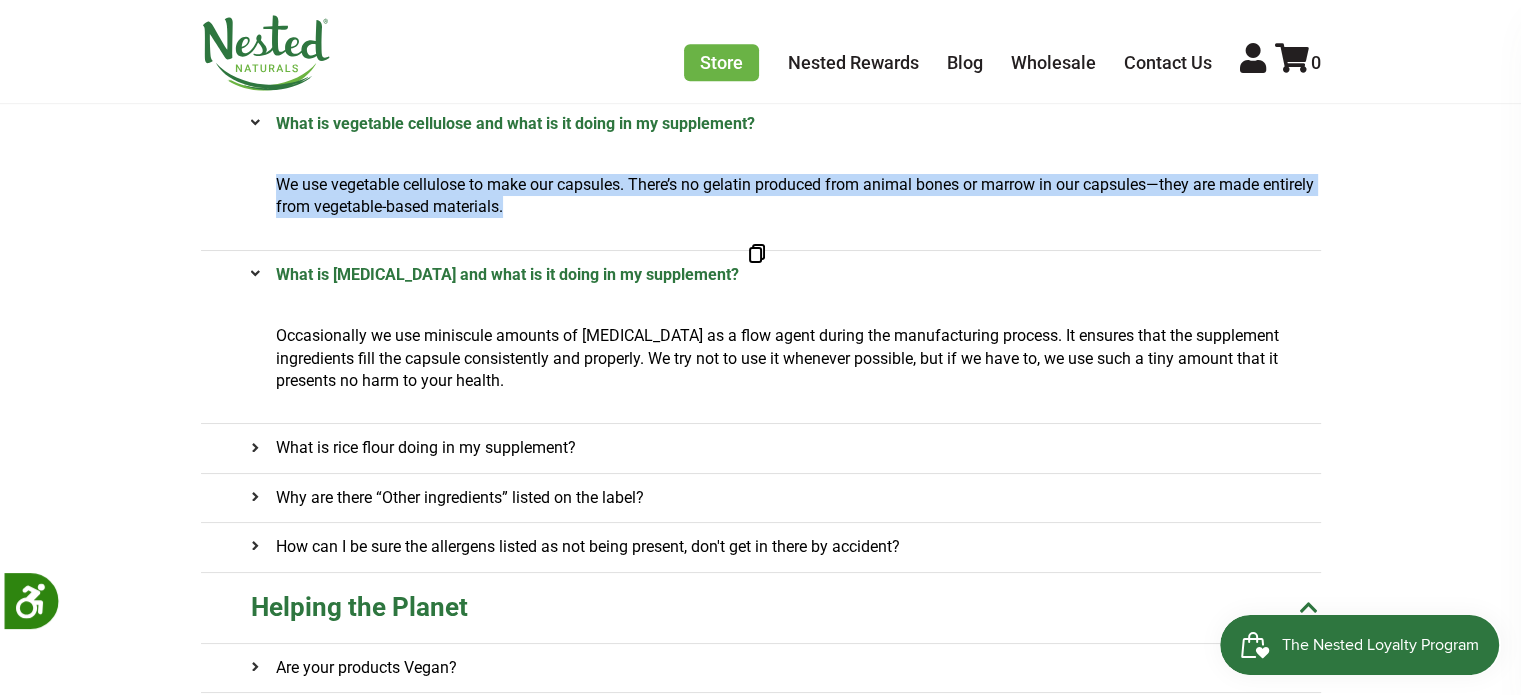 drag, startPoint x: 278, startPoint y: 276, endPoint x: 855, endPoint y: 279, distance: 577.0078 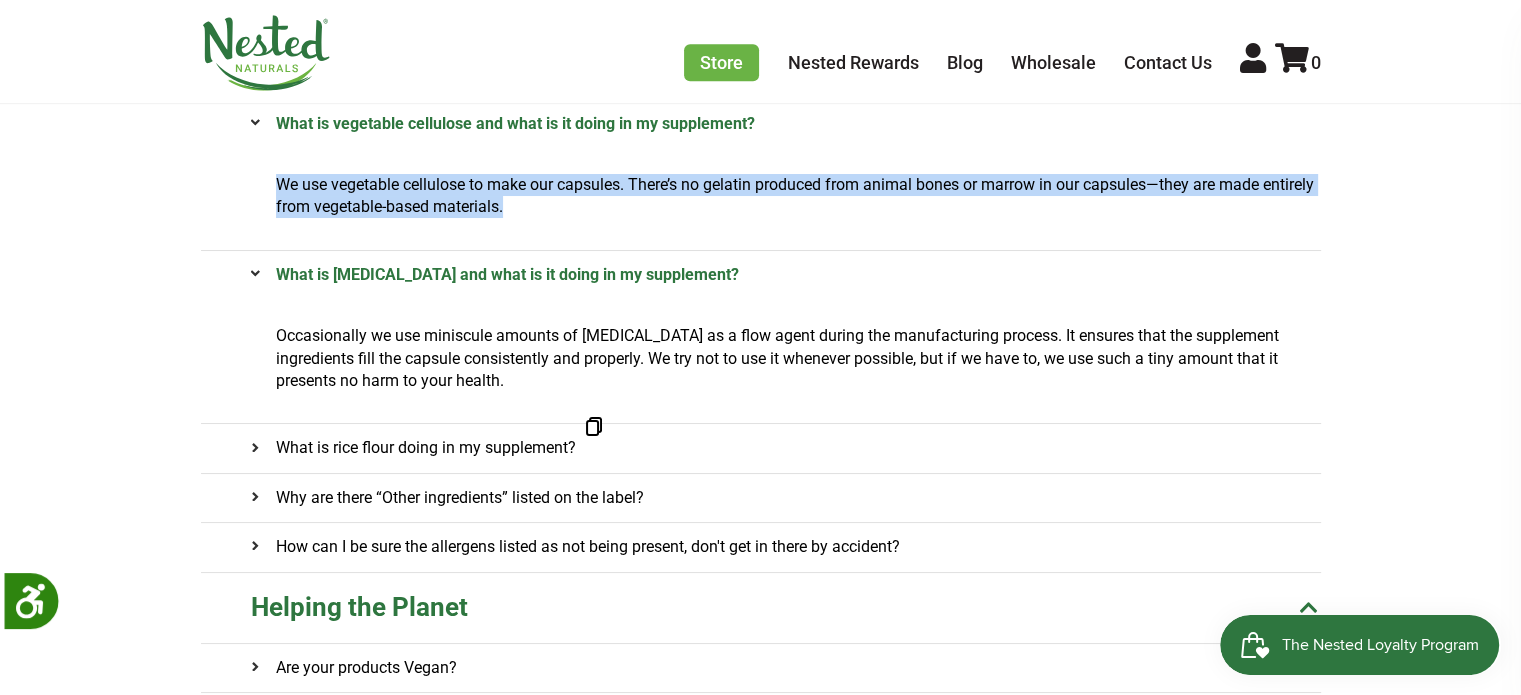 click on "What is rice flour doing in my supplement?" at bounding box center (413, 448) 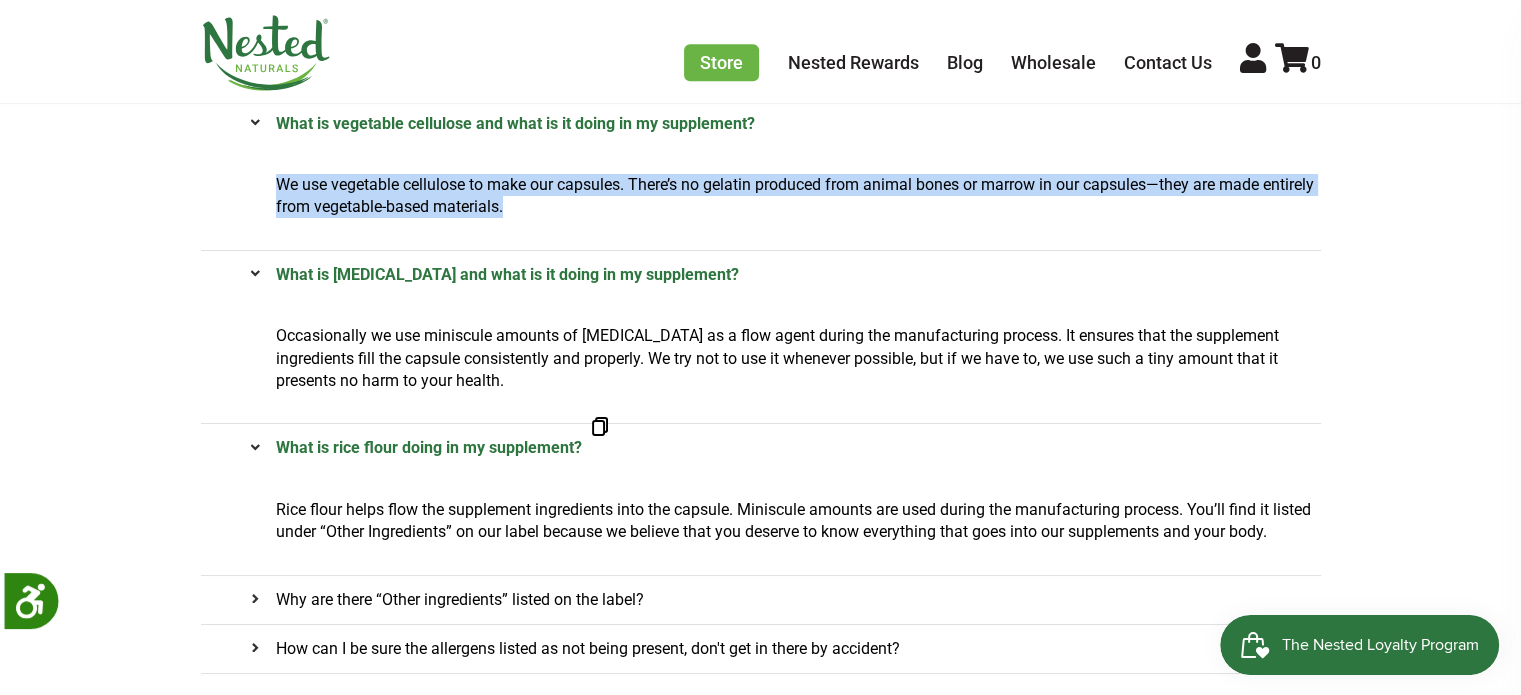 drag, startPoint x: 217, startPoint y: 451, endPoint x: 685, endPoint y: 451, distance: 468 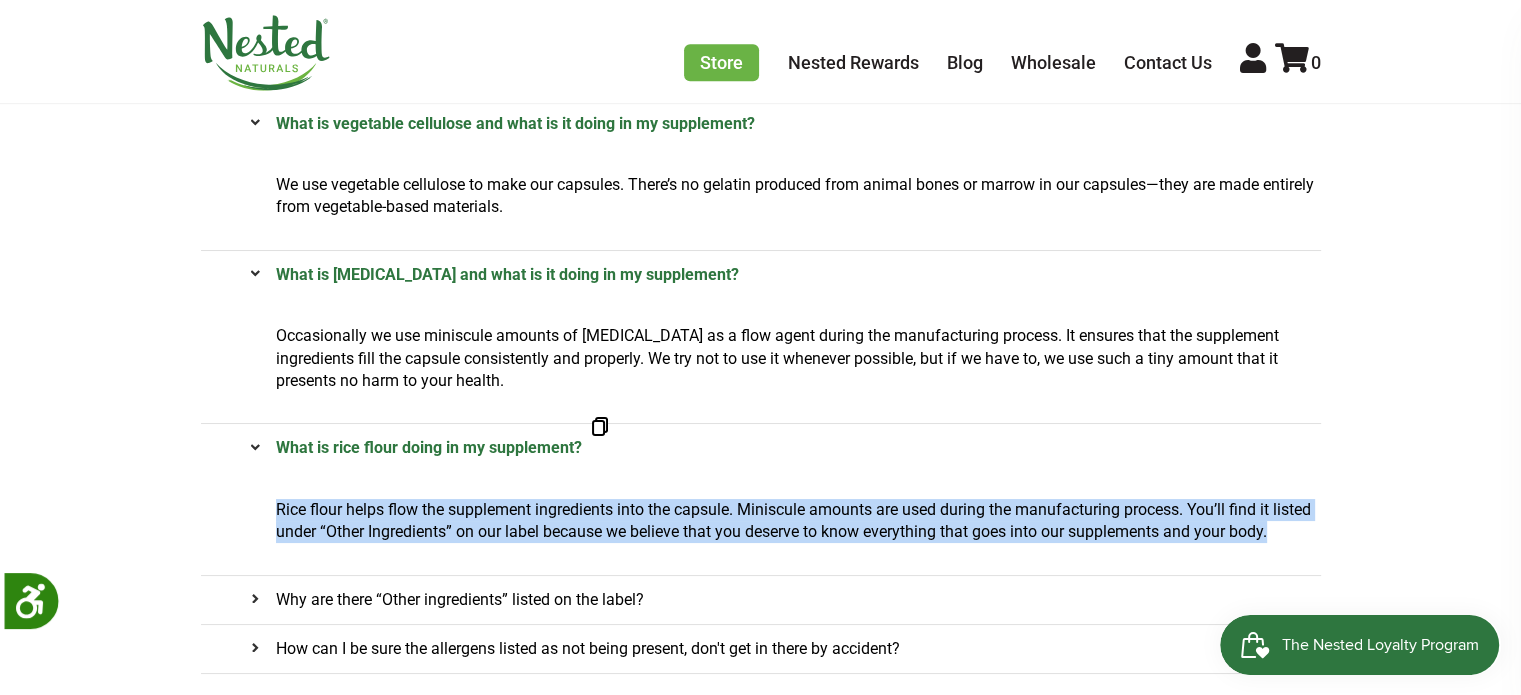 drag, startPoint x: 266, startPoint y: 501, endPoint x: 1303, endPoint y: 525, distance: 1037.2777 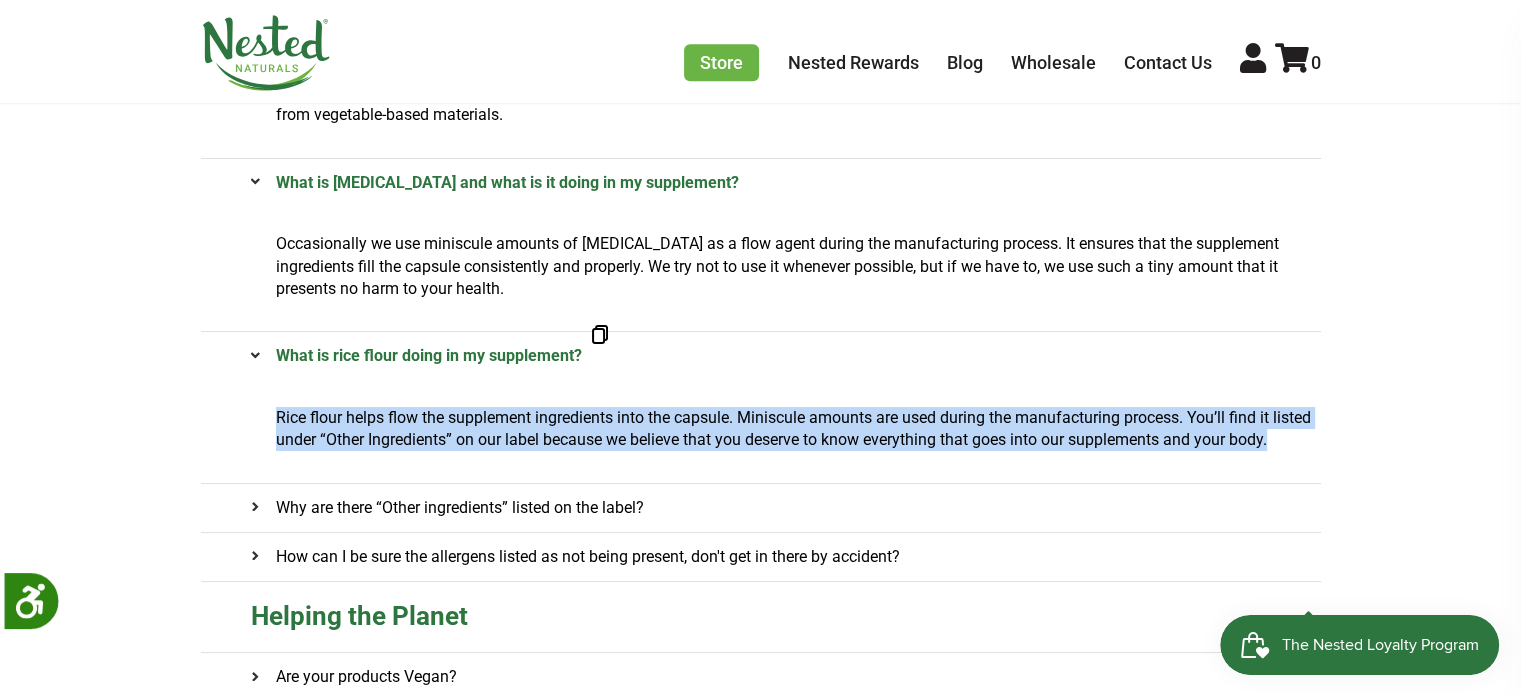 scroll, scrollTop: 1400, scrollLeft: 0, axis: vertical 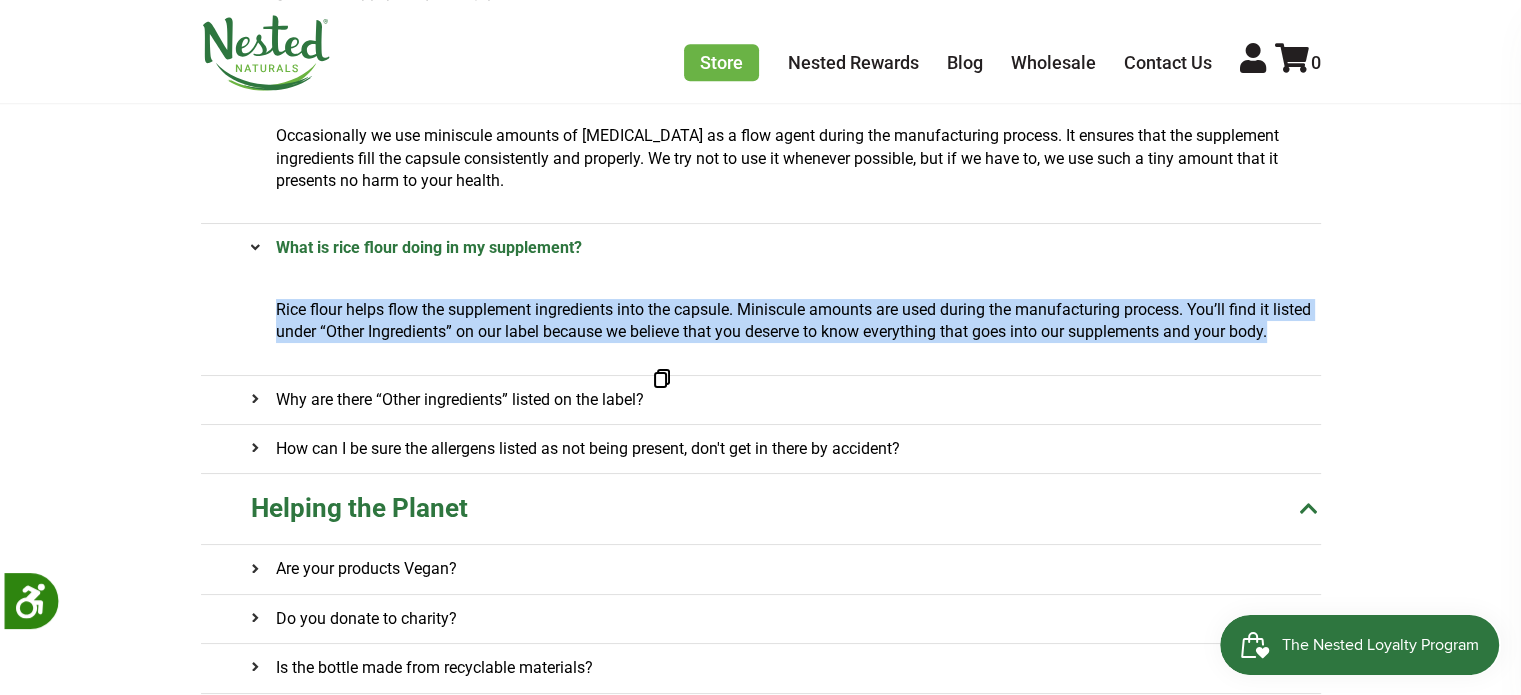click on "Why are there “Other ingredients” listed on the label?" at bounding box center [447, 400] 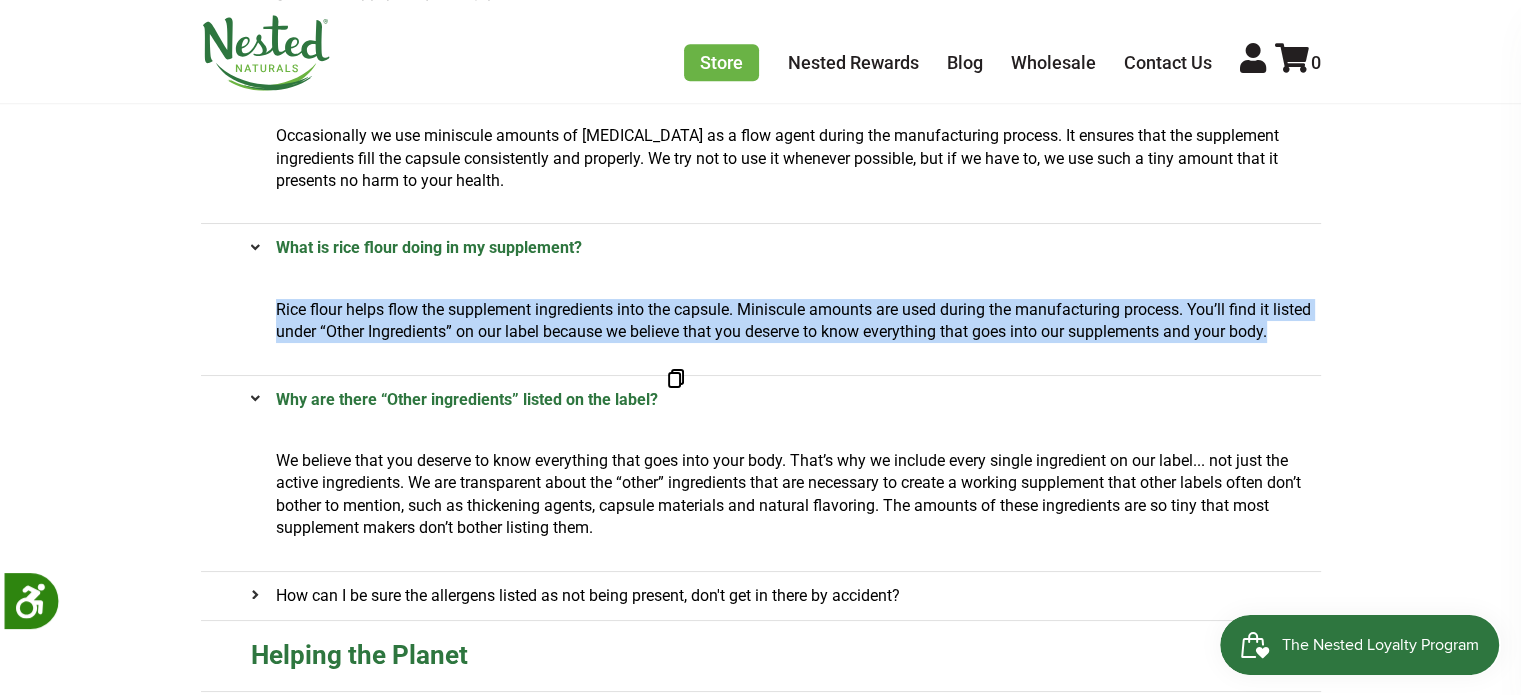 drag, startPoint x: 218, startPoint y: 403, endPoint x: 685, endPoint y: 406, distance: 467.00964 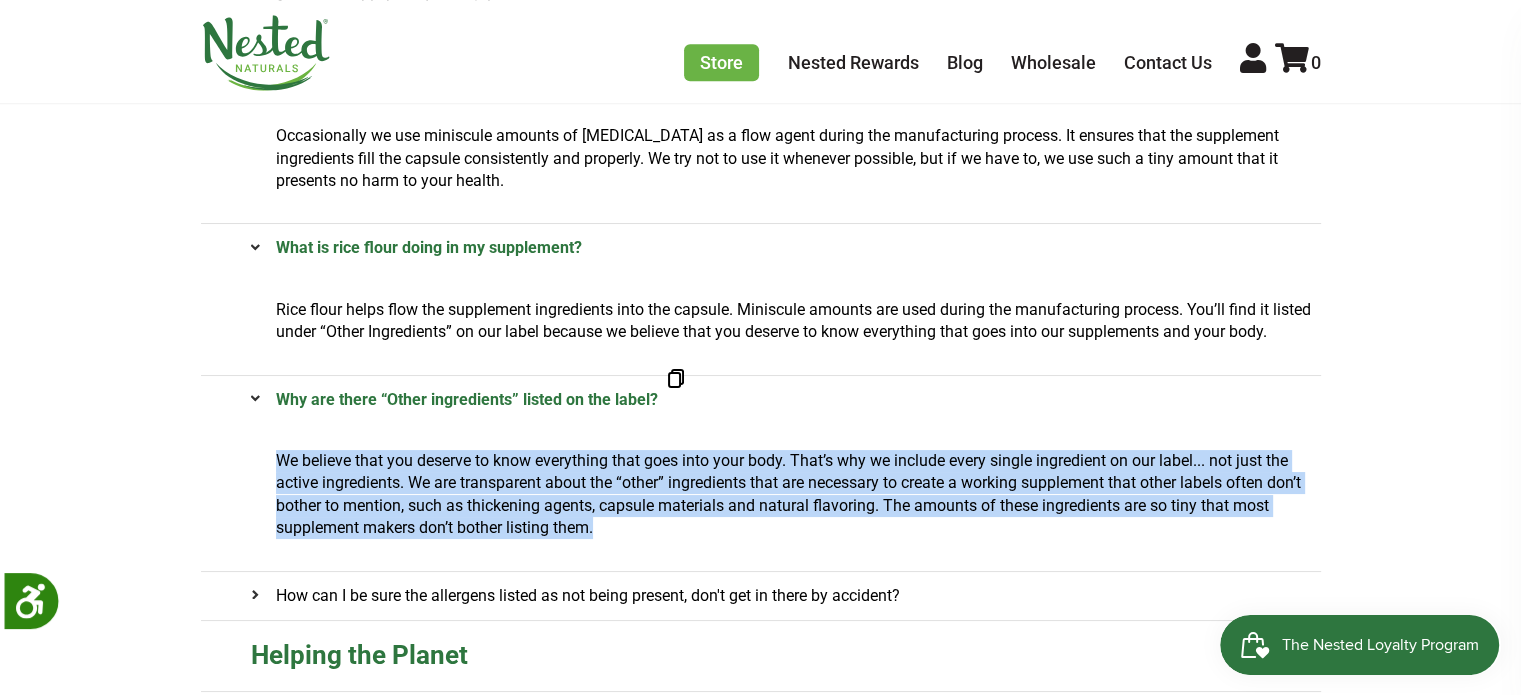 drag, startPoint x: 280, startPoint y: 453, endPoint x: 729, endPoint y: 527, distance: 455.05713 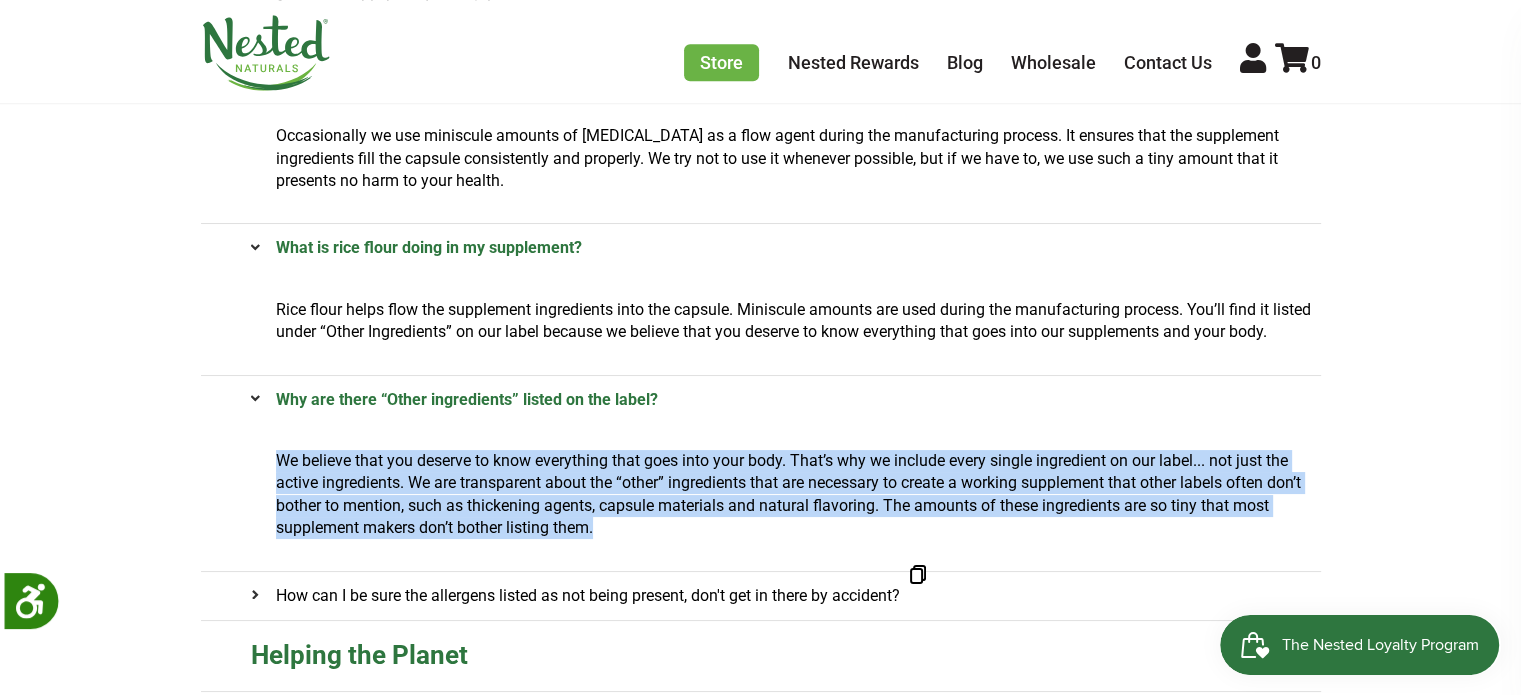 click on "How can I be sure the allergens listed as not being present, don't get in there by accident?" at bounding box center (575, 596) 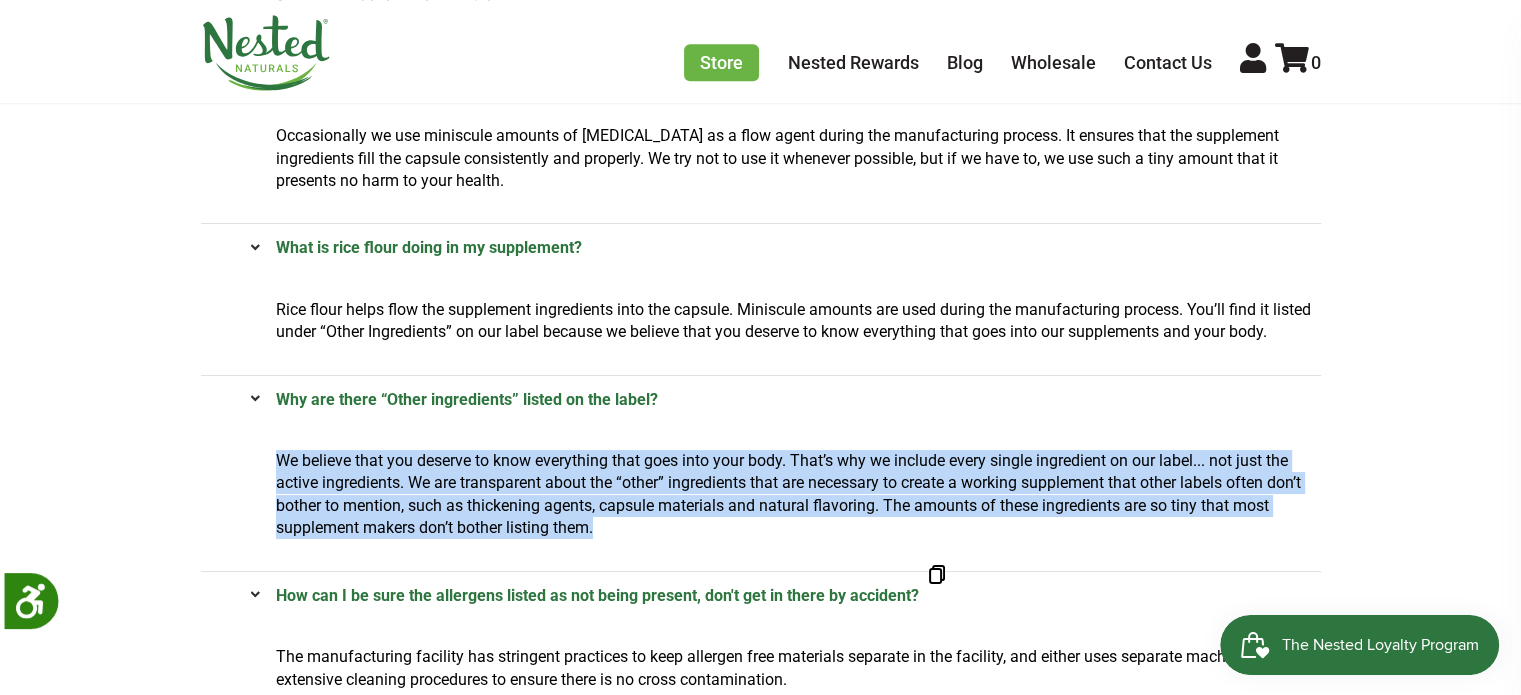 scroll, scrollTop: 1600, scrollLeft: 0, axis: vertical 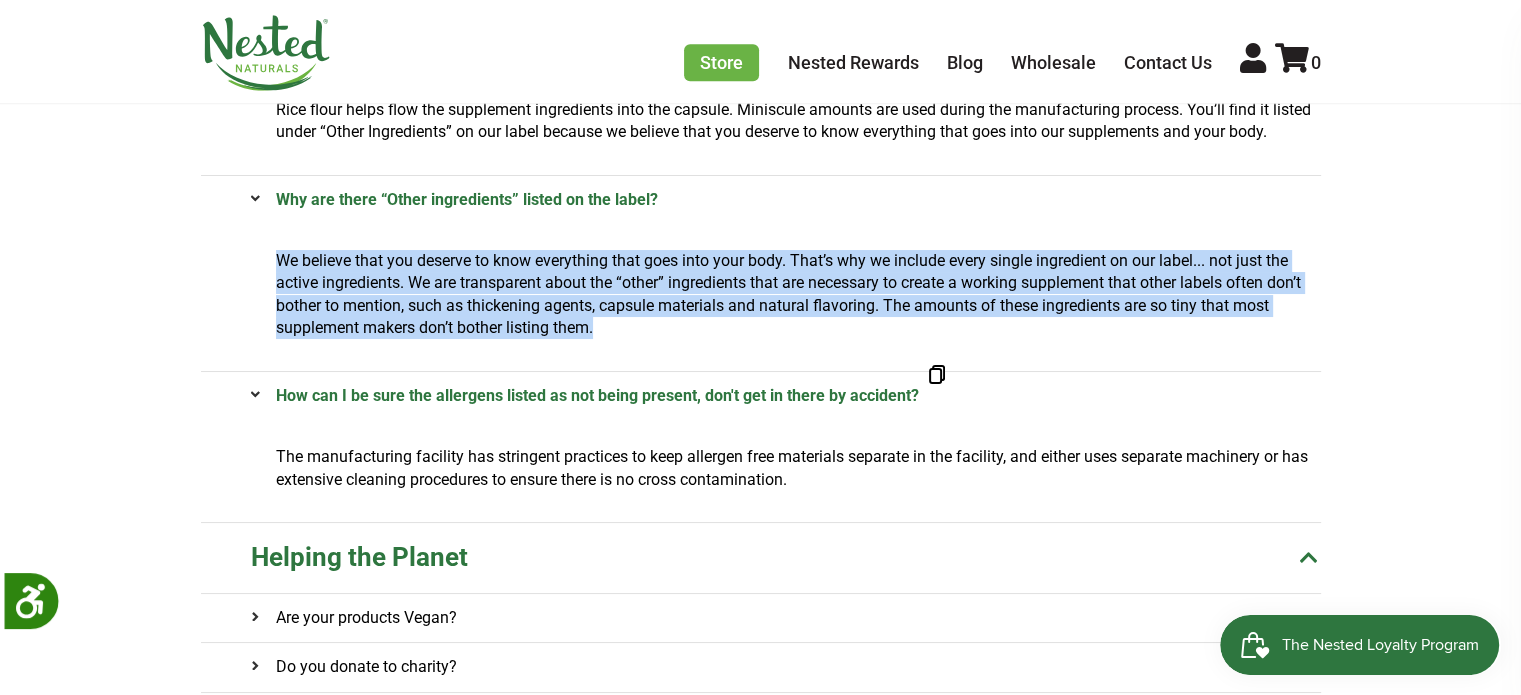 drag, startPoint x: 328, startPoint y: 389, endPoint x: 1009, endPoint y: 395, distance: 681.0264 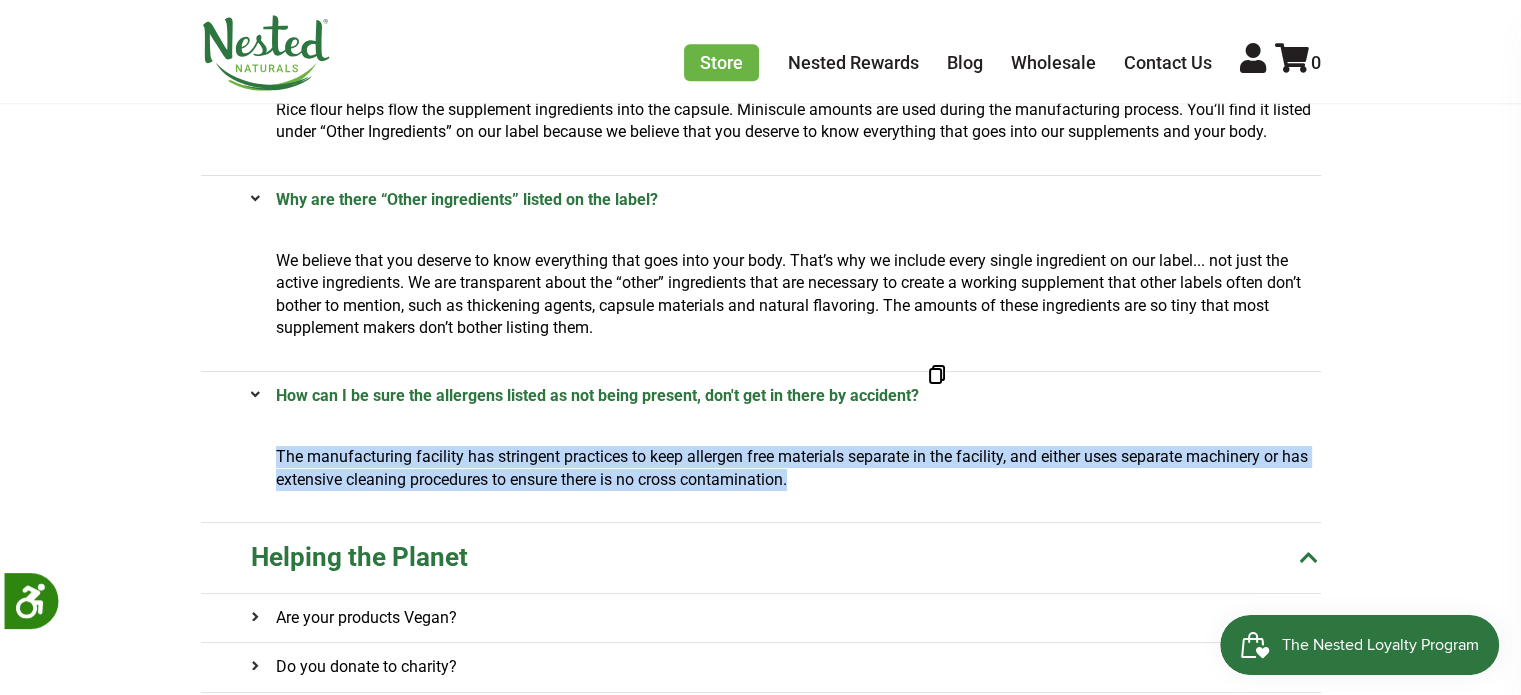 drag, startPoint x: 260, startPoint y: 448, endPoint x: 903, endPoint y: 477, distance: 643.6536 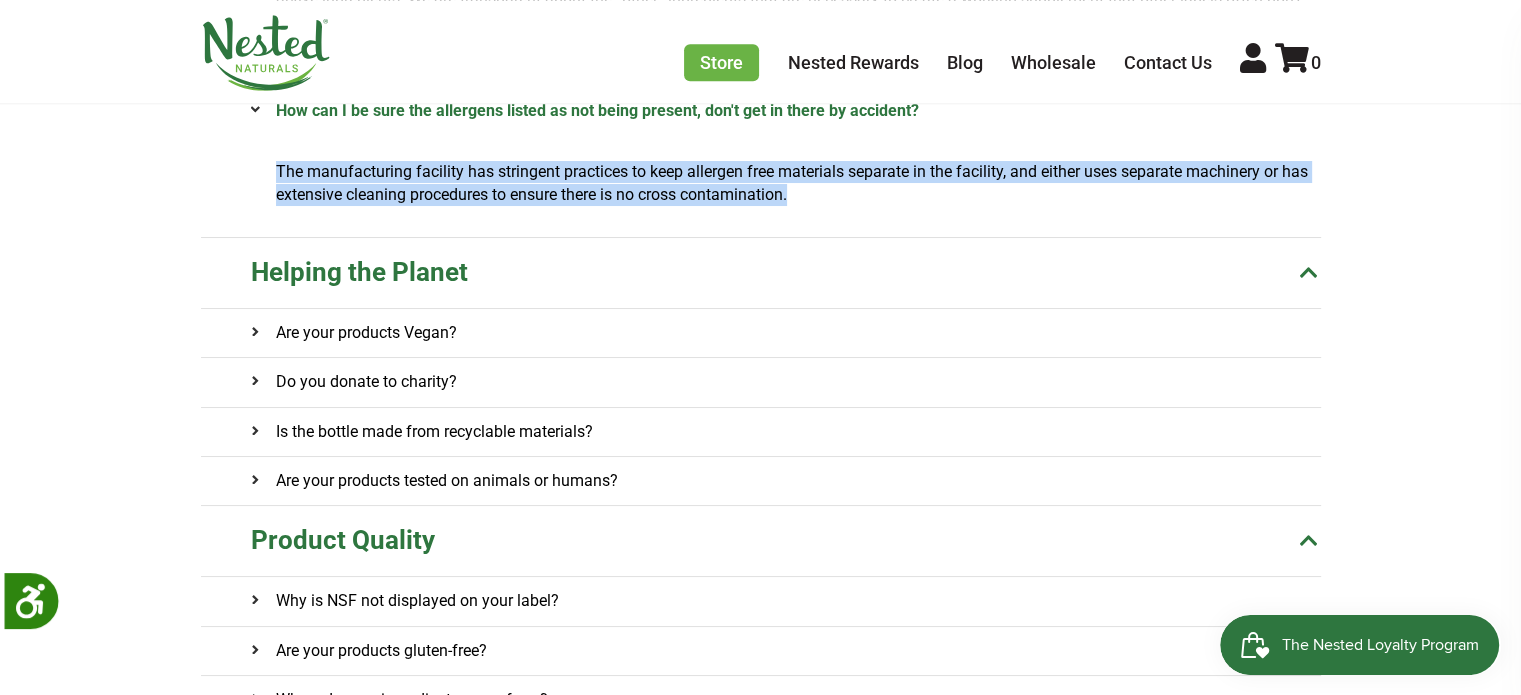 scroll, scrollTop: 1900, scrollLeft: 0, axis: vertical 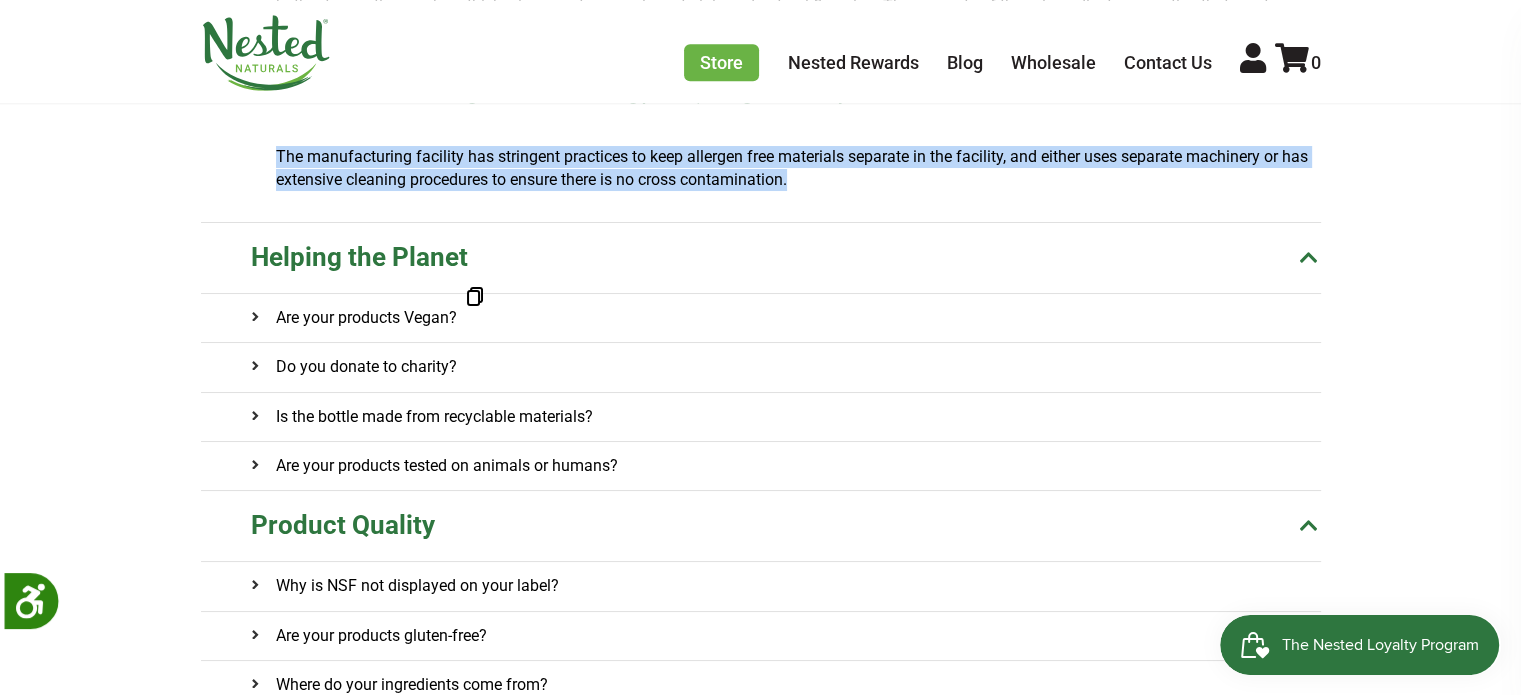 click on "Are your products Vegan?" at bounding box center [354, 318] 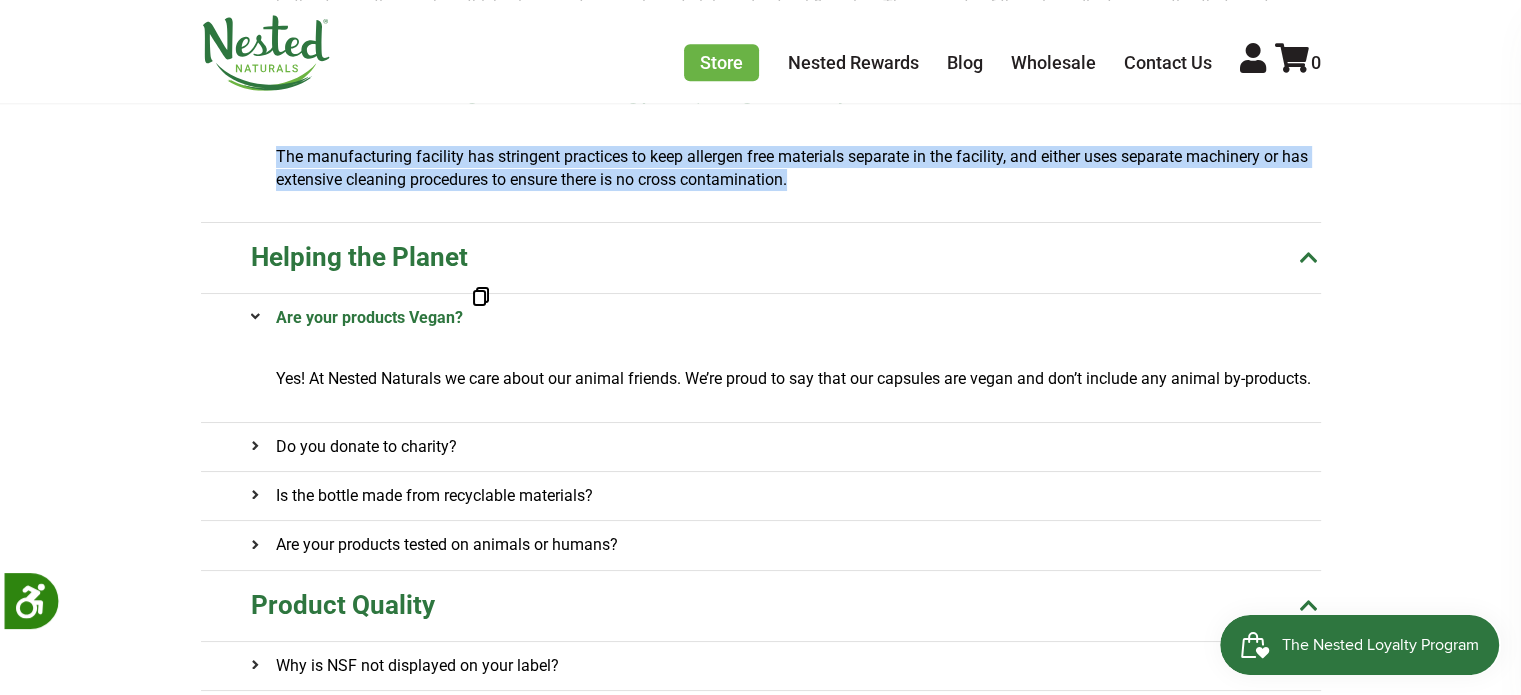 drag, startPoint x: 218, startPoint y: 311, endPoint x: 501, endPoint y: 313, distance: 283.00708 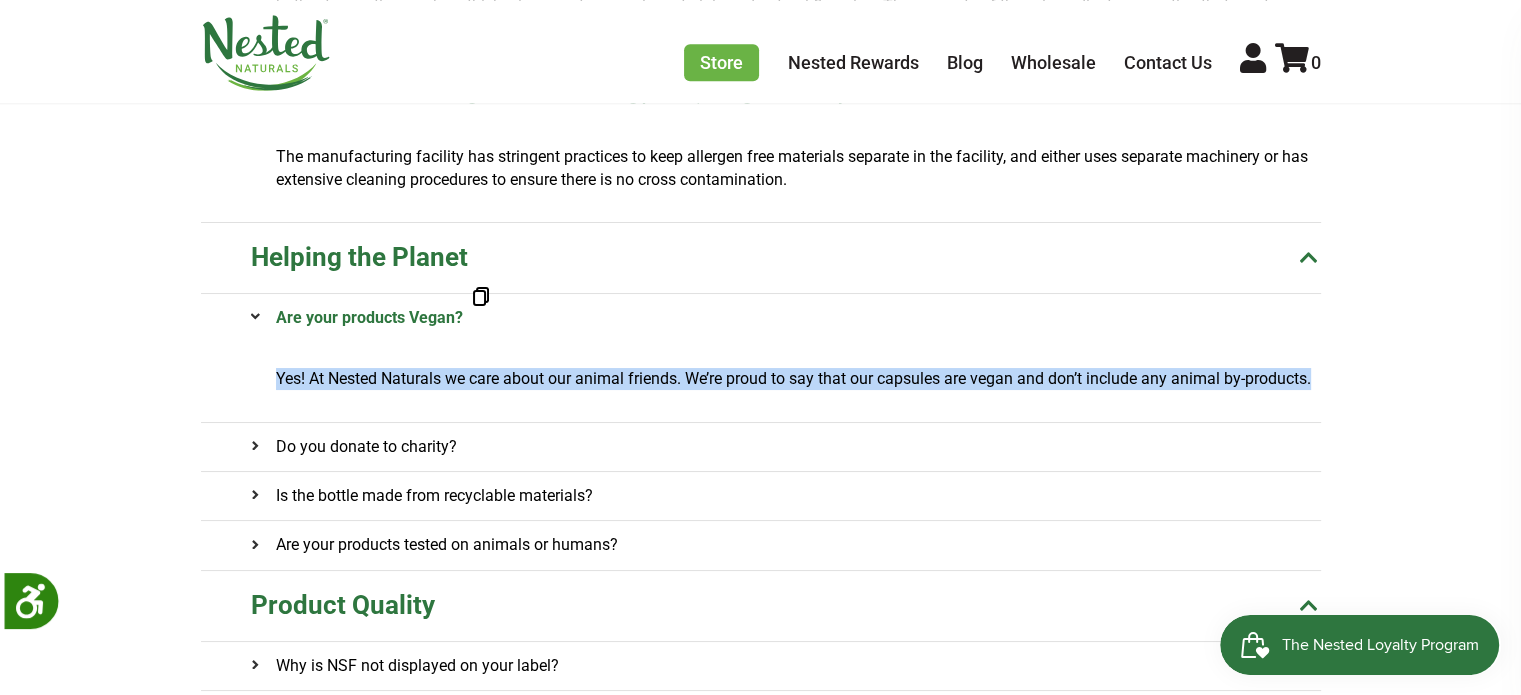 drag, startPoint x: 263, startPoint y: 378, endPoint x: 1333, endPoint y: 363, distance: 1070.1051 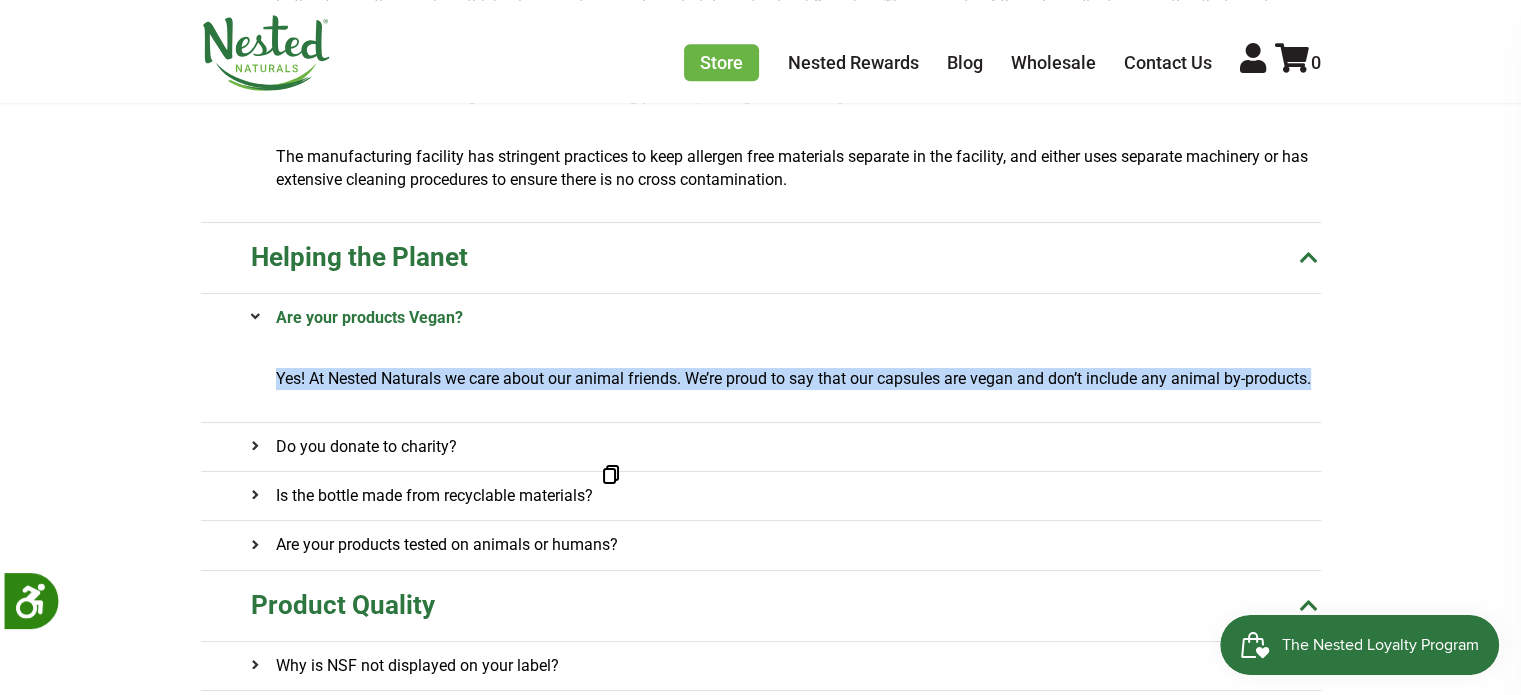 click on "Do you donate to charity?" at bounding box center (786, 447) 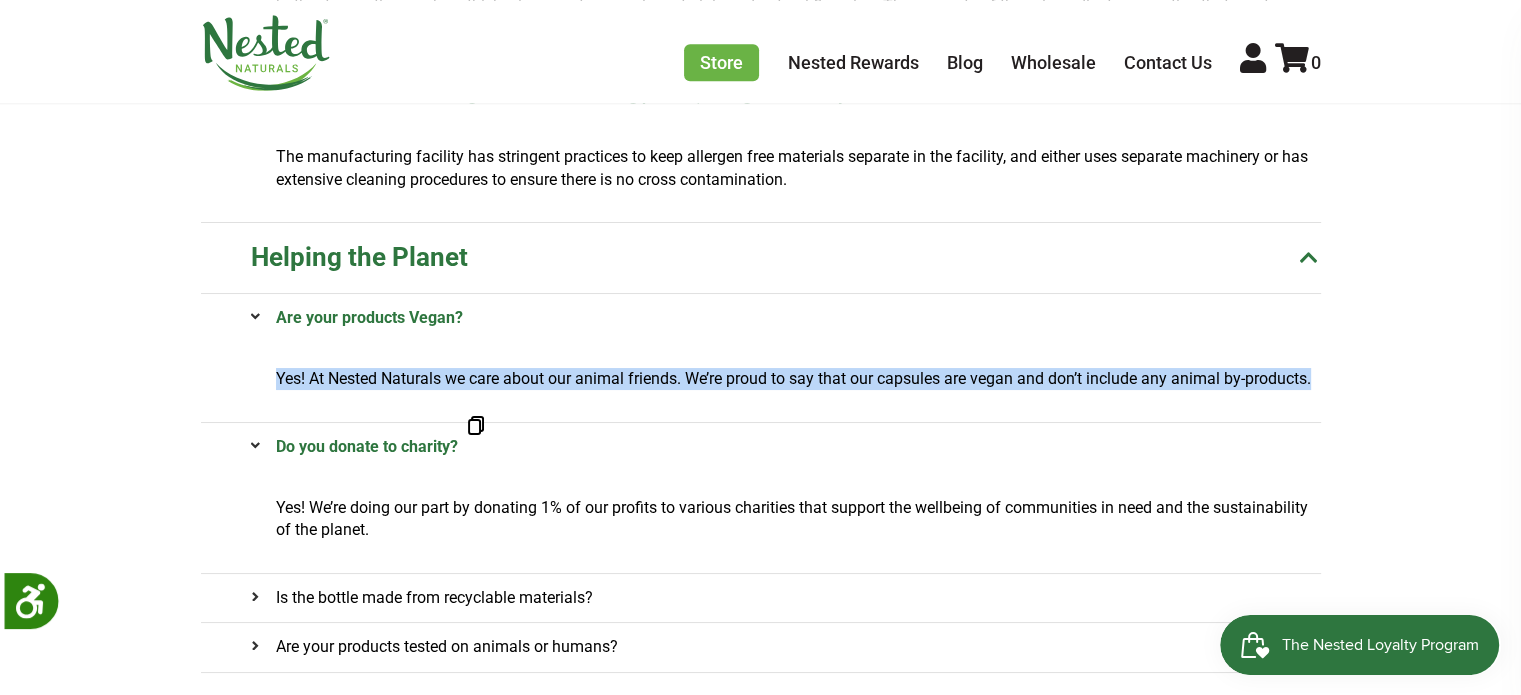 drag, startPoint x: 229, startPoint y: 442, endPoint x: 462, endPoint y: 443, distance: 233.00215 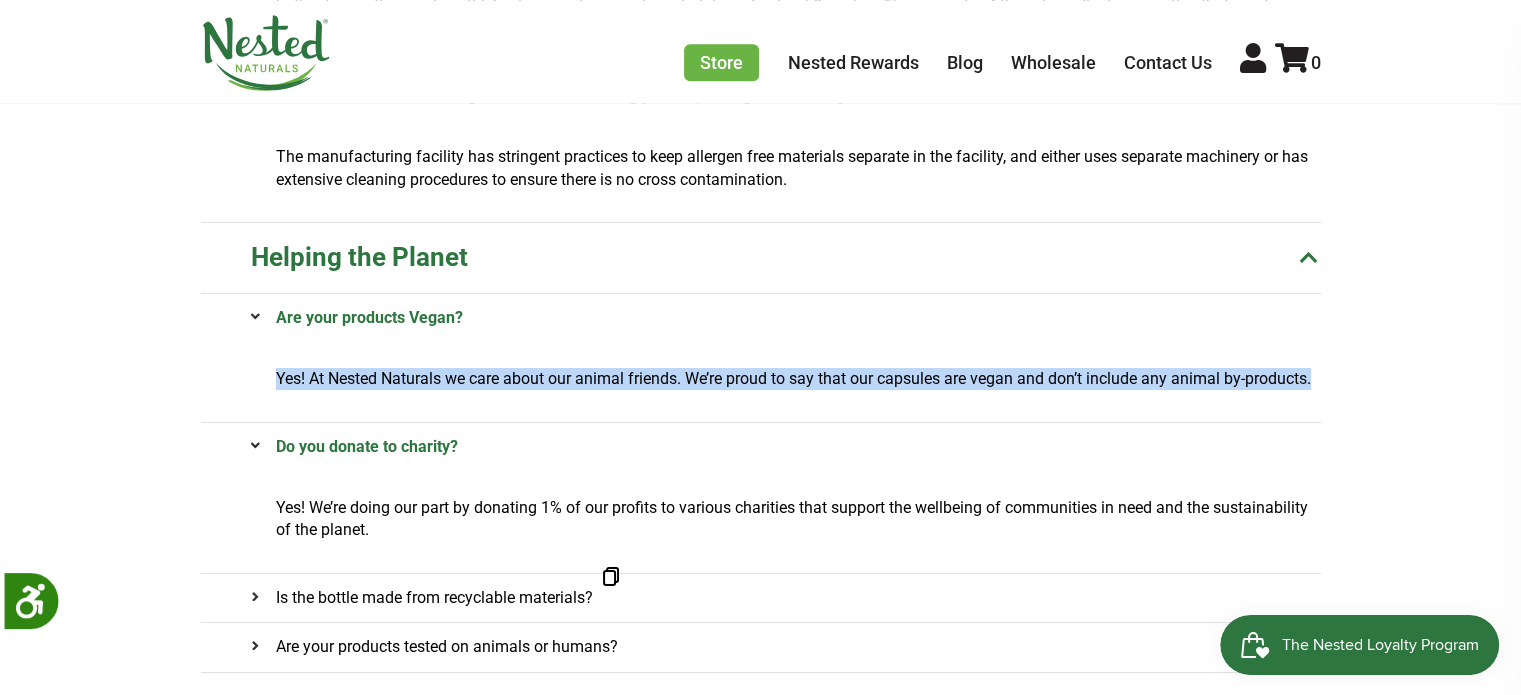 click on "Is the bottle made from recyclable materials?" at bounding box center (422, 598) 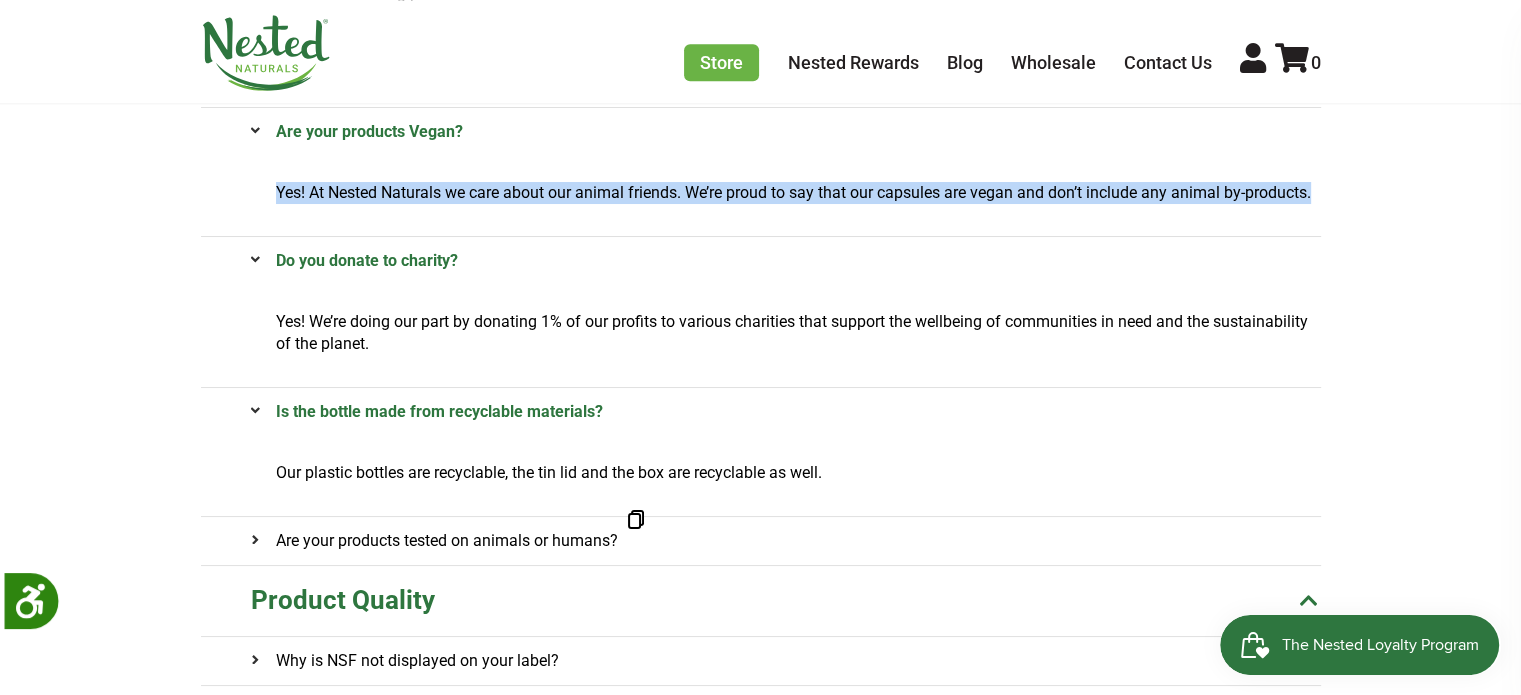 scroll, scrollTop: 2100, scrollLeft: 0, axis: vertical 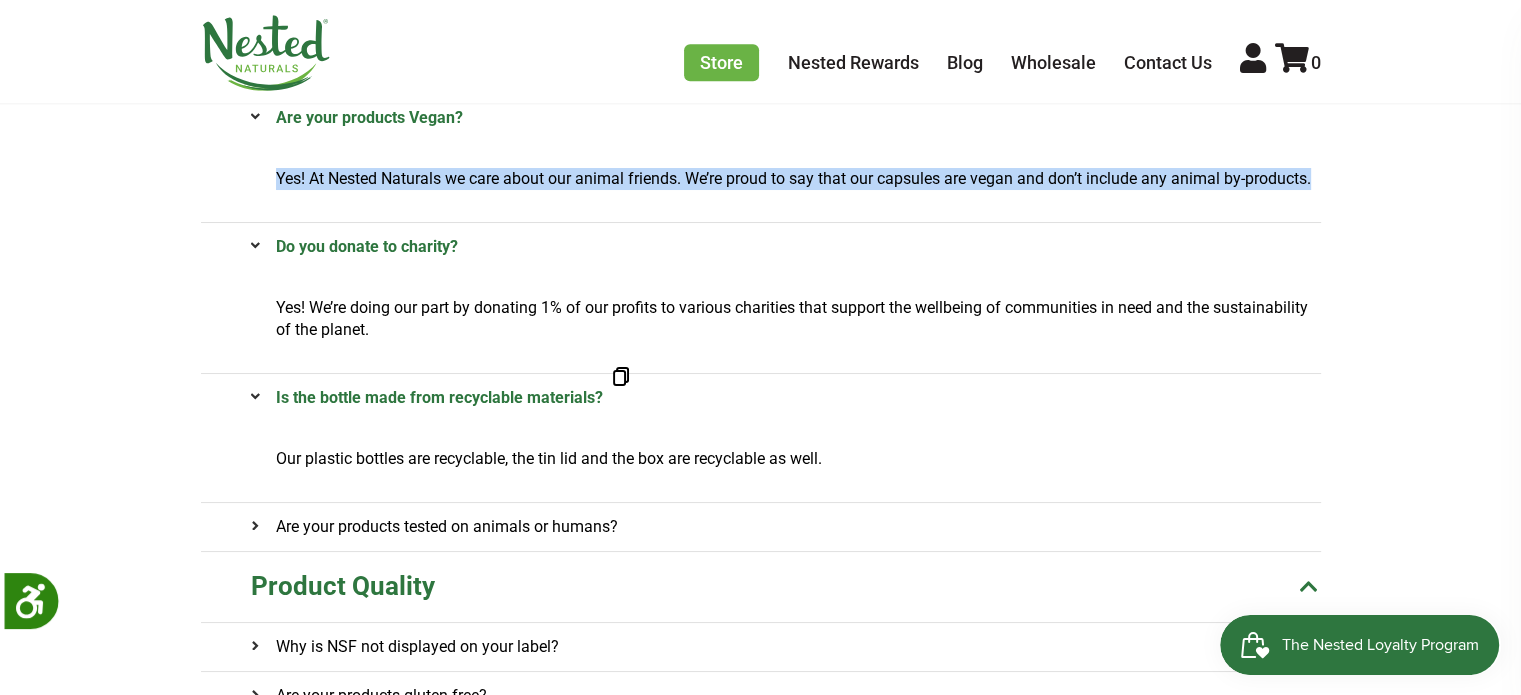 drag, startPoint x: 180, startPoint y: 387, endPoint x: 639, endPoint y: 387, distance: 459 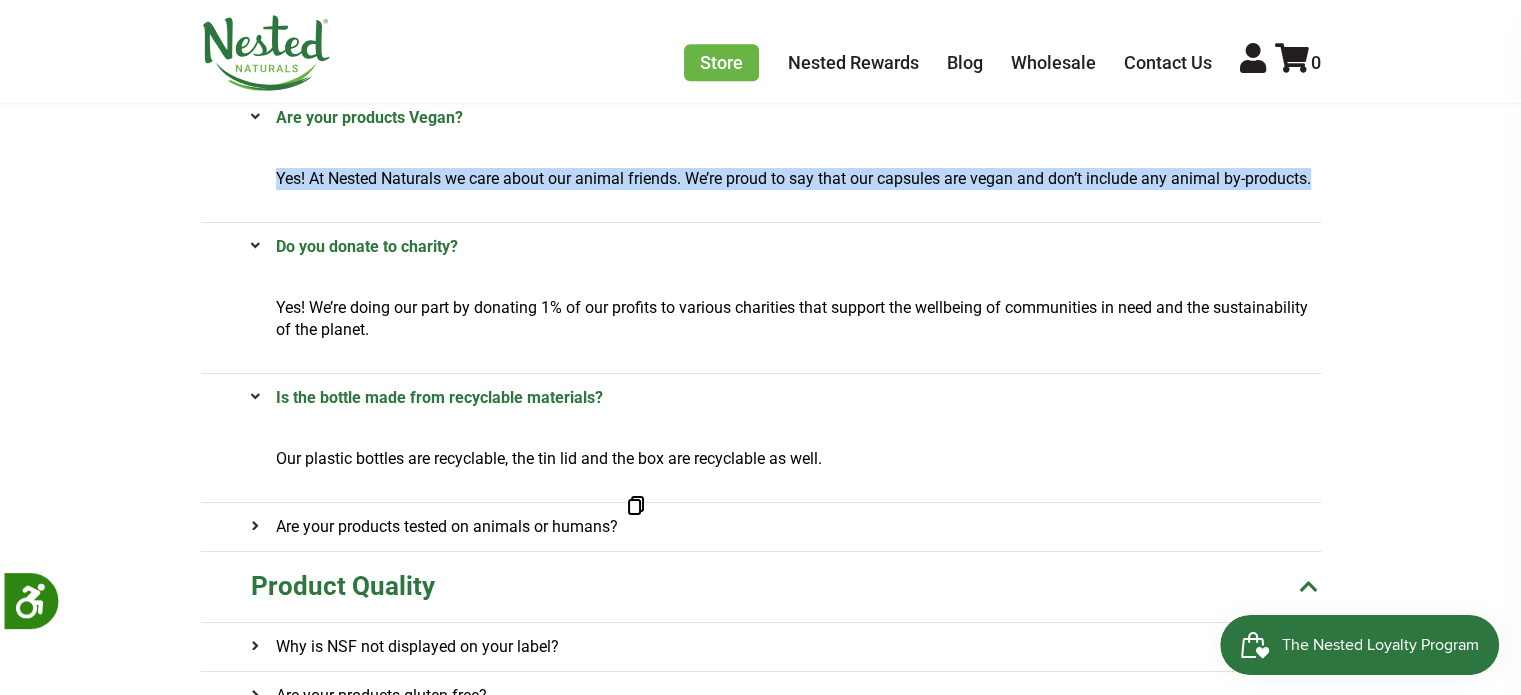 click on "Are your products tested on animals or humans?" at bounding box center (434, 527) 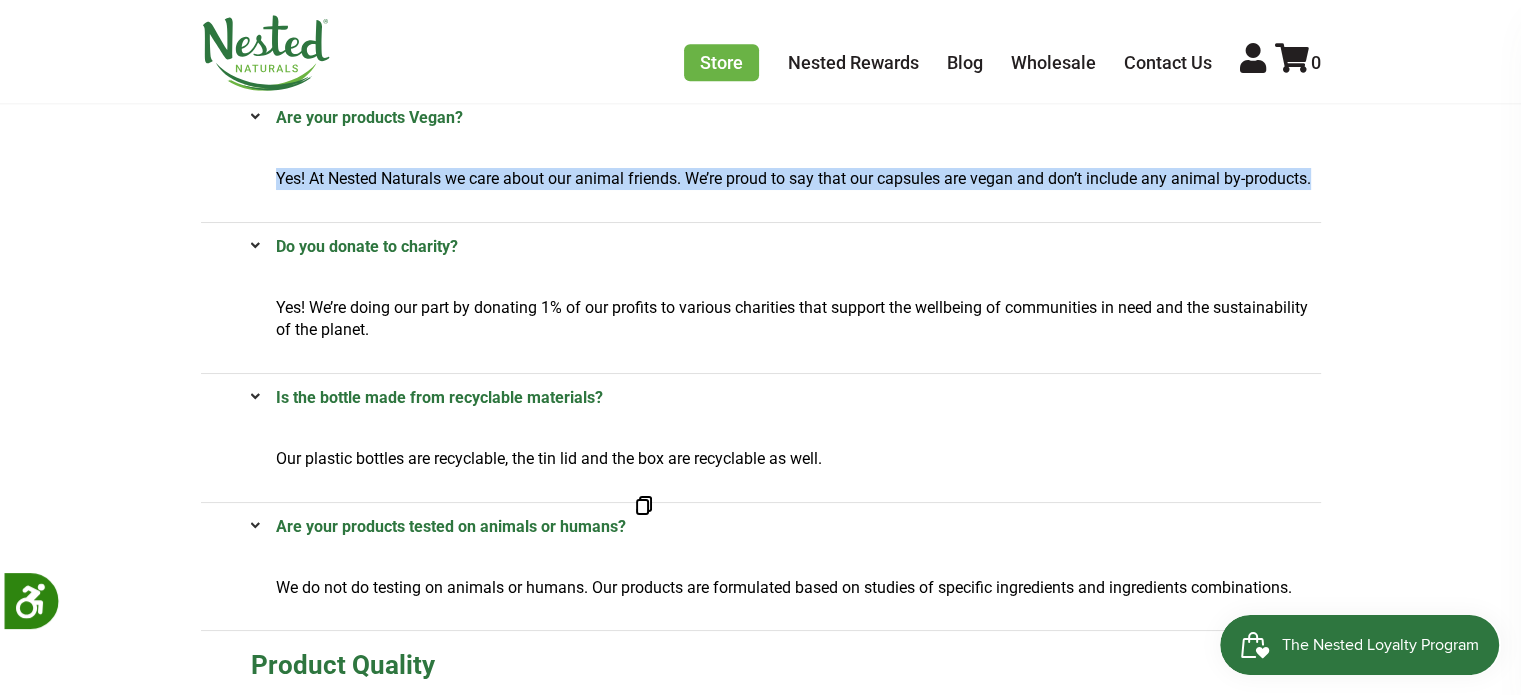 drag, startPoint x: 220, startPoint y: 536, endPoint x: 692, endPoint y: 529, distance: 472.0519 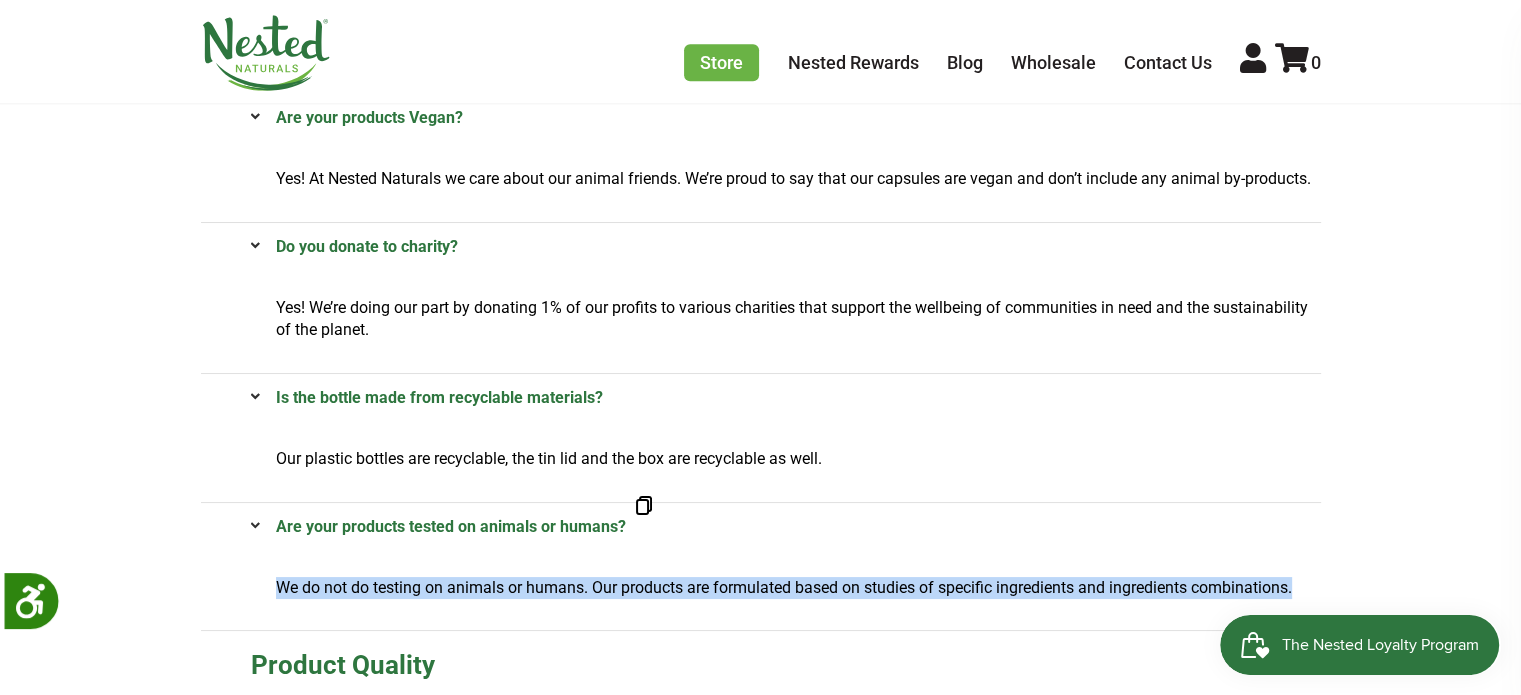 drag, startPoint x: 271, startPoint y: 583, endPoint x: 1300, endPoint y: 588, distance: 1029.0122 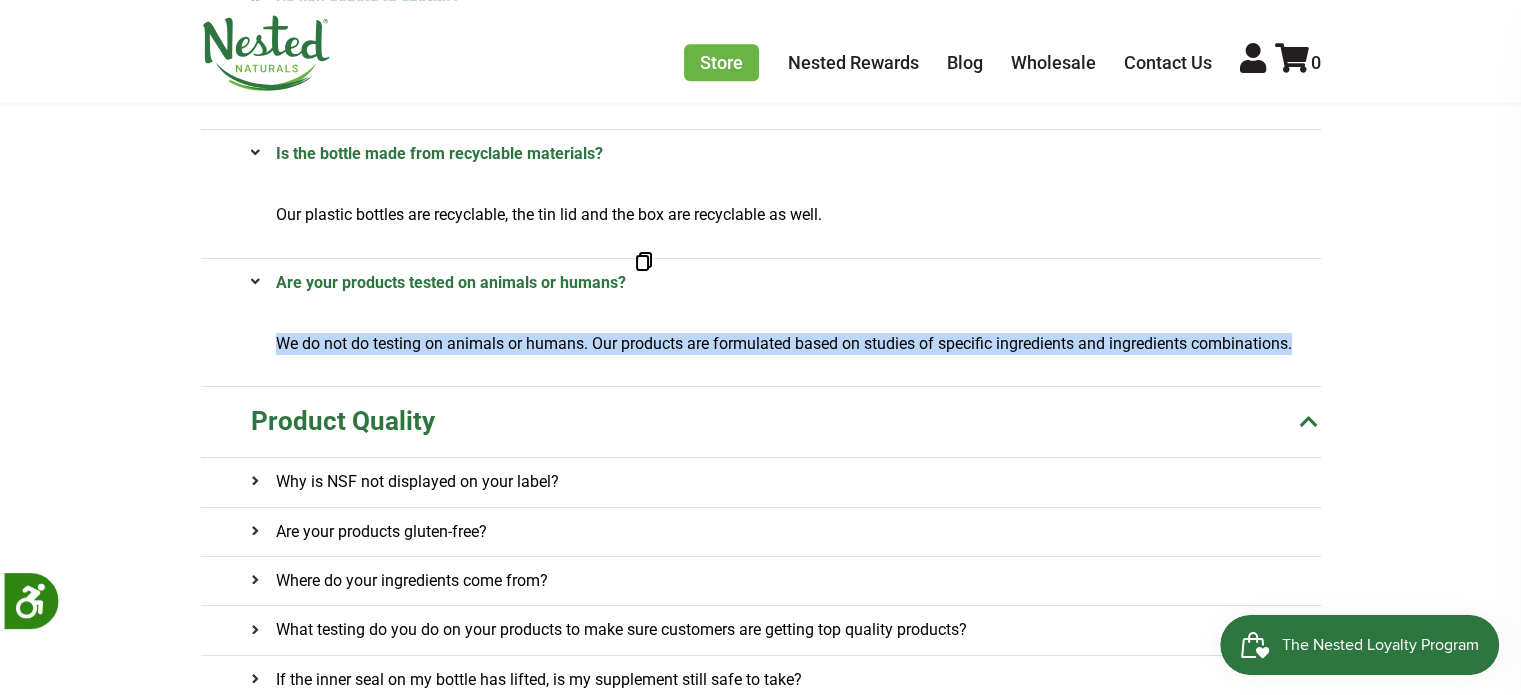 scroll, scrollTop: 2400, scrollLeft: 0, axis: vertical 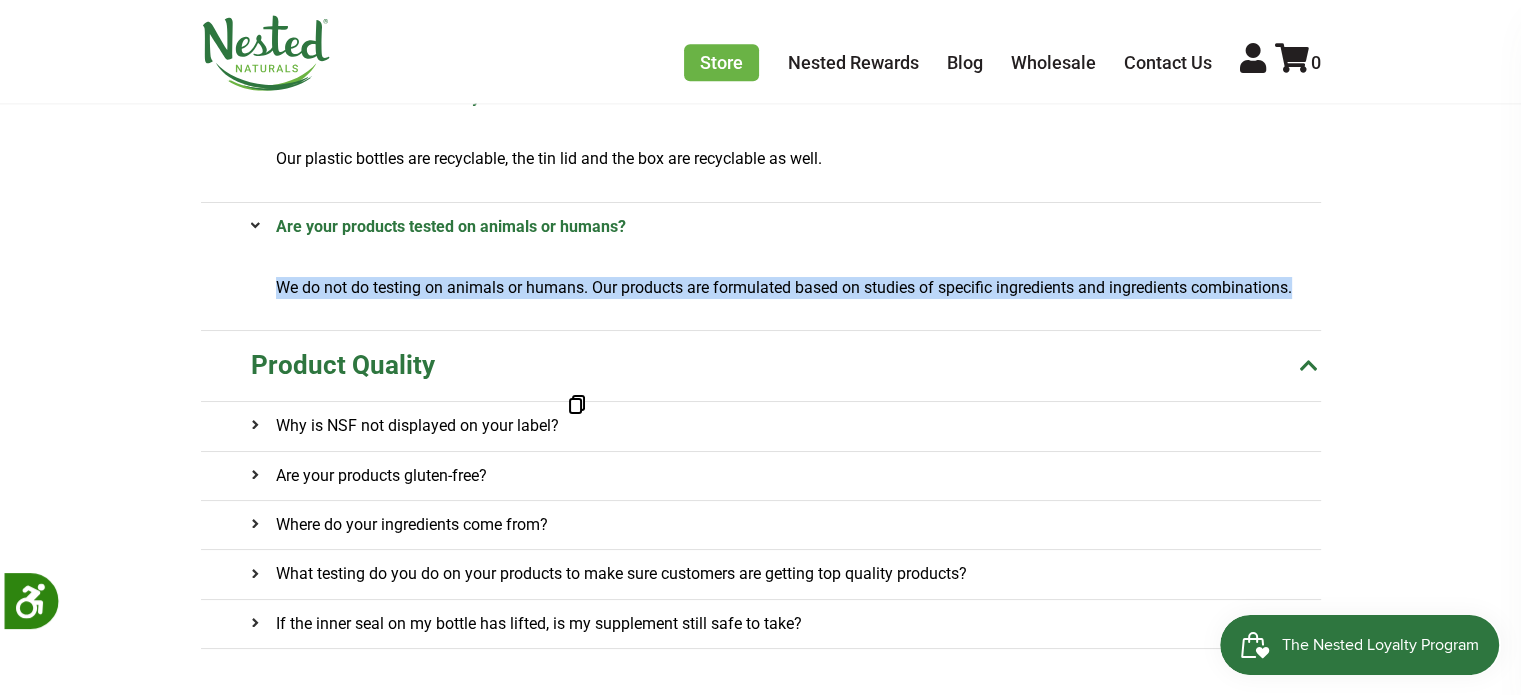 click on "Why is NSF not displayed on your label?" at bounding box center [405, 426] 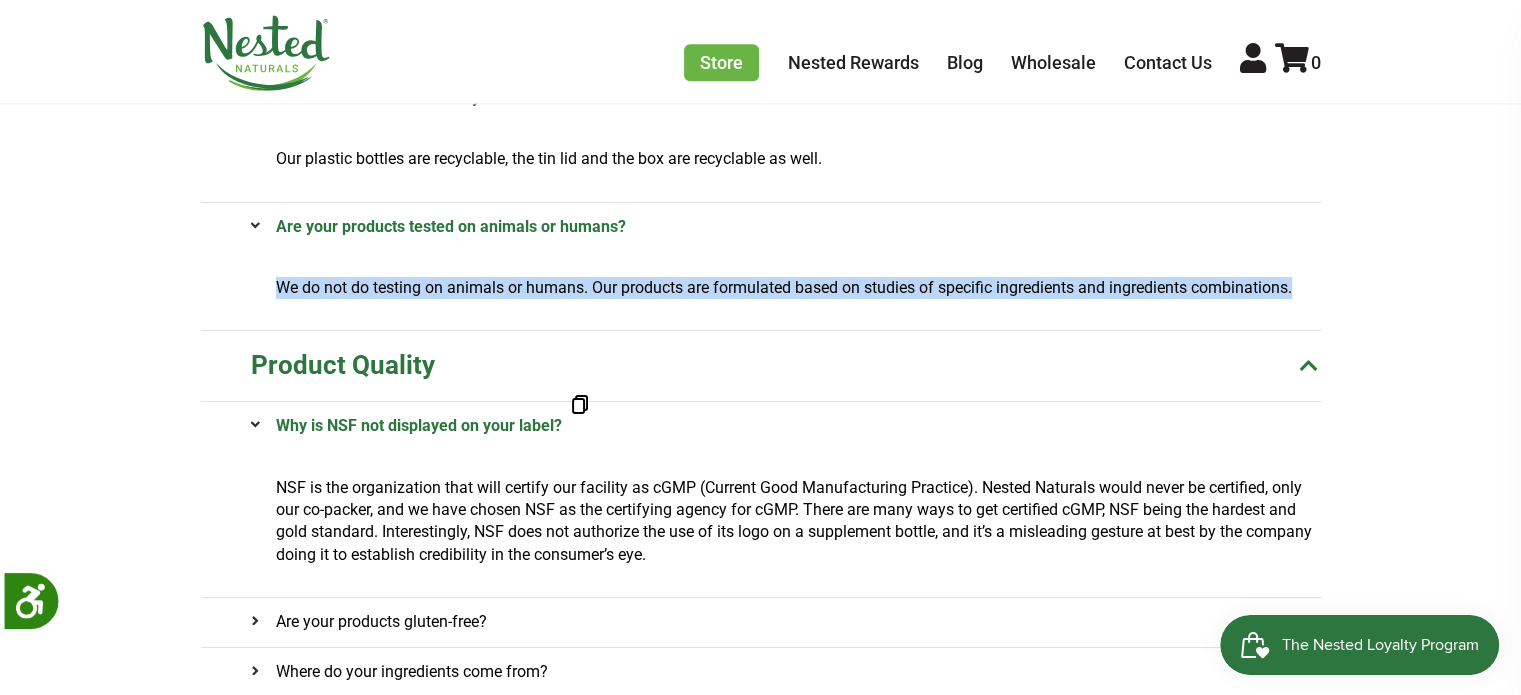 drag, startPoint x: 316, startPoint y: 419, endPoint x: 639, endPoint y: 421, distance: 323.0062 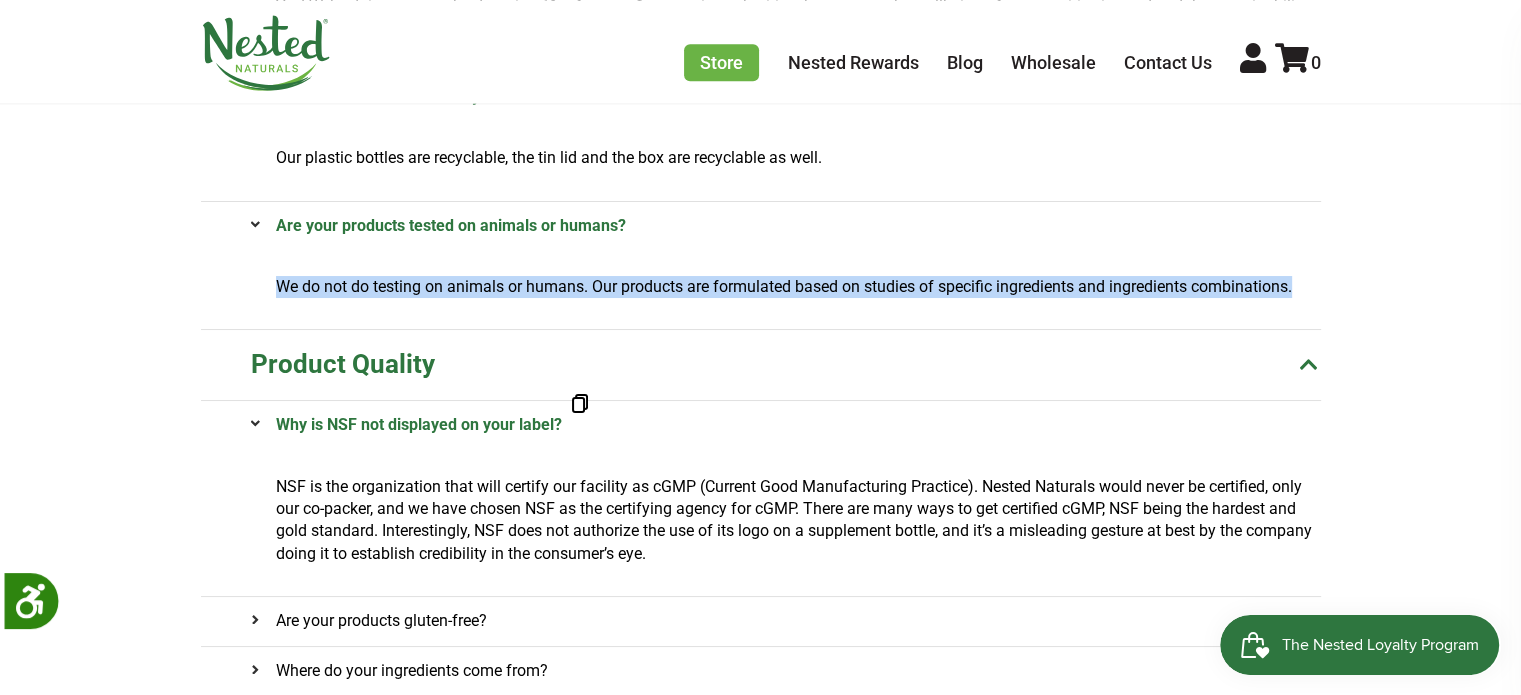 scroll, scrollTop: 2400, scrollLeft: 0, axis: vertical 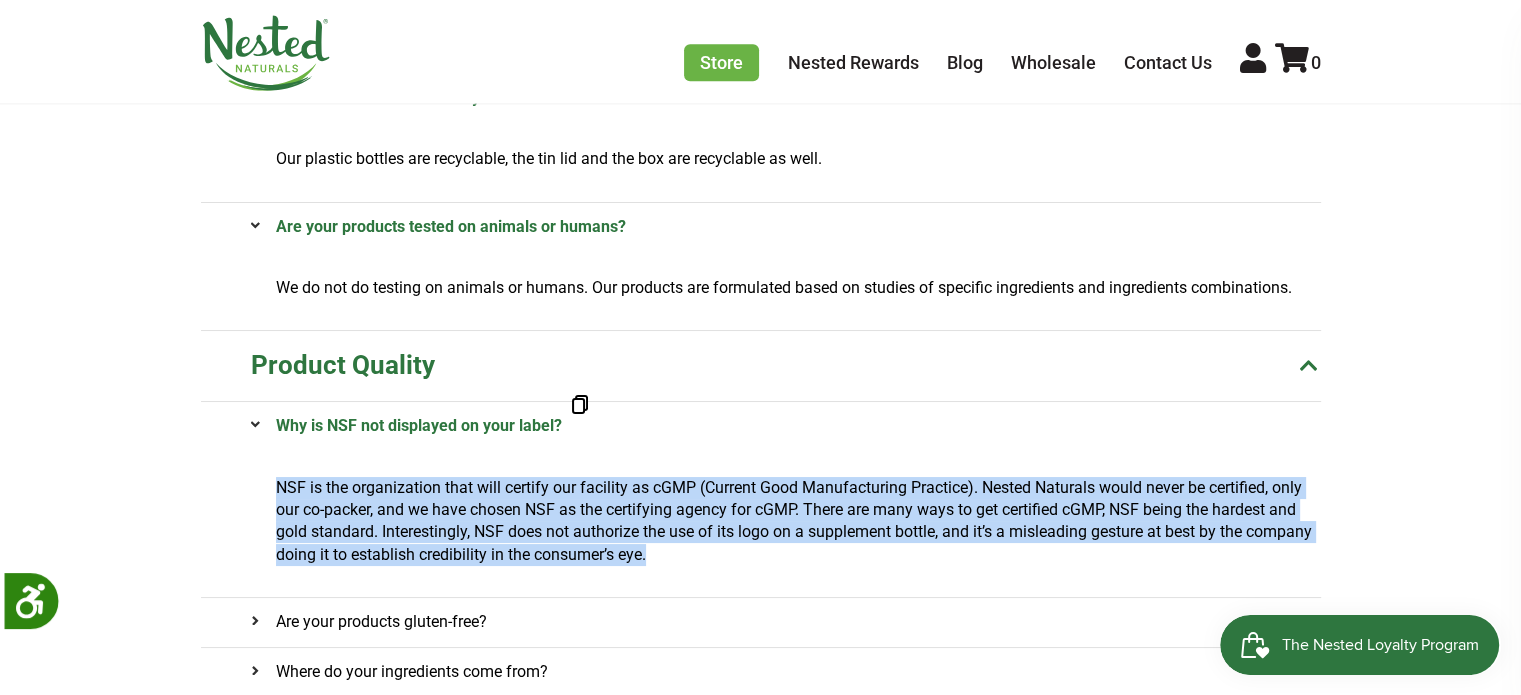 drag, startPoint x: 280, startPoint y: 481, endPoint x: 673, endPoint y: 547, distance: 398.50345 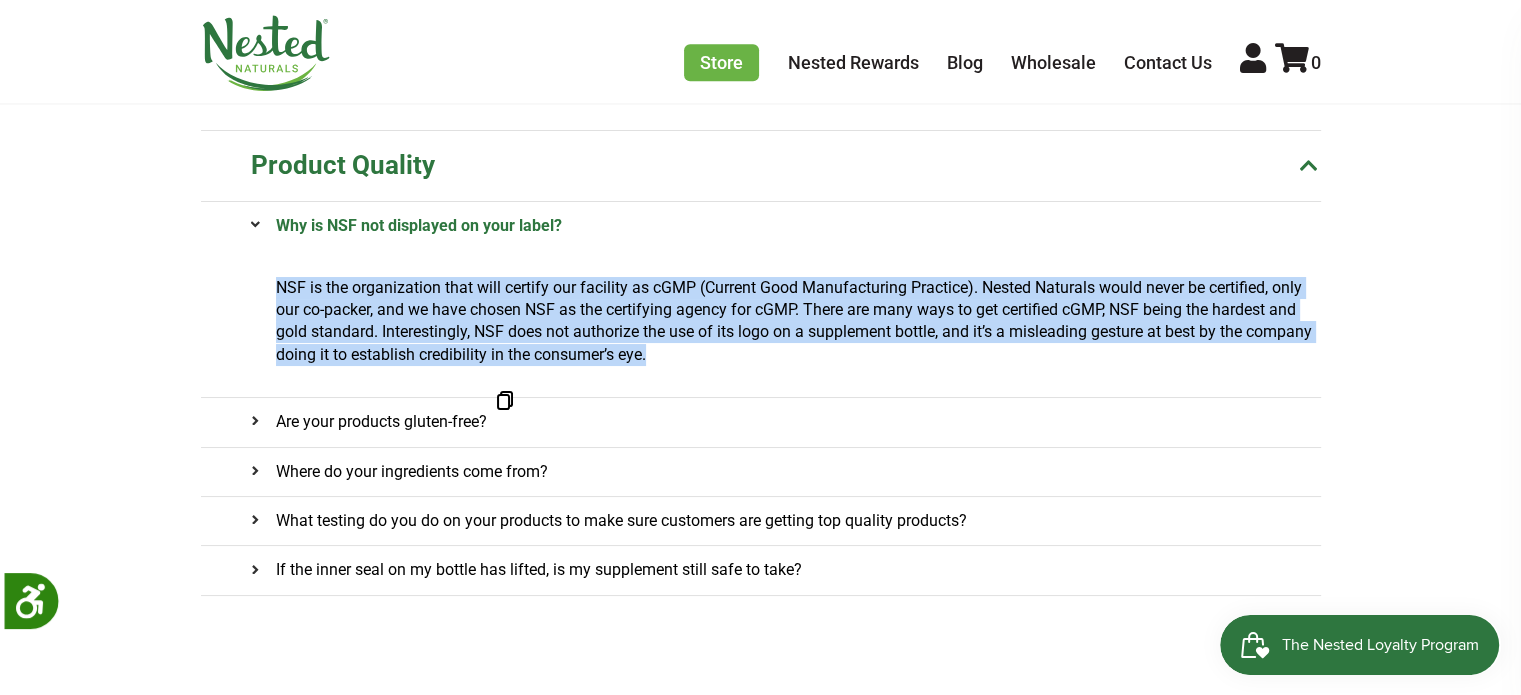 click on "Are your products gluten-free?" at bounding box center [369, 422] 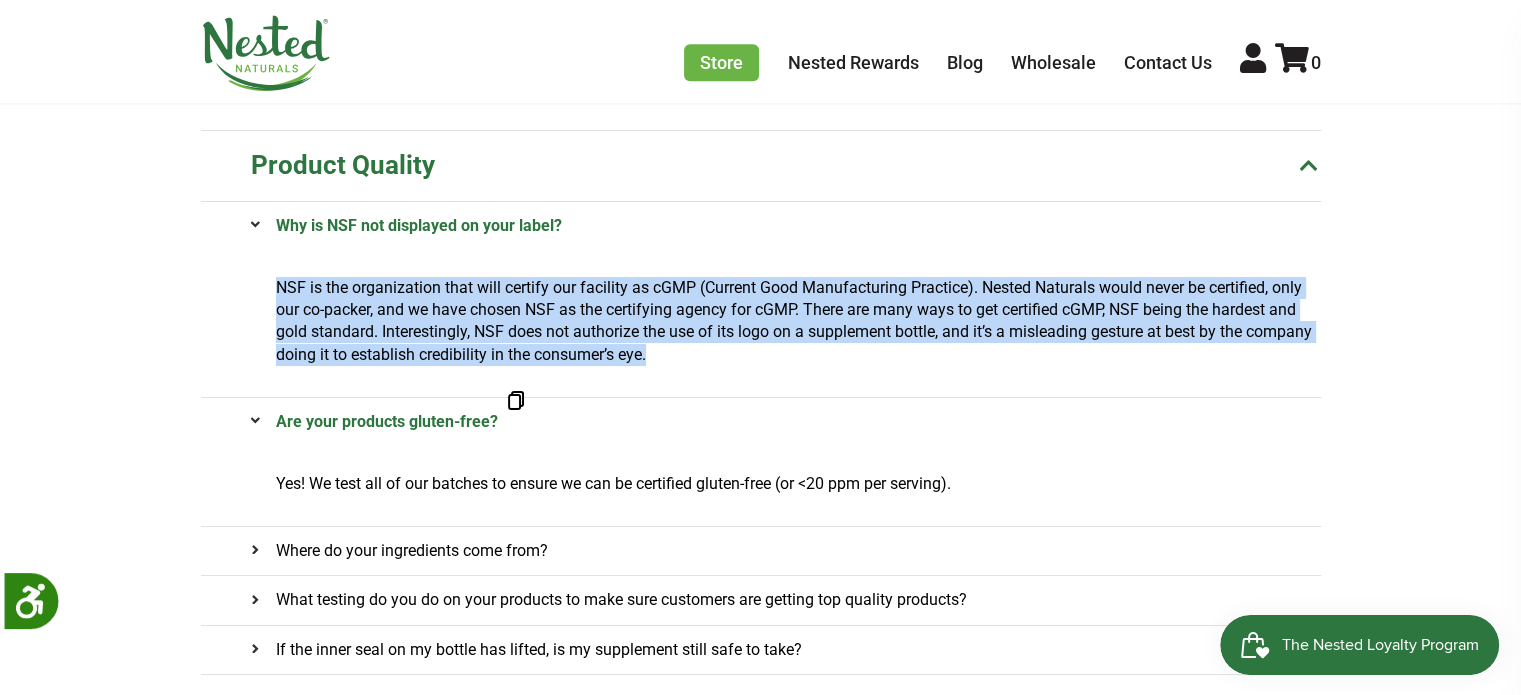 drag, startPoint x: 180, startPoint y: 426, endPoint x: 508, endPoint y: 425, distance: 328.00153 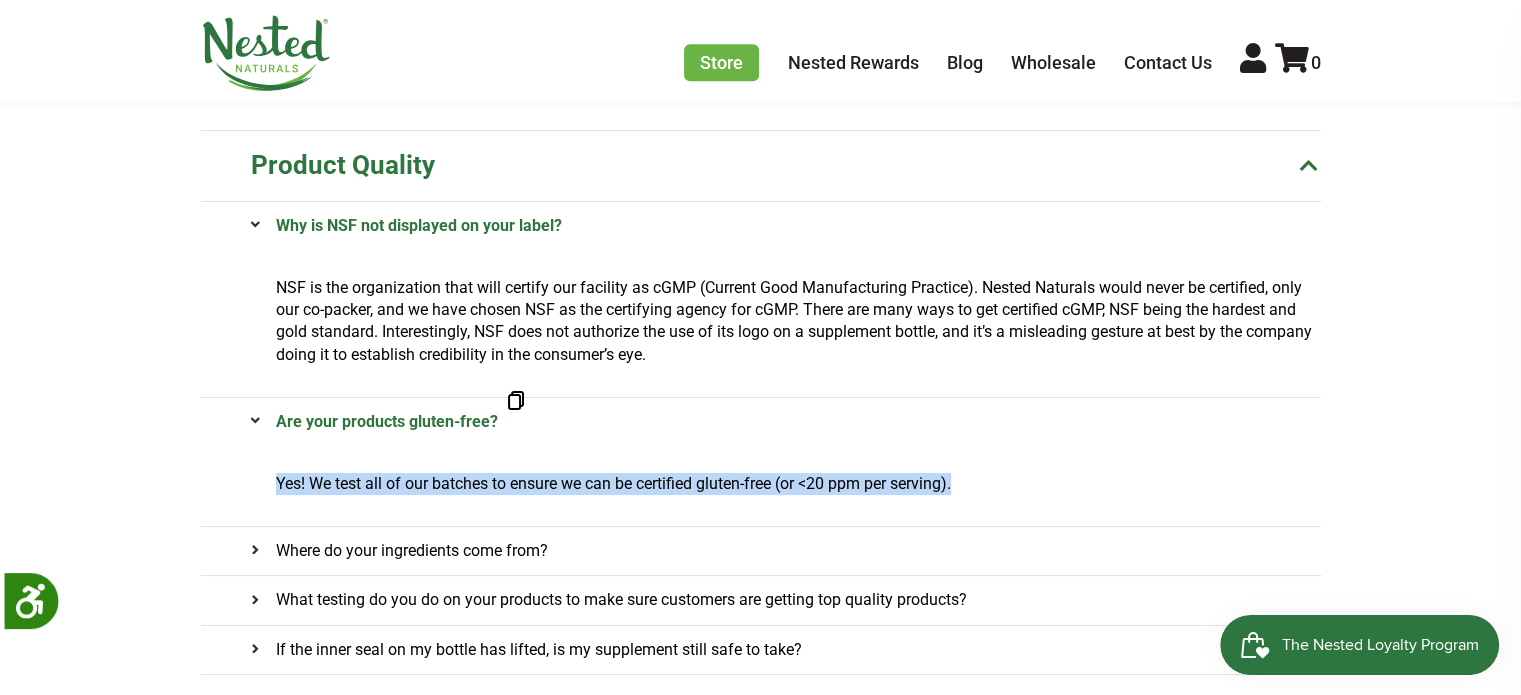drag, startPoint x: 261, startPoint y: 476, endPoint x: 1101, endPoint y: 476, distance: 840 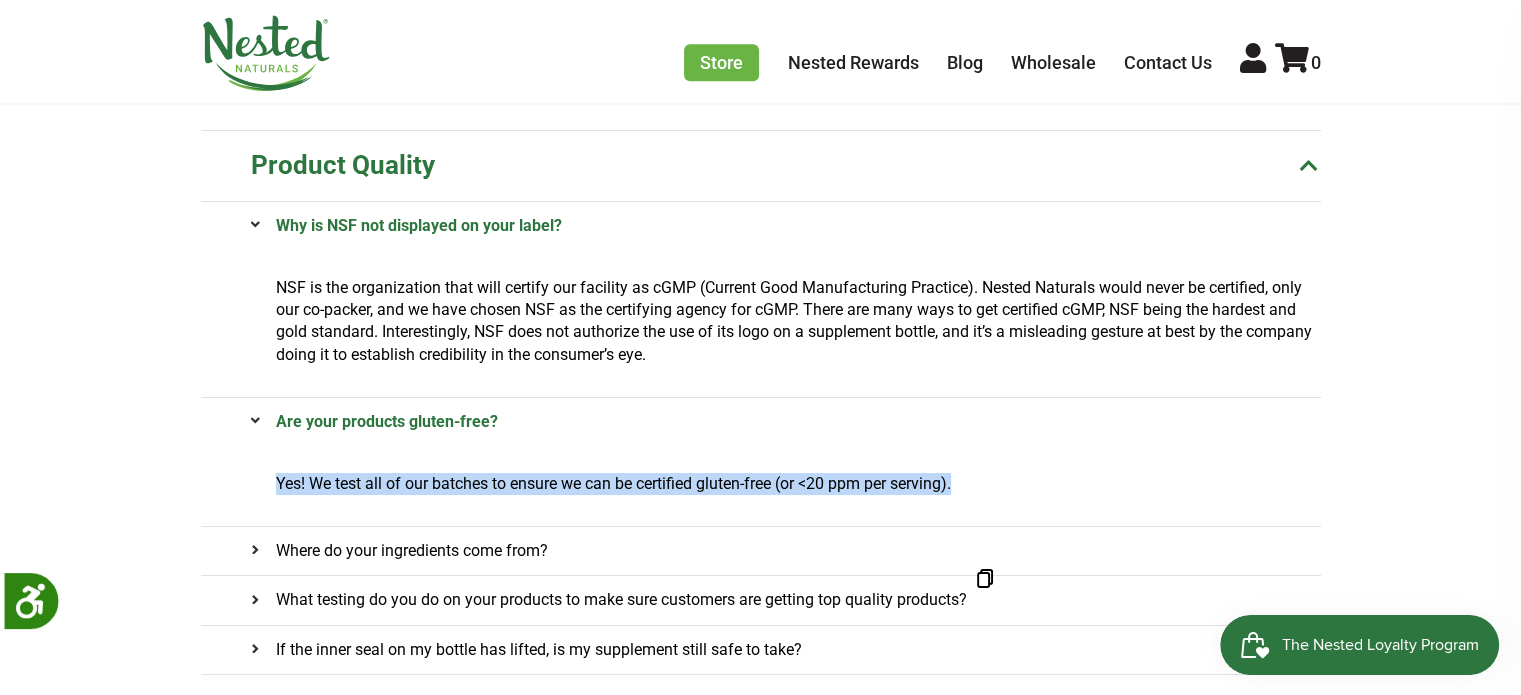 click on "Where do your ingredients come from?" at bounding box center [399, 551] 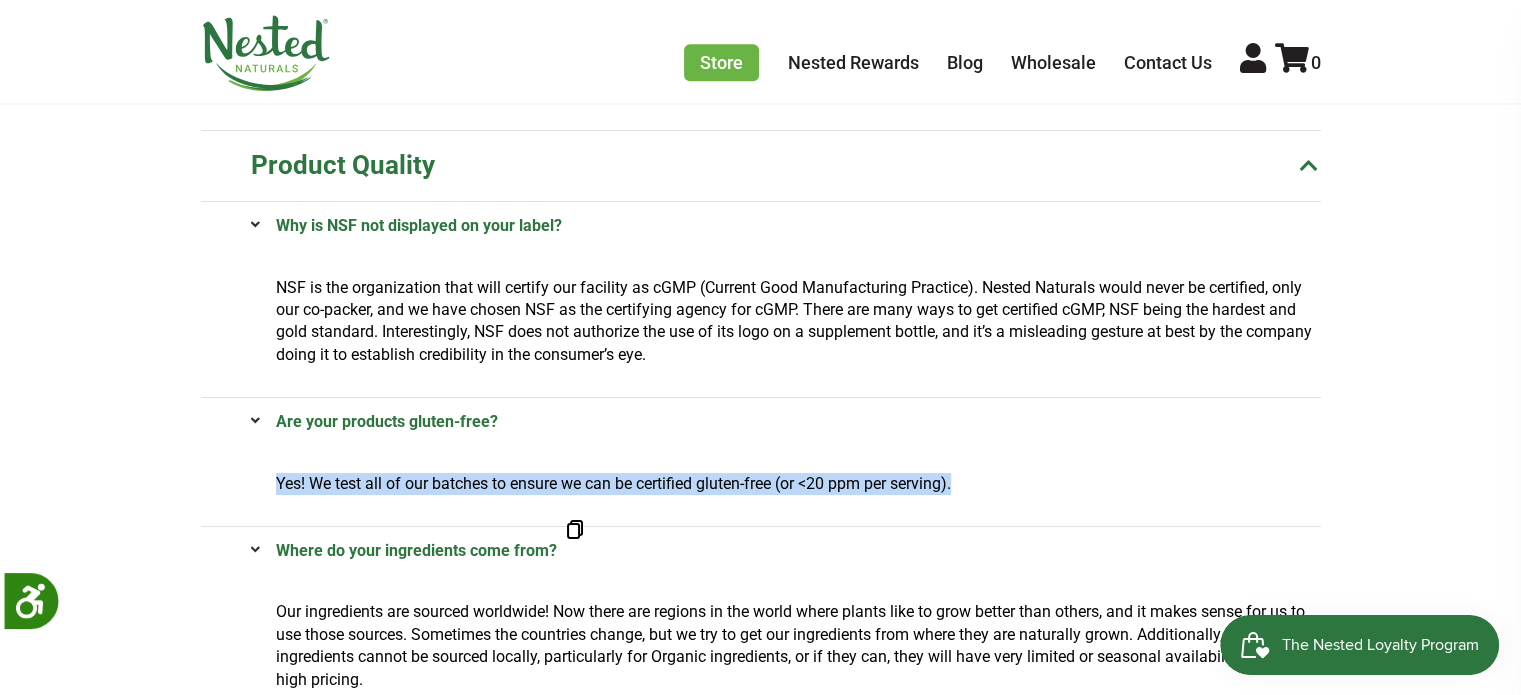 drag, startPoint x: 176, startPoint y: 547, endPoint x: 580, endPoint y: 547, distance: 404 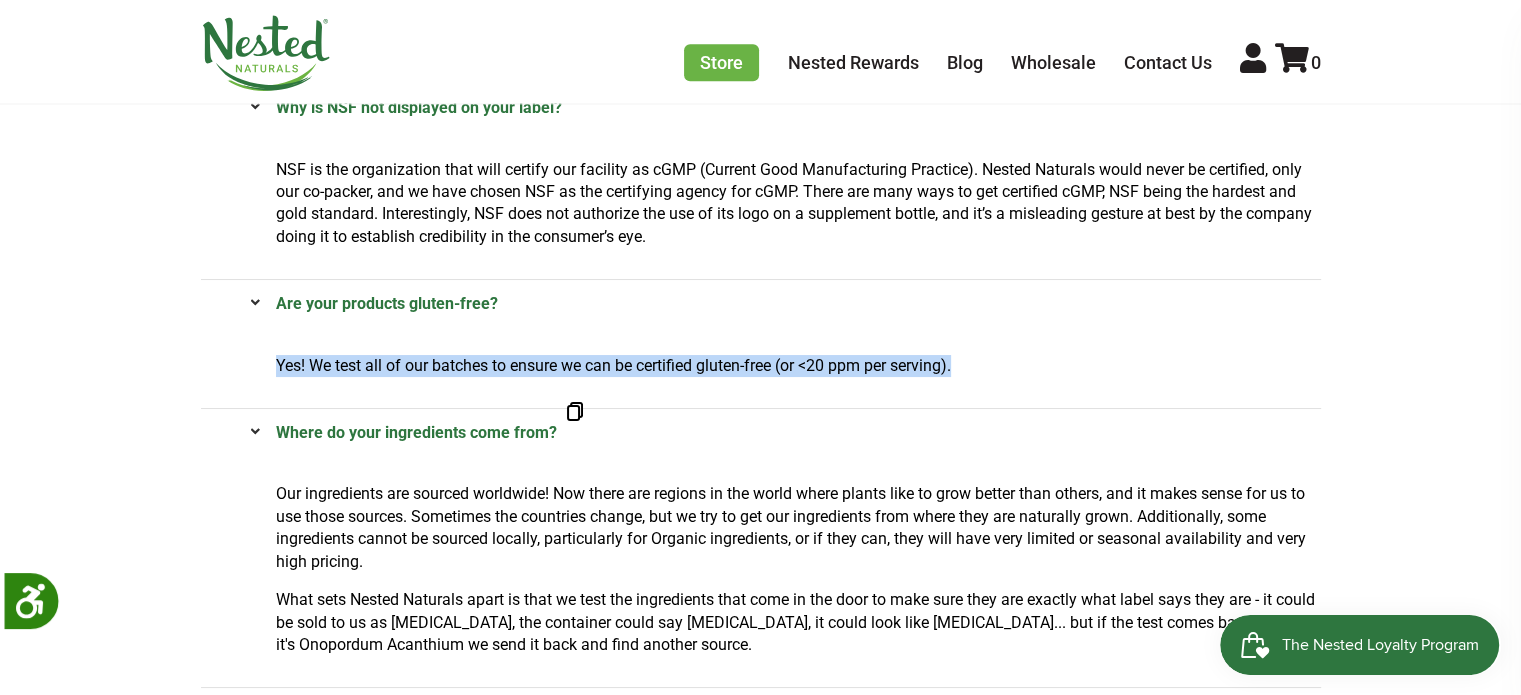 scroll, scrollTop: 3000, scrollLeft: 0, axis: vertical 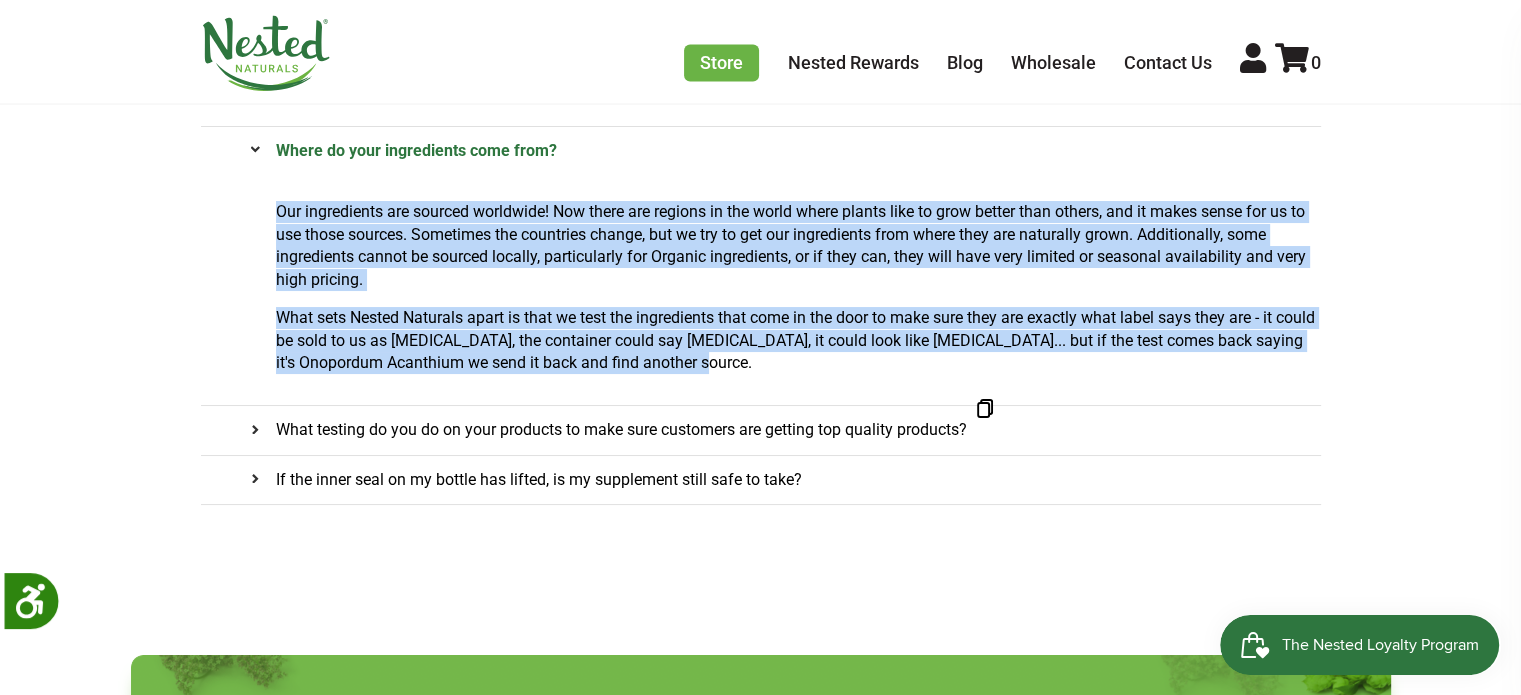 drag, startPoint x: 273, startPoint y: 201, endPoint x: 763, endPoint y: 370, distance: 518.3252 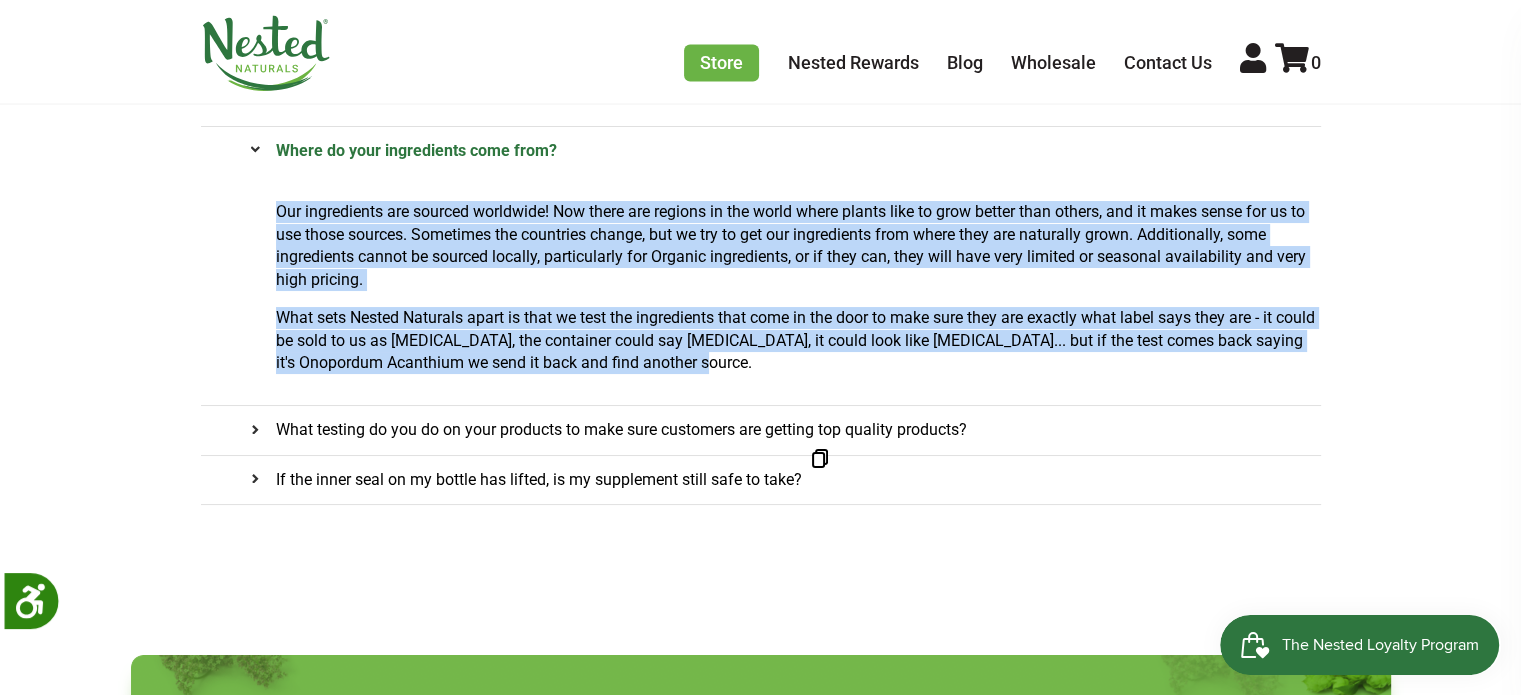 click on "What testing do you do on your products to make sure customers are getting top quality products?" at bounding box center (609, 430) 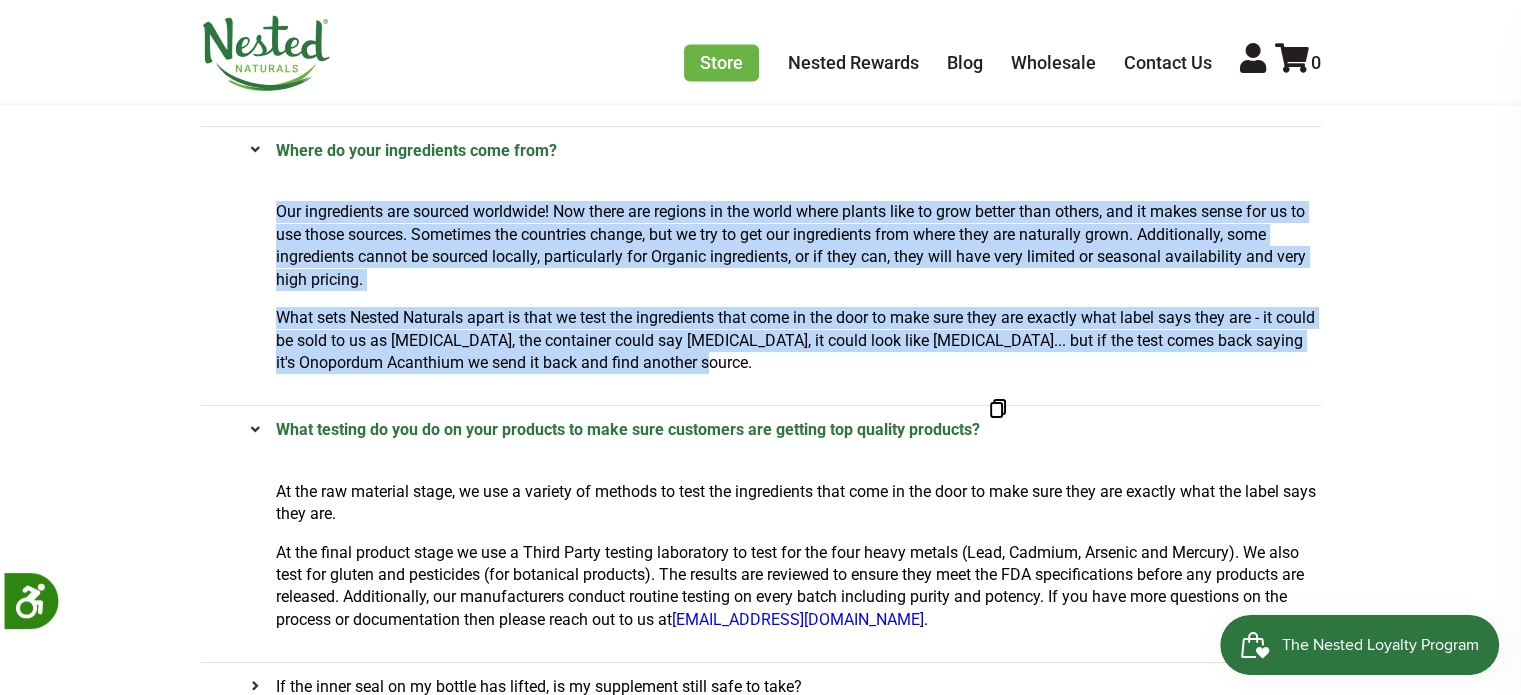 drag, startPoint x: 390, startPoint y: 431, endPoint x: 1017, endPoint y: 431, distance: 627 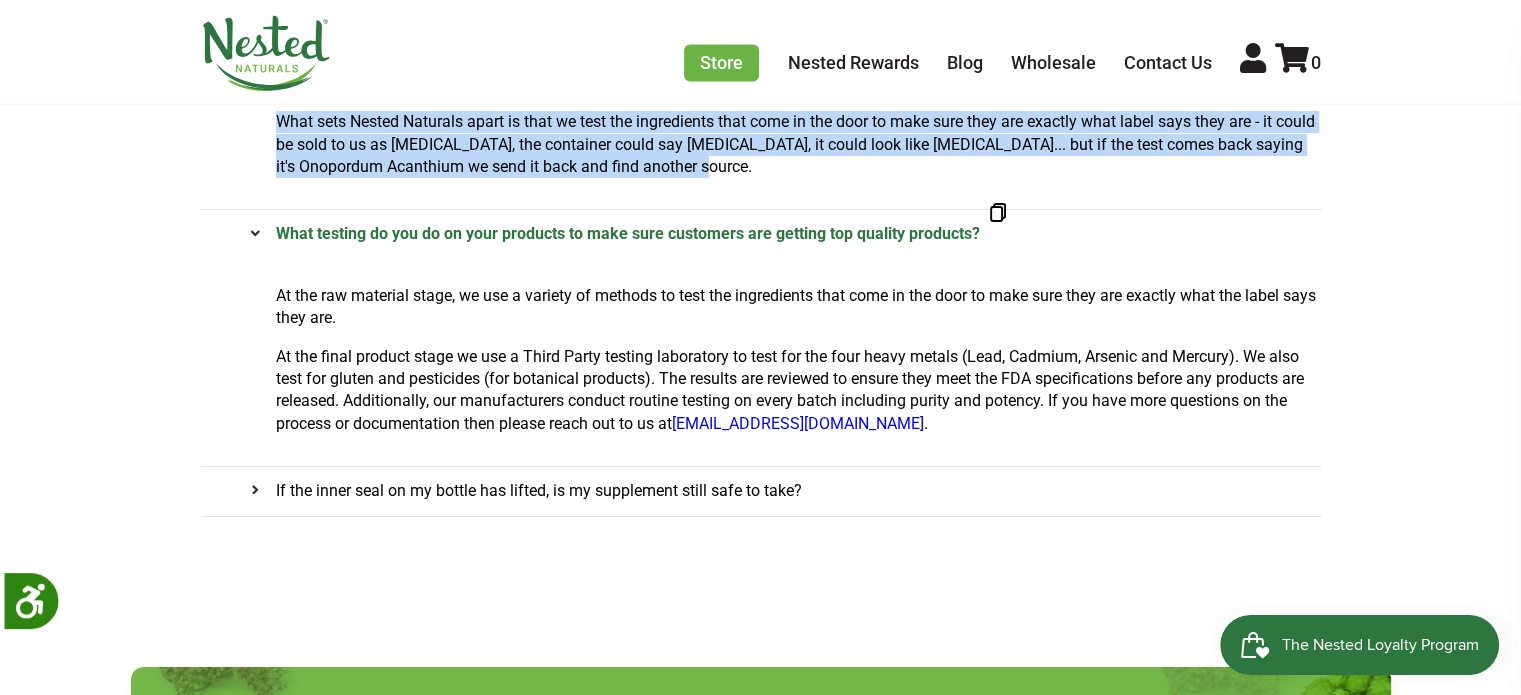 scroll, scrollTop: 3200, scrollLeft: 0, axis: vertical 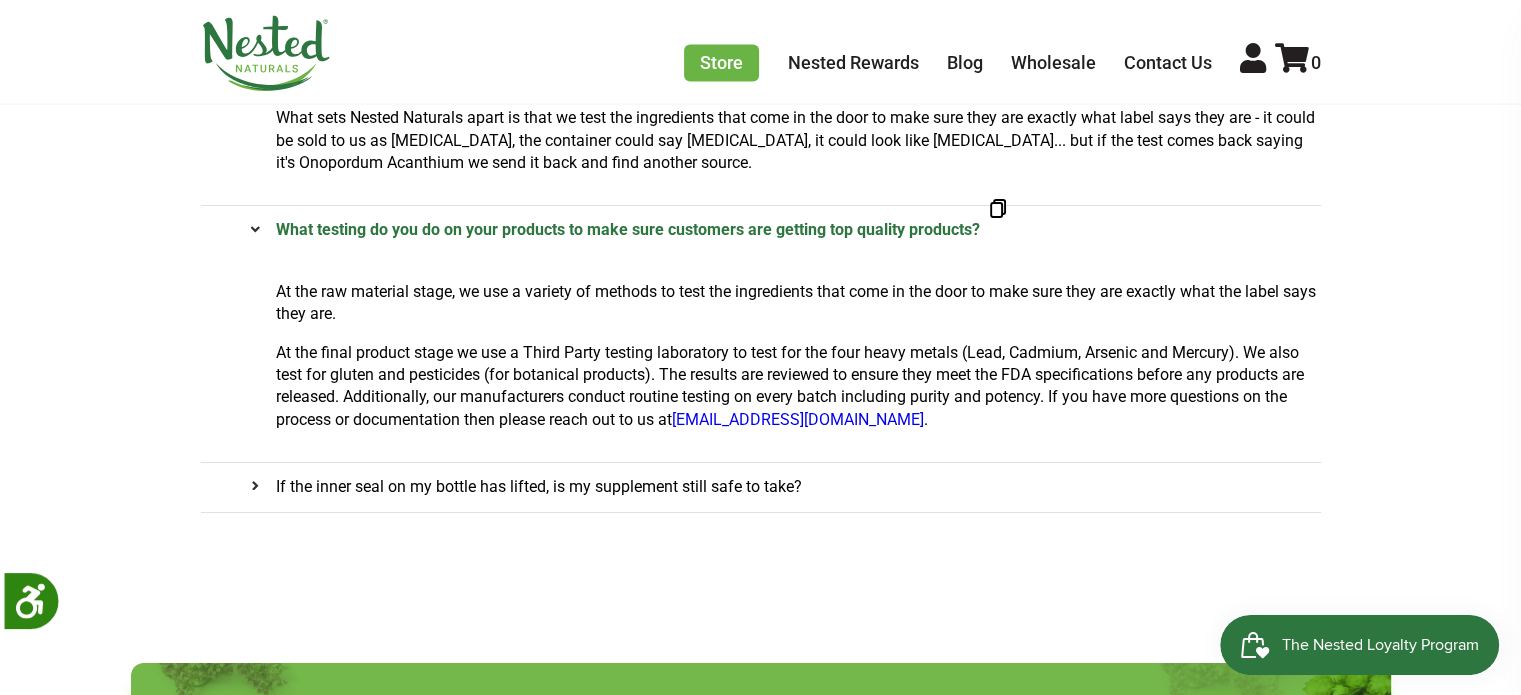 click on "At the final product stage we use a Third Party testing laboratory to test for the four heavy metals (Lead, Cadmium, Arsenic and Mercury). We also test for gluten and pesticides (for botanical products). The results are reviewed to ensure they meet the FDA specifications before any products are released. Additionally, our manufacturers conduct routine testing on every batch including purity and potency. If you have more questions on the process or documentation then please reach out to us at  support@nestednaturals.com ." at bounding box center (798, 387) 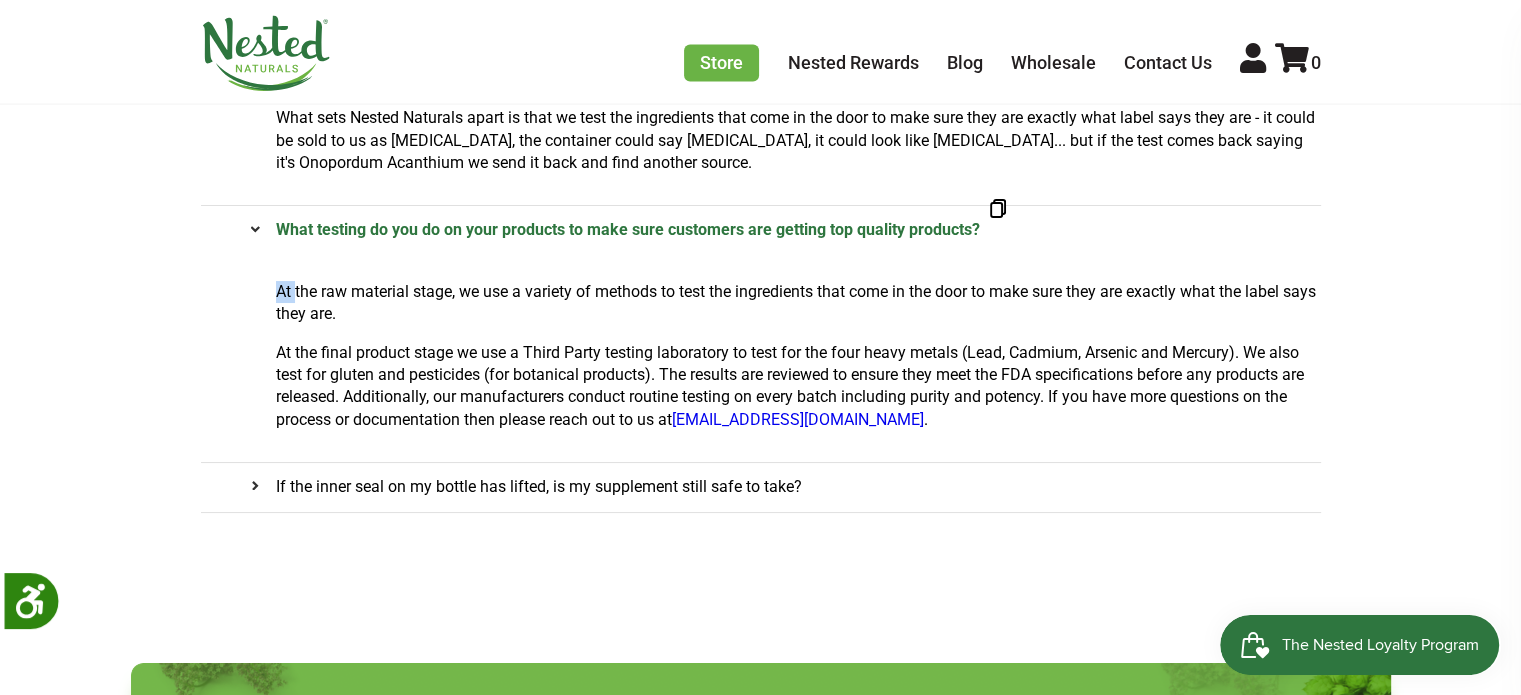 click on "At the raw material stage, we use a variety of methods to test the ingredients that come in the door to make sure they are exactly what the label says they are." at bounding box center (798, 303) 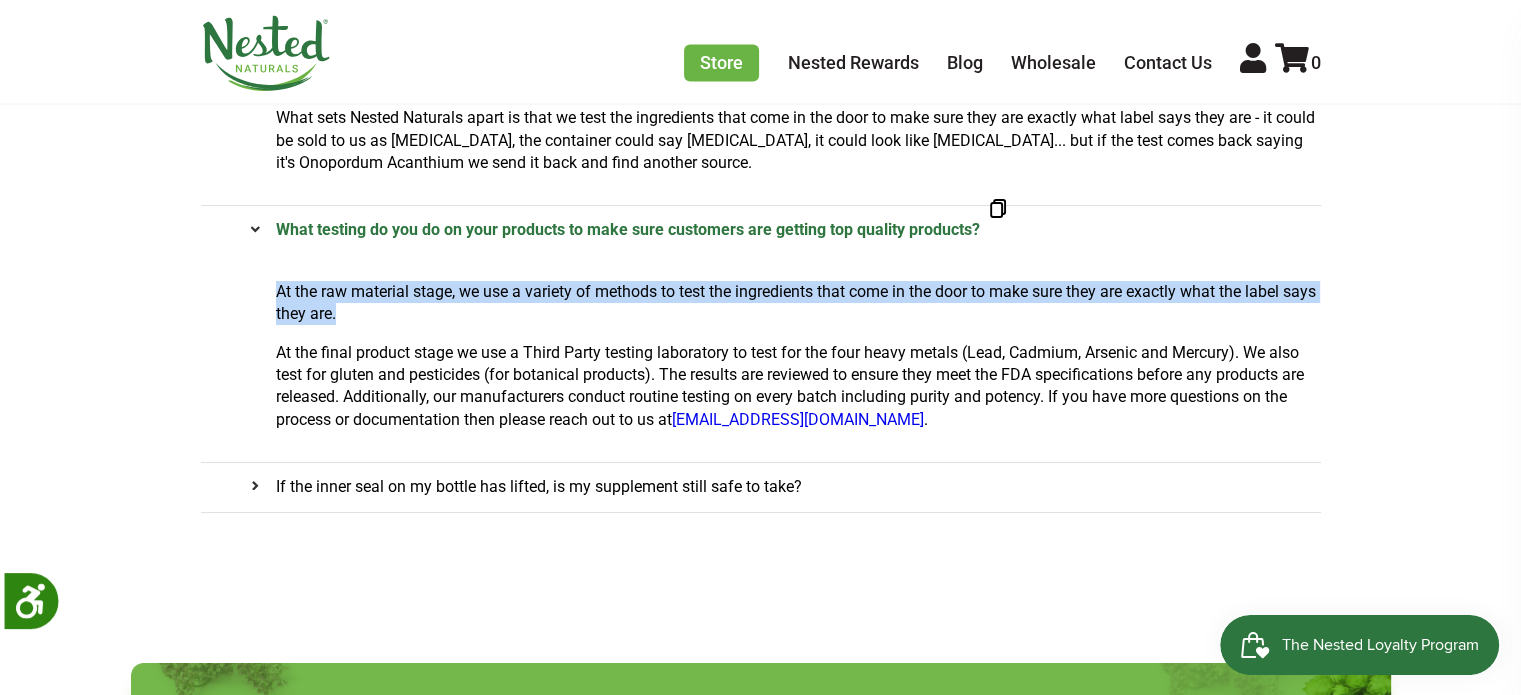 drag, startPoint x: 278, startPoint y: 282, endPoint x: 386, endPoint y: 312, distance: 112.08925 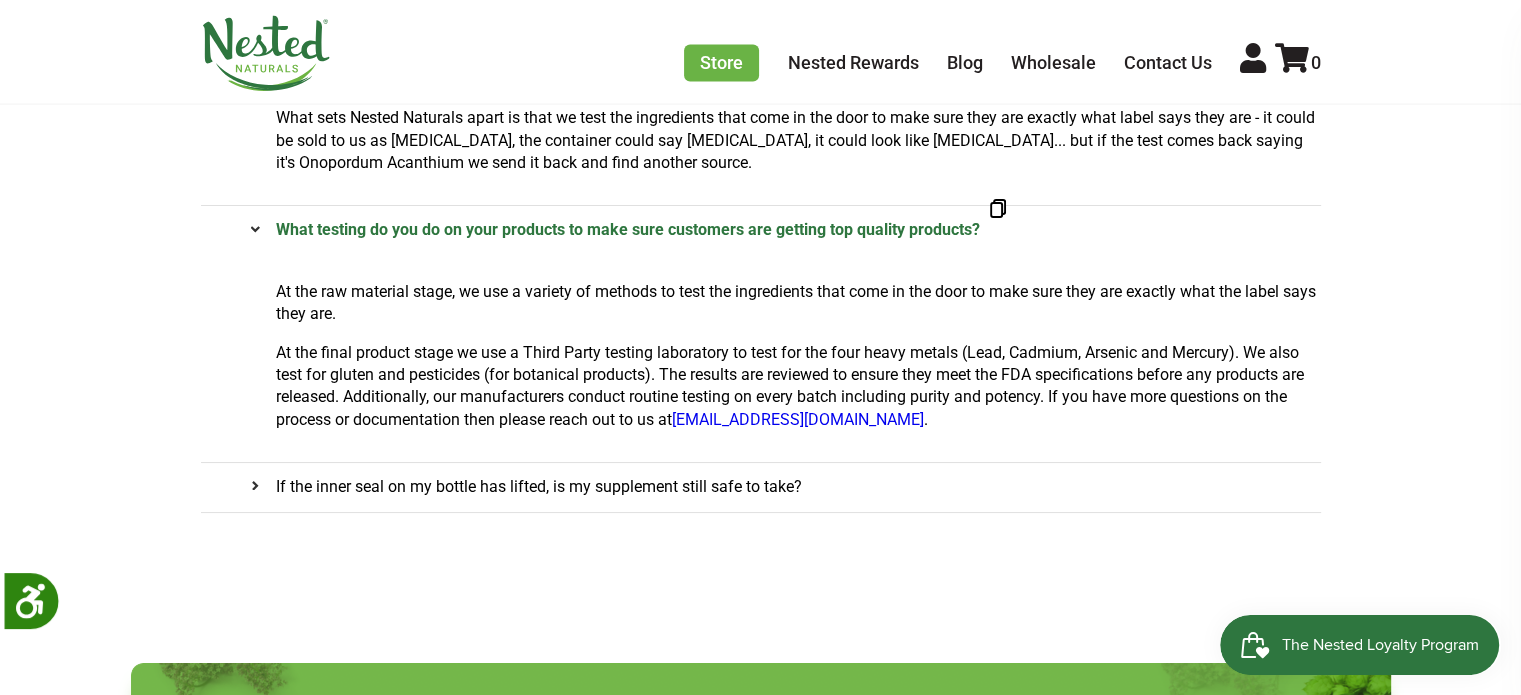 click on "At the final product stage we use a Third Party testing laboratory to test for the four heavy metals (Lead, Cadmium, Arsenic and Mercury). We also test for gluten and pesticides (for botanical products). The results are reviewed to ensure they meet the FDA specifications before any products are released. Additionally, our manufacturers conduct routine testing on every batch including purity and potency. If you have more questions on the process or documentation then please reach out to us at  support@nestednaturals.com ." at bounding box center (798, 387) 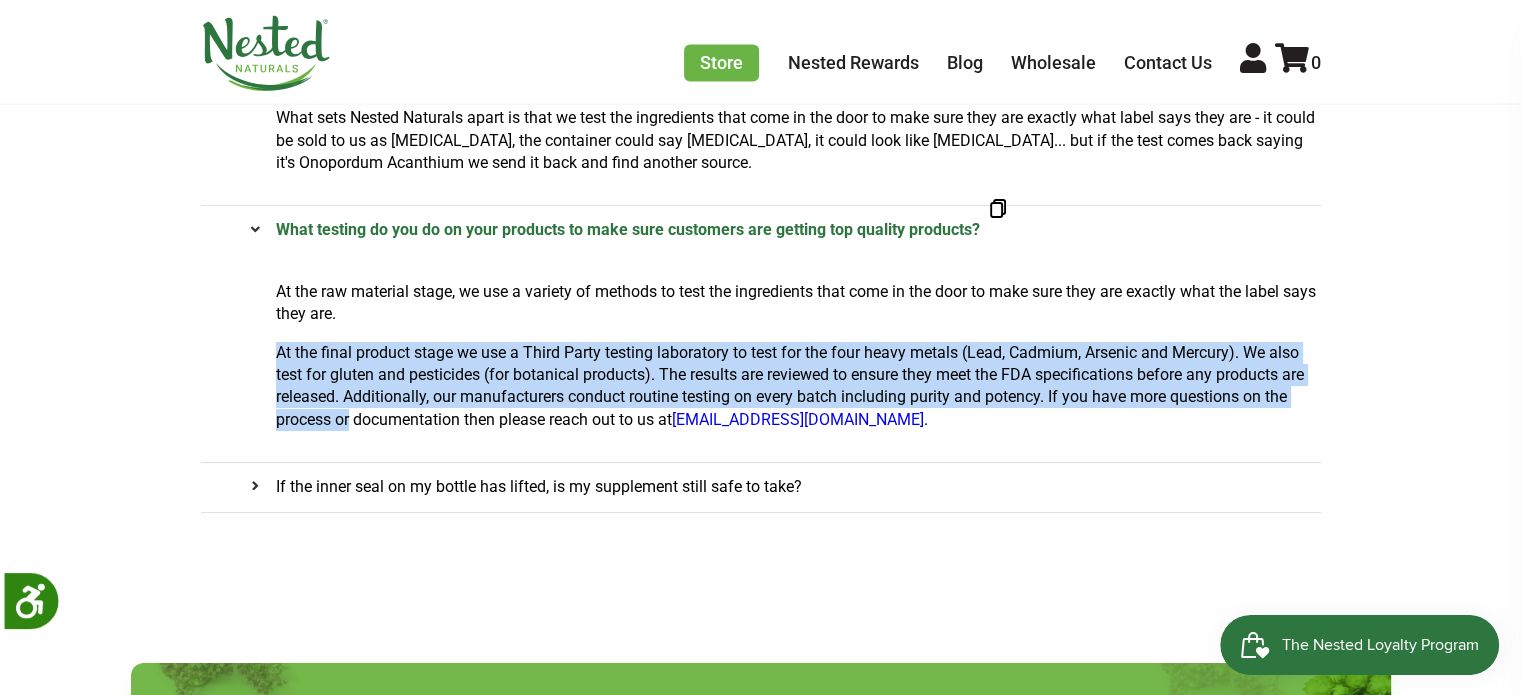 drag, startPoint x: 276, startPoint y: 343, endPoint x: 348, endPoint y: 428, distance: 111.39569 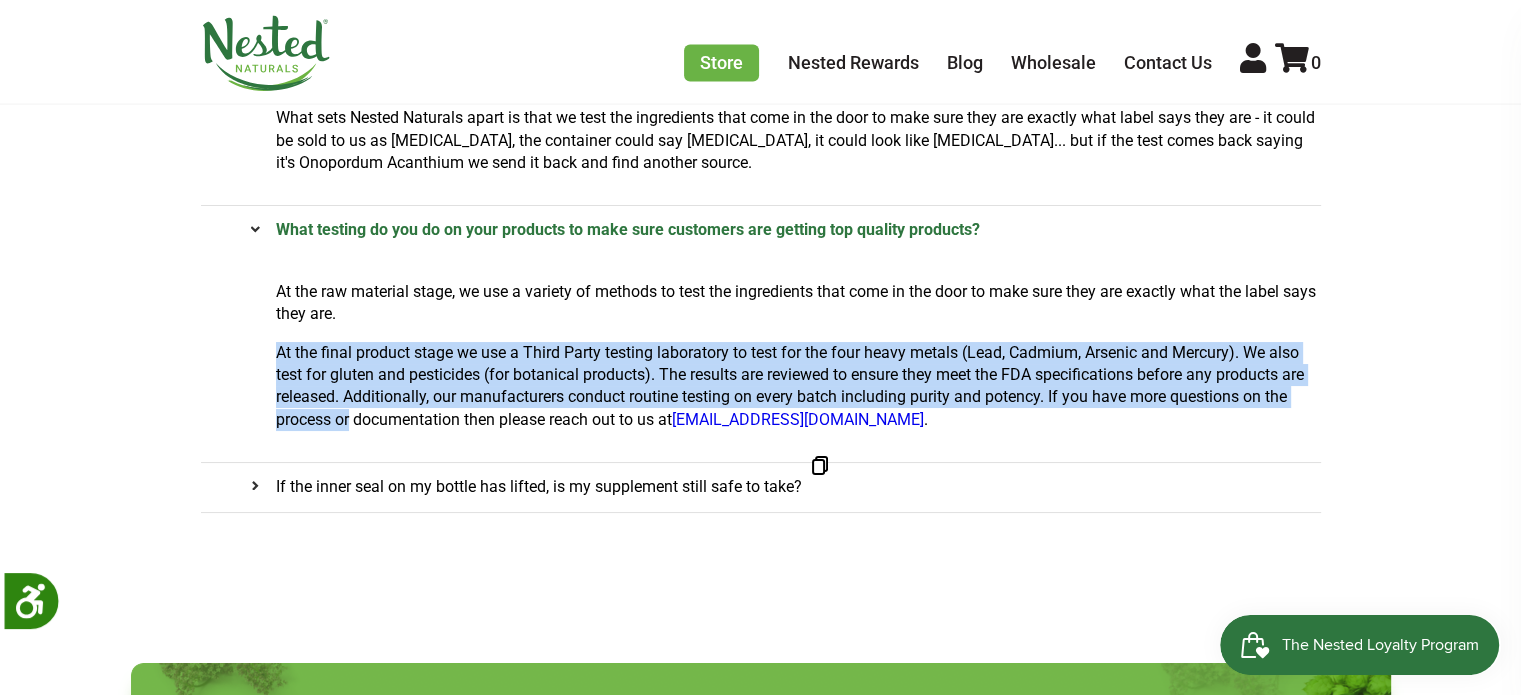 click on "At the final product stage we use a Third Party testing laboratory to test for the four heavy metals (Lead, Cadmium, Arsenic and Mercury). We also test for gluten and pesticides (for botanical products). The results are reviewed to ensure they meet the FDA specifications before any products are released. Additionally, our manufacturers conduct routine testing on every batch including purity and potency. If you have more questions on the process or documentation then please reach out to us at  support@nestednaturals.com ." at bounding box center [798, 387] 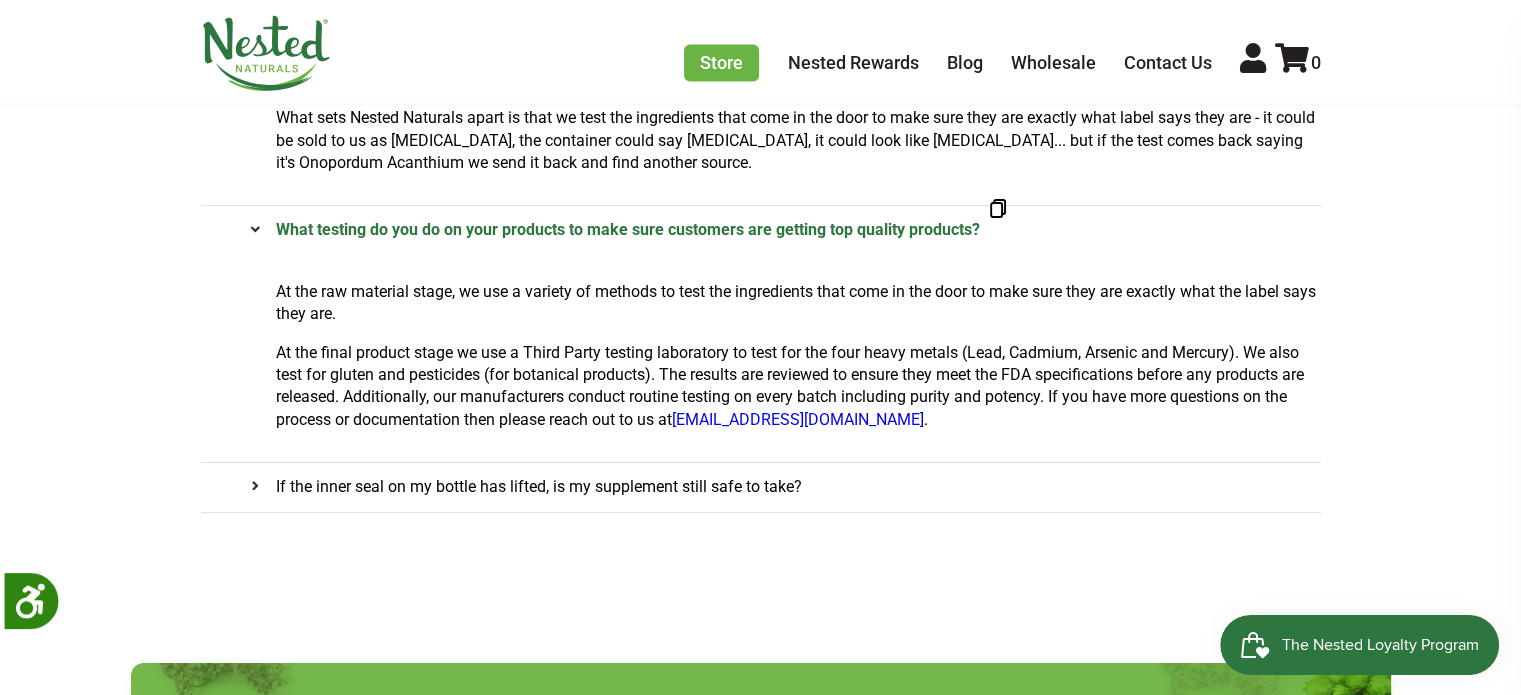 drag, startPoint x: 213, startPoint y: 240, endPoint x: 1121, endPoint y: 247, distance: 908.027 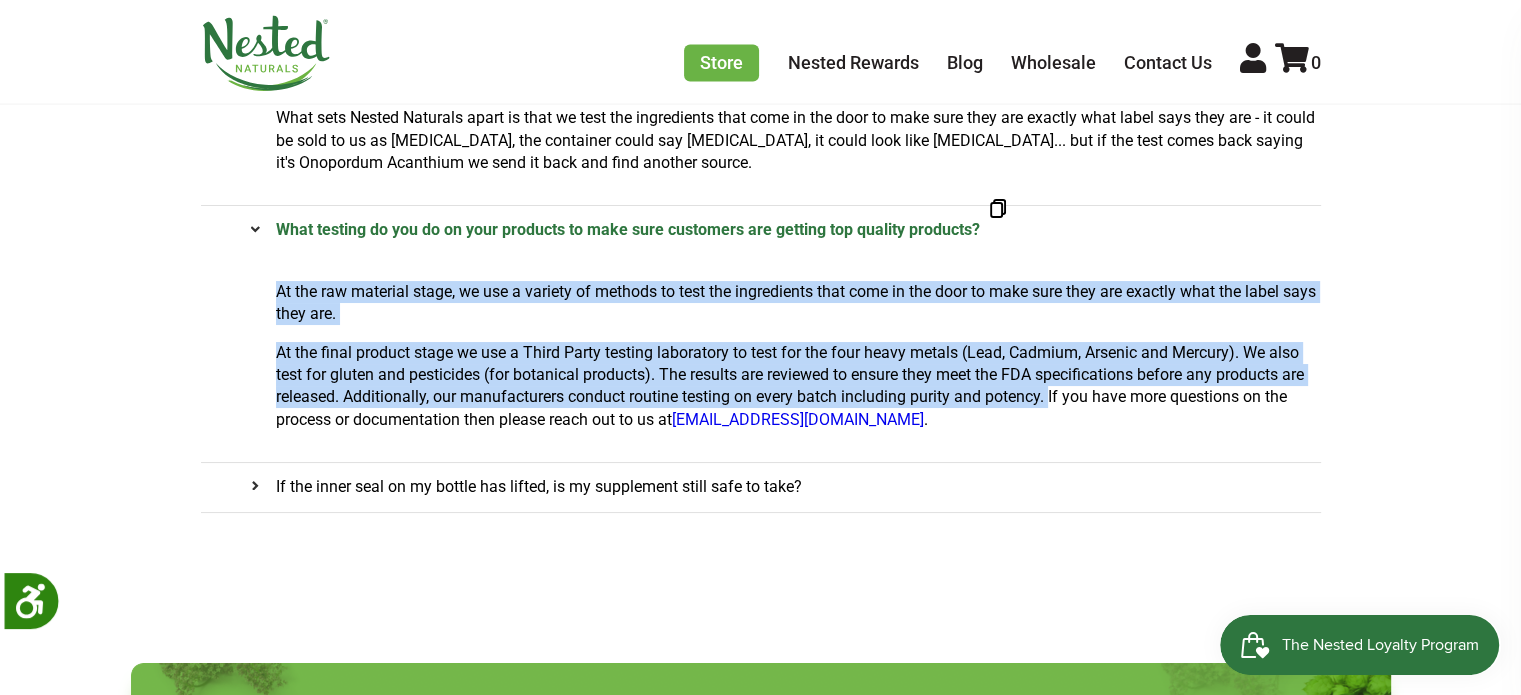 drag, startPoint x: 275, startPoint y: 279, endPoint x: 1052, endPoint y: 394, distance: 785.4642 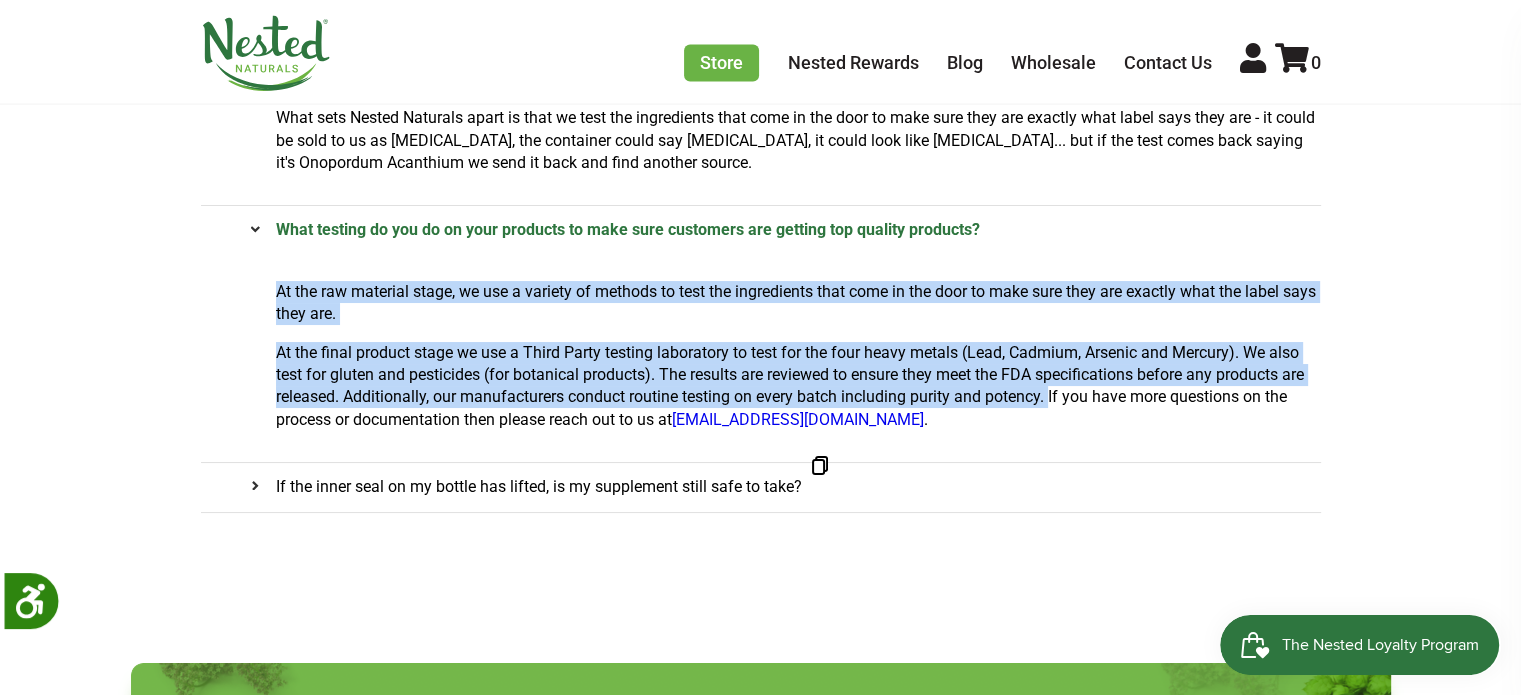 click on "If the inner seal on my bottle has lifted, is my supplement still safe to take?" at bounding box center [526, 487] 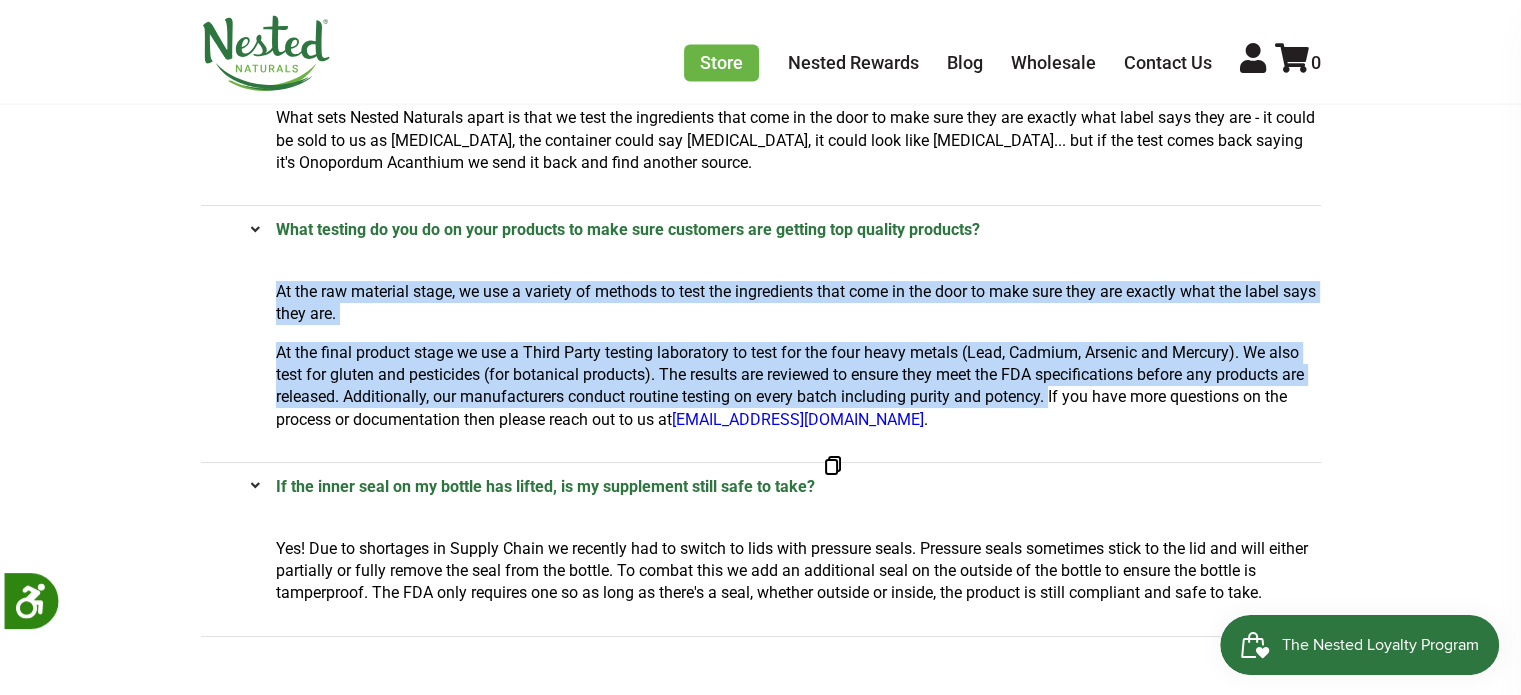drag, startPoint x: 215, startPoint y: 472, endPoint x: 824, endPoint y: 484, distance: 609.1182 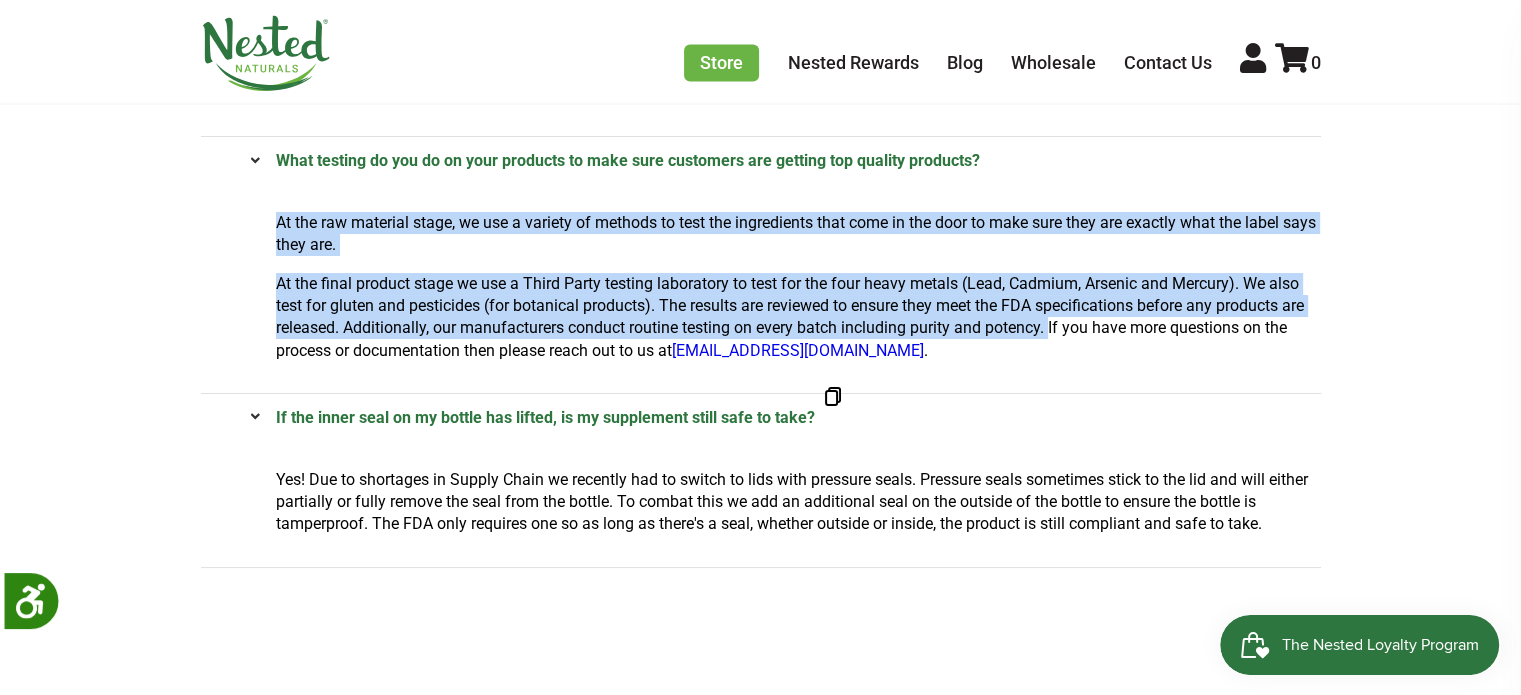 scroll, scrollTop: 3300, scrollLeft: 0, axis: vertical 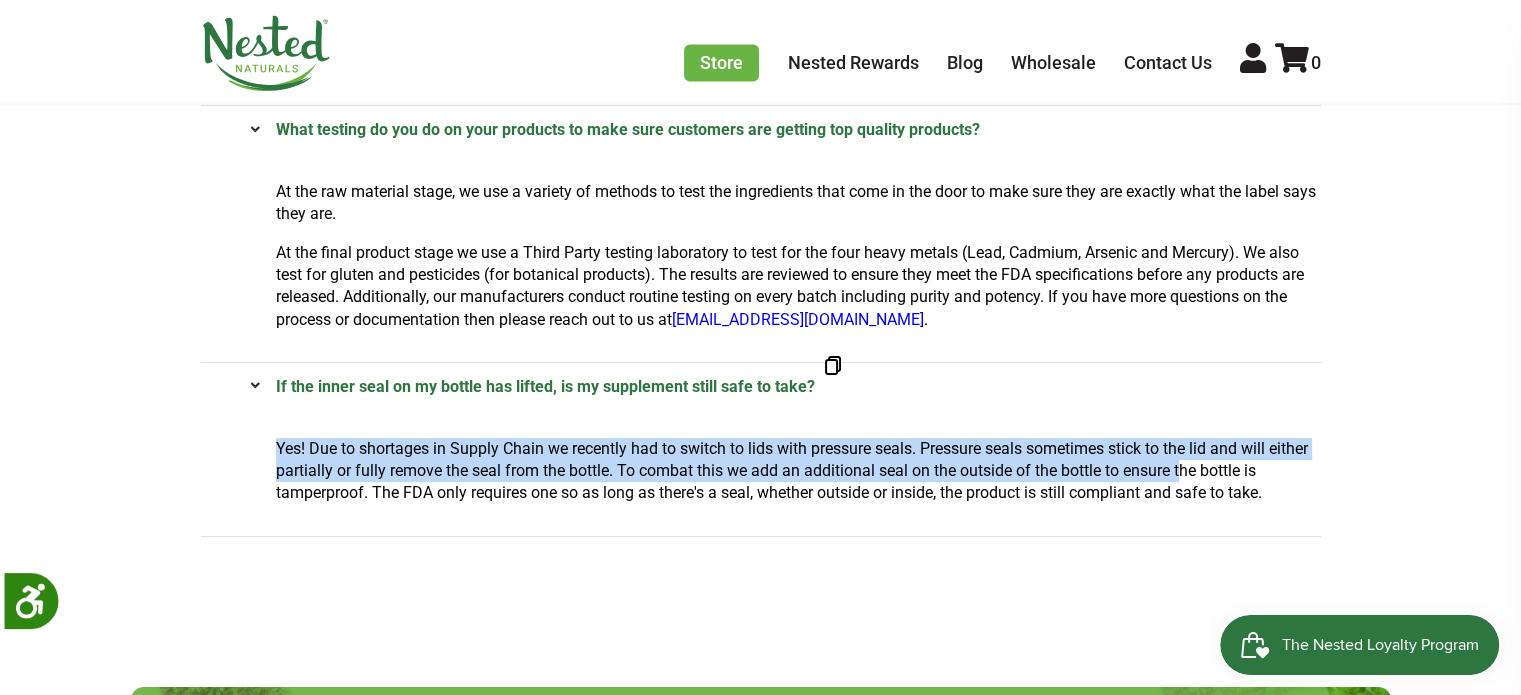 drag, startPoint x: 249, startPoint y: 439, endPoint x: 1183, endPoint y: 475, distance: 934.69354 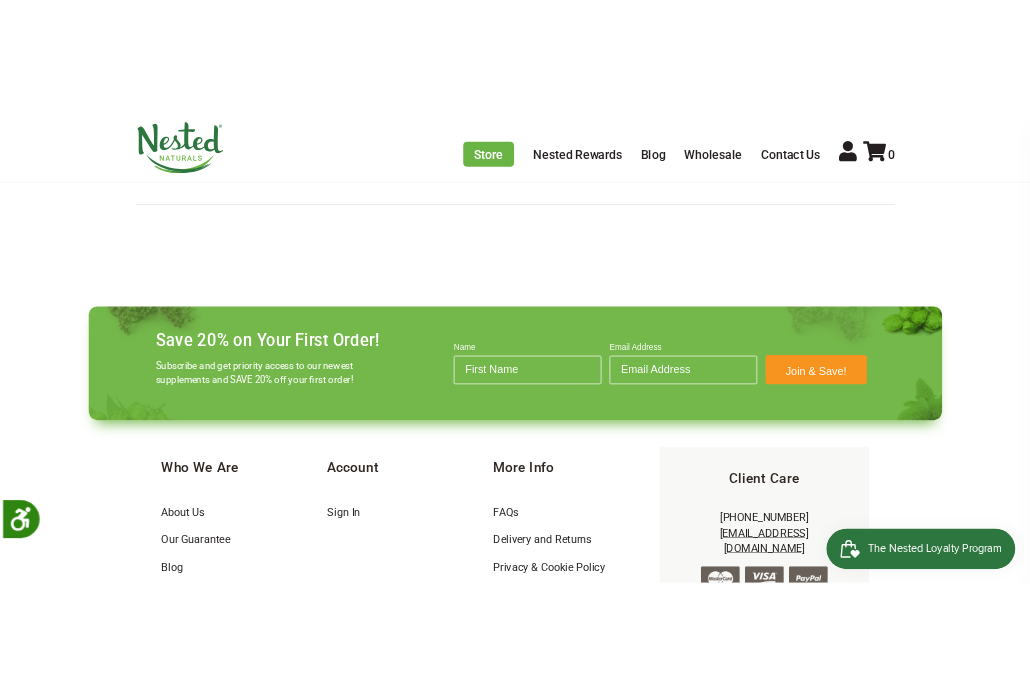 scroll, scrollTop: 3808, scrollLeft: 0, axis: vertical 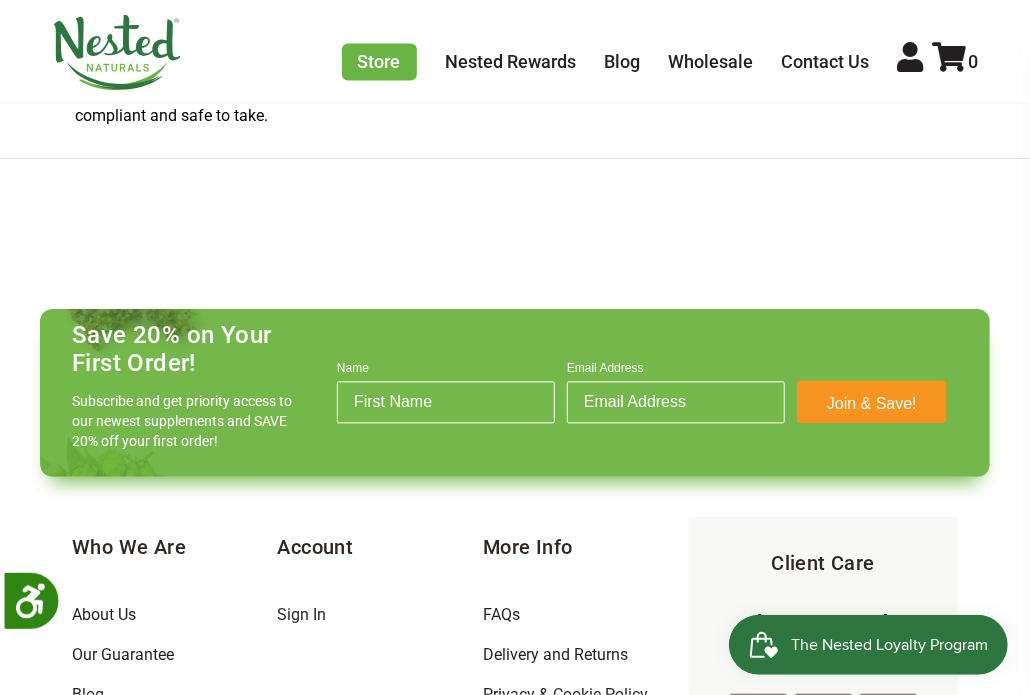 click on "Save 20% on Your First Order!
Subscribe and get priority access to our newest supplements and SAVE 20% off your first order!" at bounding box center [183, 393] 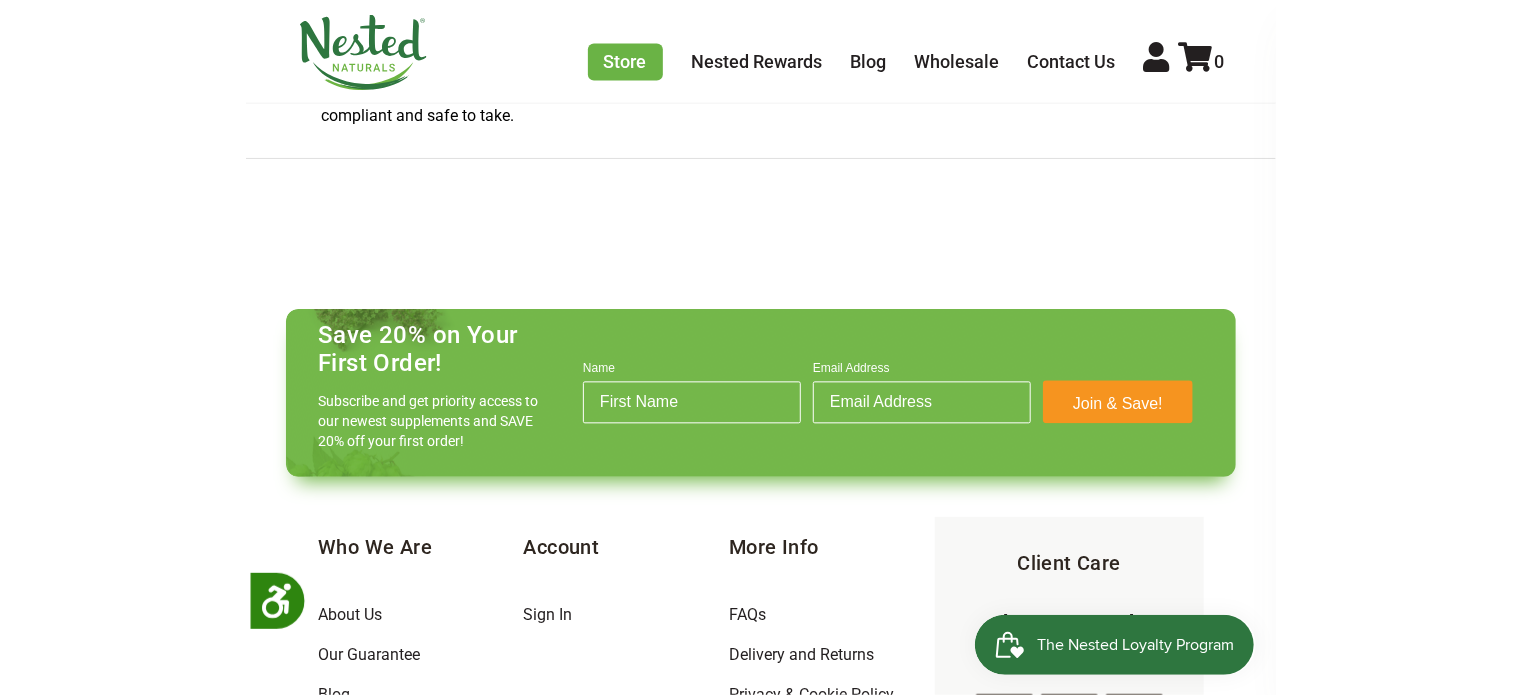 scroll, scrollTop: 3700, scrollLeft: 0, axis: vertical 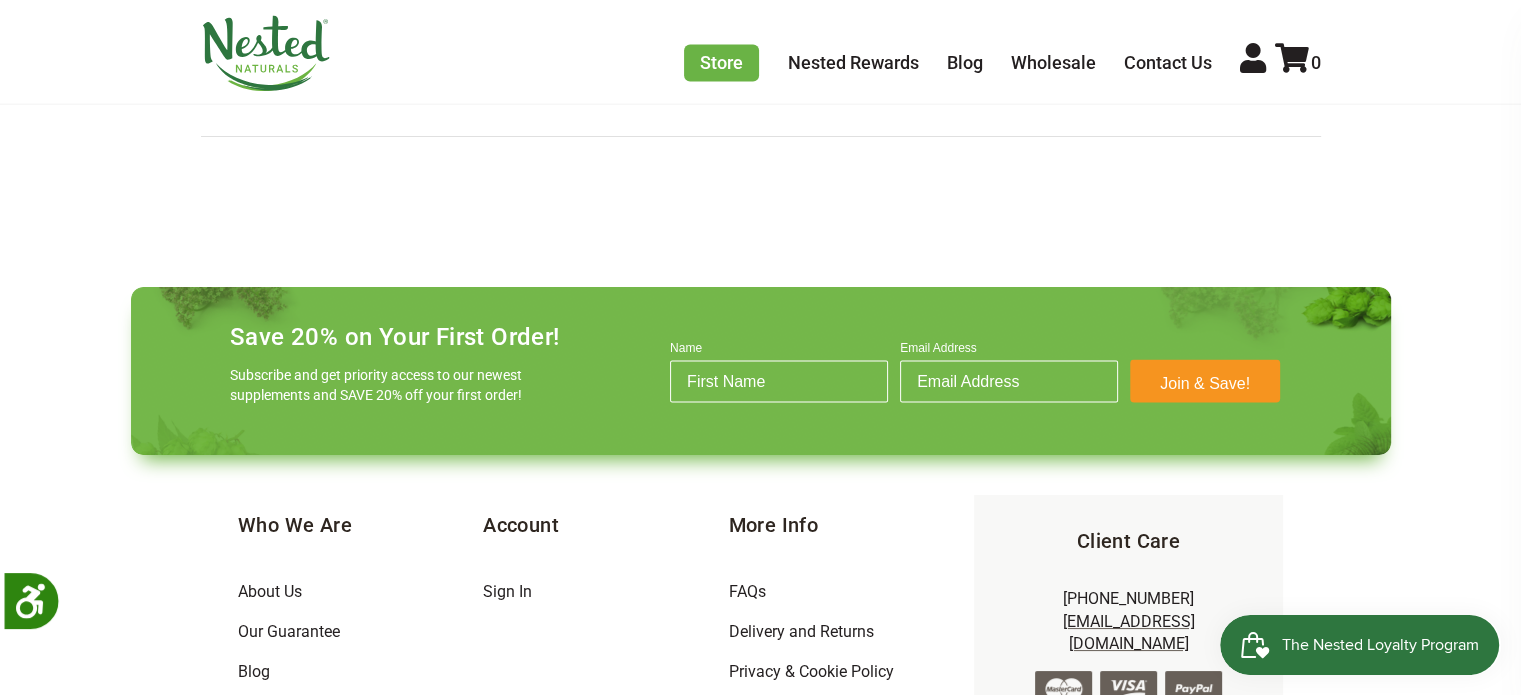 click on "Save 20% on Your First Order!
Subscribe and get priority access to our newest supplements and SAVE 20% off your first order!
Name Email Address Join & Save! Submit" at bounding box center (761, 371) 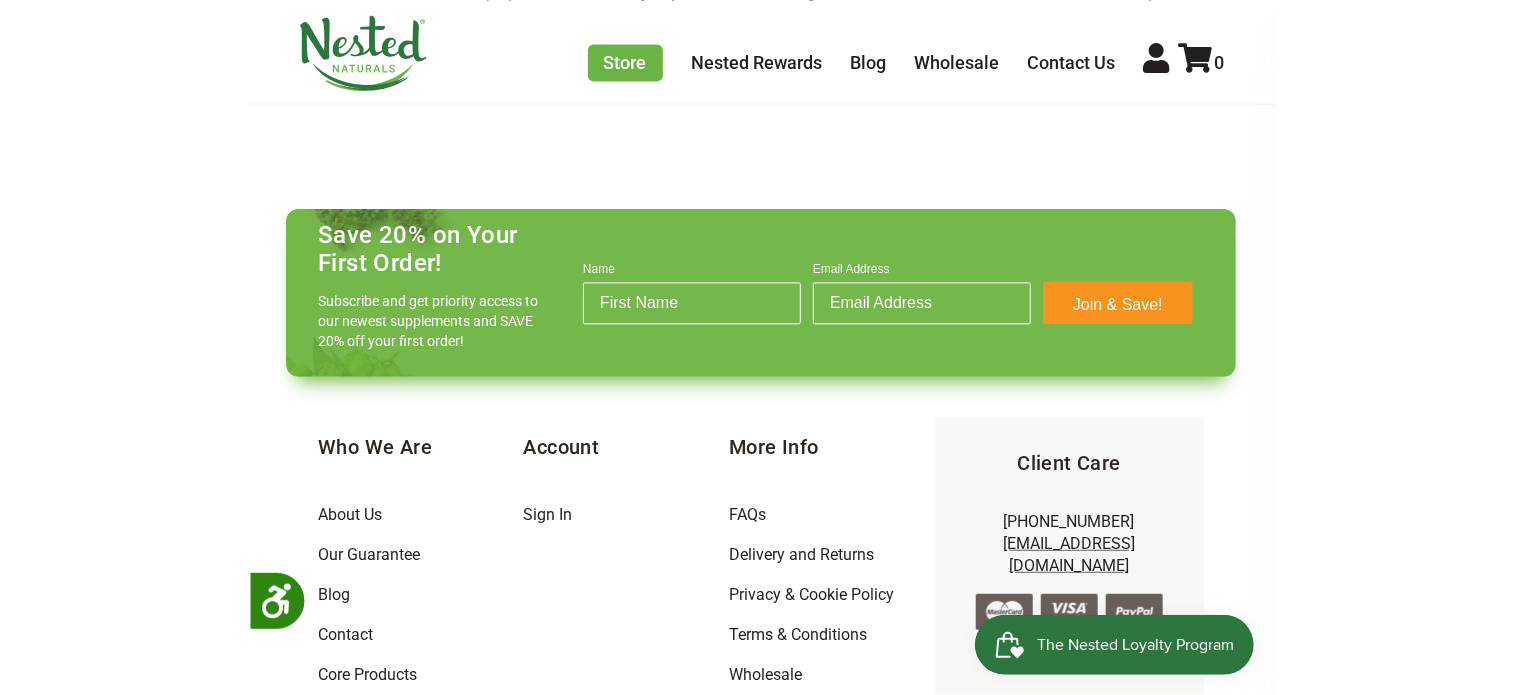 scroll, scrollTop: 3800, scrollLeft: 0, axis: vertical 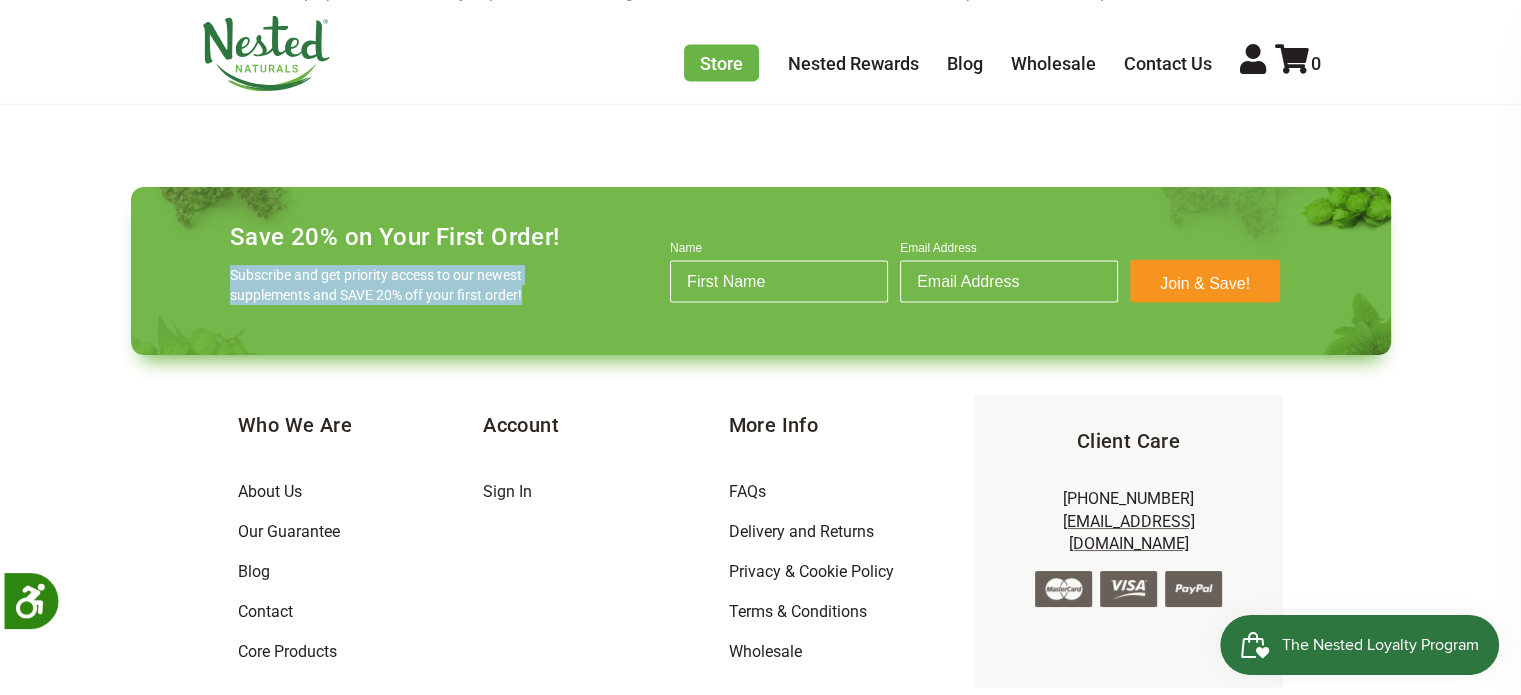 drag, startPoint x: 228, startPoint y: 263, endPoint x: 536, endPoint y: 288, distance: 309.01294 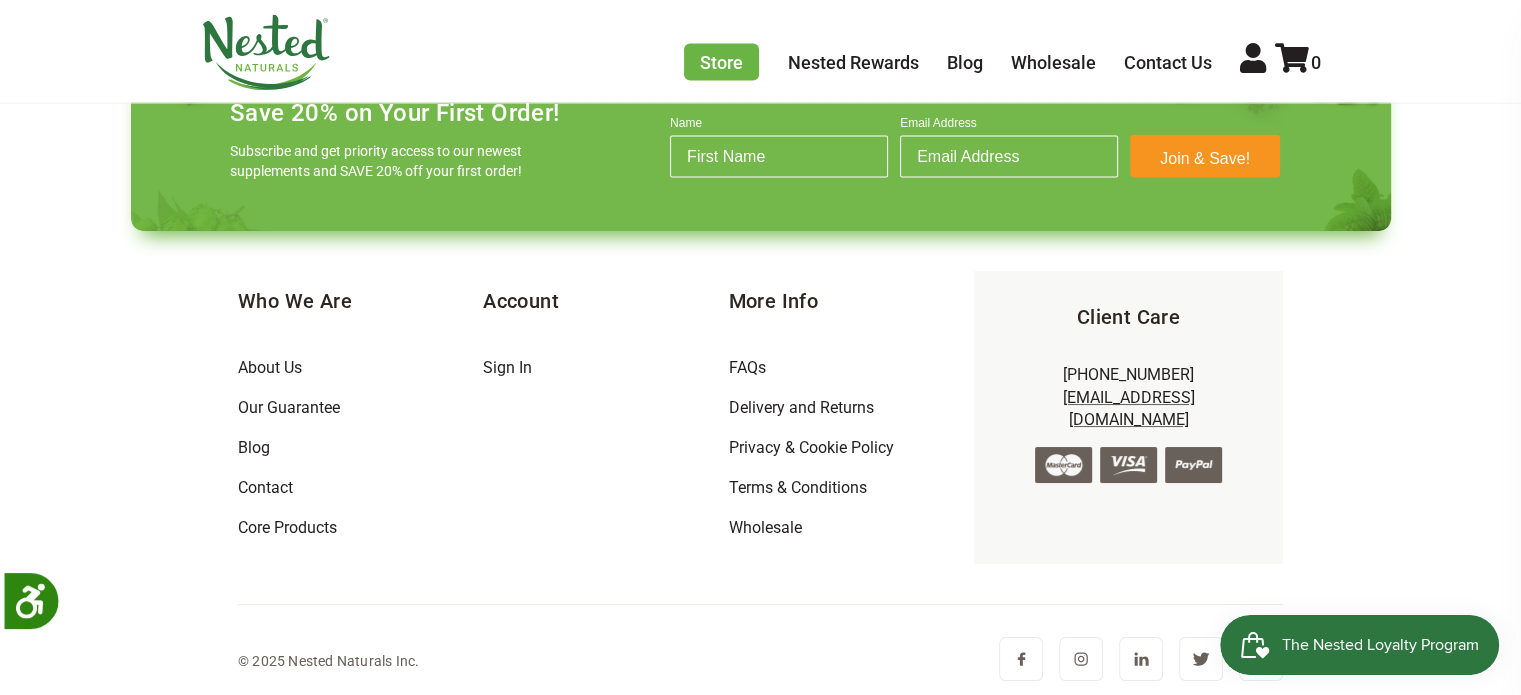 drag, startPoint x: 396, startPoint y: 510, endPoint x: 396, endPoint y: 498, distance: 12 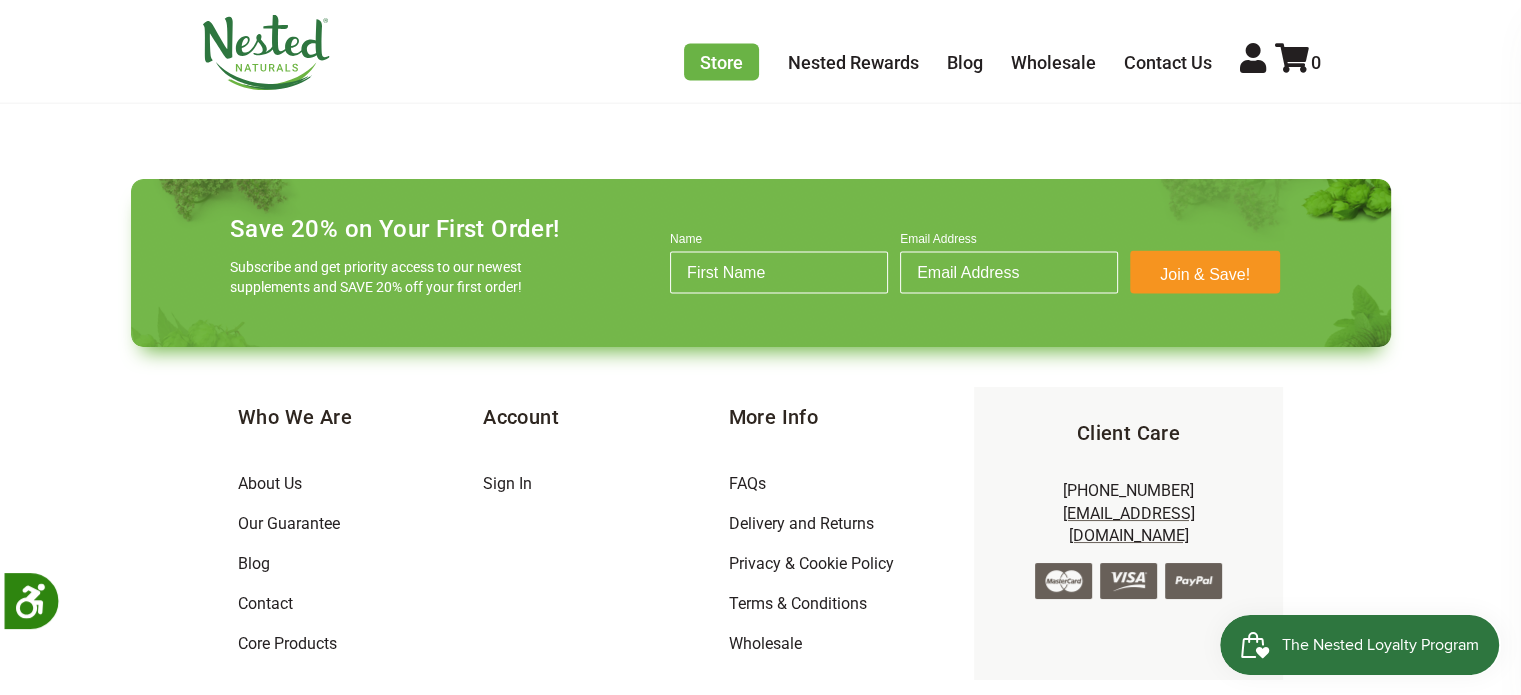 scroll, scrollTop: 3924, scrollLeft: 0, axis: vertical 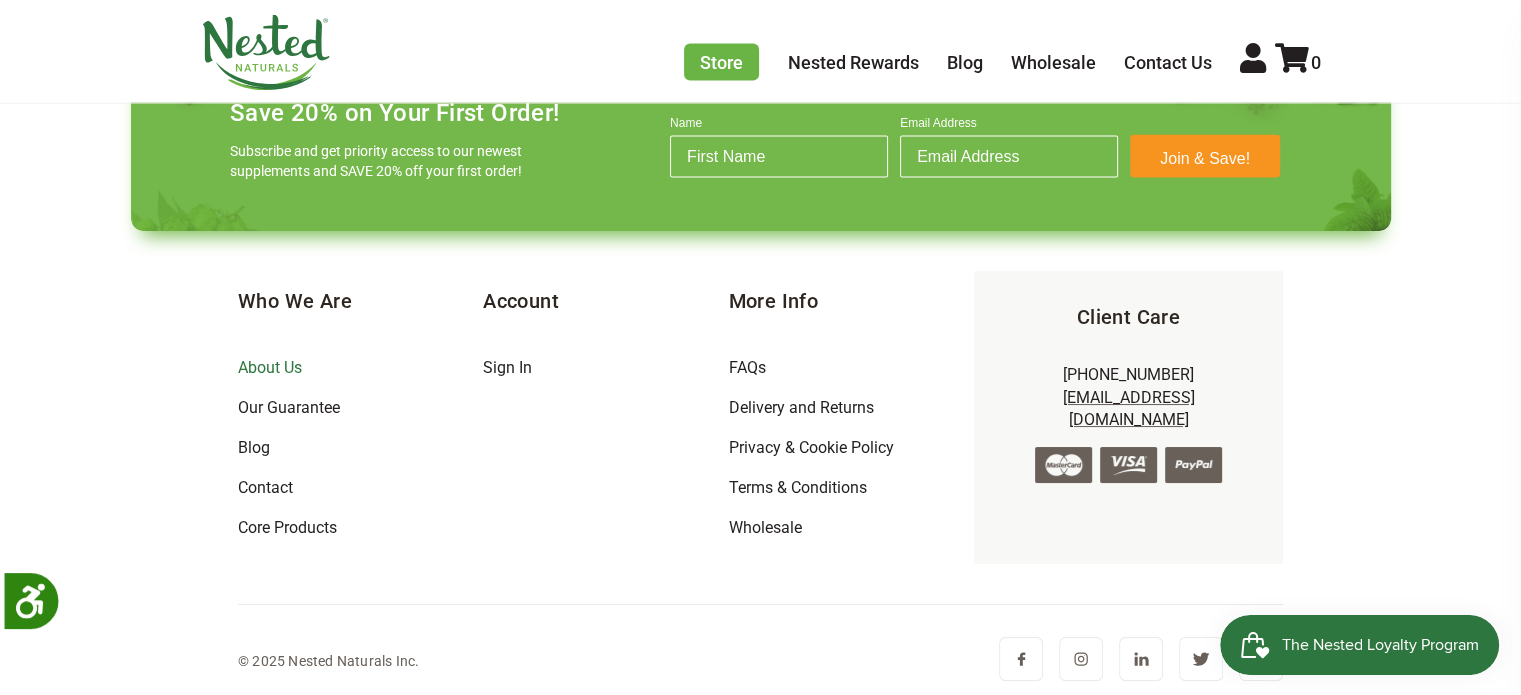 click on "About Us" at bounding box center [270, 367] 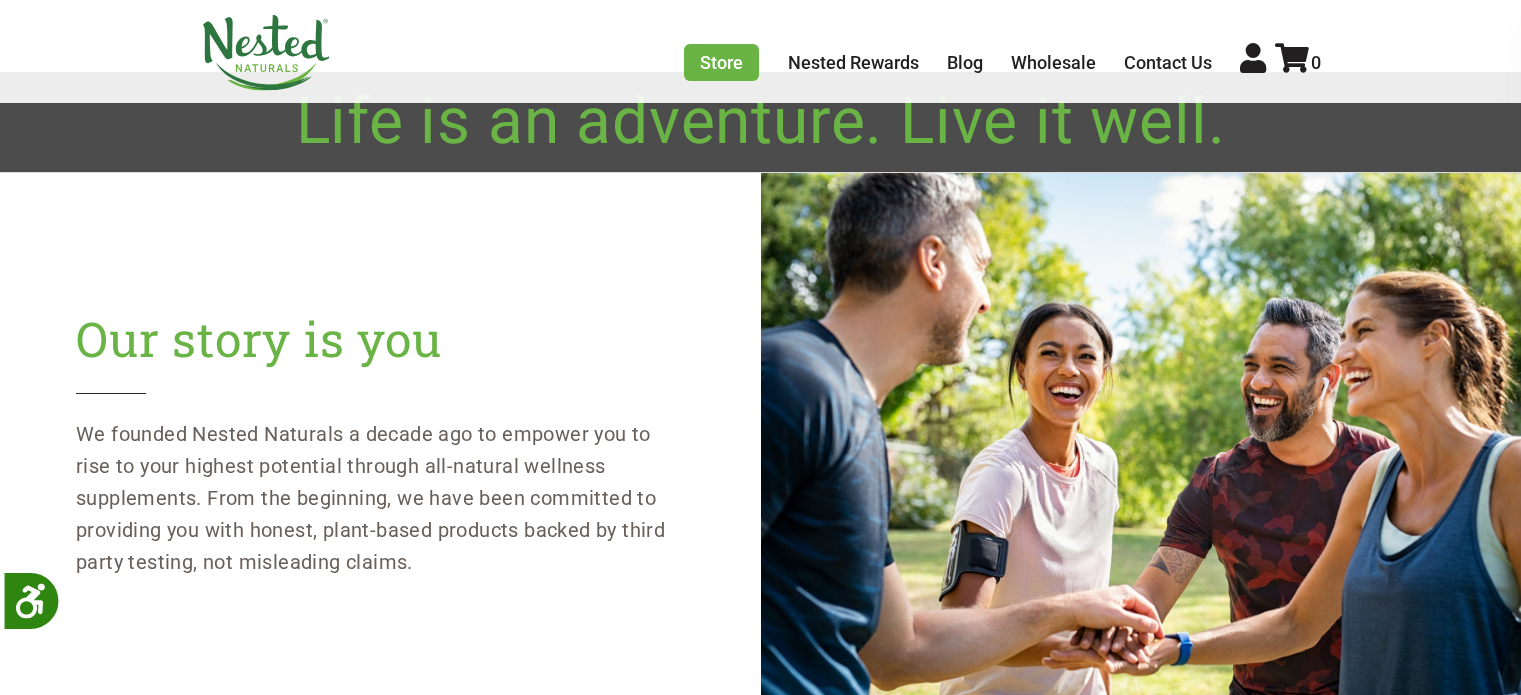 scroll, scrollTop: 0, scrollLeft: 0, axis: both 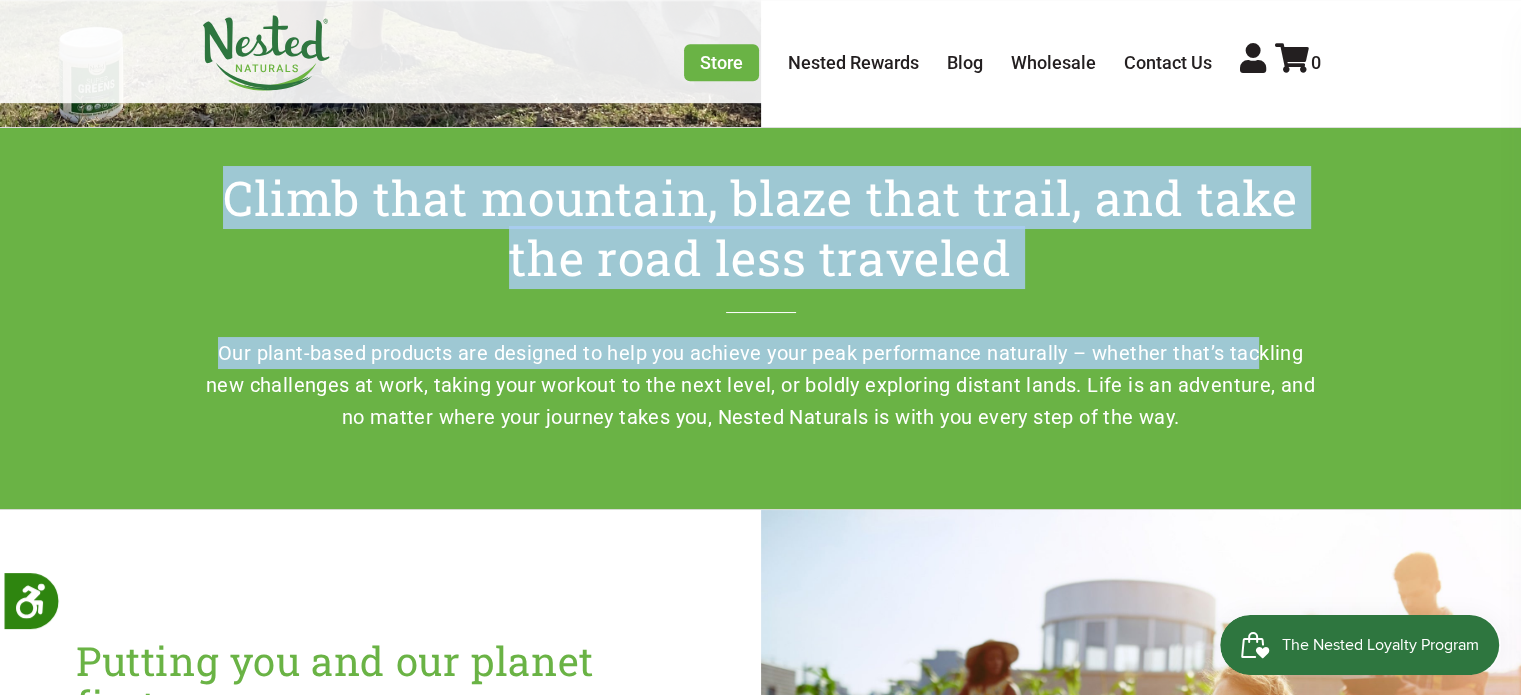 drag, startPoint x: 237, startPoint y: 184, endPoint x: 1253, endPoint y: 314, distance: 1024.2832 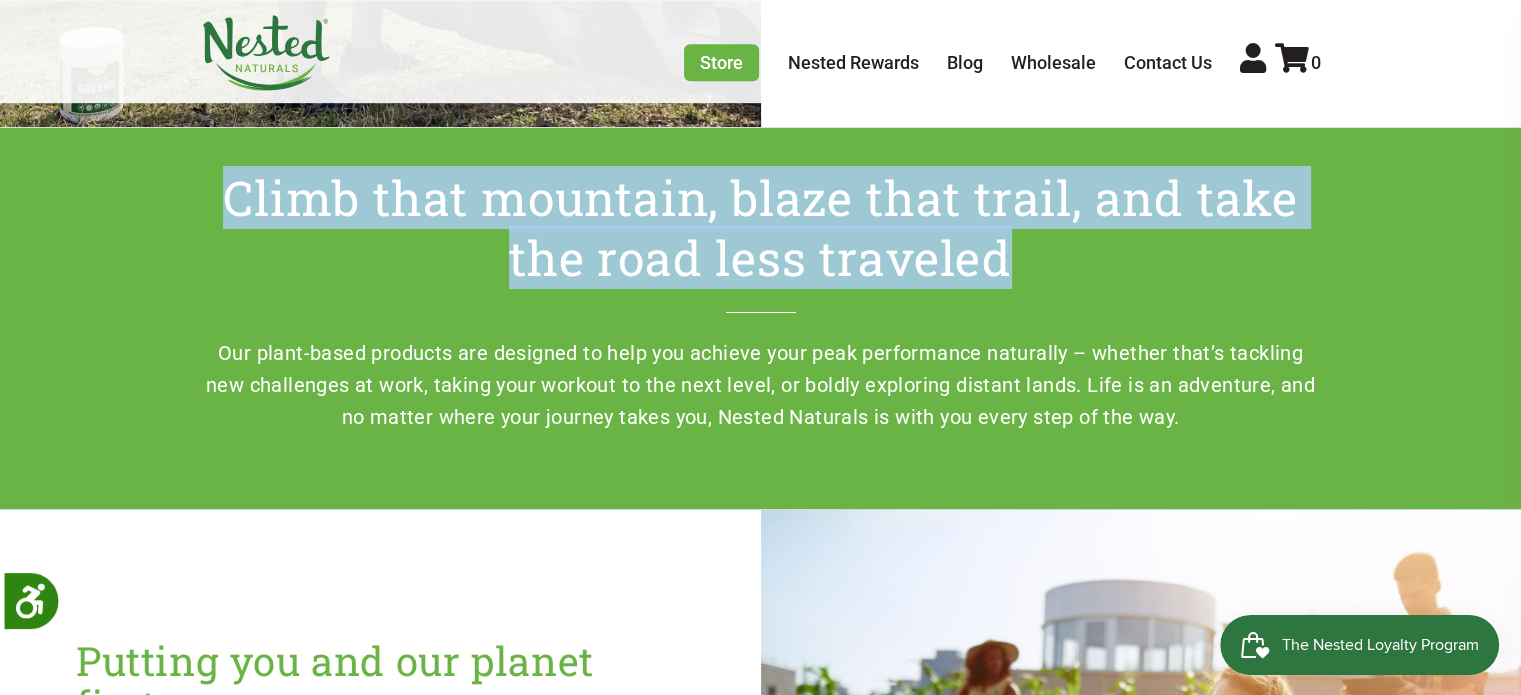 drag, startPoint x: 381, startPoint y: 175, endPoint x: 1080, endPoint y: 257, distance: 703.7933 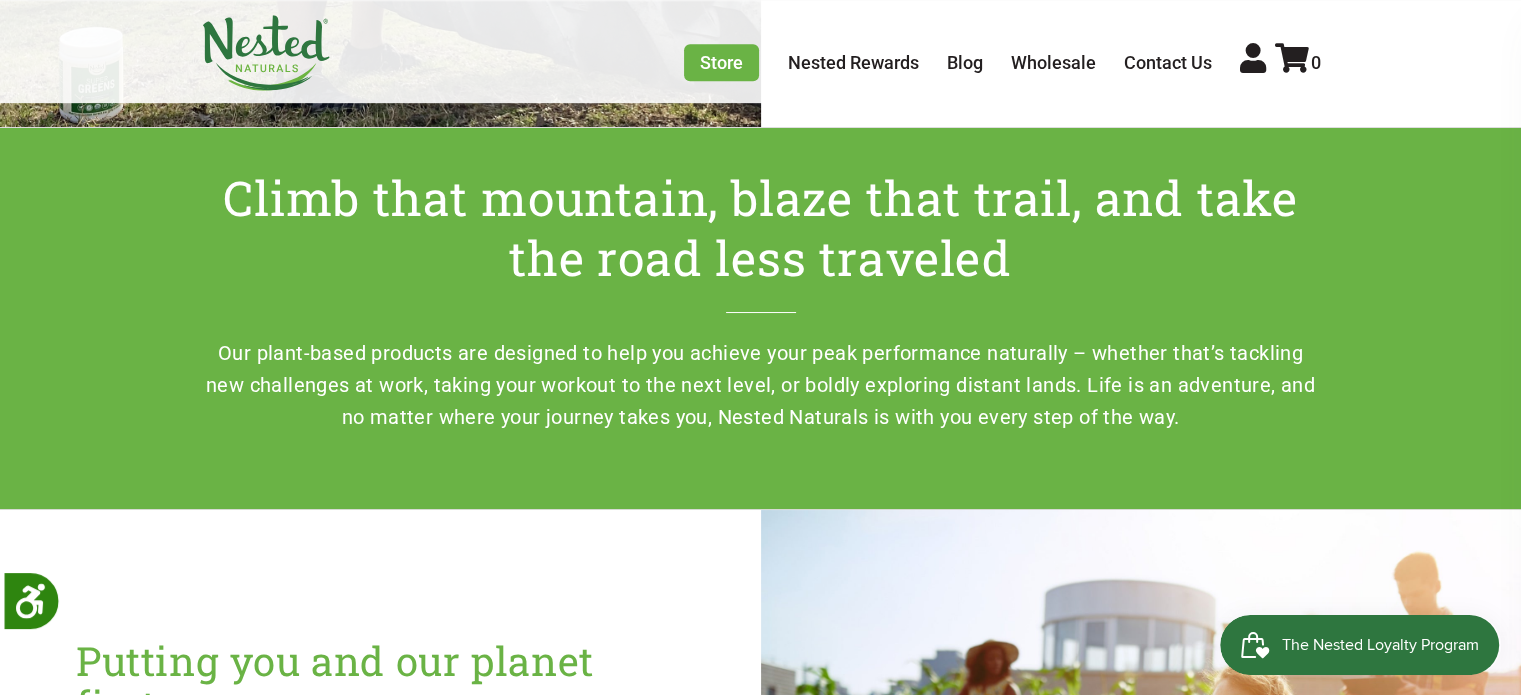 click on "Our plant-based products are designed to help you achieve your peak performance naturally – whether that’s tackling new challenges at work, taking your workout to the next level, or boldly exploring distant lands. Life is an adventure, and no matter where your journey takes you, Nested Naturals is with you every step of the way." at bounding box center (761, 385) 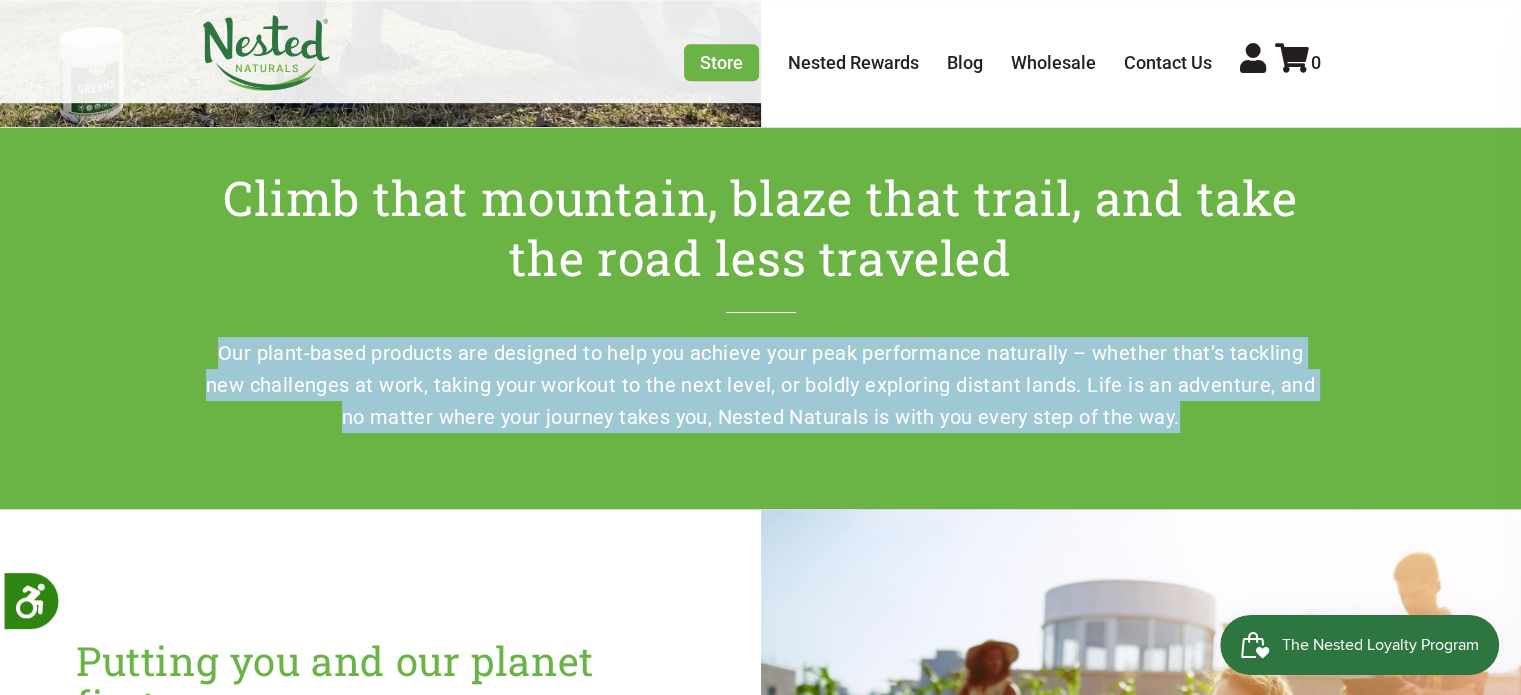 drag, startPoint x: 202, startPoint y: 348, endPoint x: 1266, endPoint y: 451, distance: 1068.9738 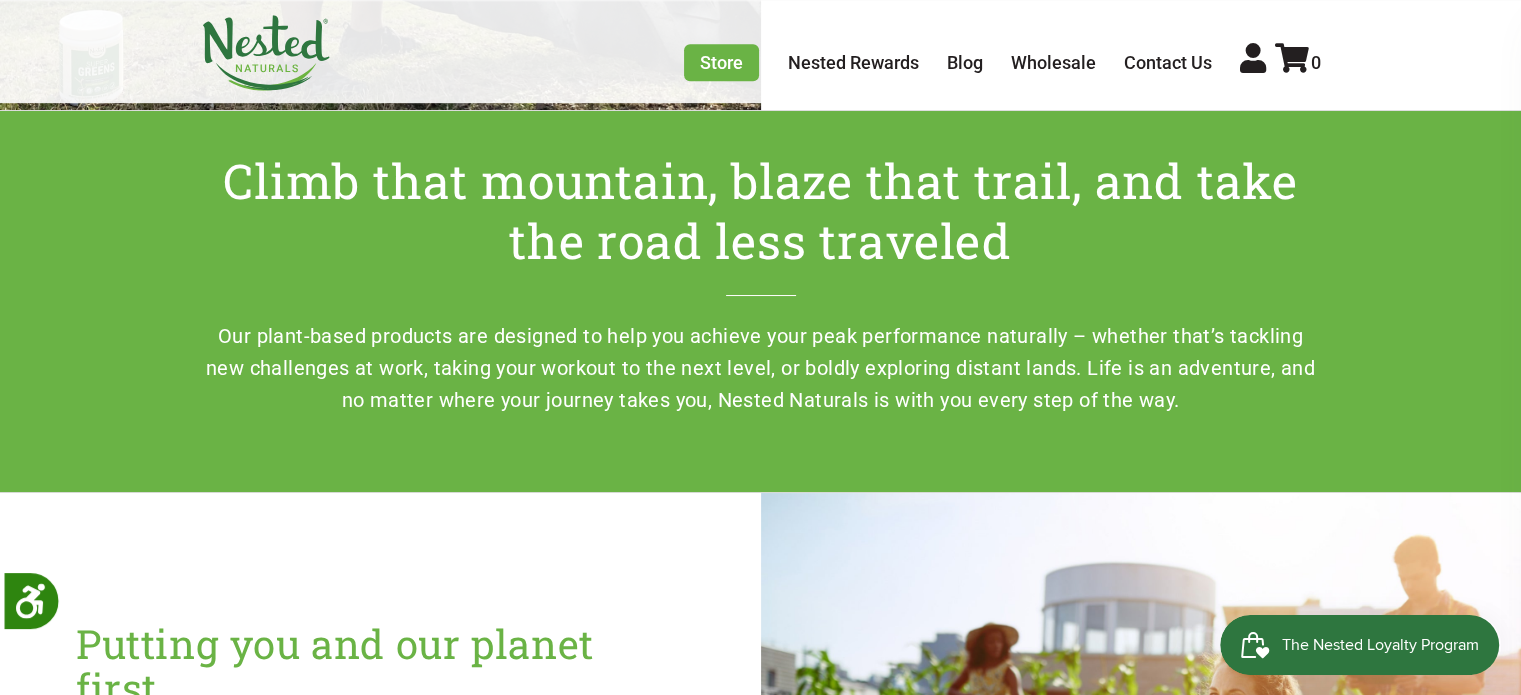 scroll, scrollTop: 1100, scrollLeft: 0, axis: vertical 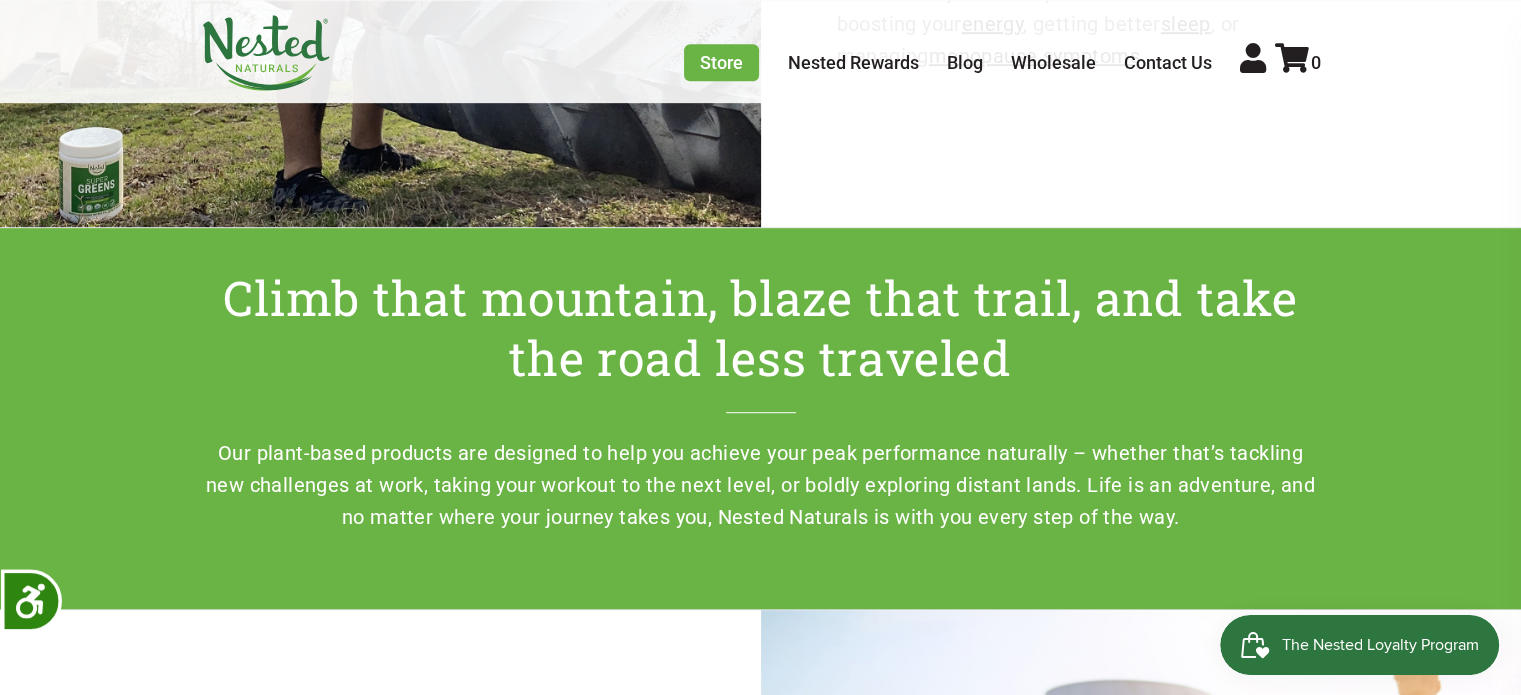 click on "Climb that mountain, blaze that trail, and take the road less traveled
Our plant-based products are designed to help you achieve your peak performance naturally – whether that’s tackling new challenges at work, taking your workout to the next level, or boldly exploring distant lands. Life is an adventure, and no matter where your journey takes you, Nested Naturals is with you every step of the way." at bounding box center [760, 419] 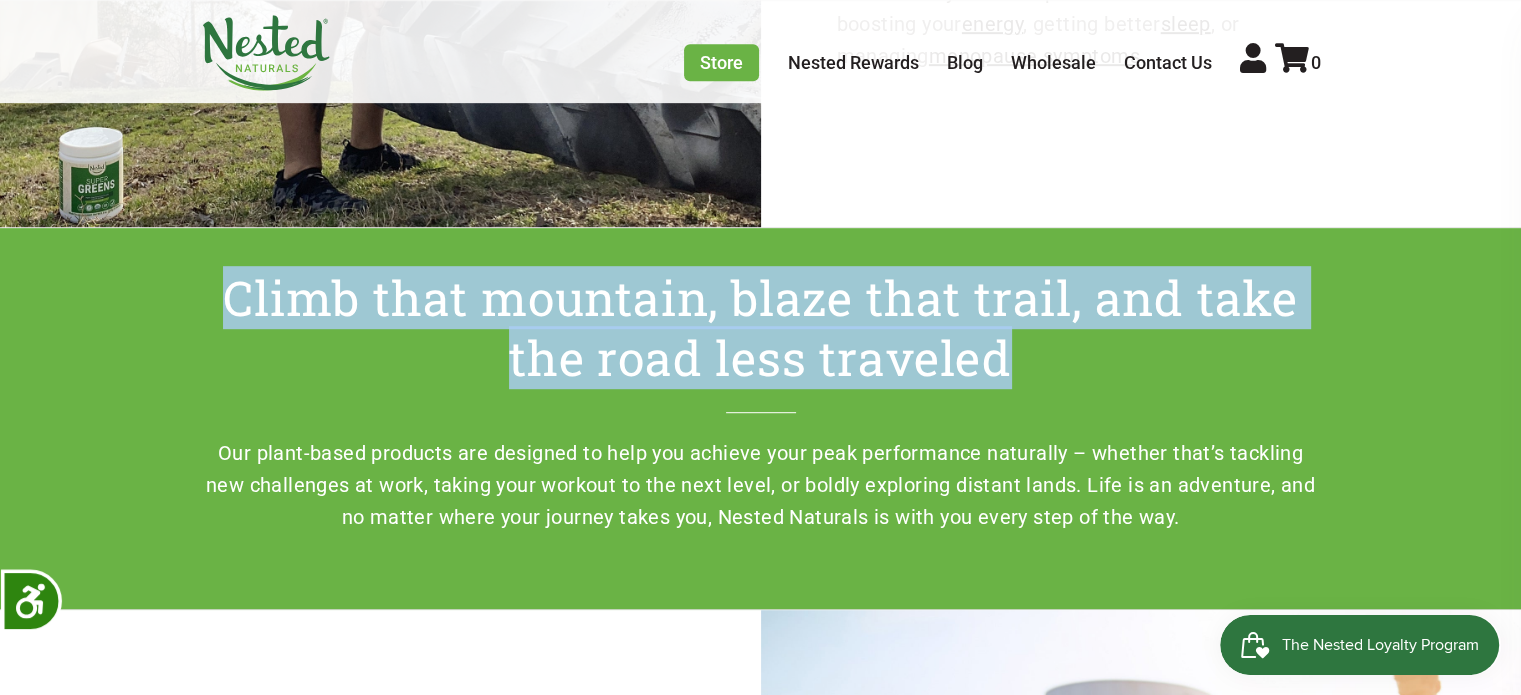 drag, startPoint x: 219, startPoint y: 298, endPoint x: 999, endPoint y: 346, distance: 781.4755 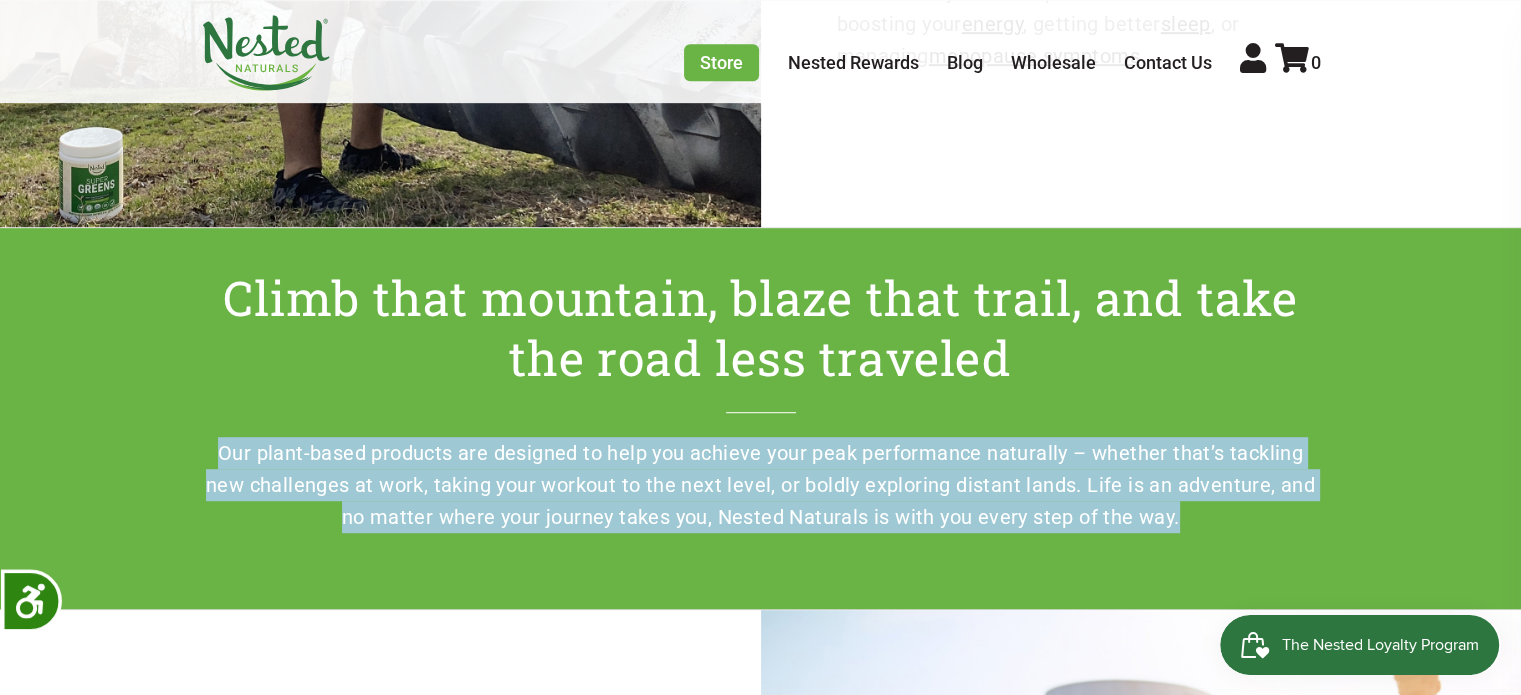 drag, startPoint x: 226, startPoint y: 453, endPoint x: 1268, endPoint y: 505, distance: 1043.2968 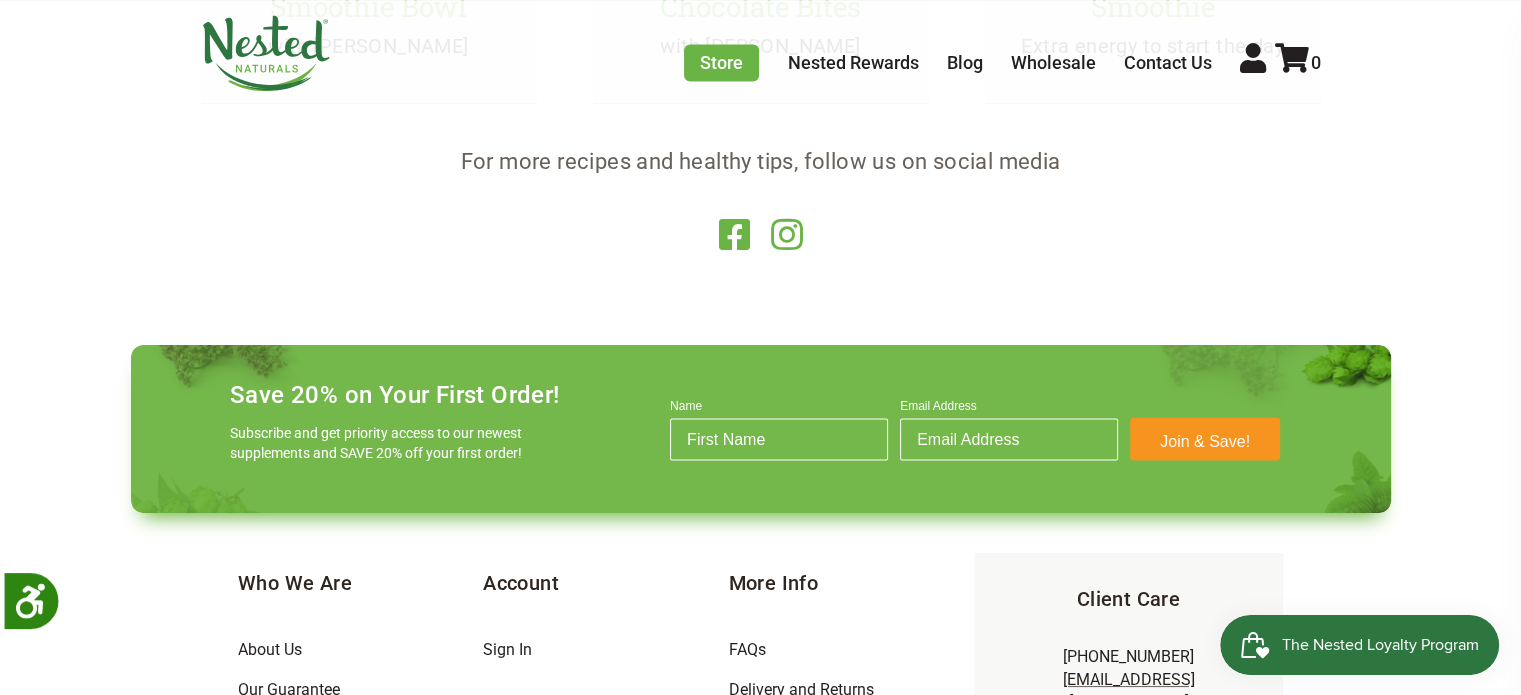 scroll, scrollTop: 3986, scrollLeft: 0, axis: vertical 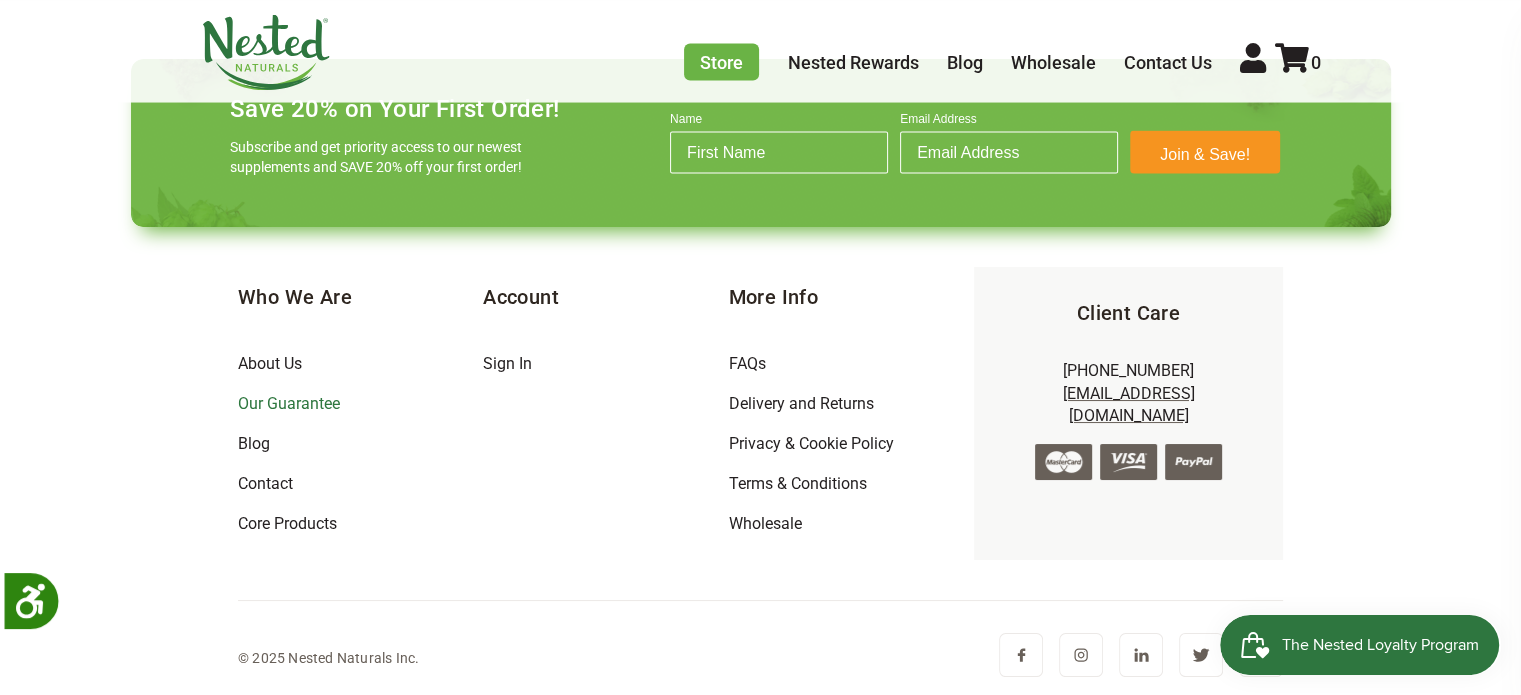 click on "Our Guarantee" at bounding box center [289, 403] 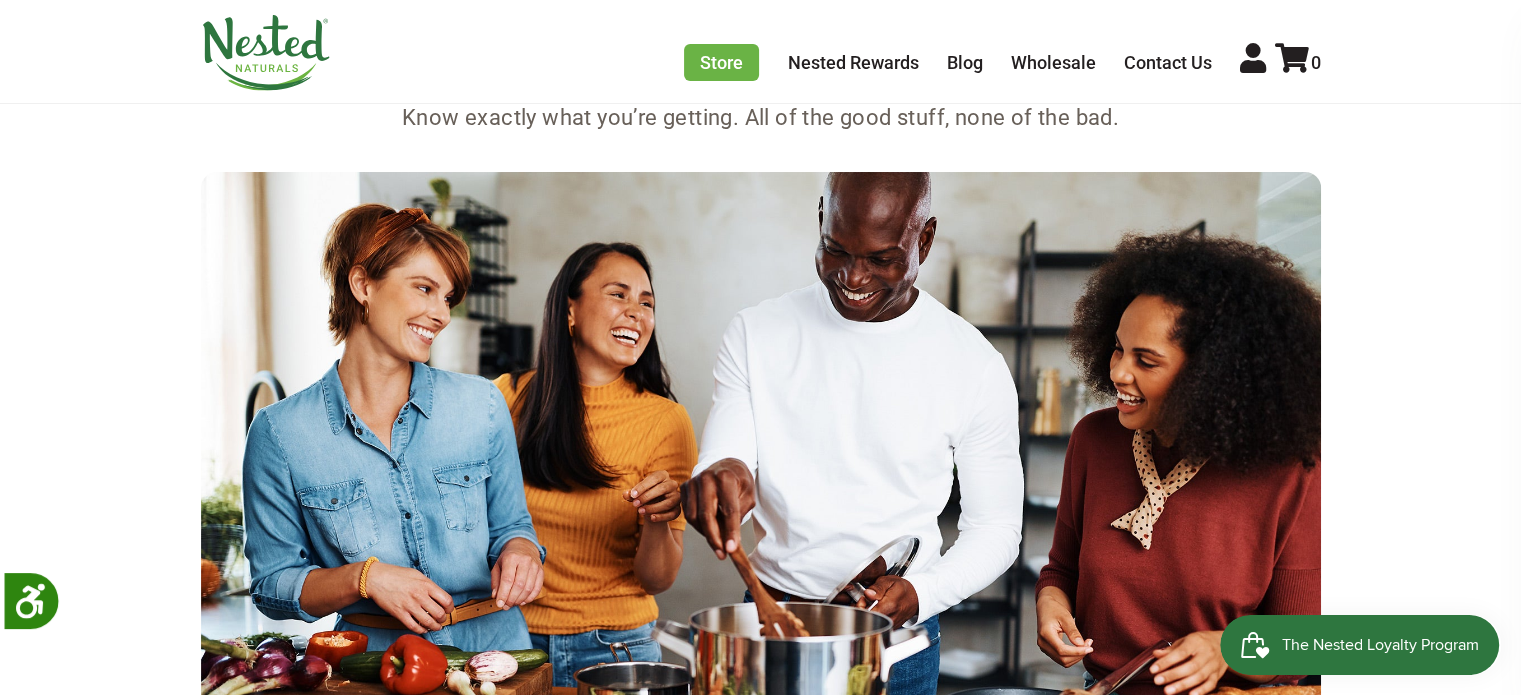 scroll, scrollTop: 0, scrollLeft: 0, axis: both 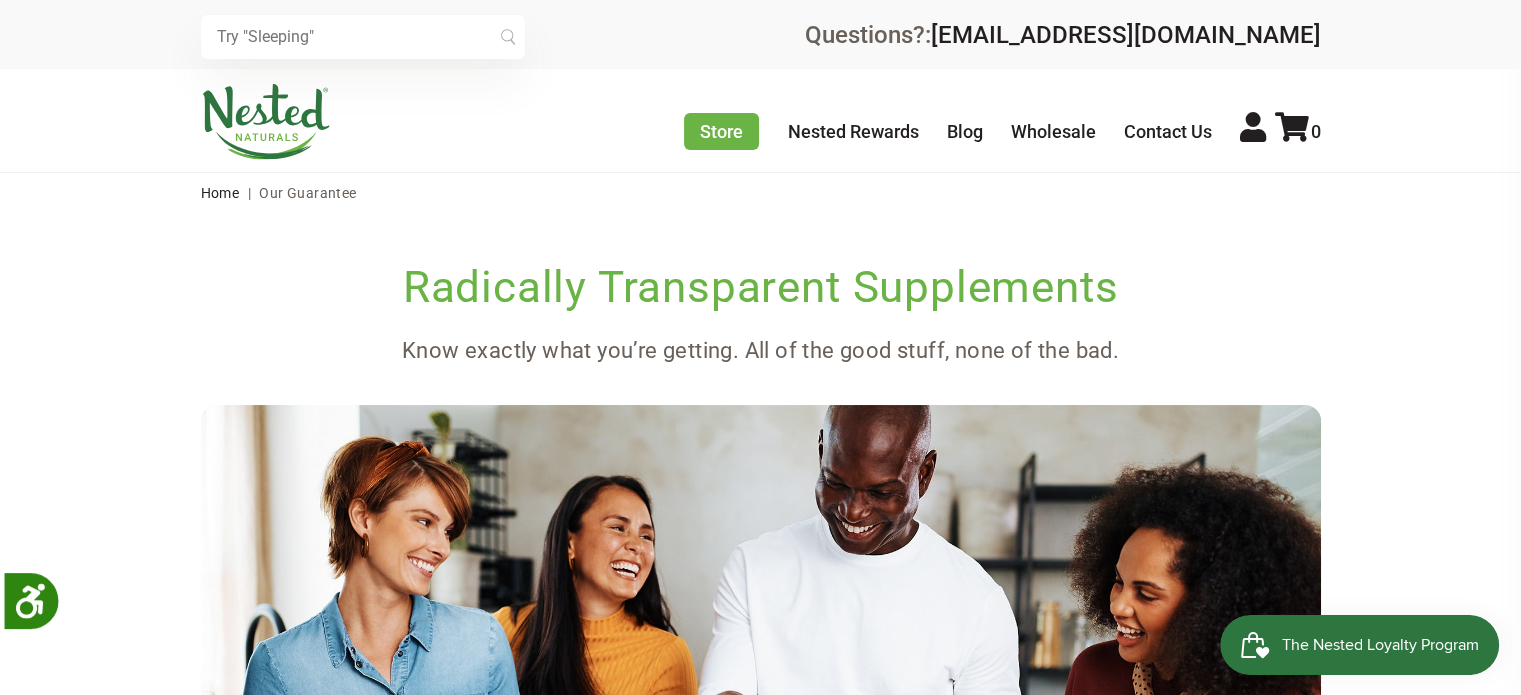 click at bounding box center [363, 37] 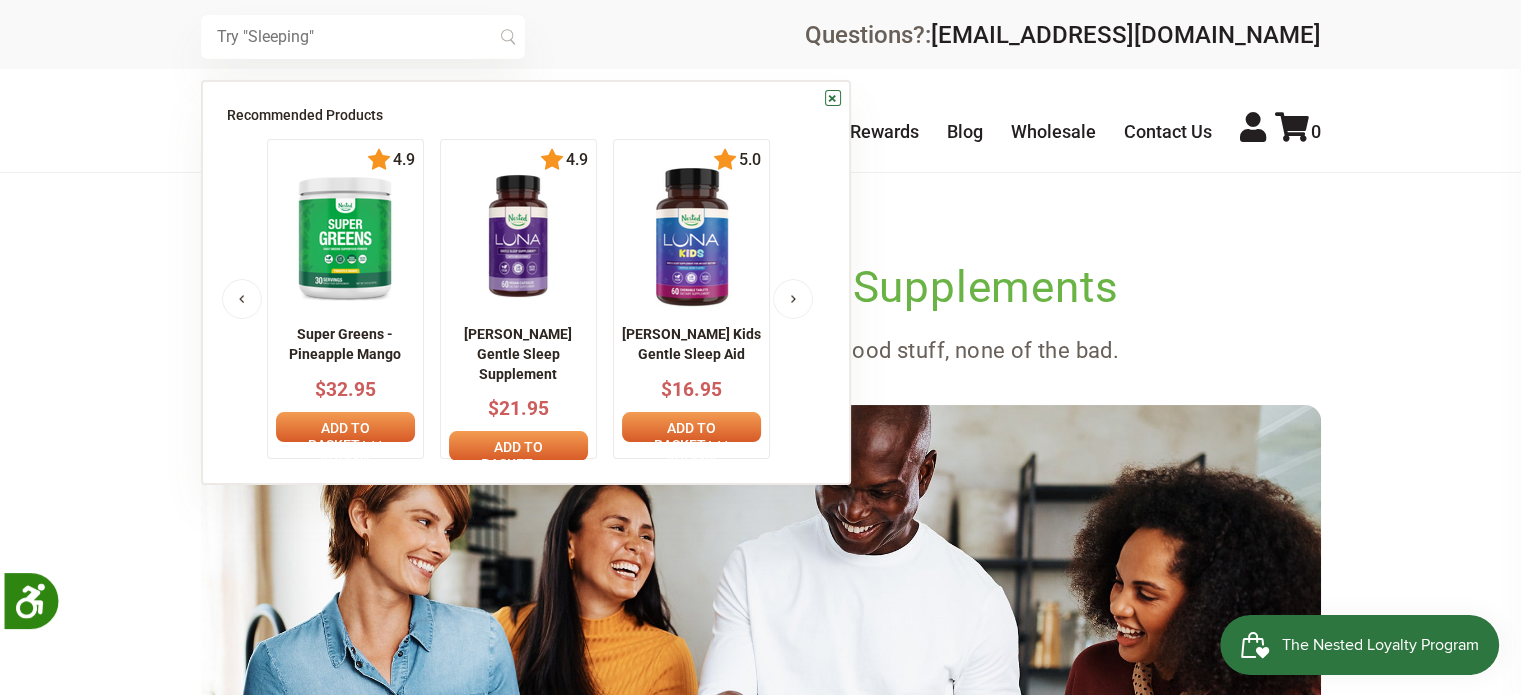 click at bounding box center [345, 237] 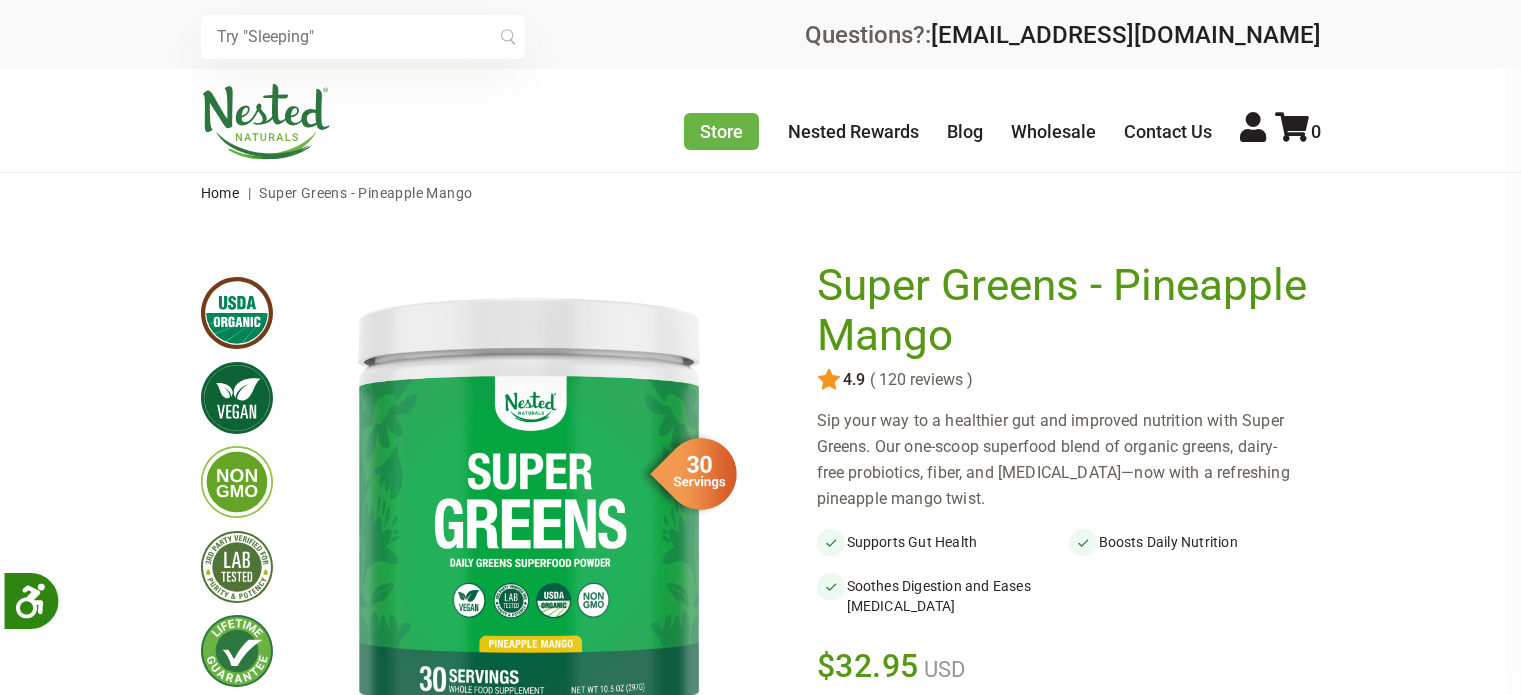 scroll, scrollTop: 0, scrollLeft: 0, axis: both 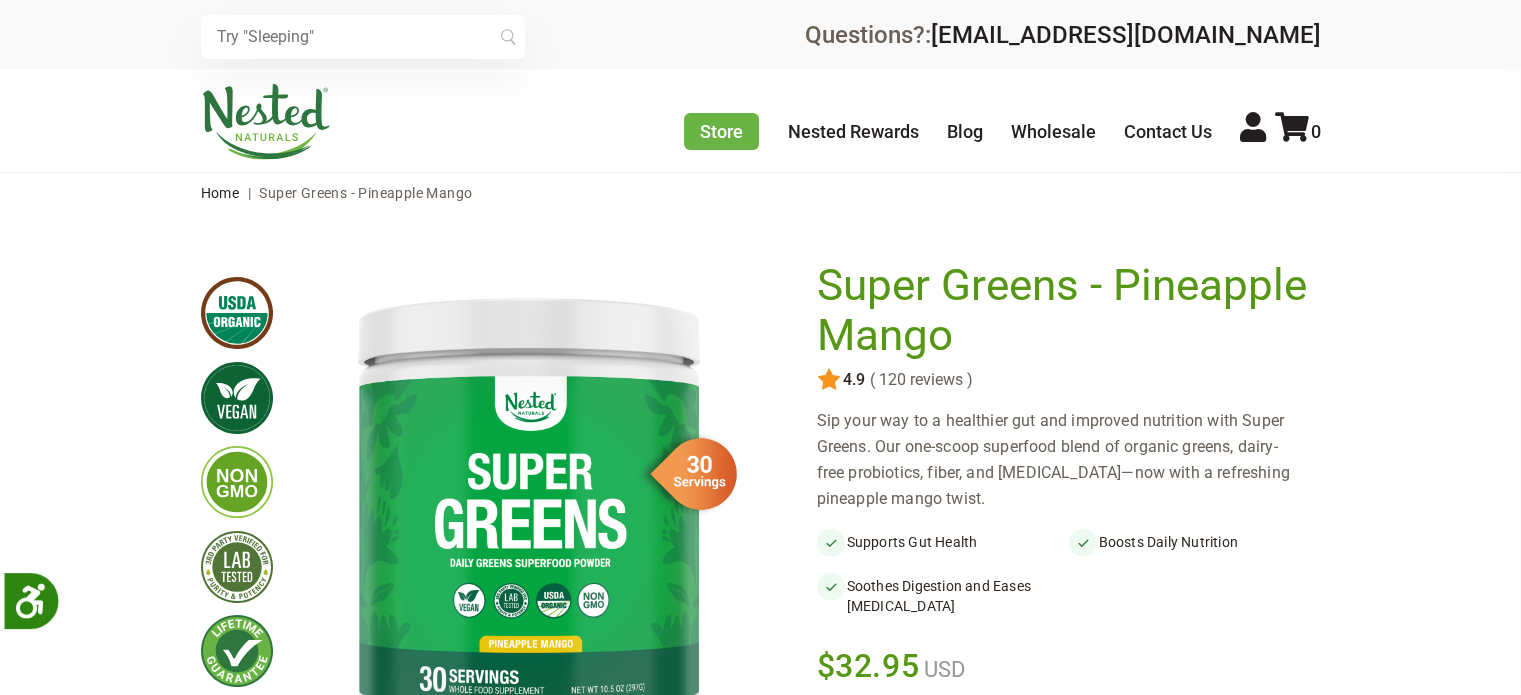 click at bounding box center (363, 37) 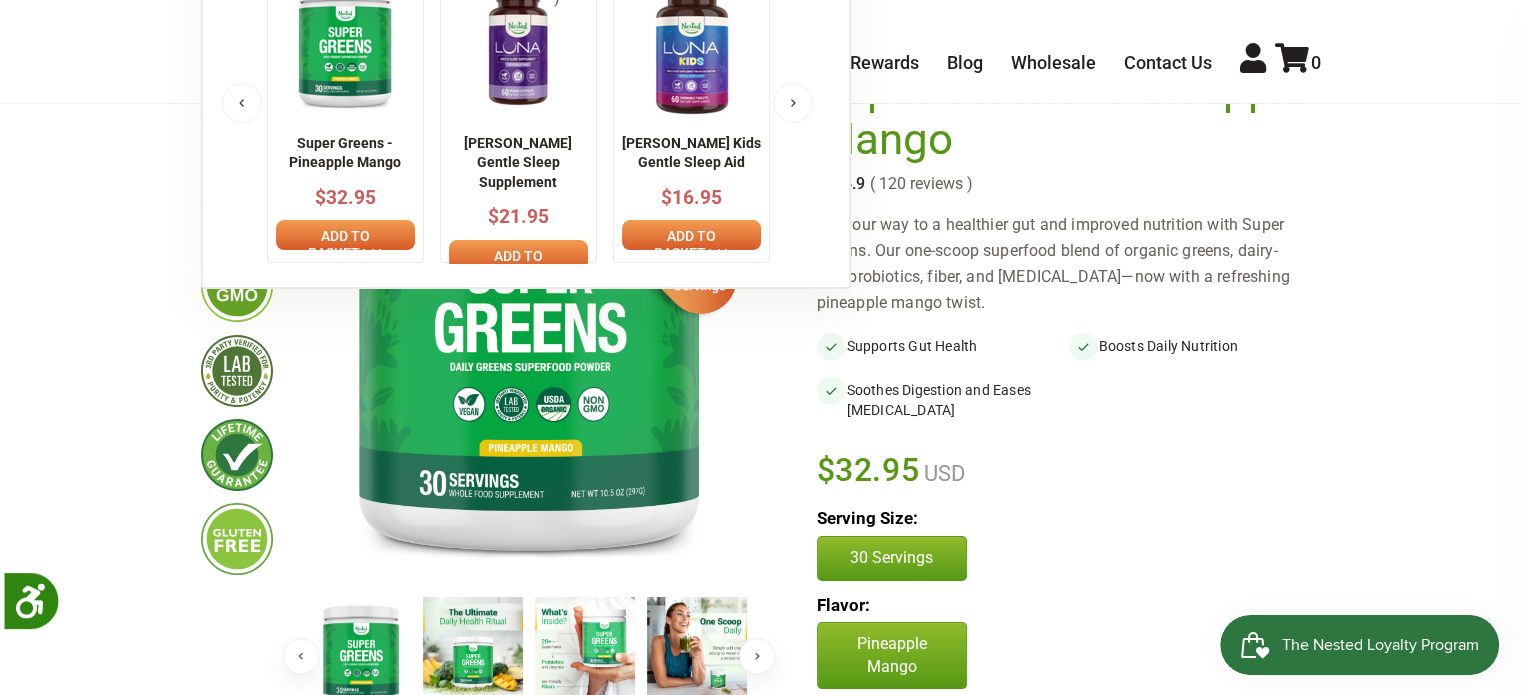 scroll, scrollTop: 0, scrollLeft: 0, axis: both 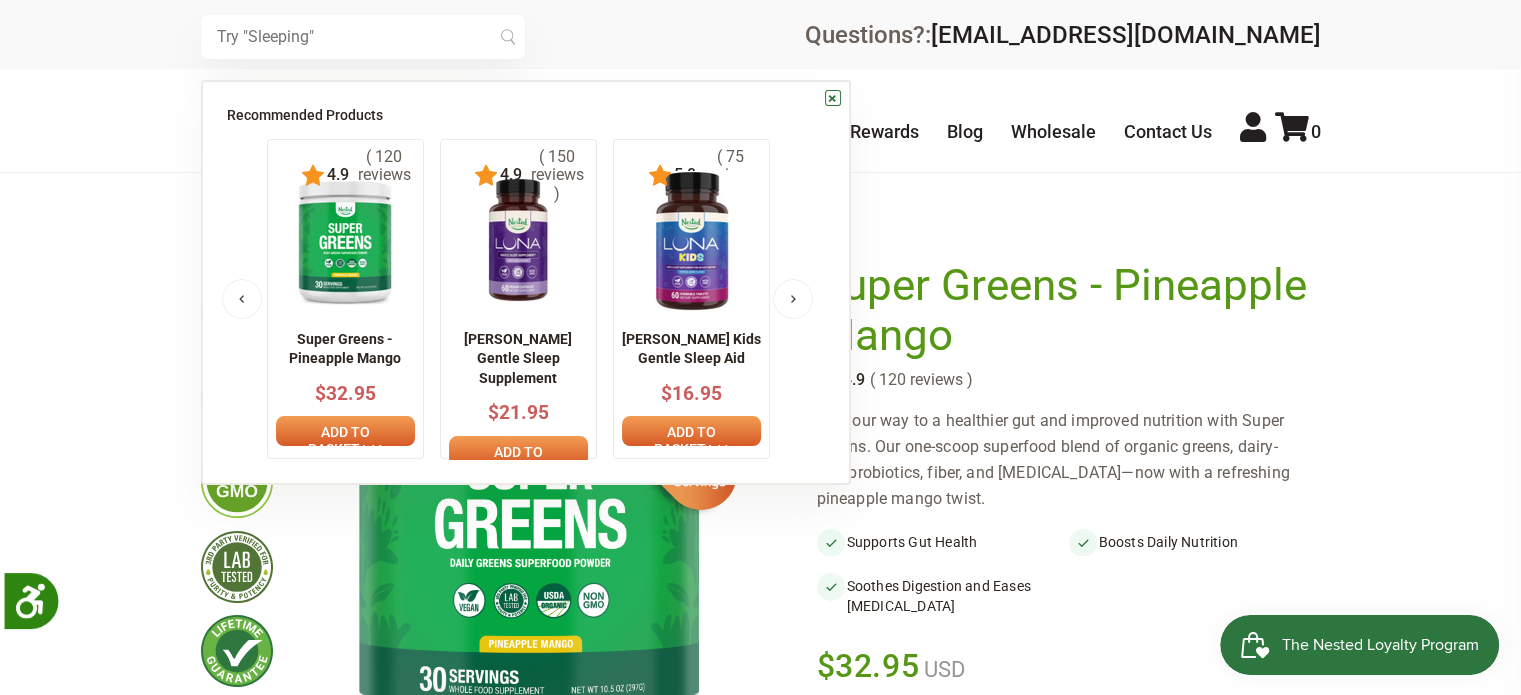 click on "75
5.0
( 75 reviews )
[PERSON_NAME] Kids Gentle Sleep Aid
$16.95
Add to basket" at bounding box center (699, 299) 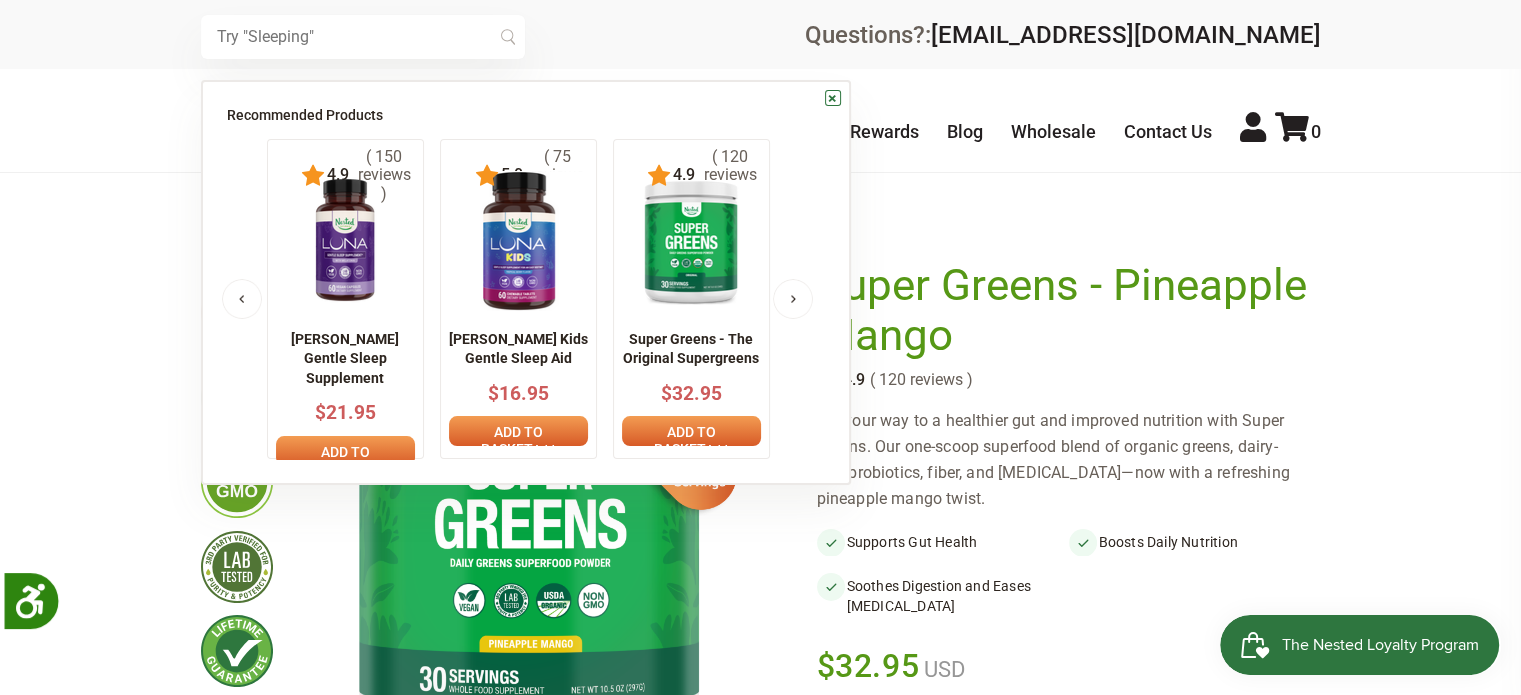 click on "Next" at bounding box center [793, 299] 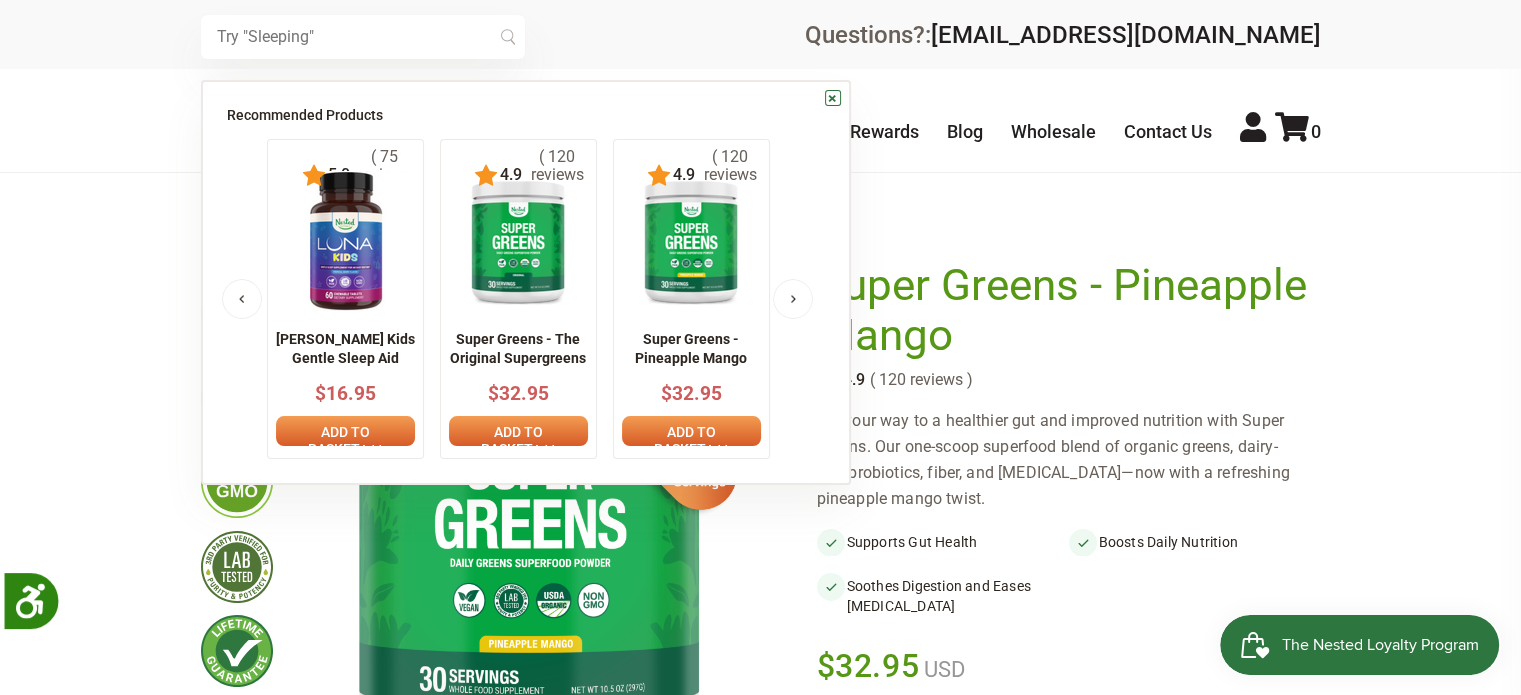 click on "Next" at bounding box center (793, 299) 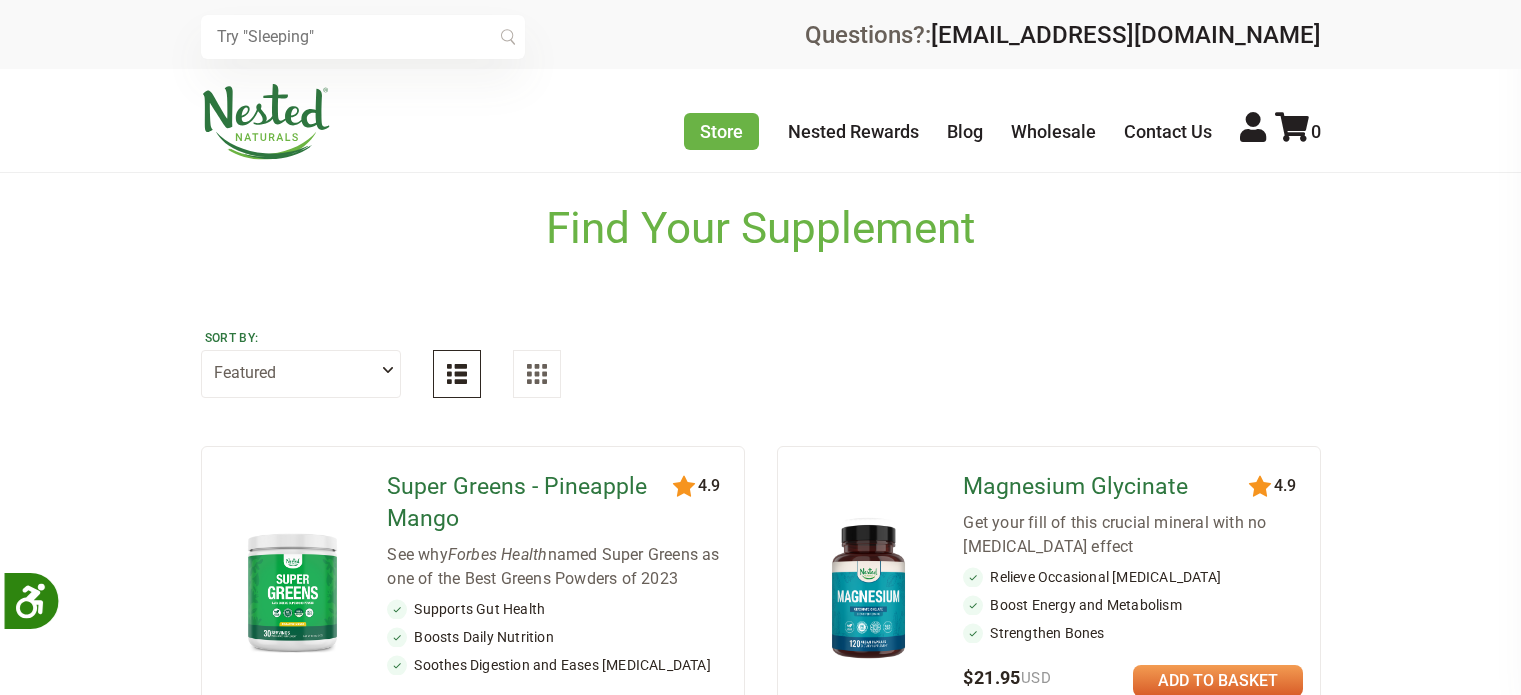 scroll, scrollTop: 0, scrollLeft: 0, axis: both 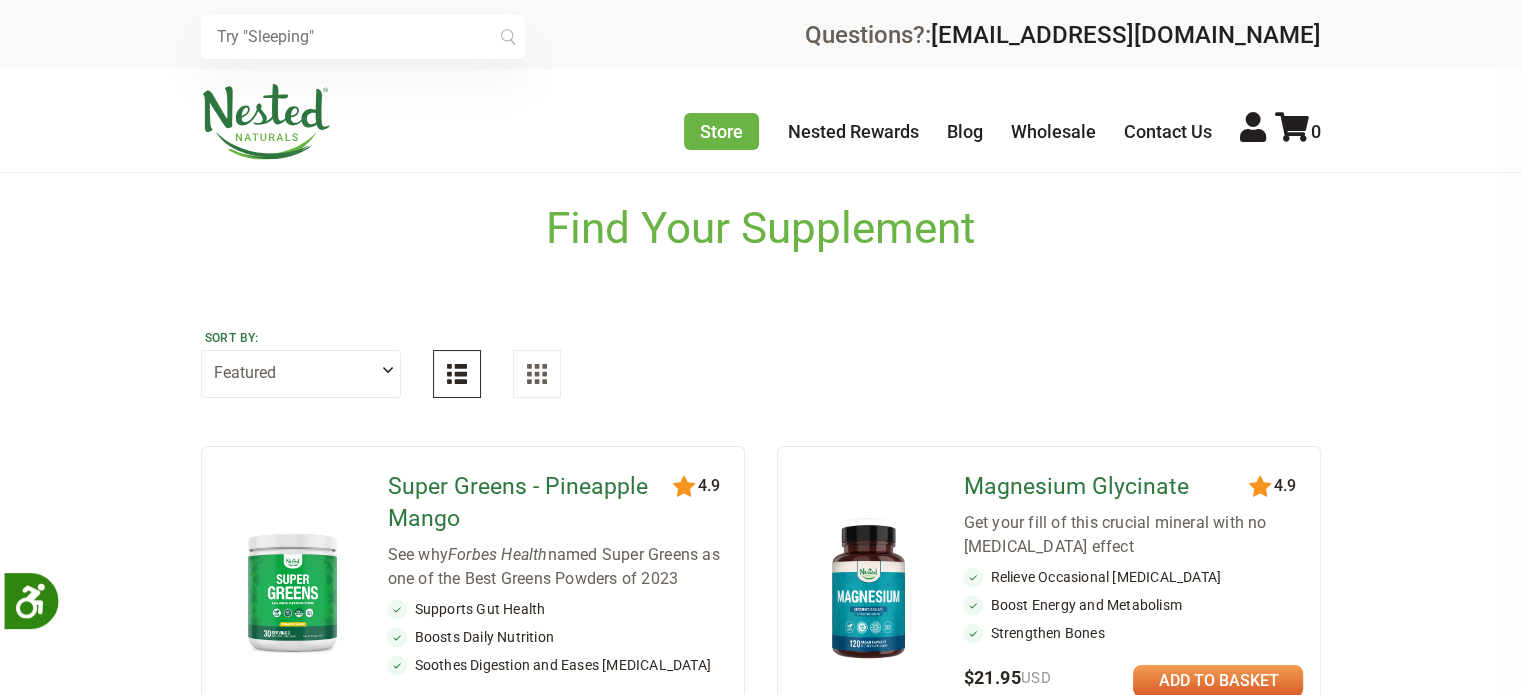 click on "Featured
Highest Rated
Best-Selling
Alphabetically
Newest First" at bounding box center [301, 374] 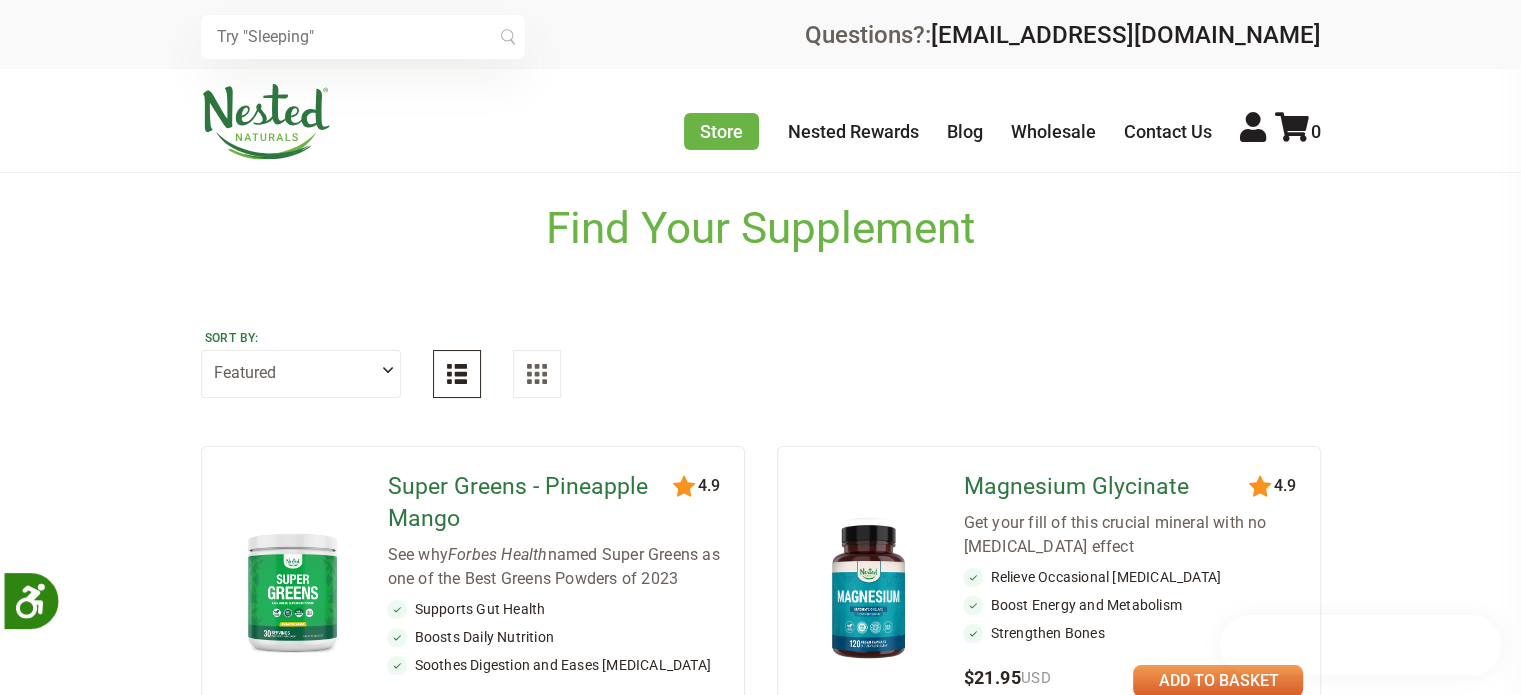click on "Sort by:
Featured
Highest Rated
Best-Selling
Alphabetically
Newest First" at bounding box center (761, 362) 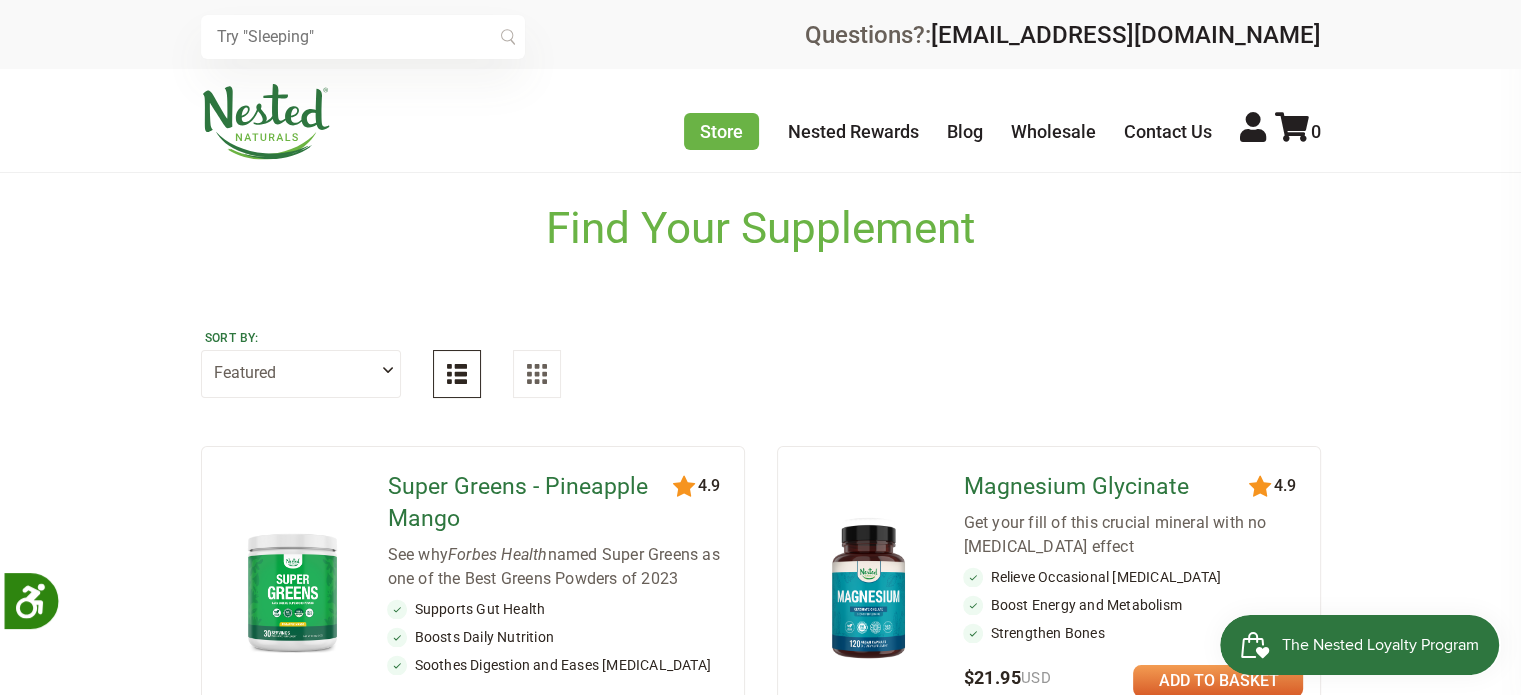 scroll, scrollTop: 0, scrollLeft: 0, axis: both 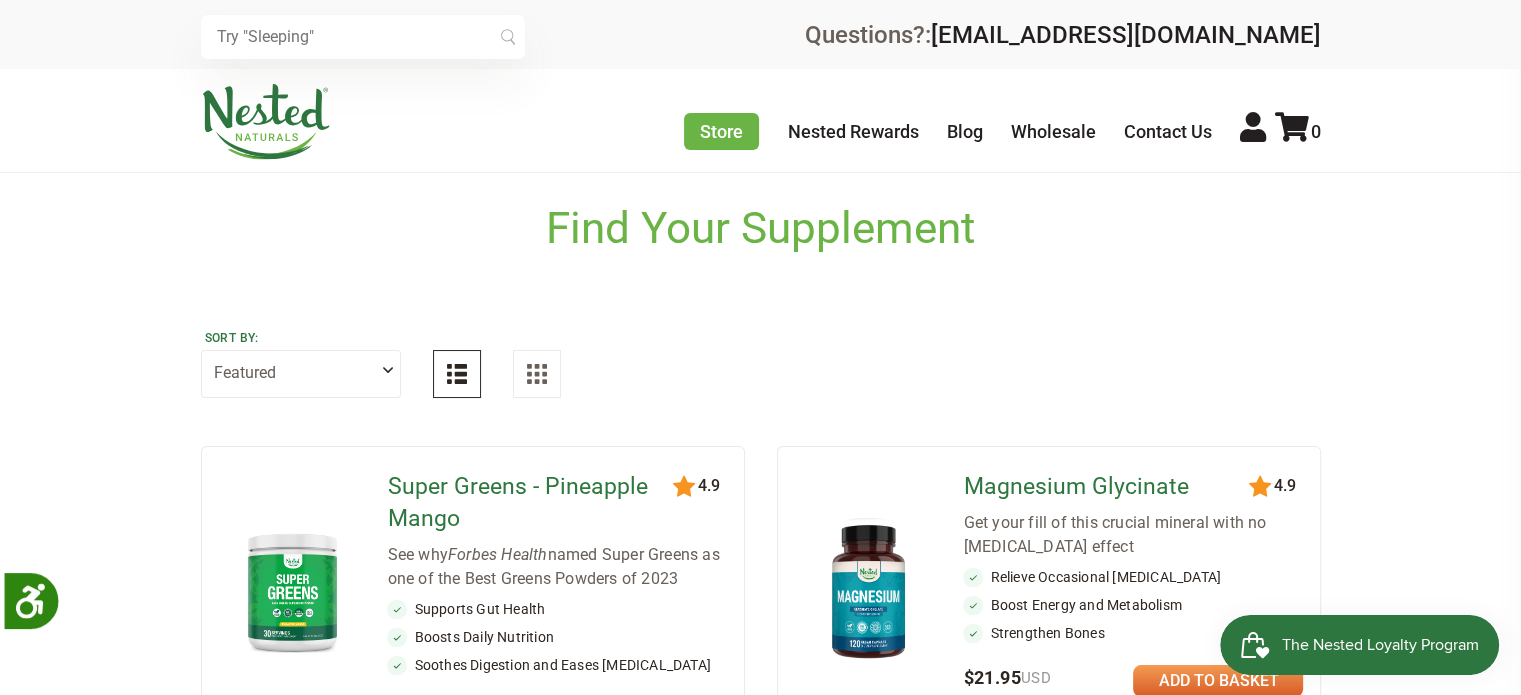 select on "best_selling" 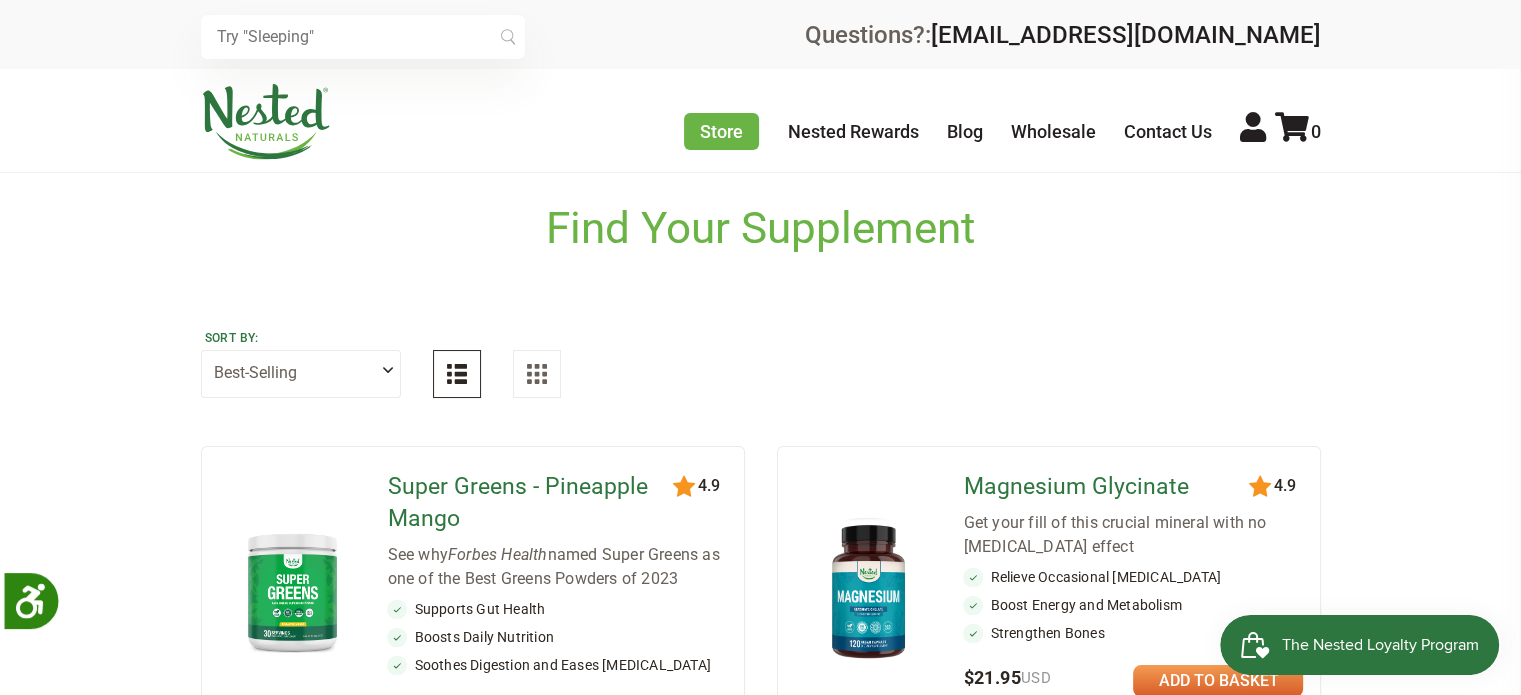 click on "Featured
Highest Rated
Best-Selling
Alphabetically
Newest First" at bounding box center (301, 374) 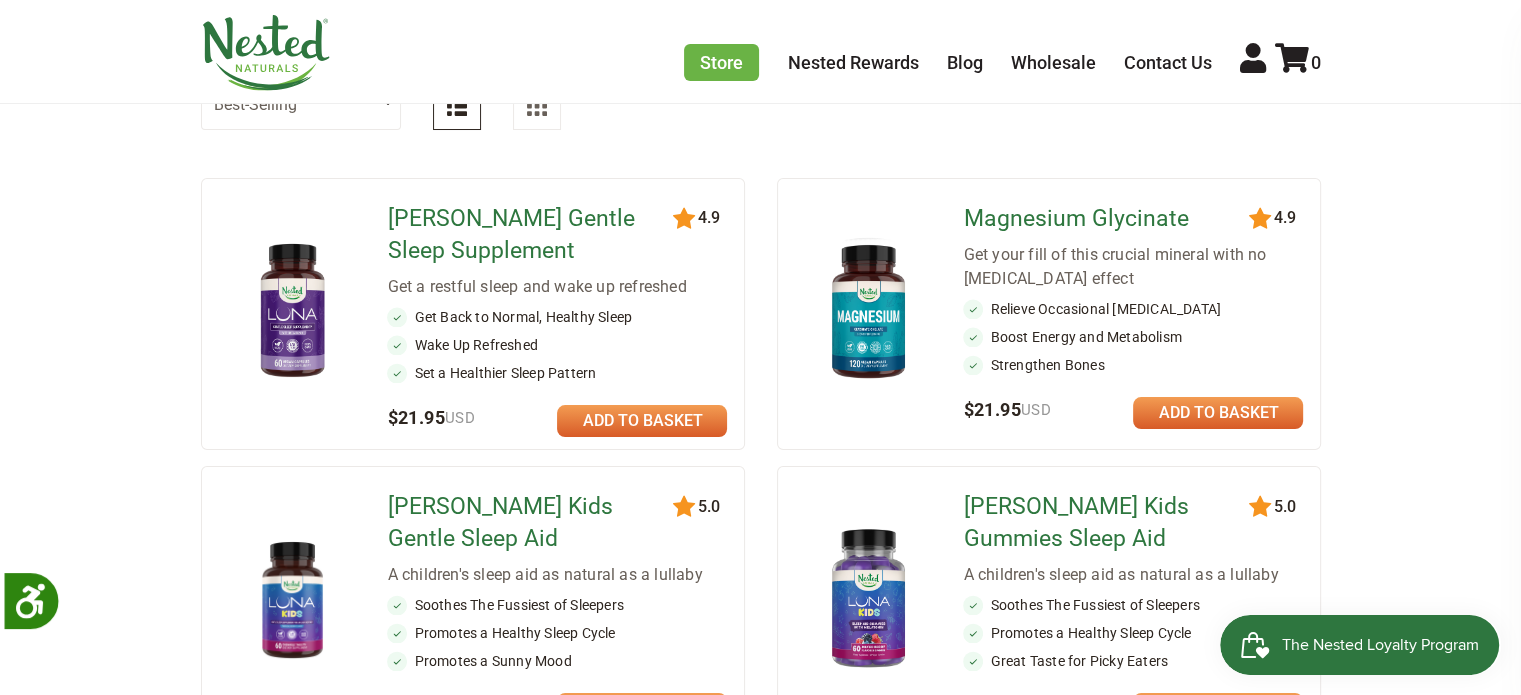 scroll, scrollTop: 300, scrollLeft: 0, axis: vertical 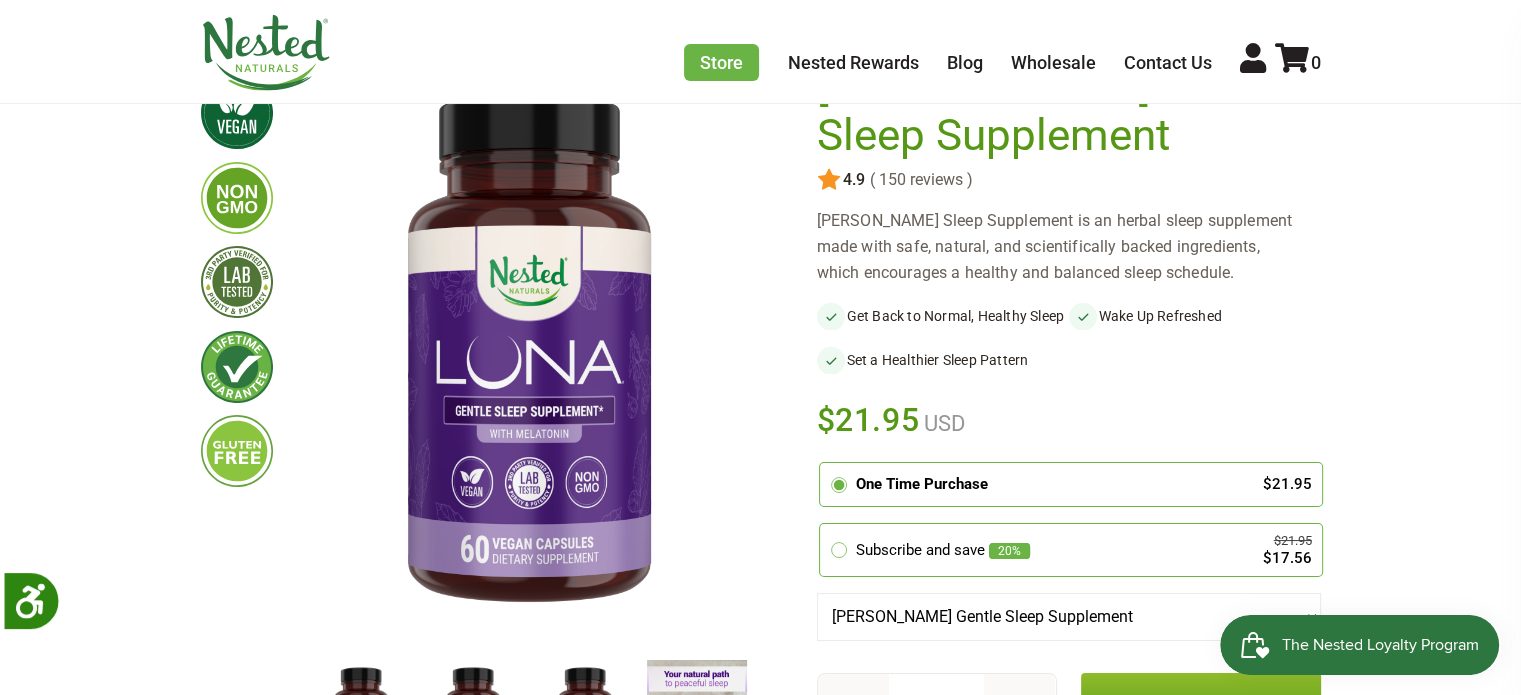 drag, startPoint x: 816, startPoint y: 217, endPoint x: 1275, endPoint y: 279, distance: 463.16843 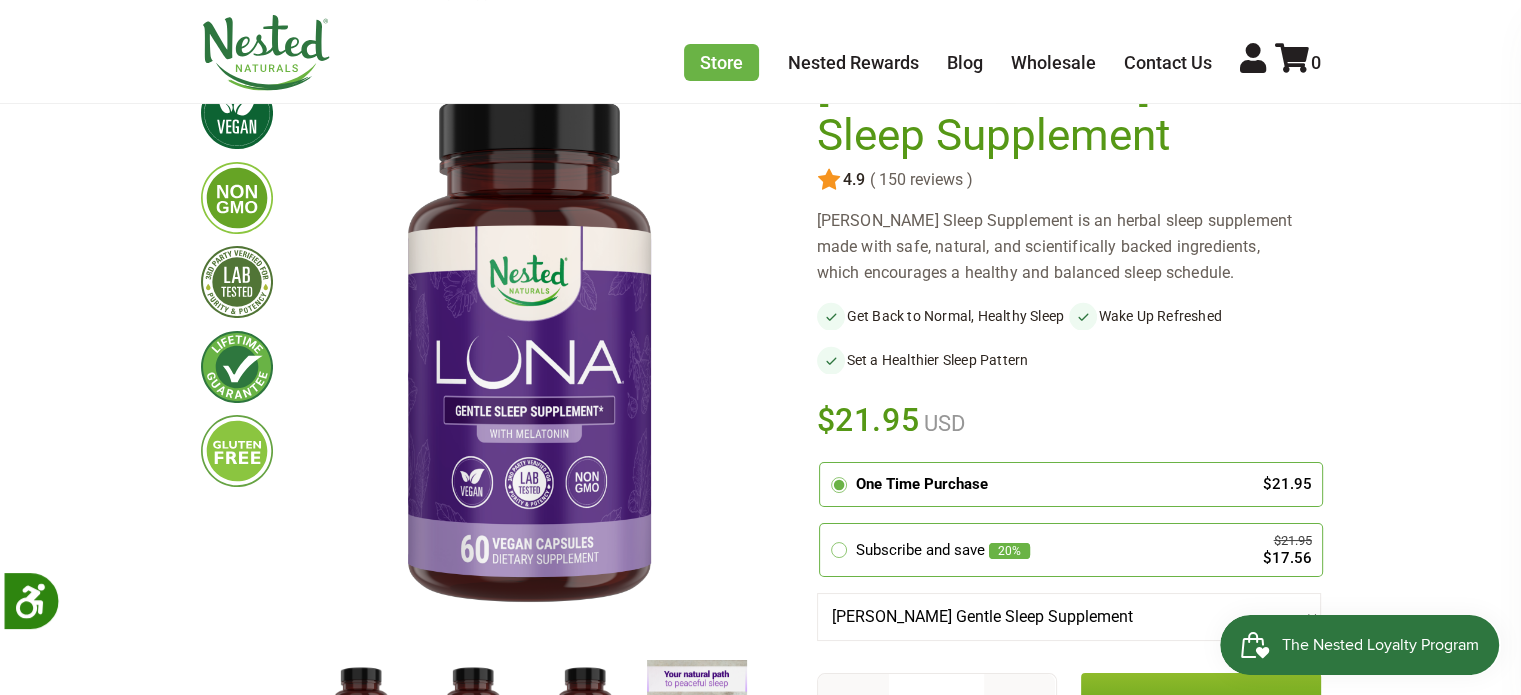 click on "[PERSON_NAME] Sleep Supplement is an herbal sleep supplement made with safe, natural, and scientifically backed ingredients, which encourages a healthy and balanced sleep schedule." at bounding box center [1069, 247] 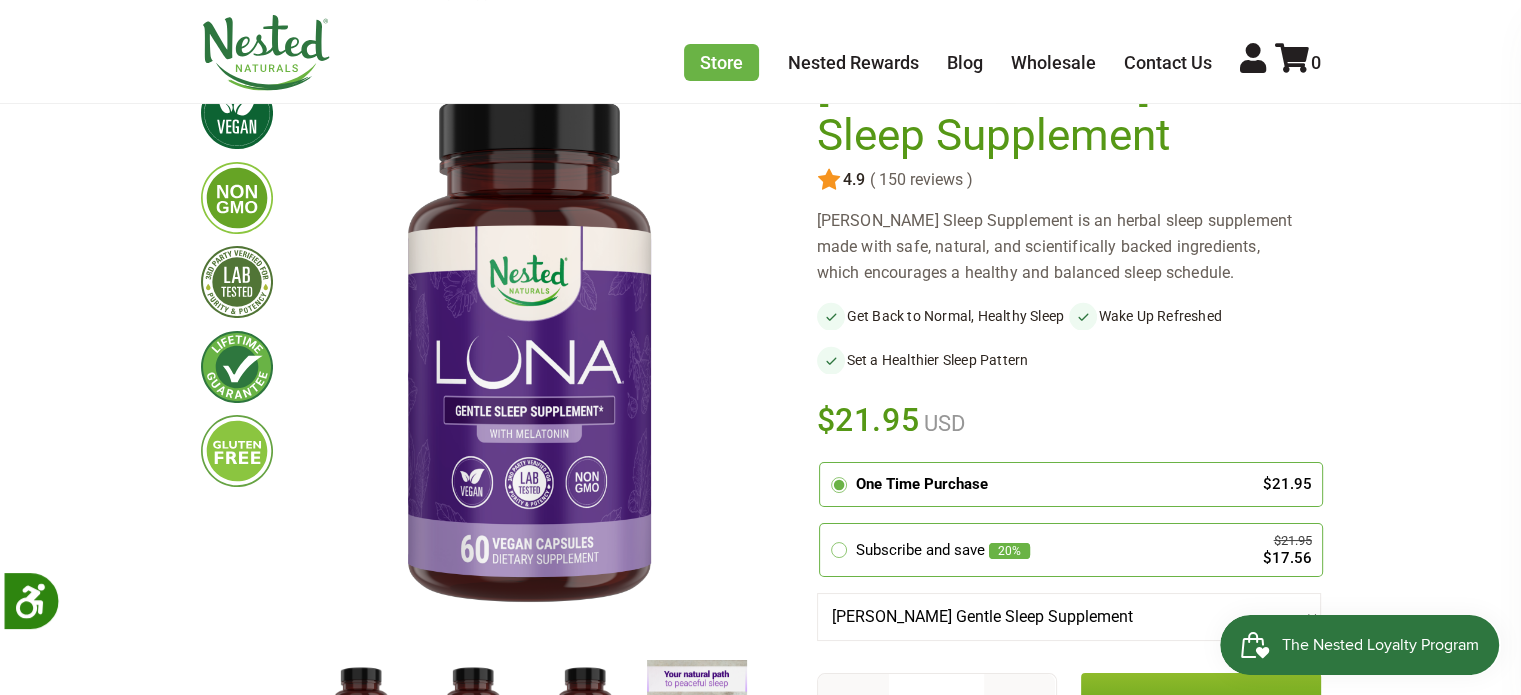 drag, startPoint x: 829, startPoint y: 315, endPoint x: 759, endPoint y: 299, distance: 71.80529 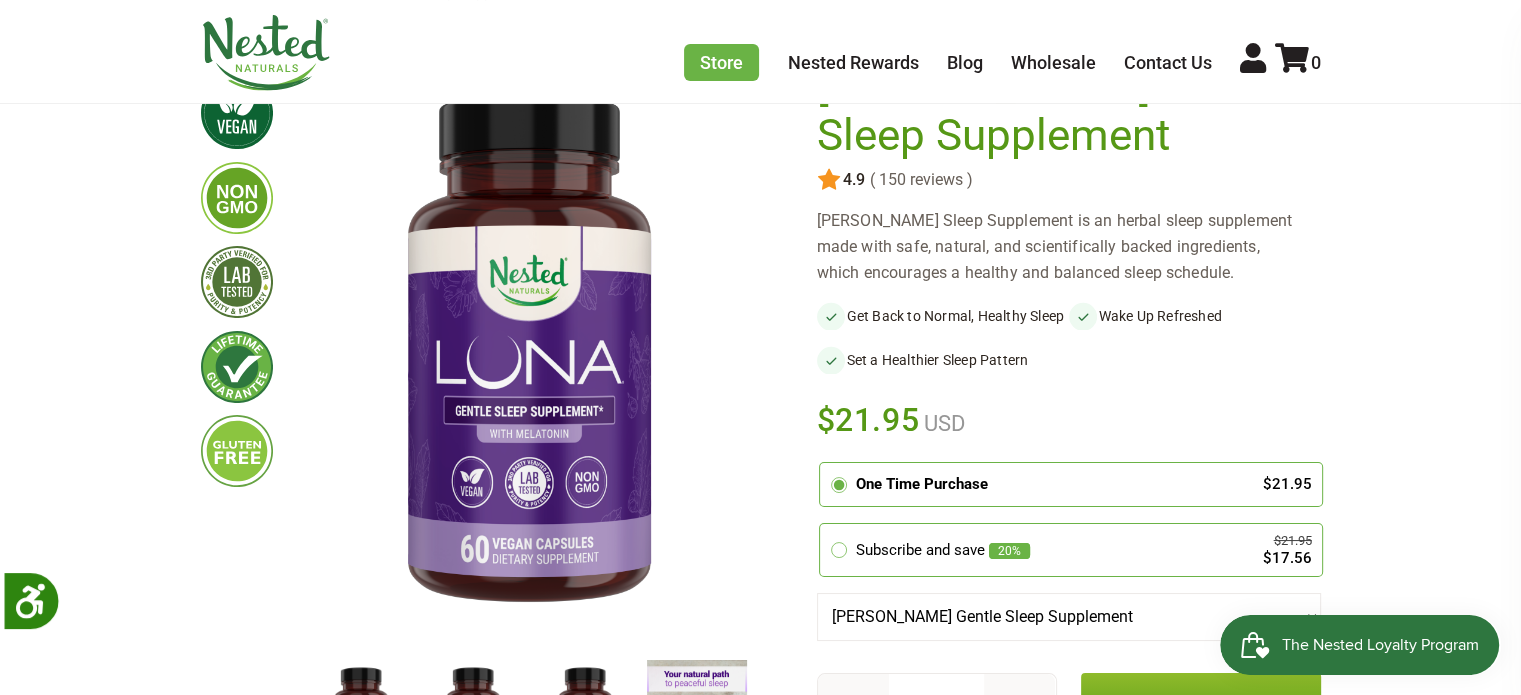 click at bounding box center (8, 7707) 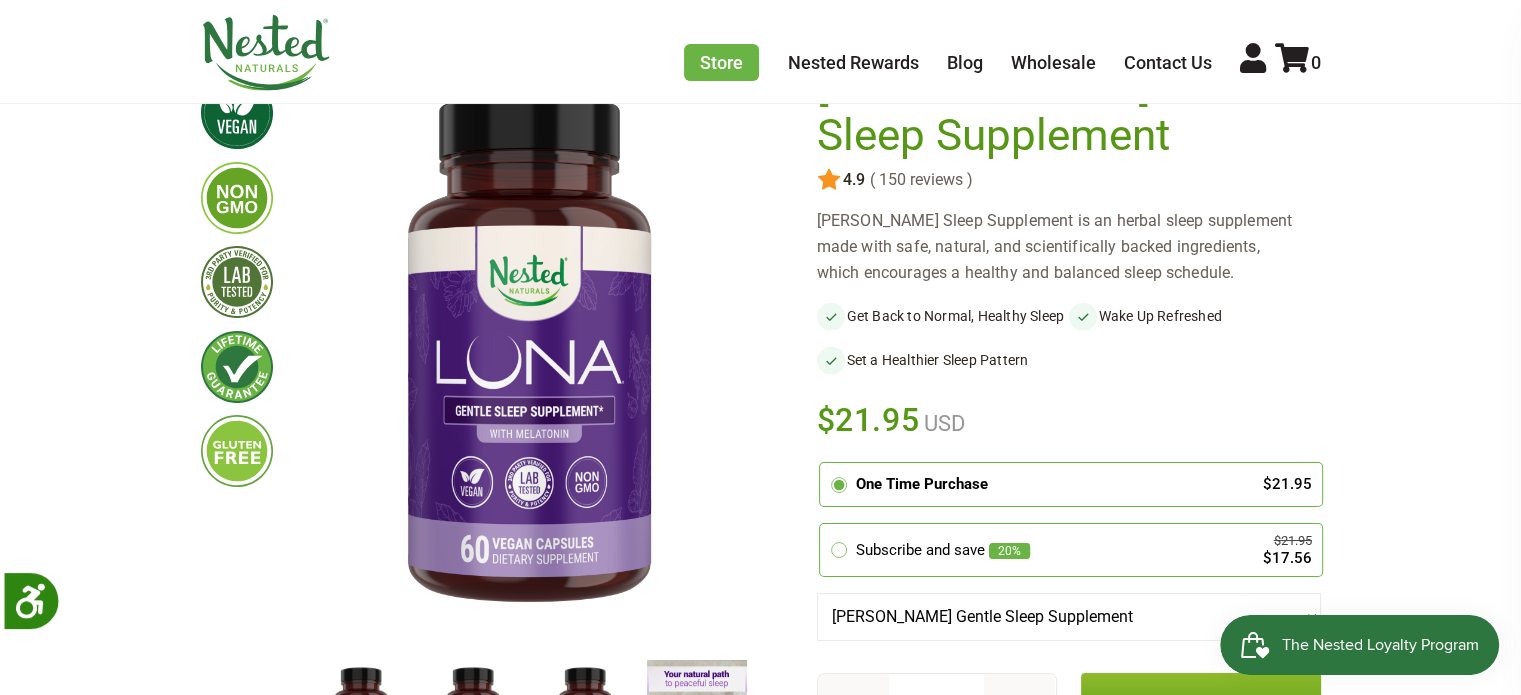 type on "#eefaf1" 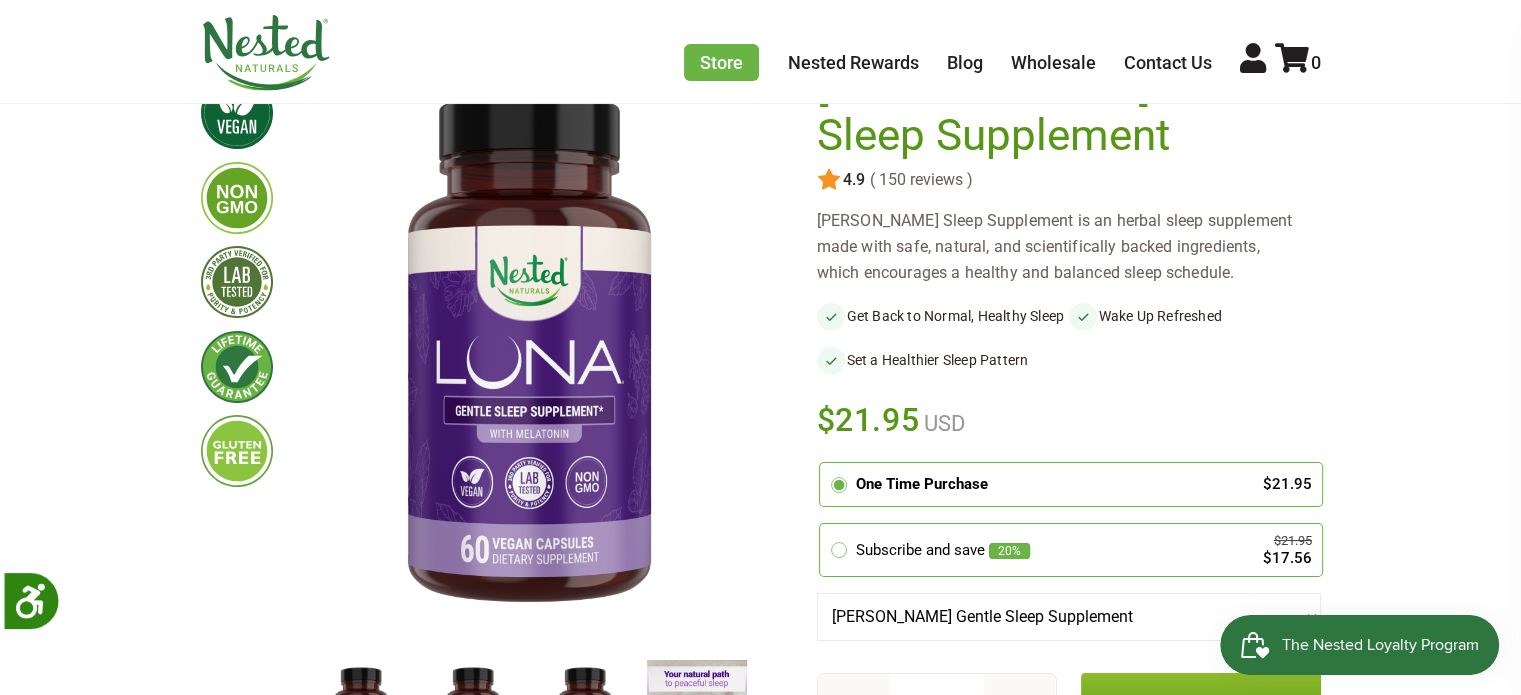 click on "X" at bounding box center [13, 7662] 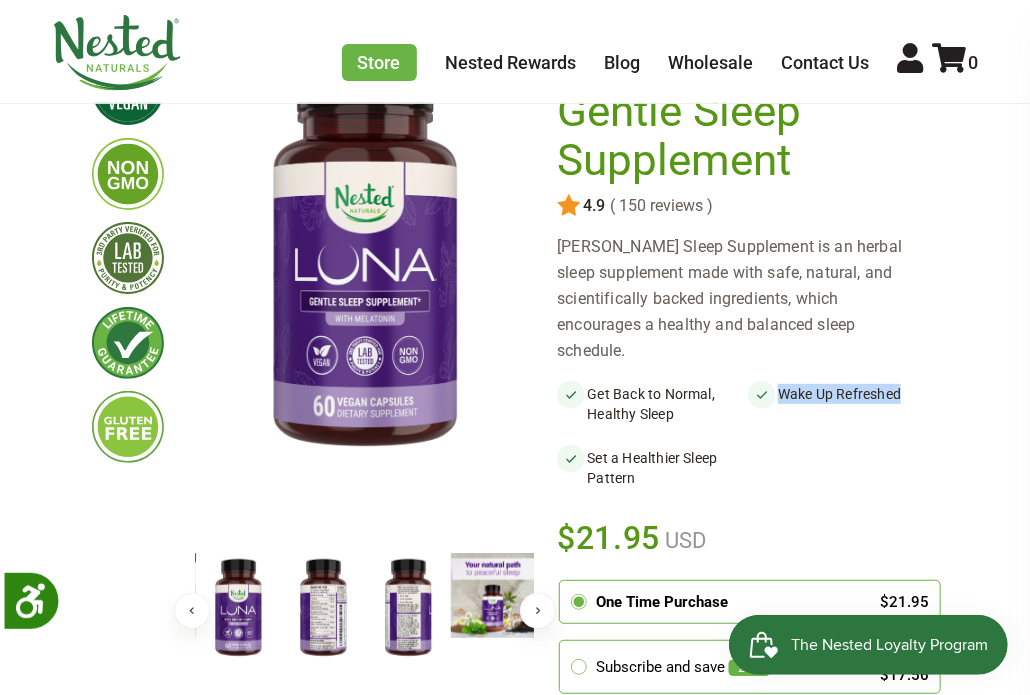 drag, startPoint x: 911, startPoint y: 343, endPoint x: 748, endPoint y: 349, distance: 163.1104 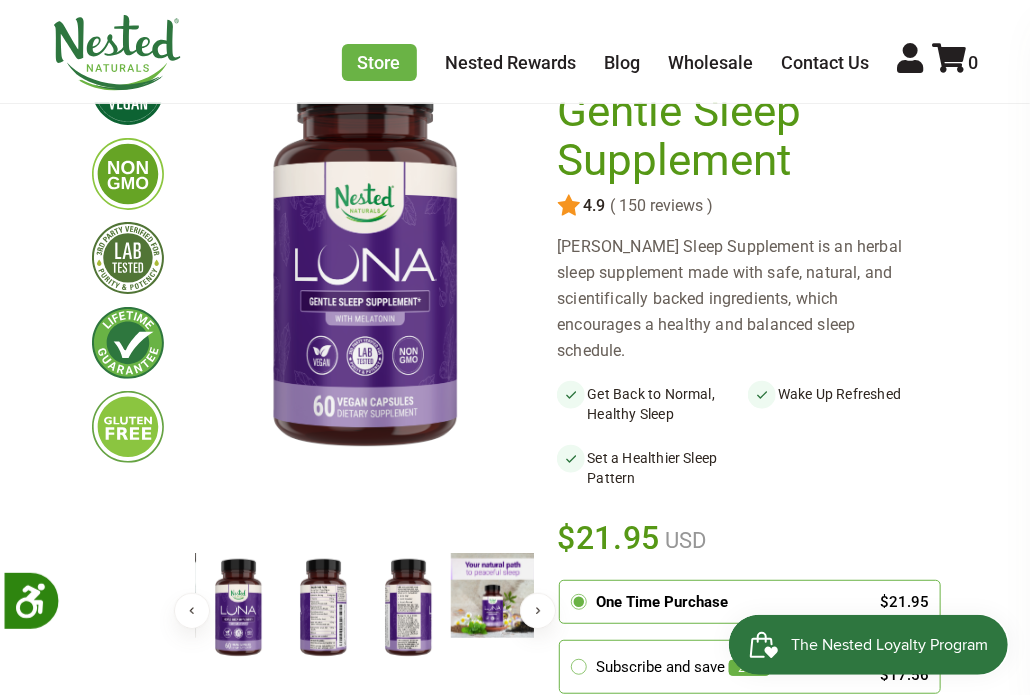 click on "Get Back to Normal, Healthy Sleep" at bounding box center (652, 404) 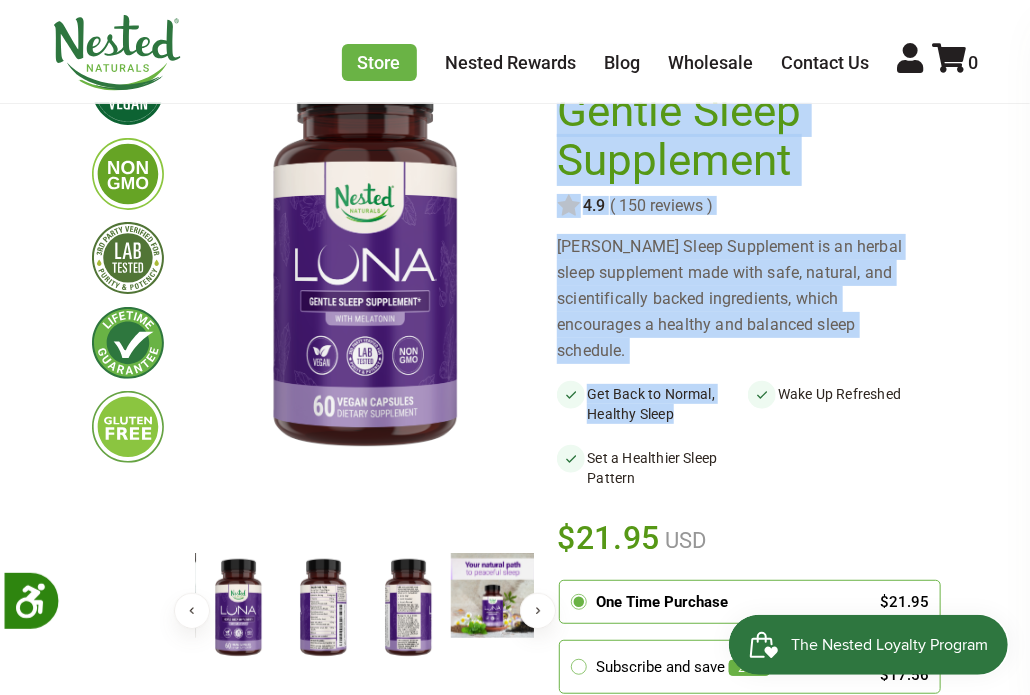 drag, startPoint x: 555, startPoint y: 347, endPoint x: 741, endPoint y: 374, distance: 187.94946 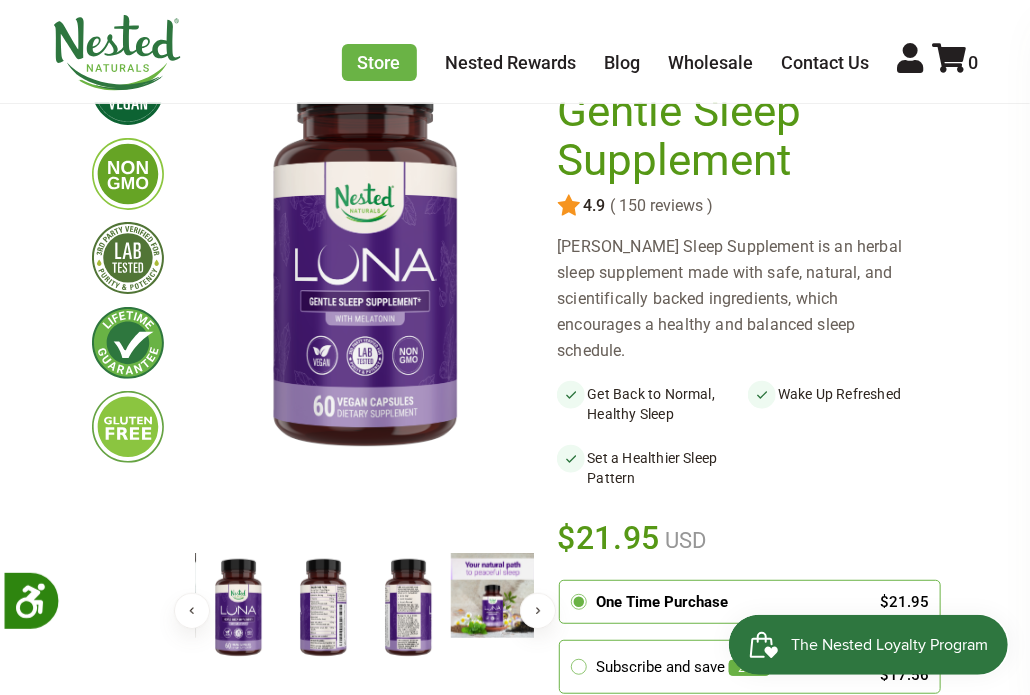 click on "Get Back to Normal, Healthy Sleep" at bounding box center (652, 404) 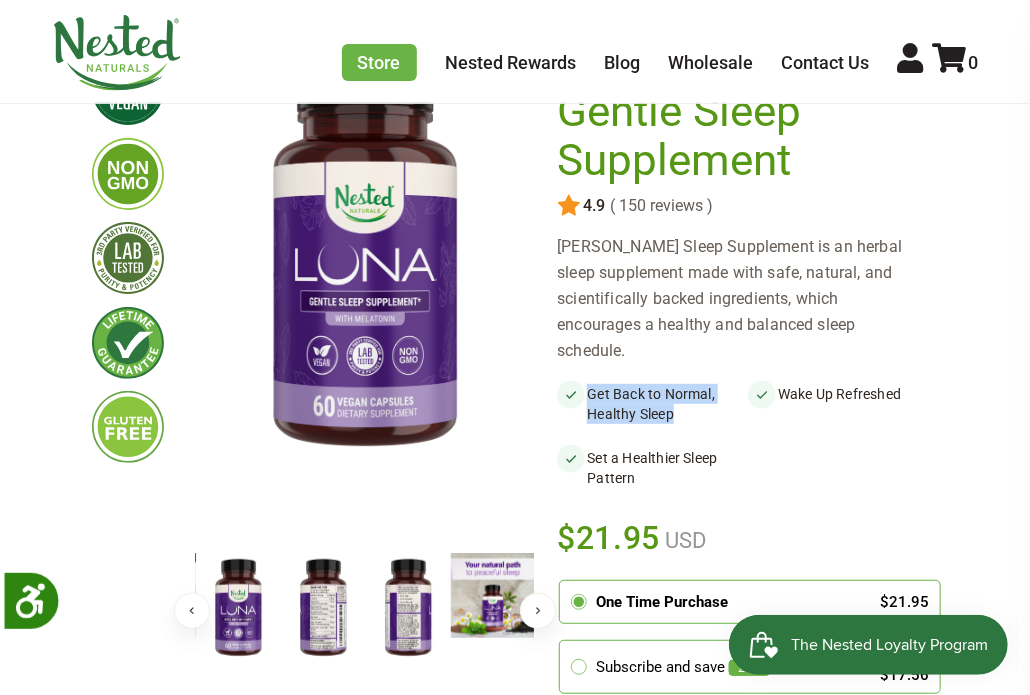 drag, startPoint x: 587, startPoint y: 346, endPoint x: 713, endPoint y: 372, distance: 128.65457 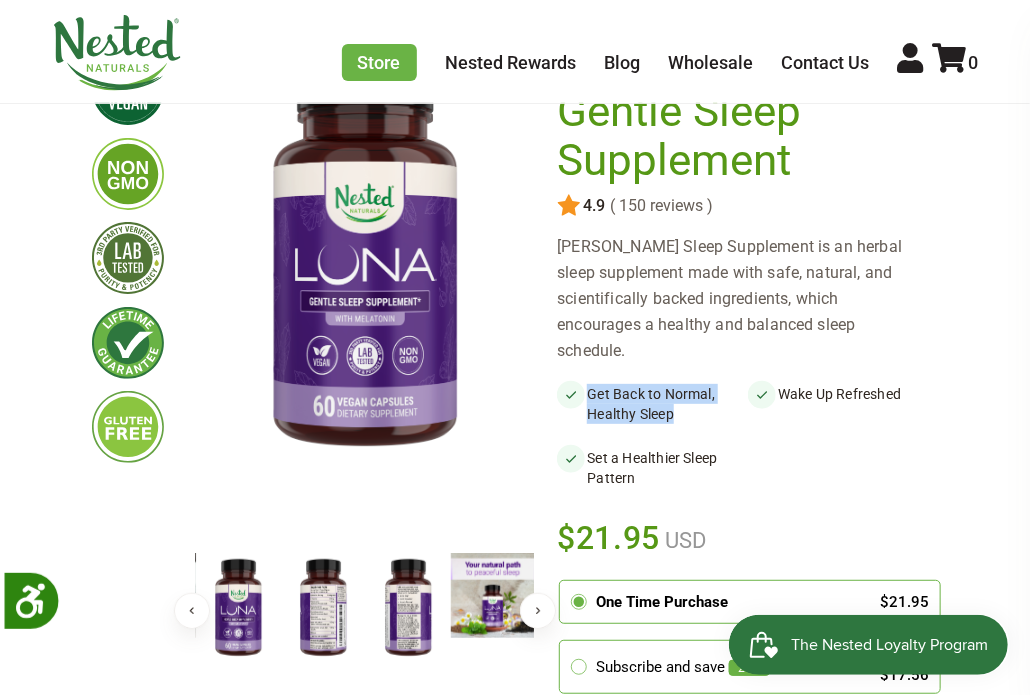 click on "Get Back to Normal, Healthy Sleep" at bounding box center [652, 404] 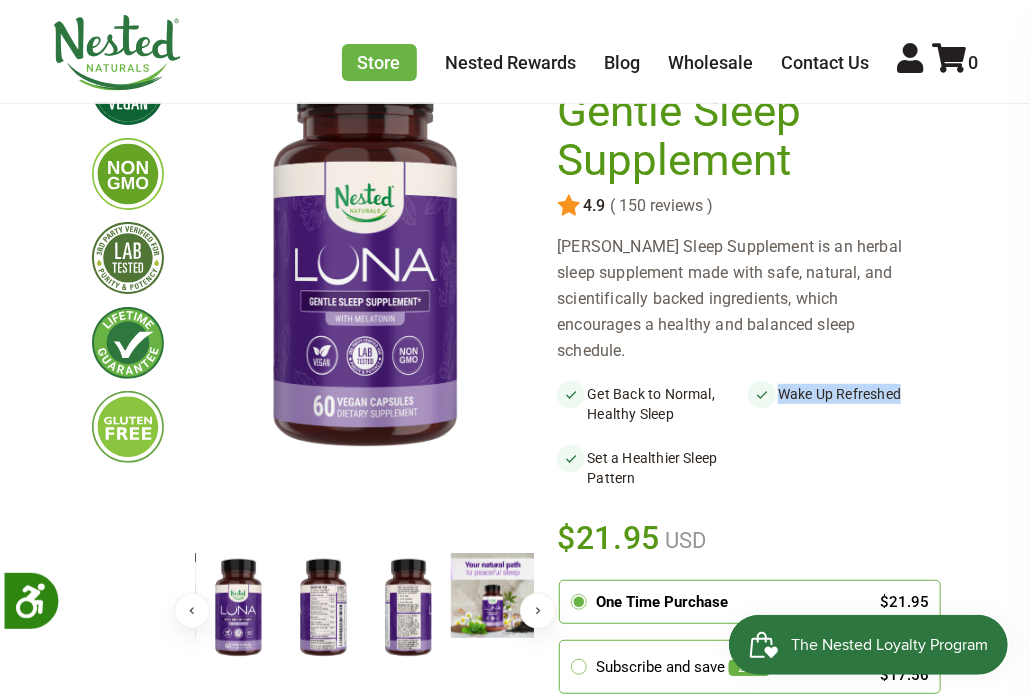 drag, startPoint x: 774, startPoint y: 349, endPoint x: 952, endPoint y: 339, distance: 178.28067 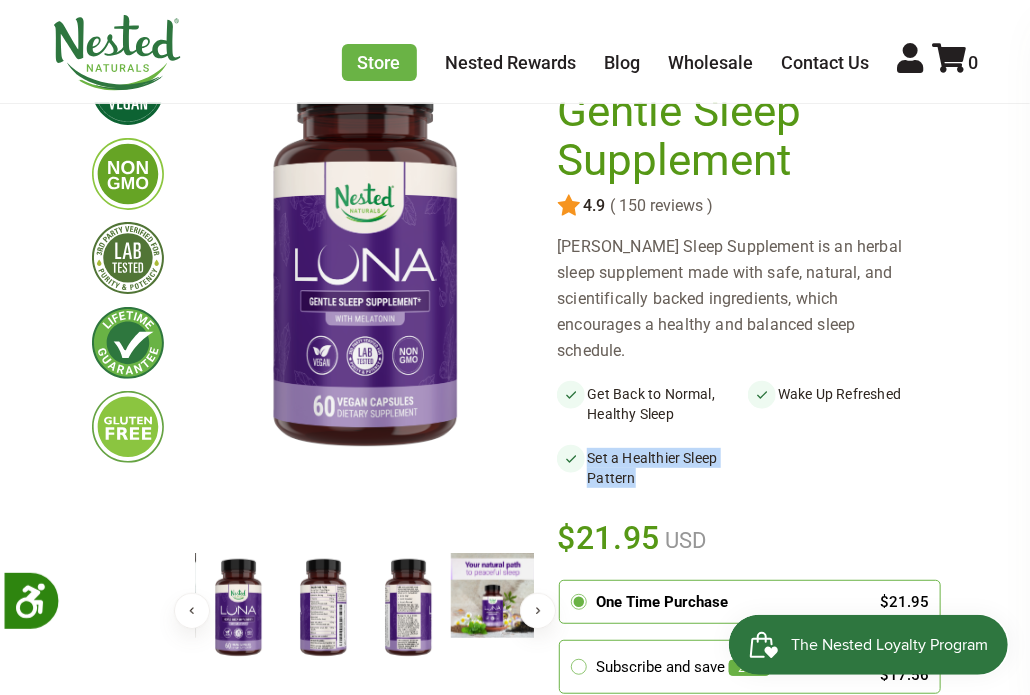 drag, startPoint x: 585, startPoint y: 405, endPoint x: 664, endPoint y: 429, distance: 82.565125 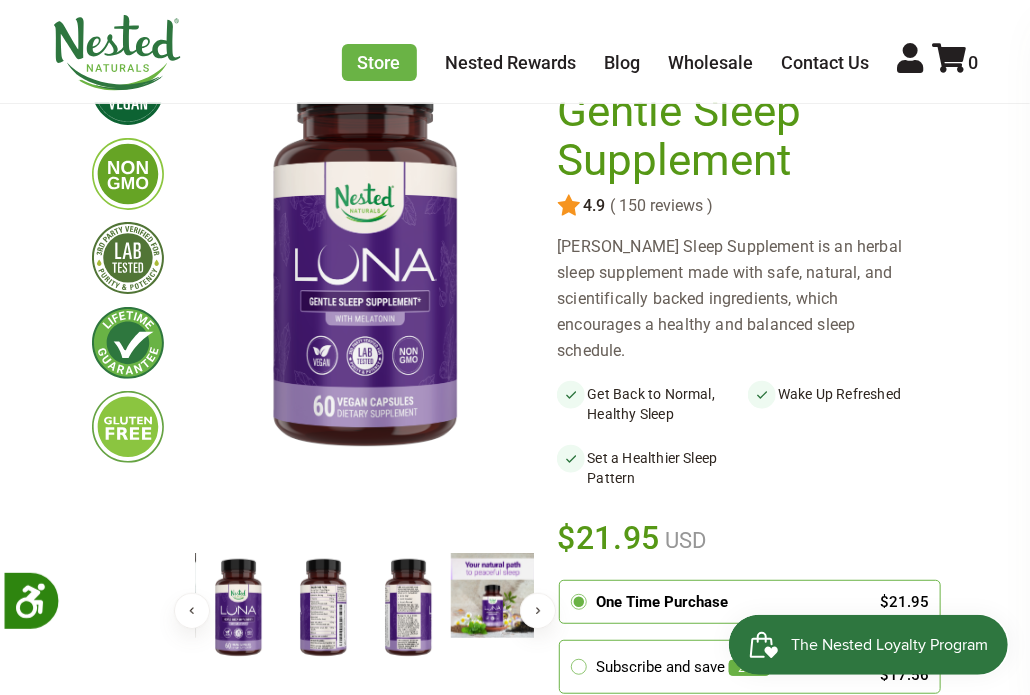 click on "Get Back to Normal, Healthy Sleep" at bounding box center [652, 404] 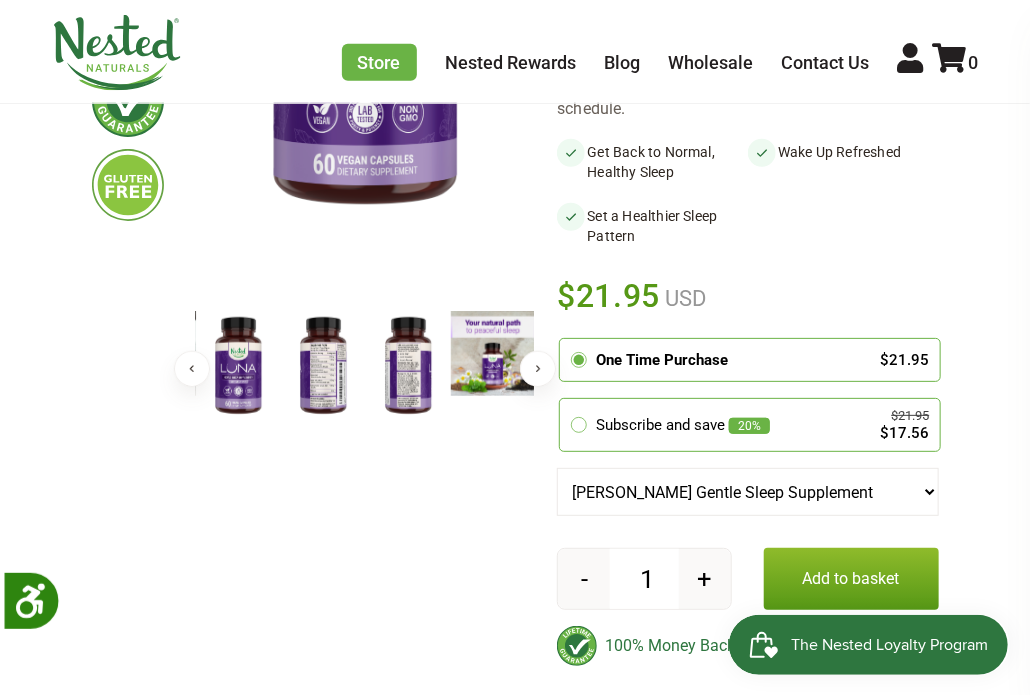 scroll, scrollTop: 500, scrollLeft: 0, axis: vertical 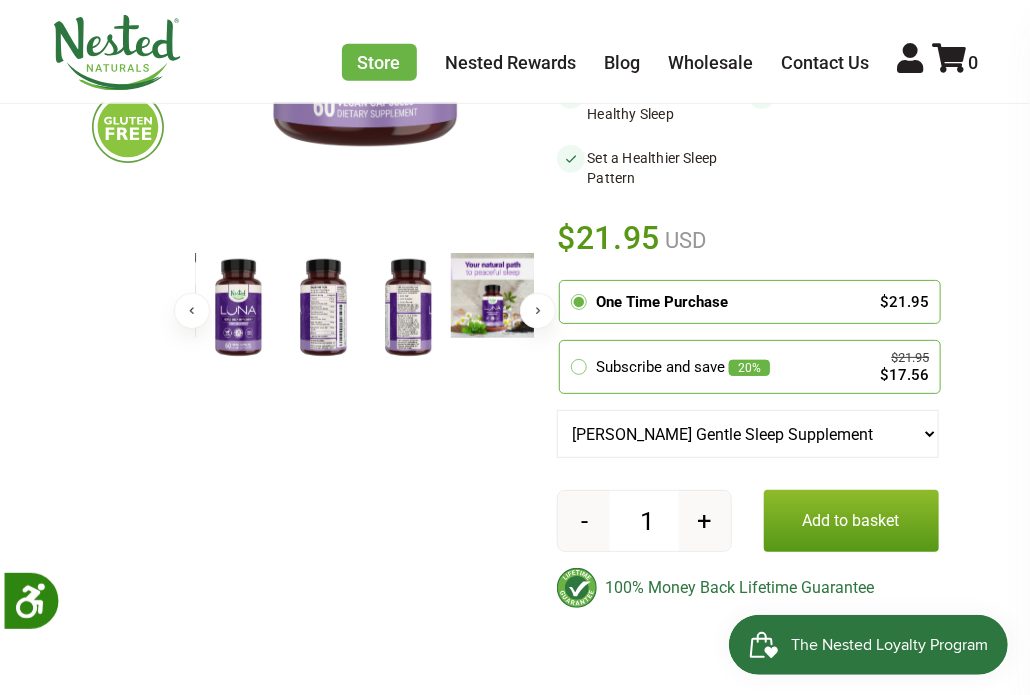 click on "LUNA Gentle Sleep Supplement
LUNA Melatonin Free Sleep Aid" at bounding box center (747, 434) 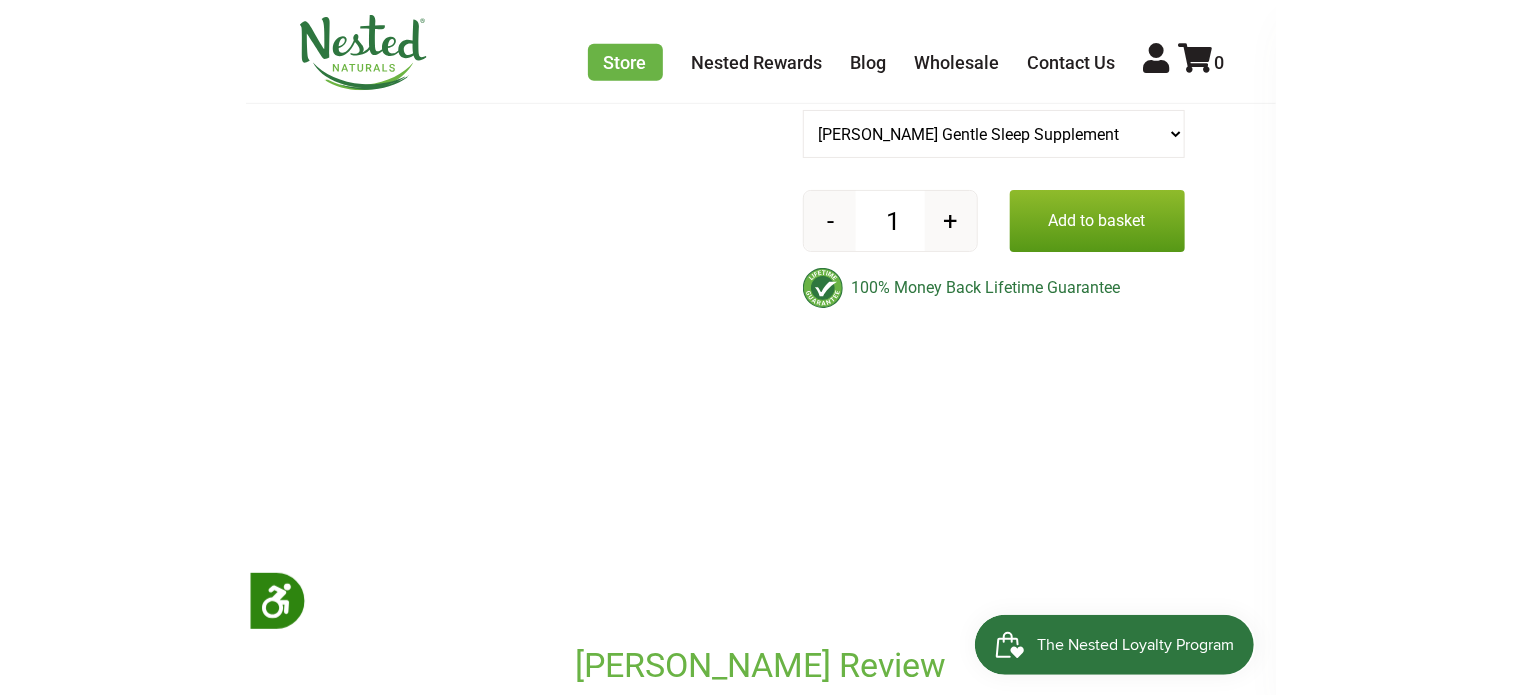 scroll, scrollTop: 1200, scrollLeft: 0, axis: vertical 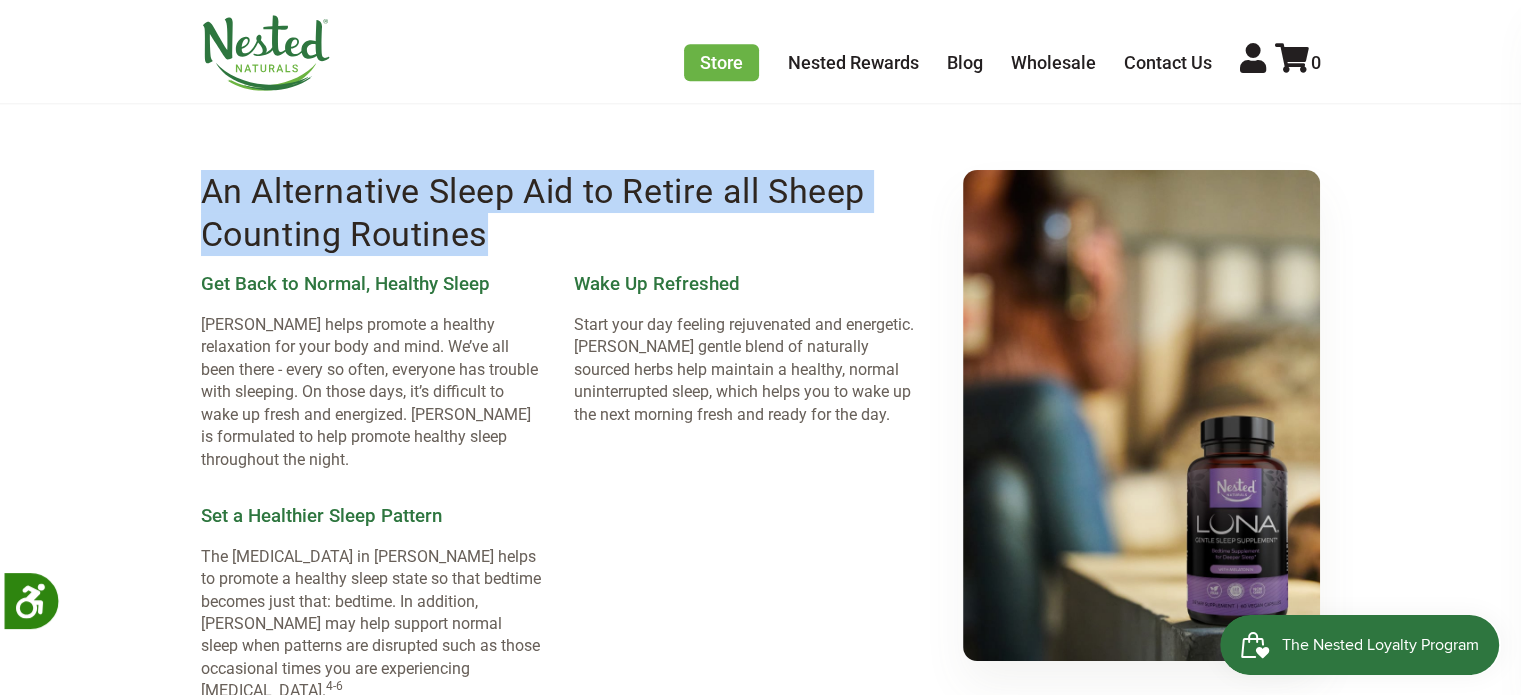 drag, startPoint x: 207, startPoint y: 202, endPoint x: 527, endPoint y: 251, distance: 323.72983 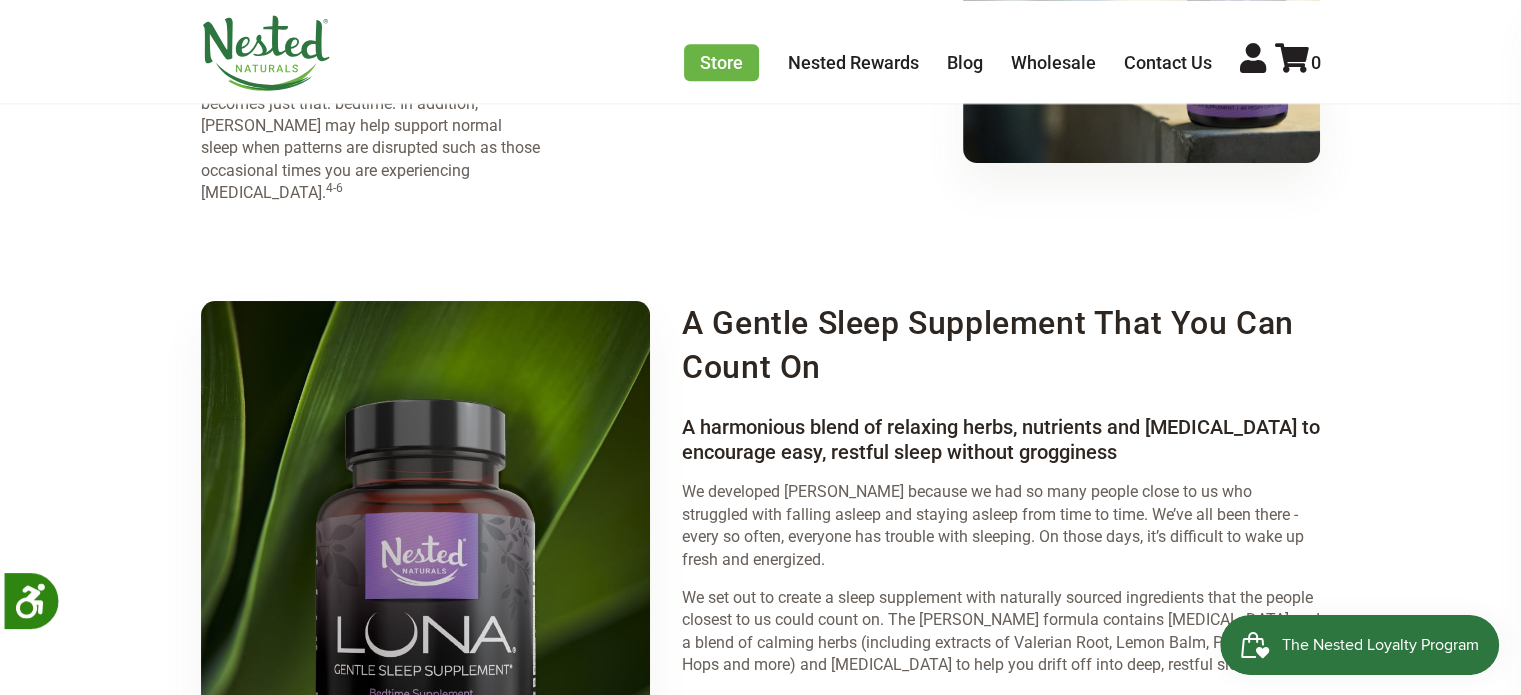 scroll, scrollTop: 1800, scrollLeft: 0, axis: vertical 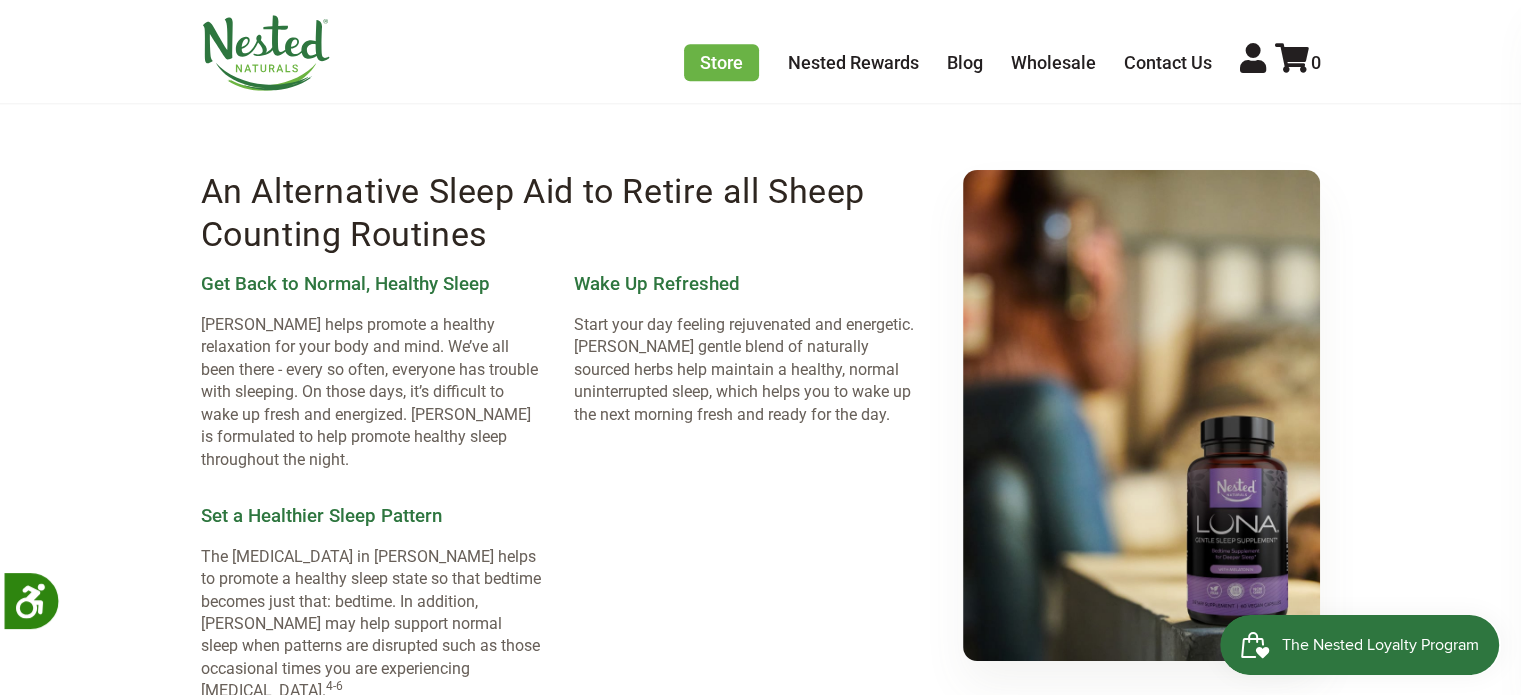 click on "Wake Up Refreshed
Start your day feeling rejuvenated and energetic. LUNA’s gentle blend of naturally sourced herbs help maintain a healthy, normal uninterrupted sleep, which helps you to wake up the next morning fresh and ready for the day." at bounding box center (744, 371) 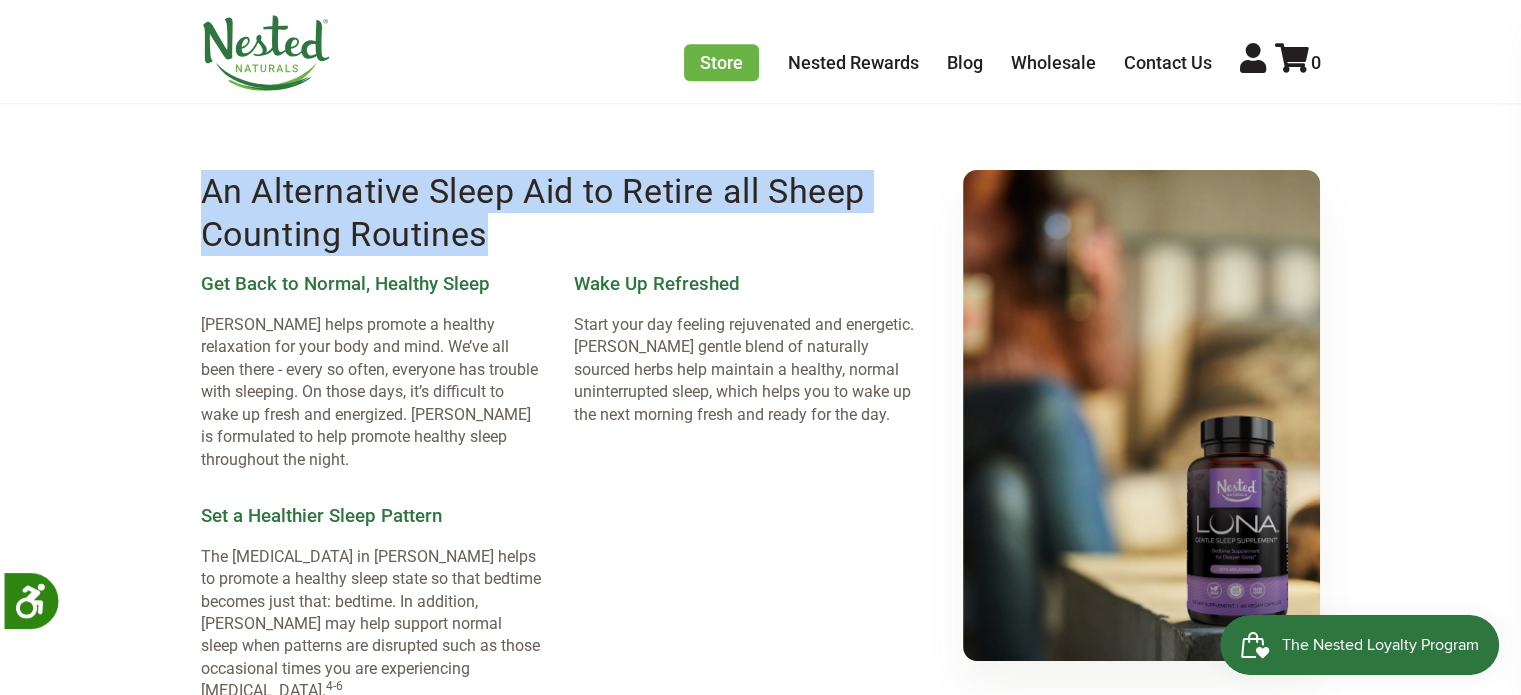 drag, startPoint x: 500, startPoint y: 256, endPoint x: 201, endPoint y: 221, distance: 301.04153 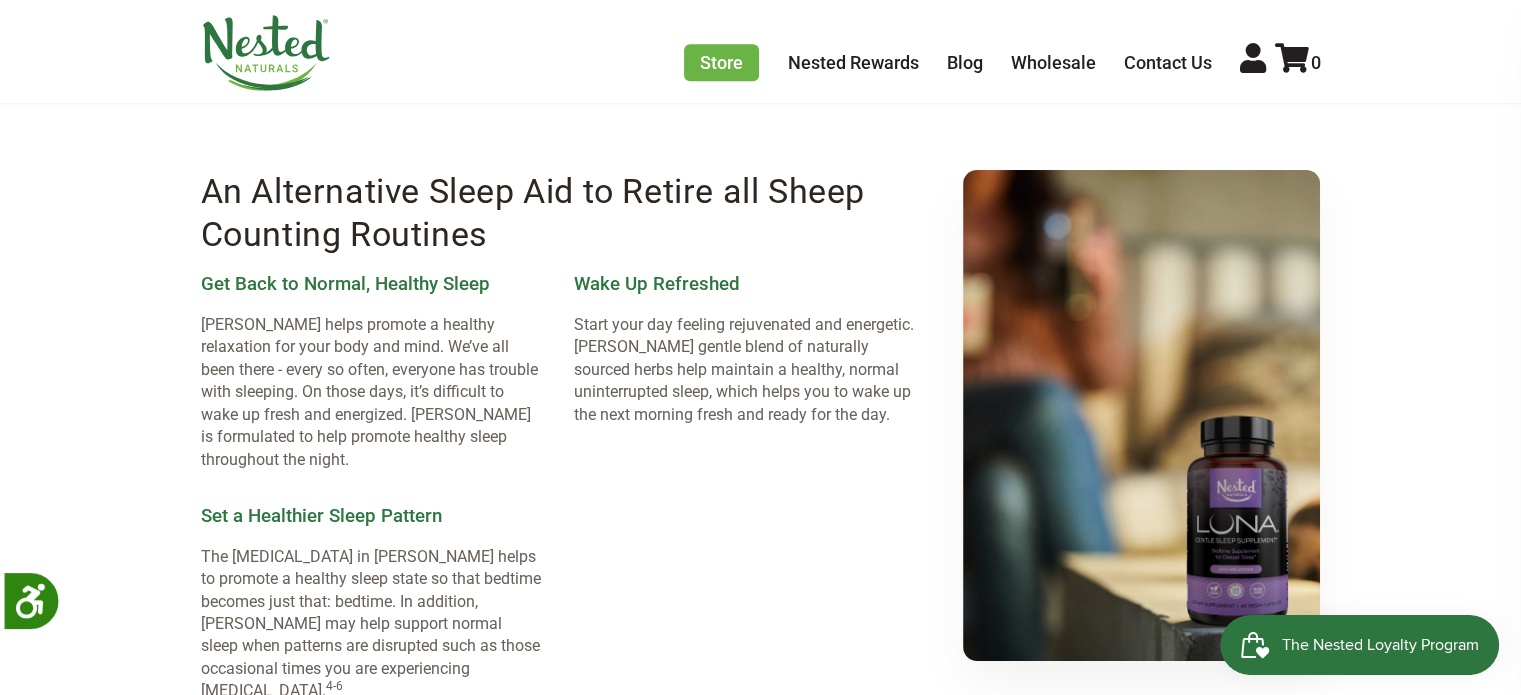 click on "Get Back to Normal, Healthy Sleep
LUNA helps promote a healthy relaxation for your body and mind. We’ve all been there - every so often, everyone has trouble with sleeping. On those days, it’s difficult to wake up fresh and energized. LUNA is formulated to help promote healthy sleep throughout the night." at bounding box center (371, 371) 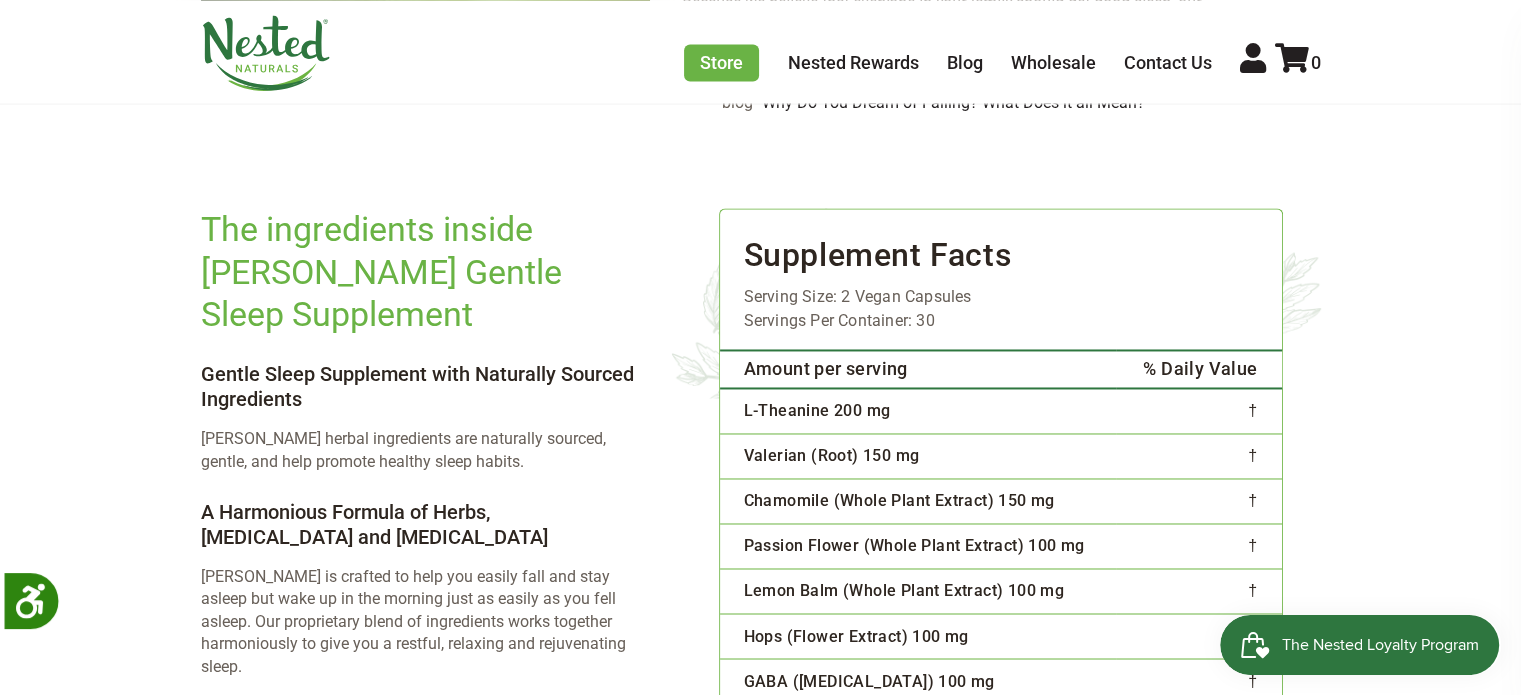scroll, scrollTop: 3200, scrollLeft: 0, axis: vertical 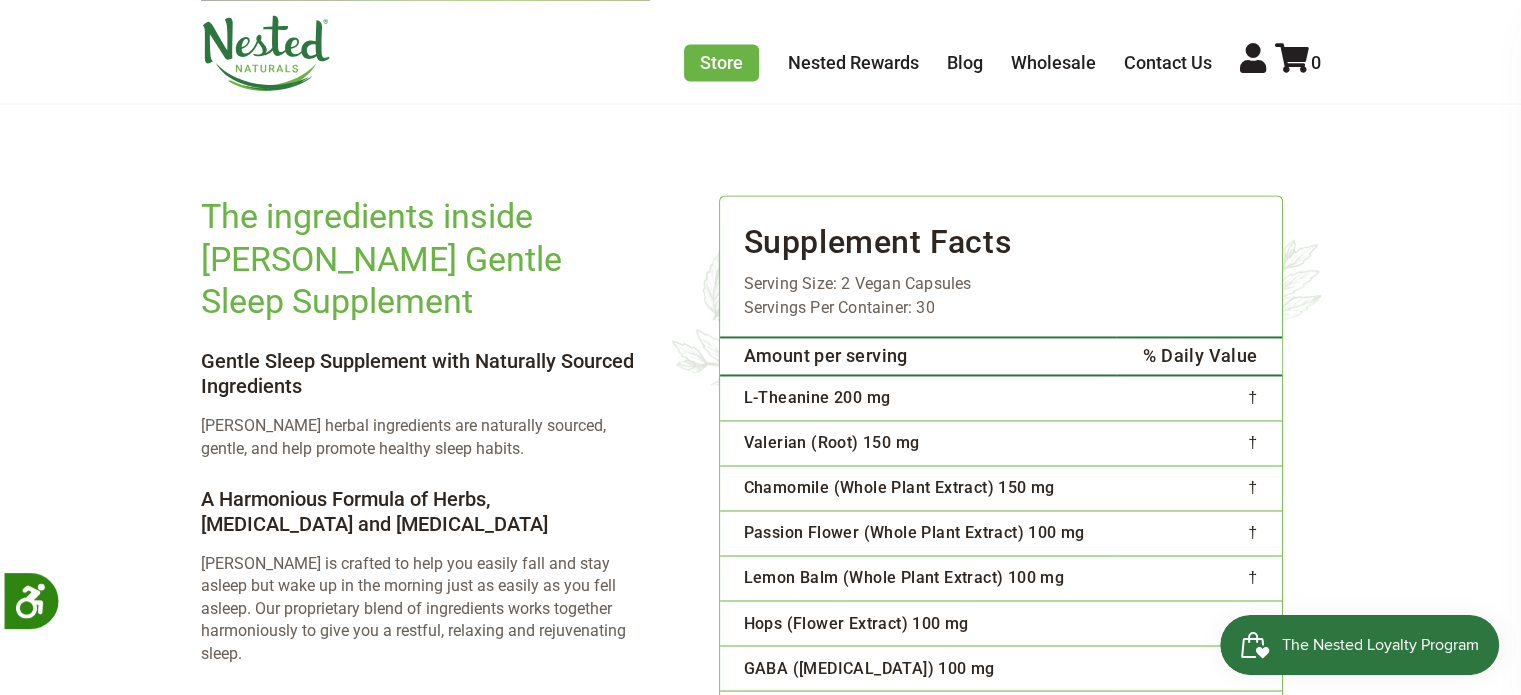 drag, startPoint x: 740, startPoint y: 272, endPoint x: 719, endPoint y: 231, distance: 46.06517 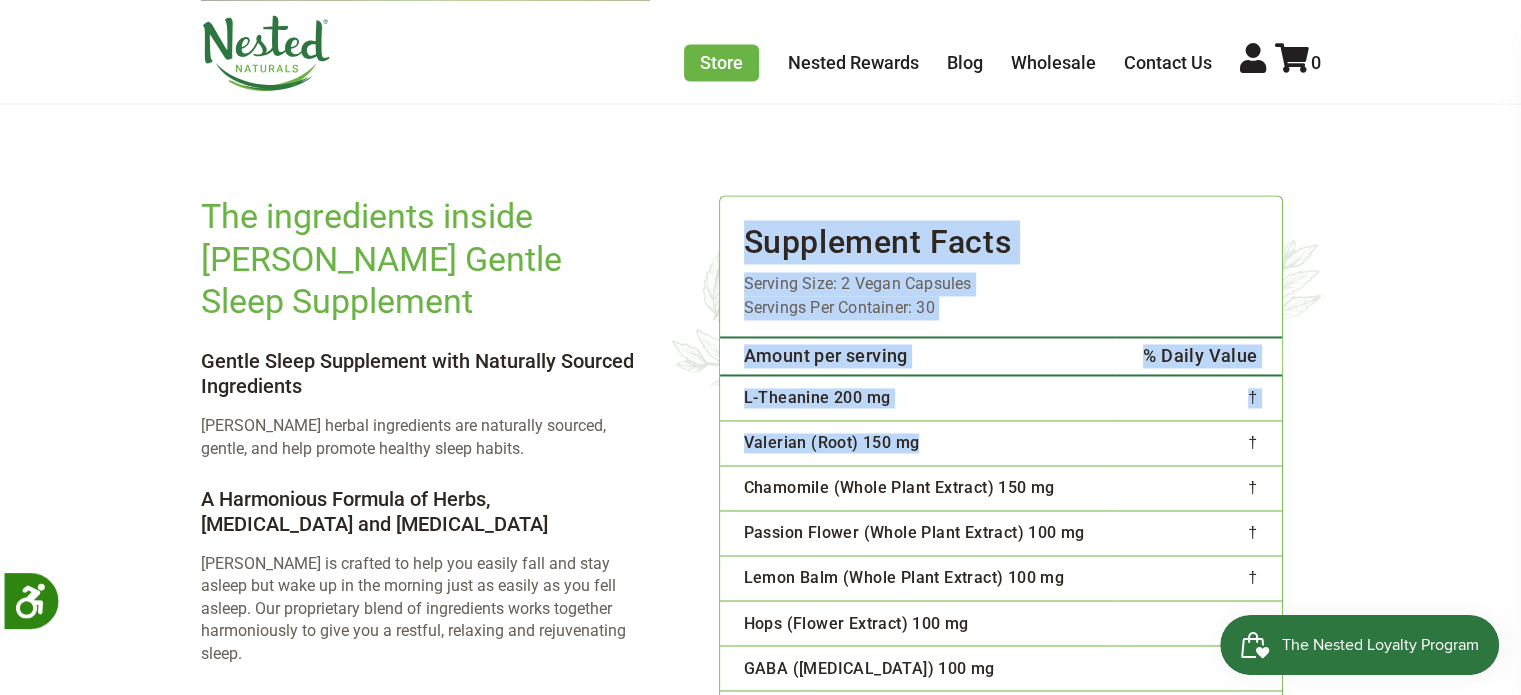 drag, startPoint x: 748, startPoint y: 175, endPoint x: 976, endPoint y: 421, distance: 335.4102 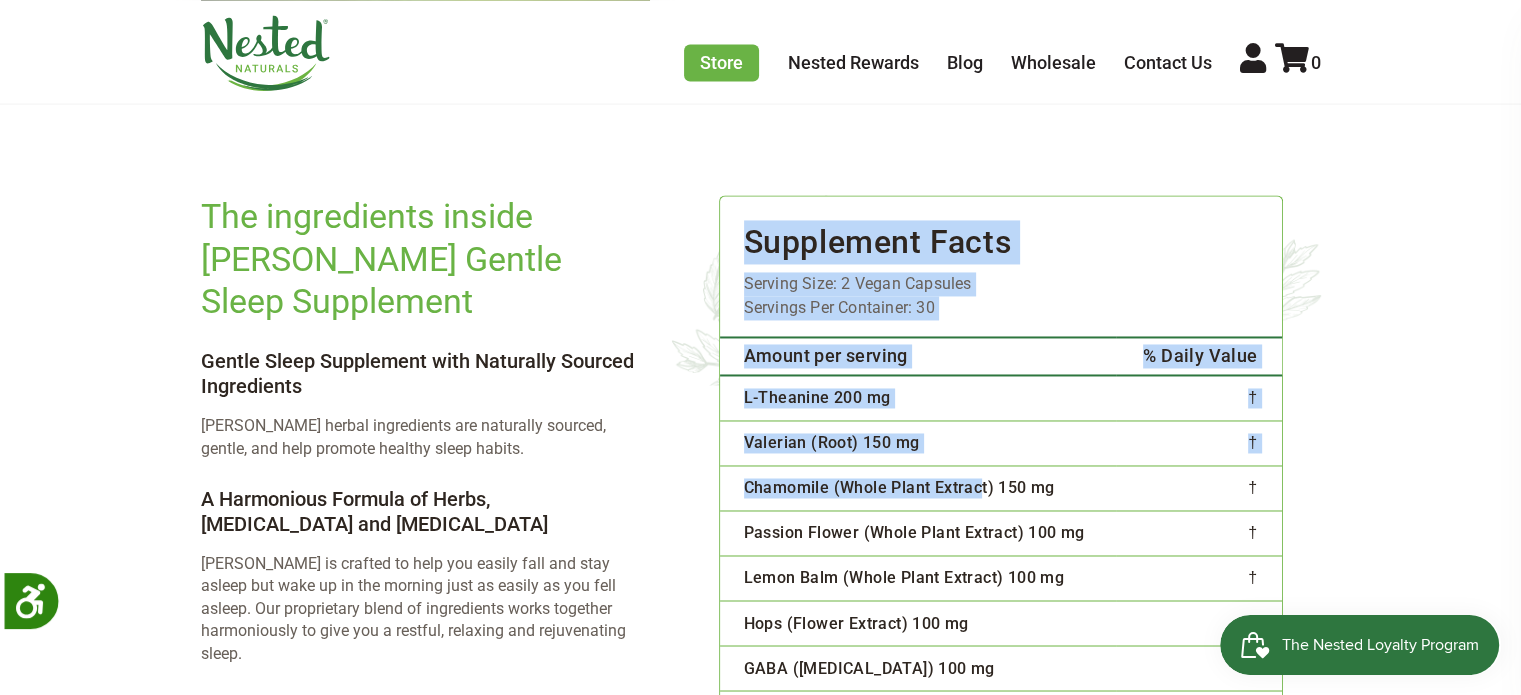 click on "Chamomile (Whole Plant Extract)
150 mg" at bounding box center (918, 488) 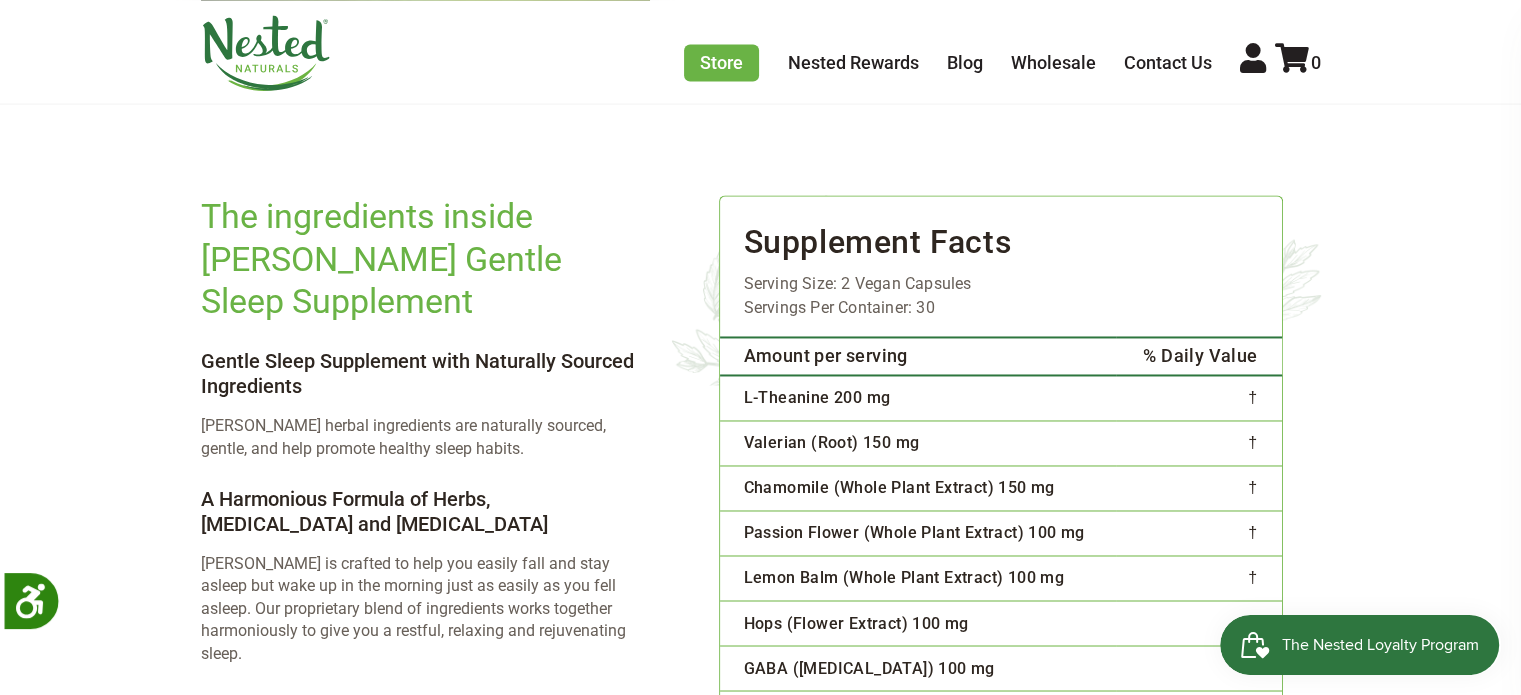 drag, startPoint x: 928, startPoint y: 580, endPoint x: 995, endPoint y: 564, distance: 68.88396 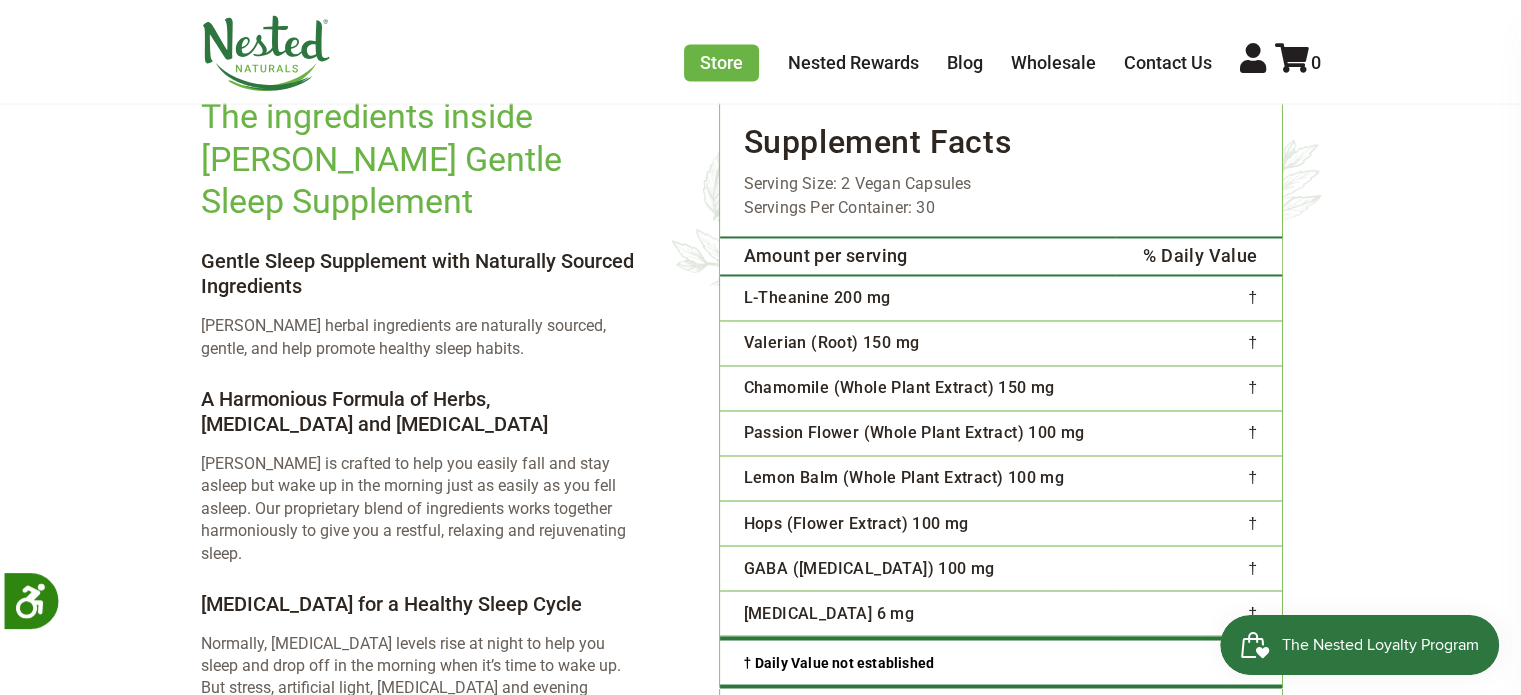 click on "×
Previous
Next" at bounding box center (760, 352) 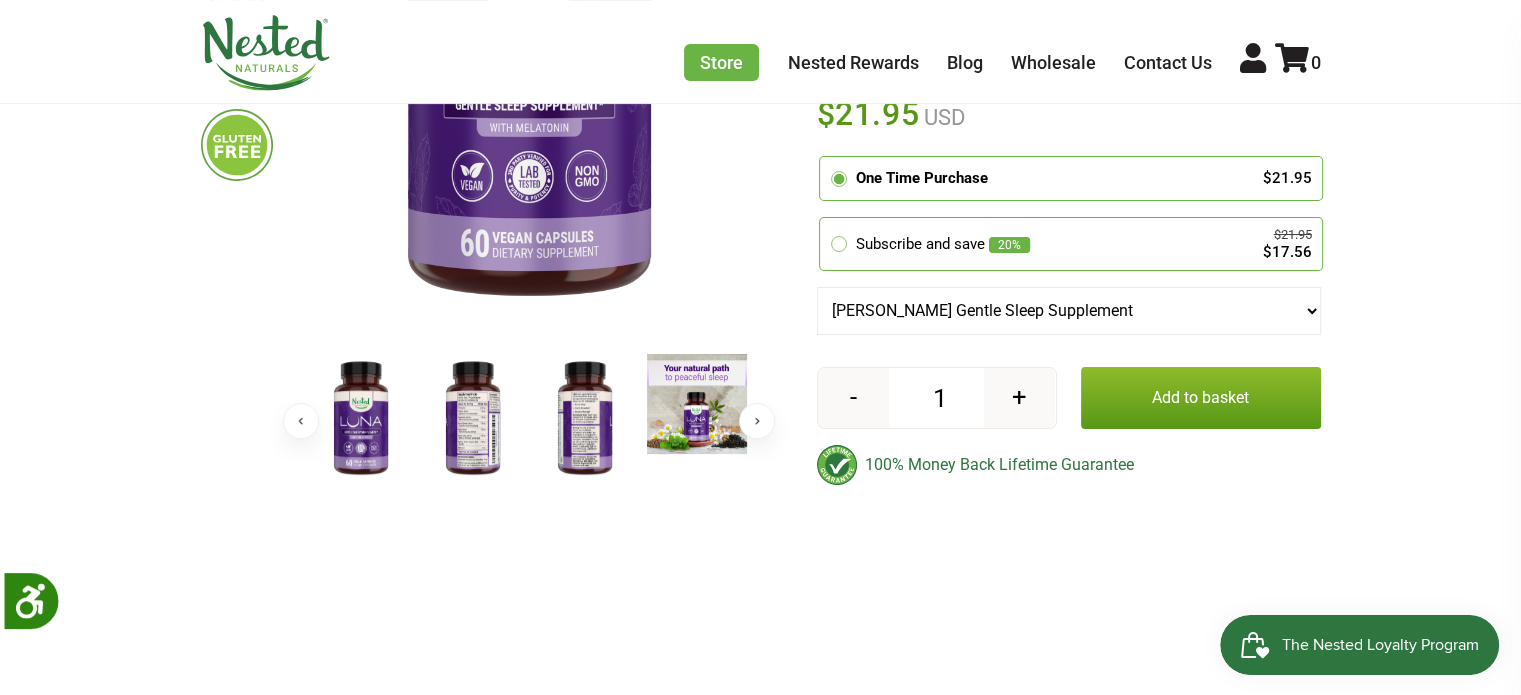 scroll, scrollTop: 500, scrollLeft: 0, axis: vertical 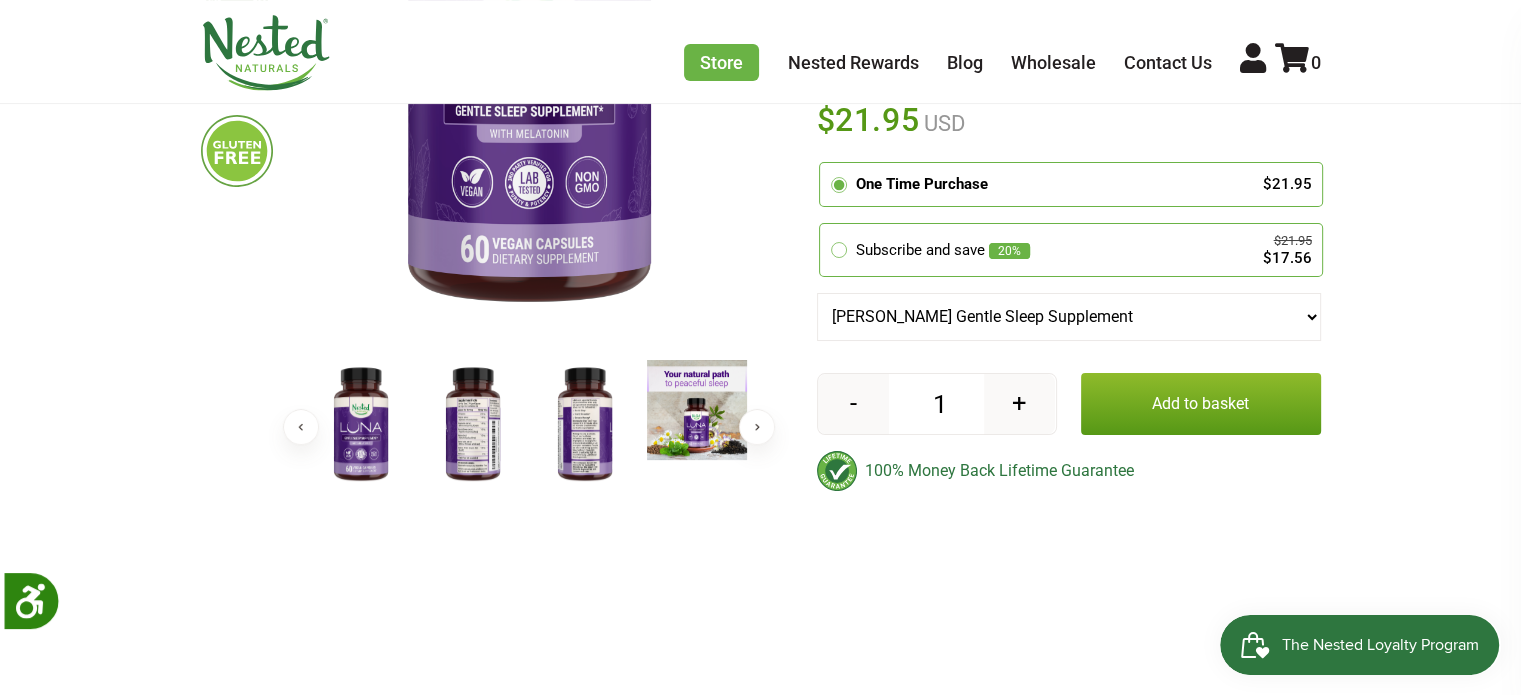 click on "Next" at bounding box center [757, 427] 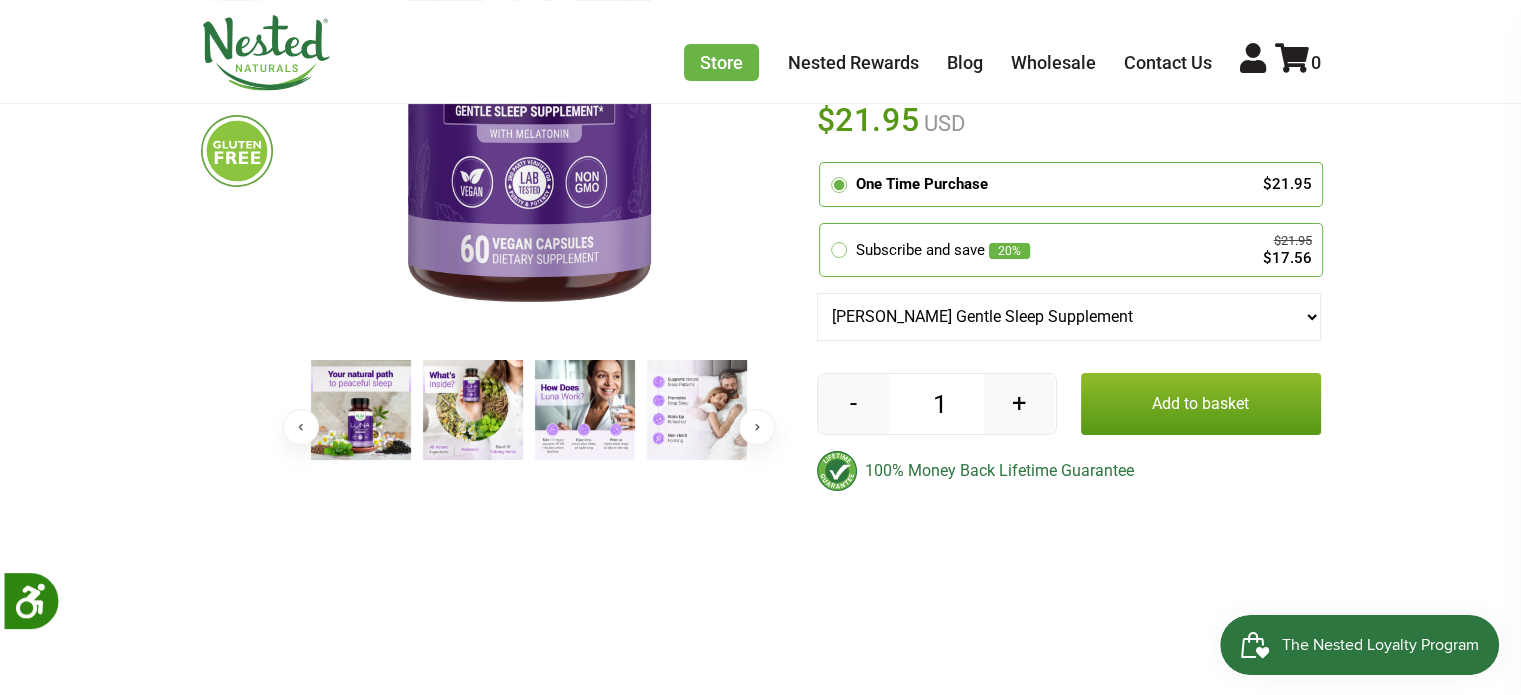 click on "Next" at bounding box center (757, 427) 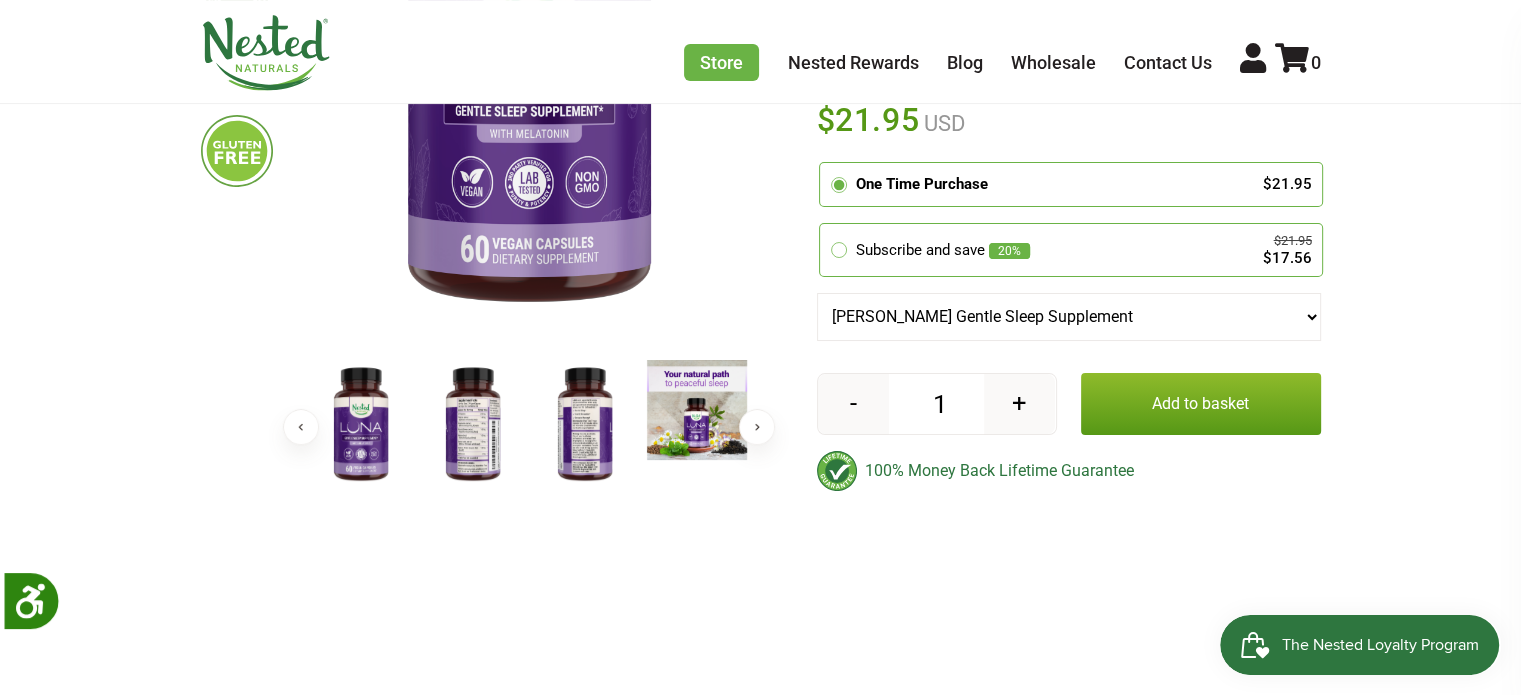 click on "Next" at bounding box center [757, 427] 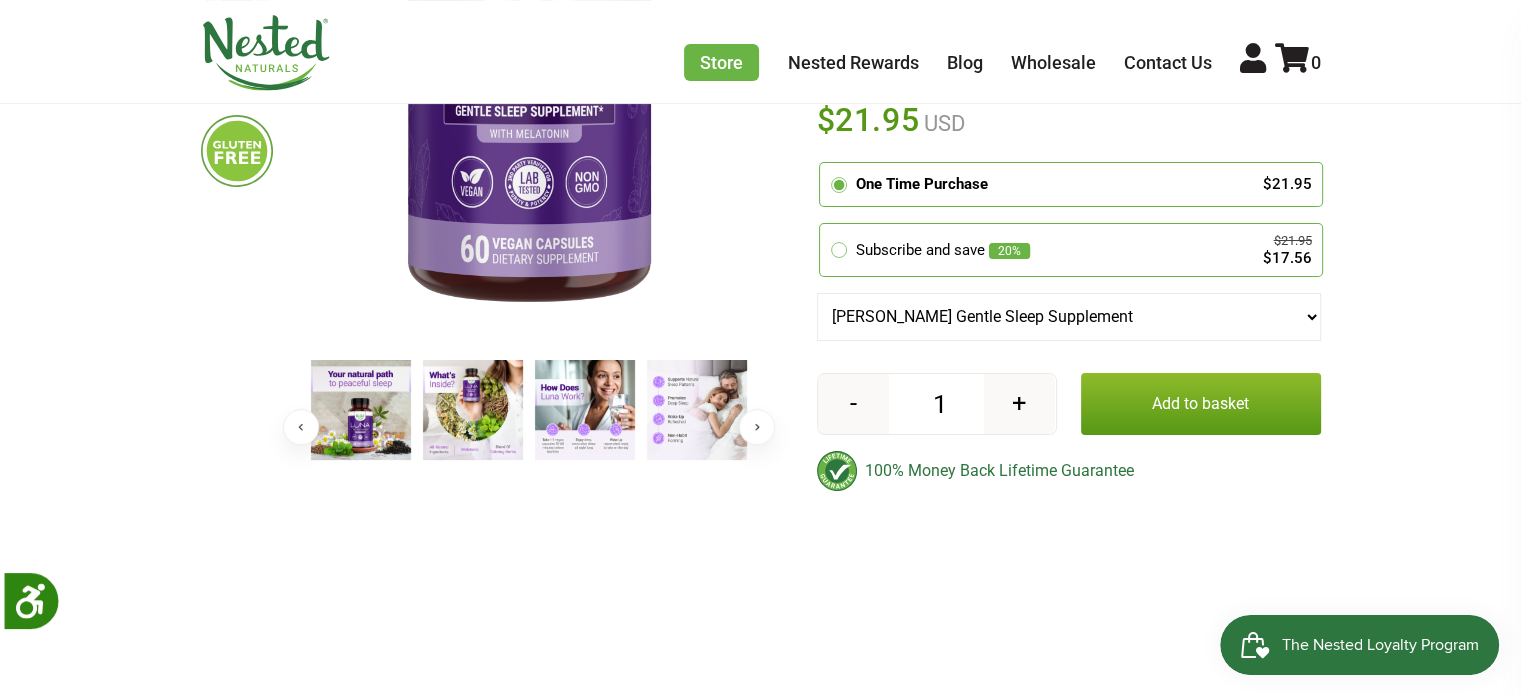click on "Next" at bounding box center (757, 427) 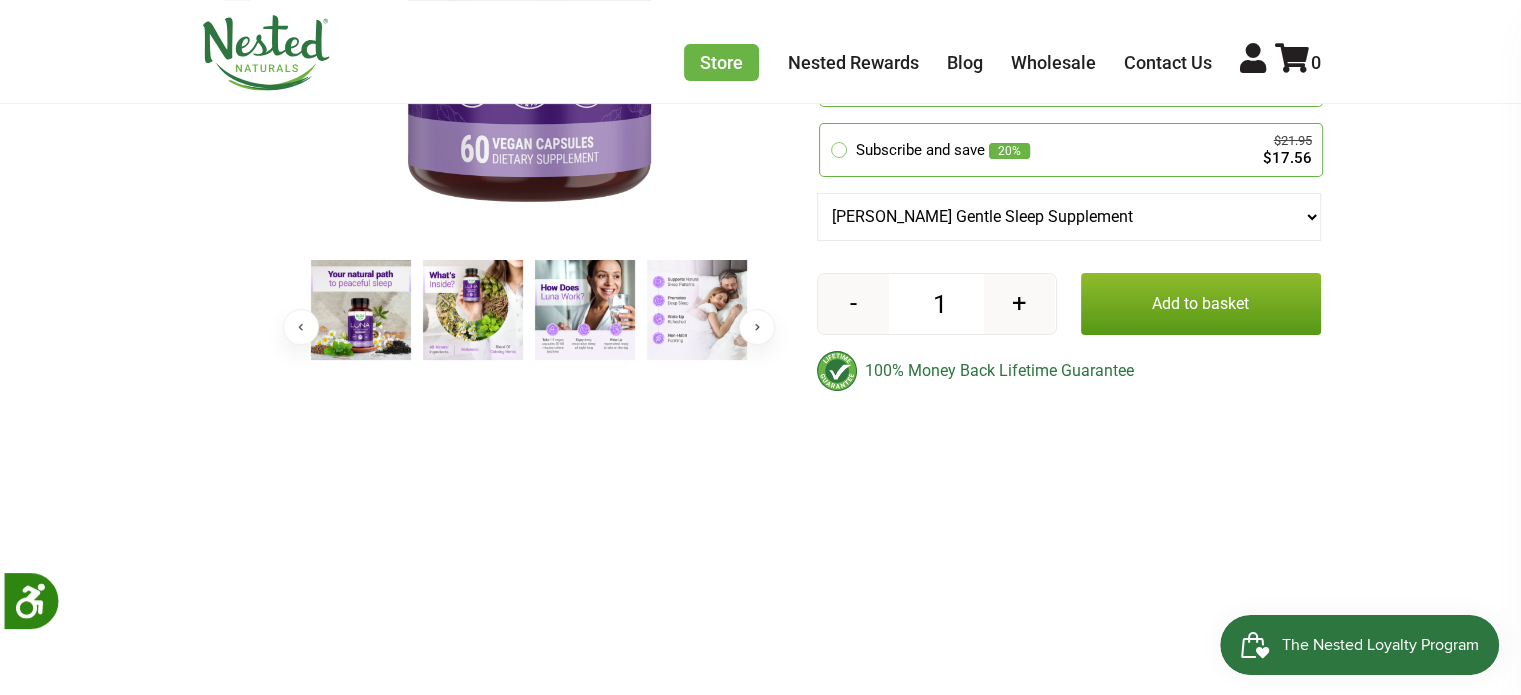 scroll, scrollTop: 1100, scrollLeft: 0, axis: vertical 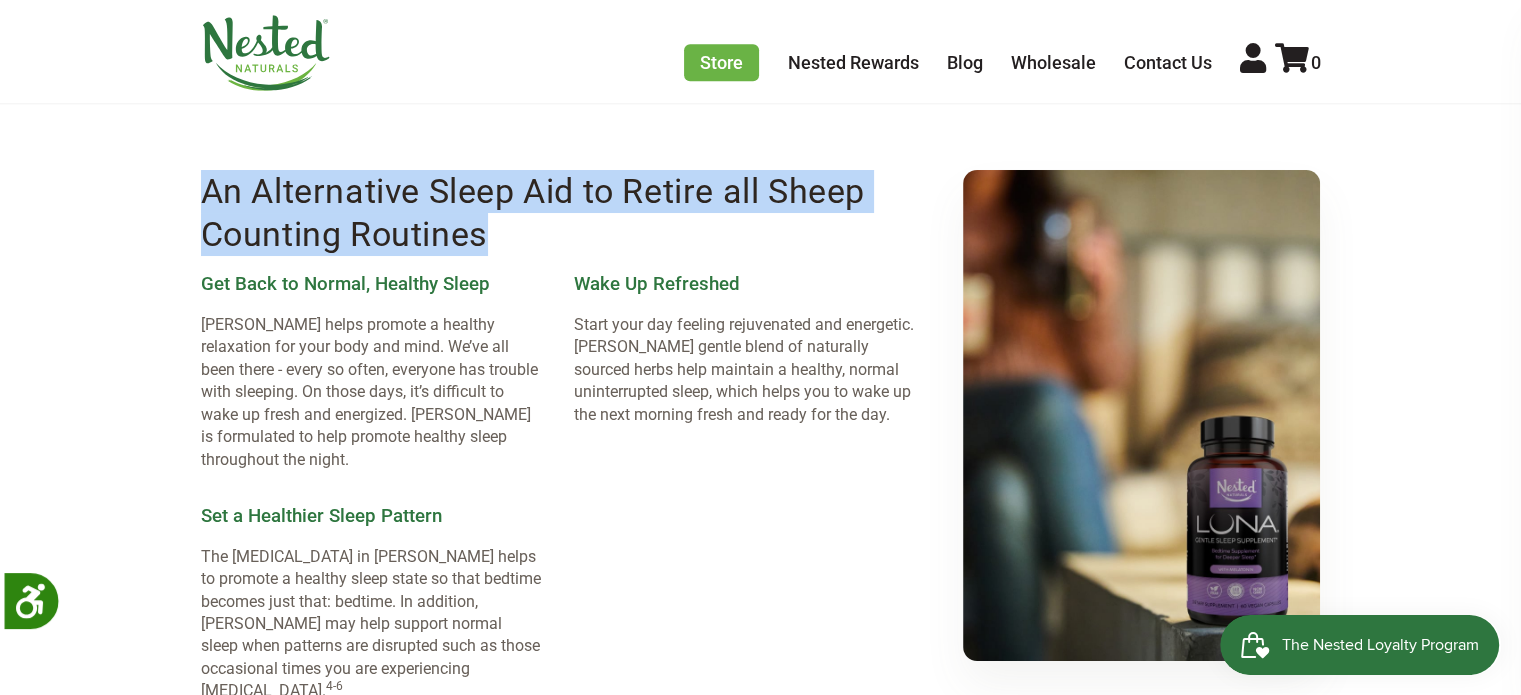 drag, startPoint x: 200, startPoint y: 215, endPoint x: 550, endPoint y: 250, distance: 351.74564 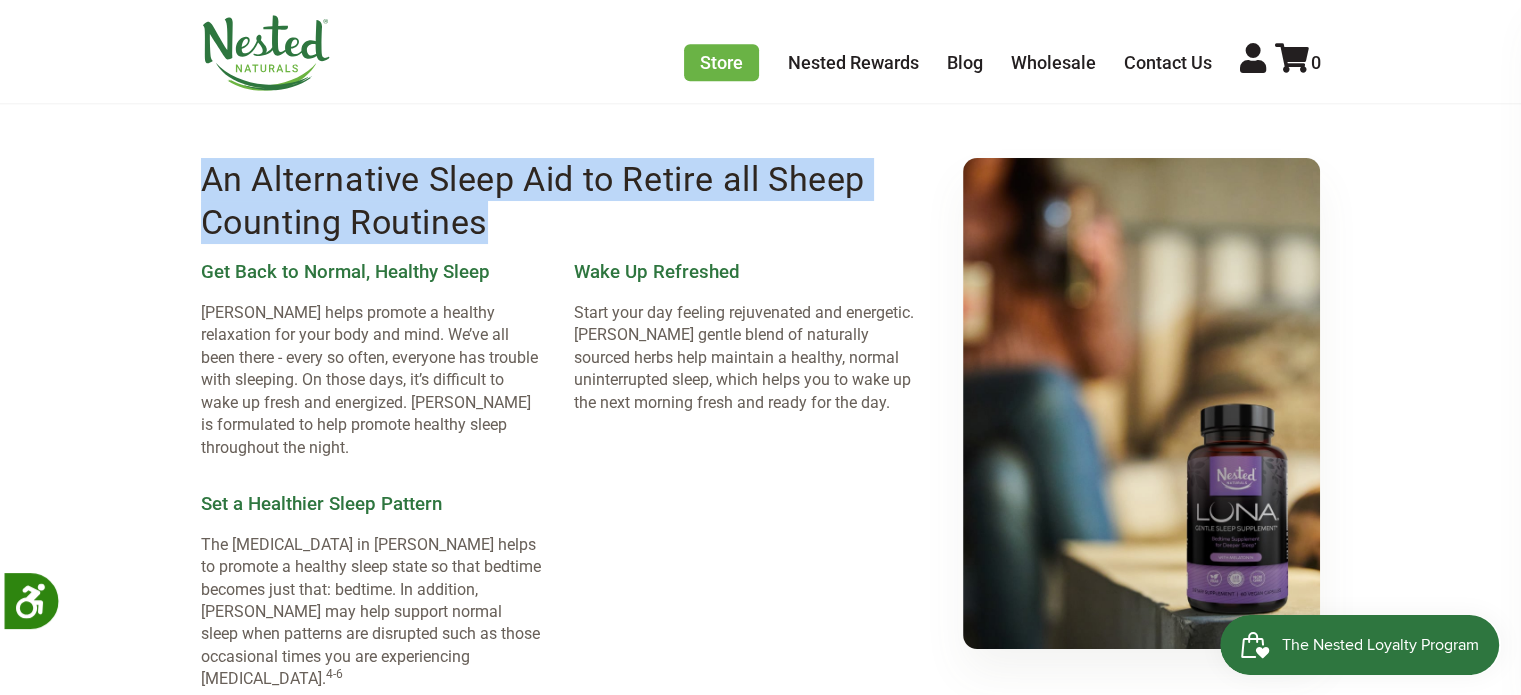 scroll, scrollTop: 1800, scrollLeft: 0, axis: vertical 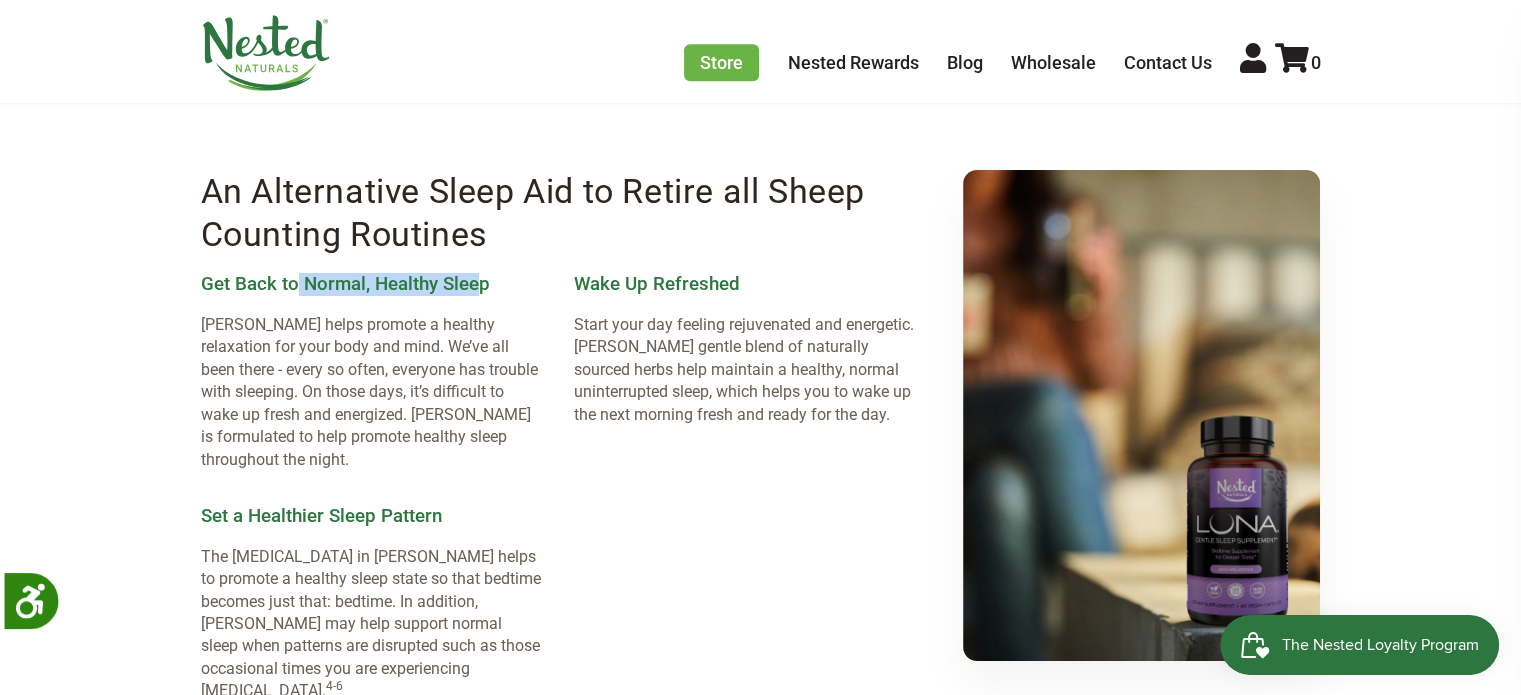 drag, startPoint x: 408, startPoint y: 307, endPoint x: 491, endPoint y: 309, distance: 83.02409 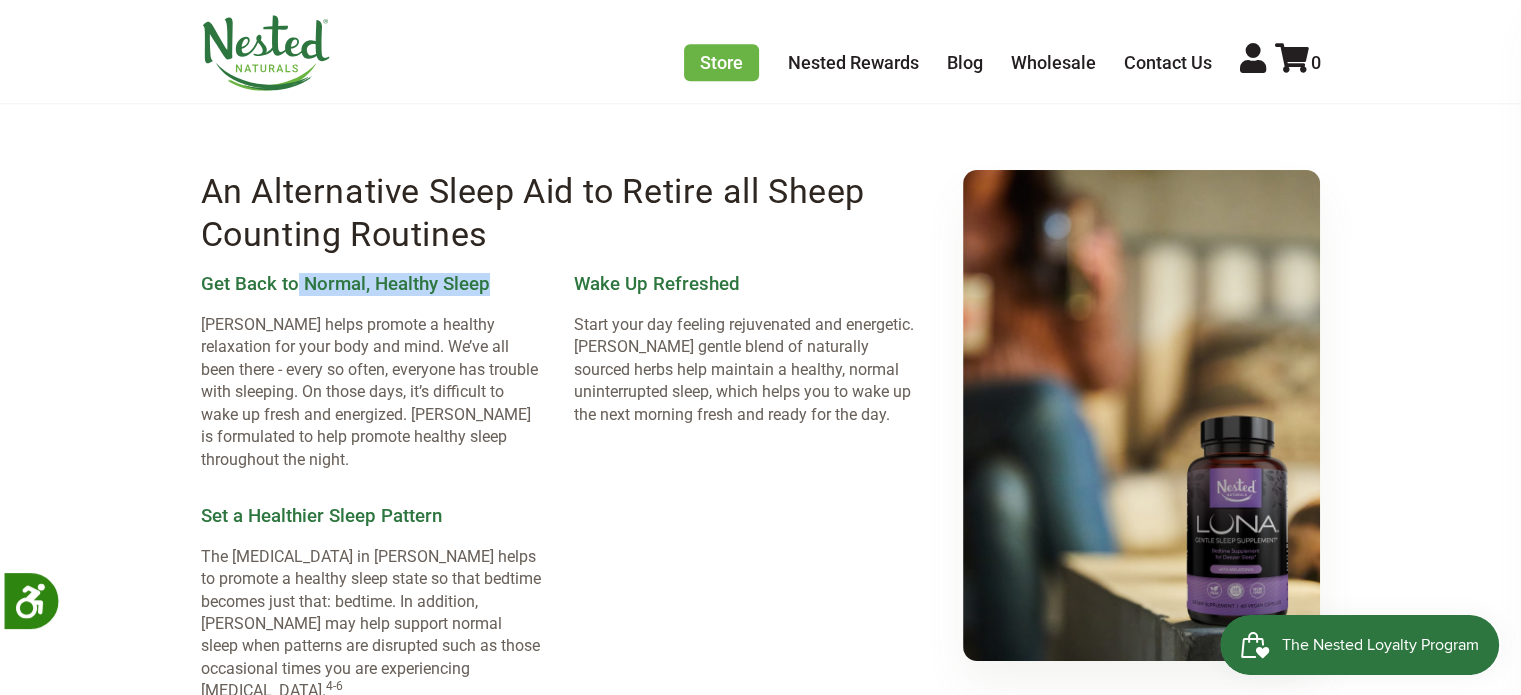 click on "Get Back to Normal, Healthy Sleep" at bounding box center (371, 285) 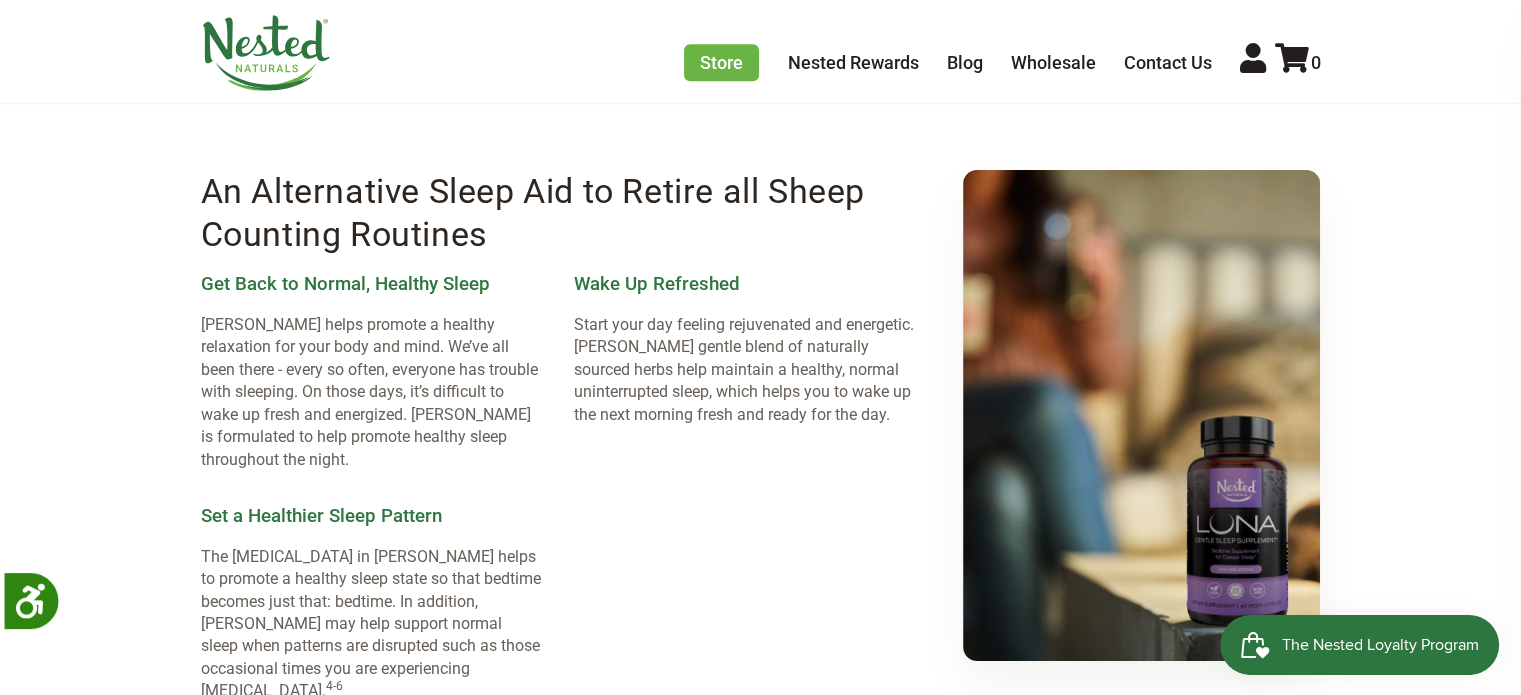 click on "Get Back to Normal, Healthy Sleep" at bounding box center (371, 285) 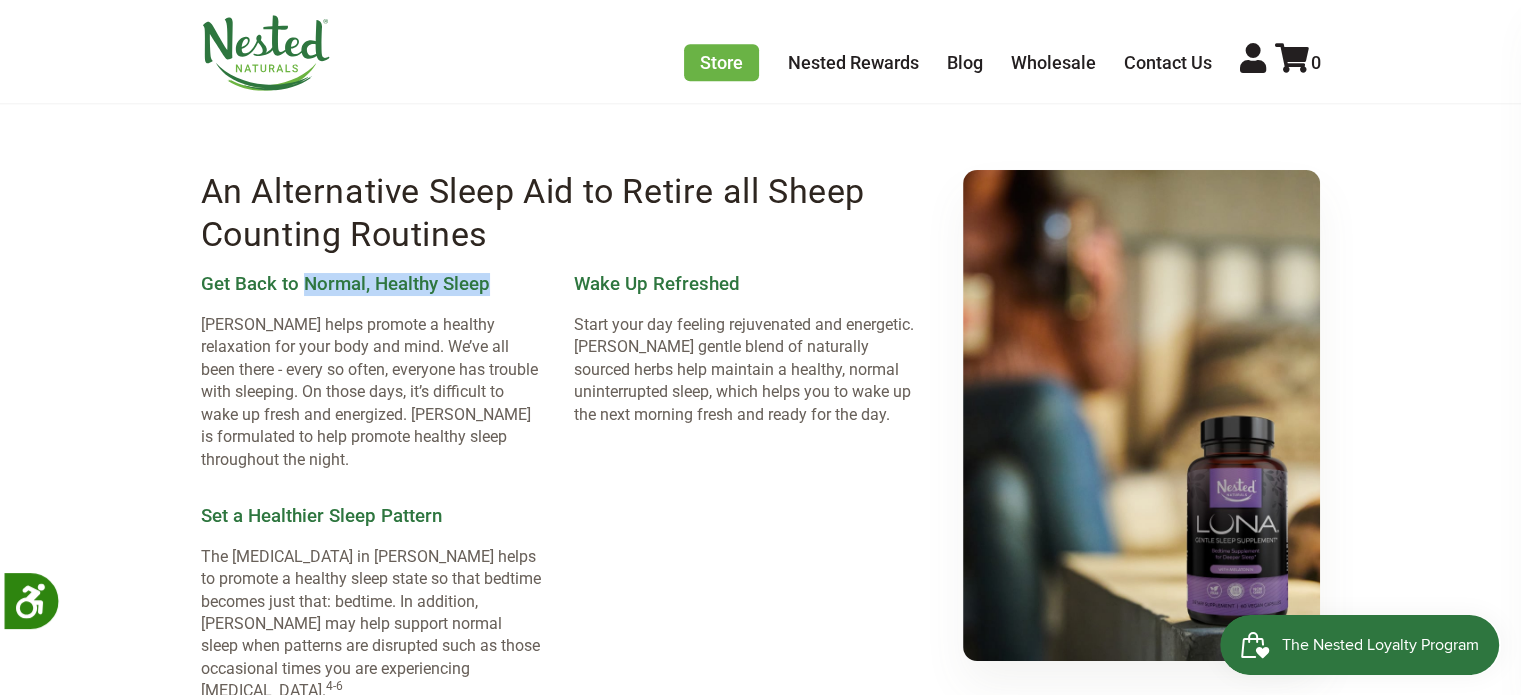 drag, startPoint x: 457, startPoint y: 307, endPoint x: 290, endPoint y: 312, distance: 167.07483 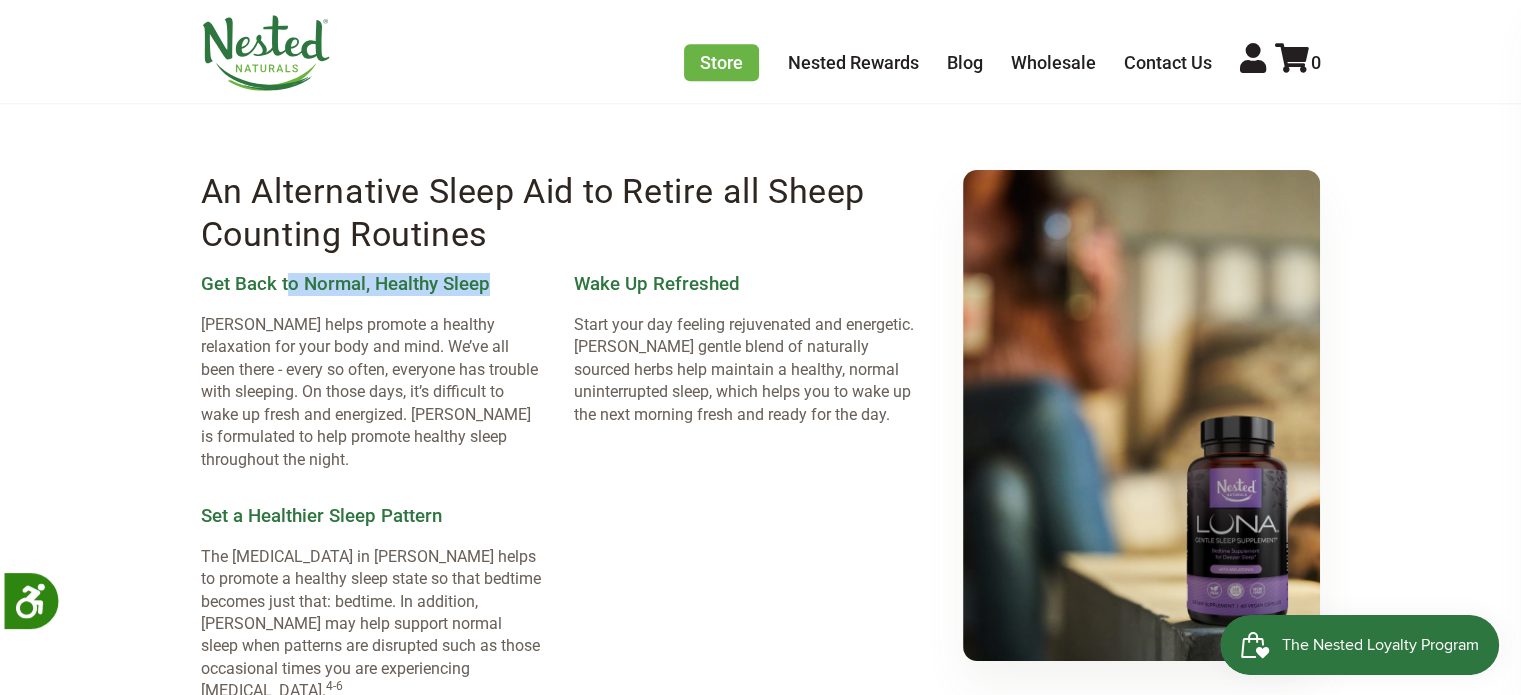 click on "Get Back to Normal, Healthy Sleep" at bounding box center [371, 285] 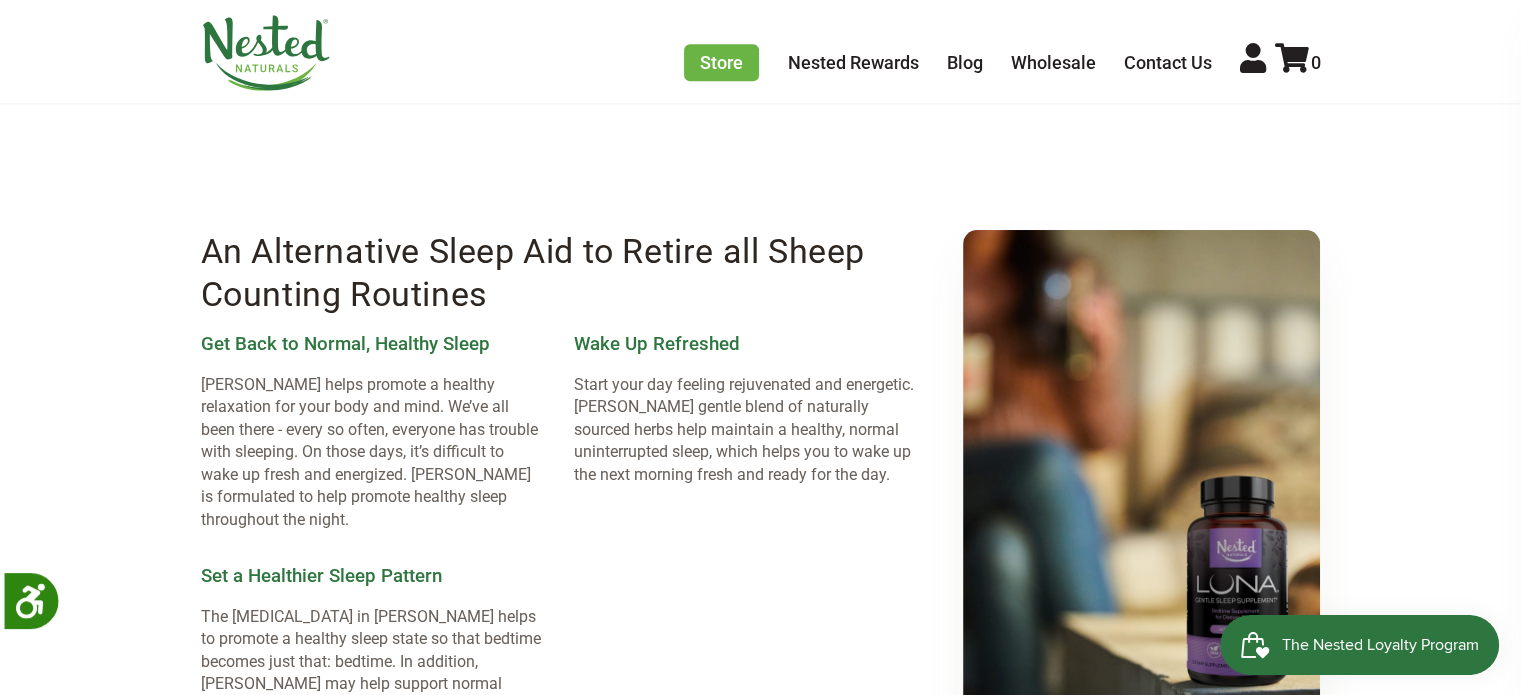 scroll, scrollTop: 1700, scrollLeft: 0, axis: vertical 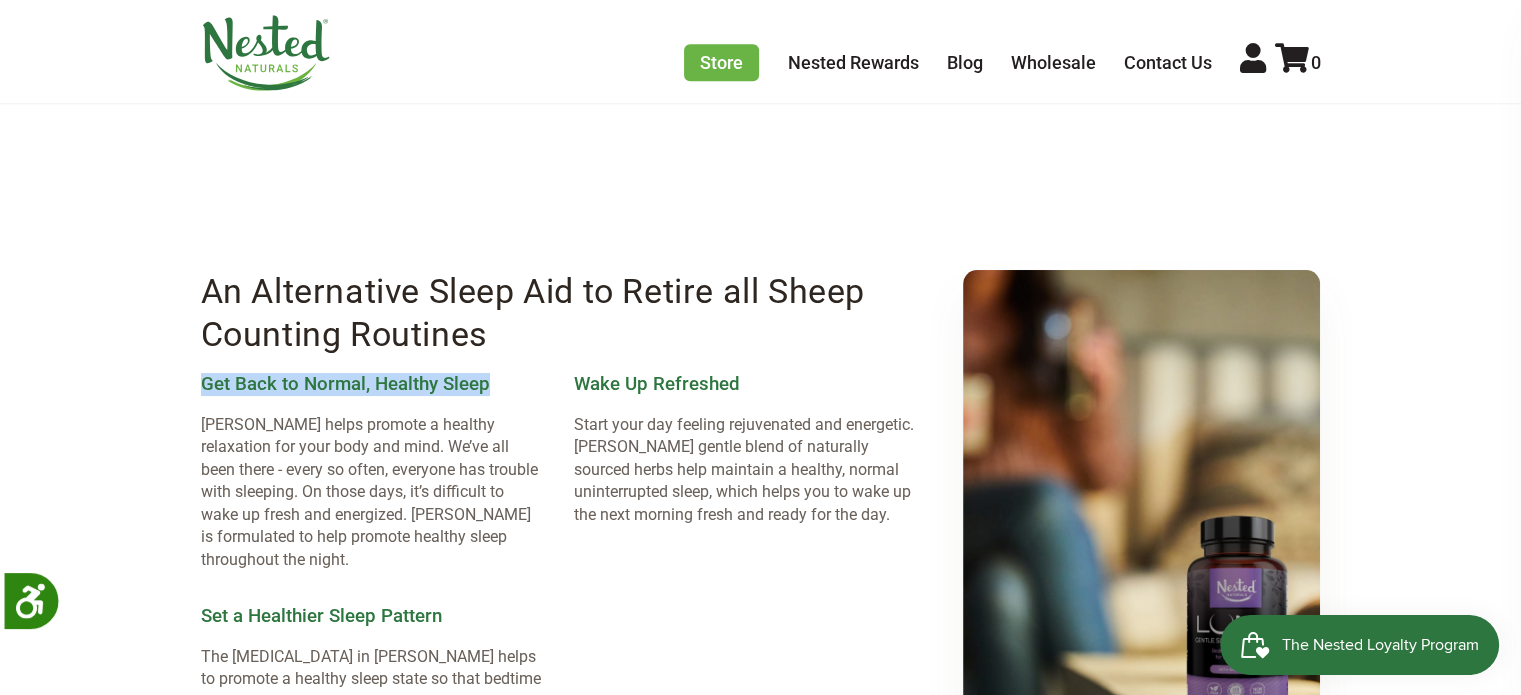drag, startPoint x: 197, startPoint y: 398, endPoint x: 517, endPoint y: 395, distance: 320.01407 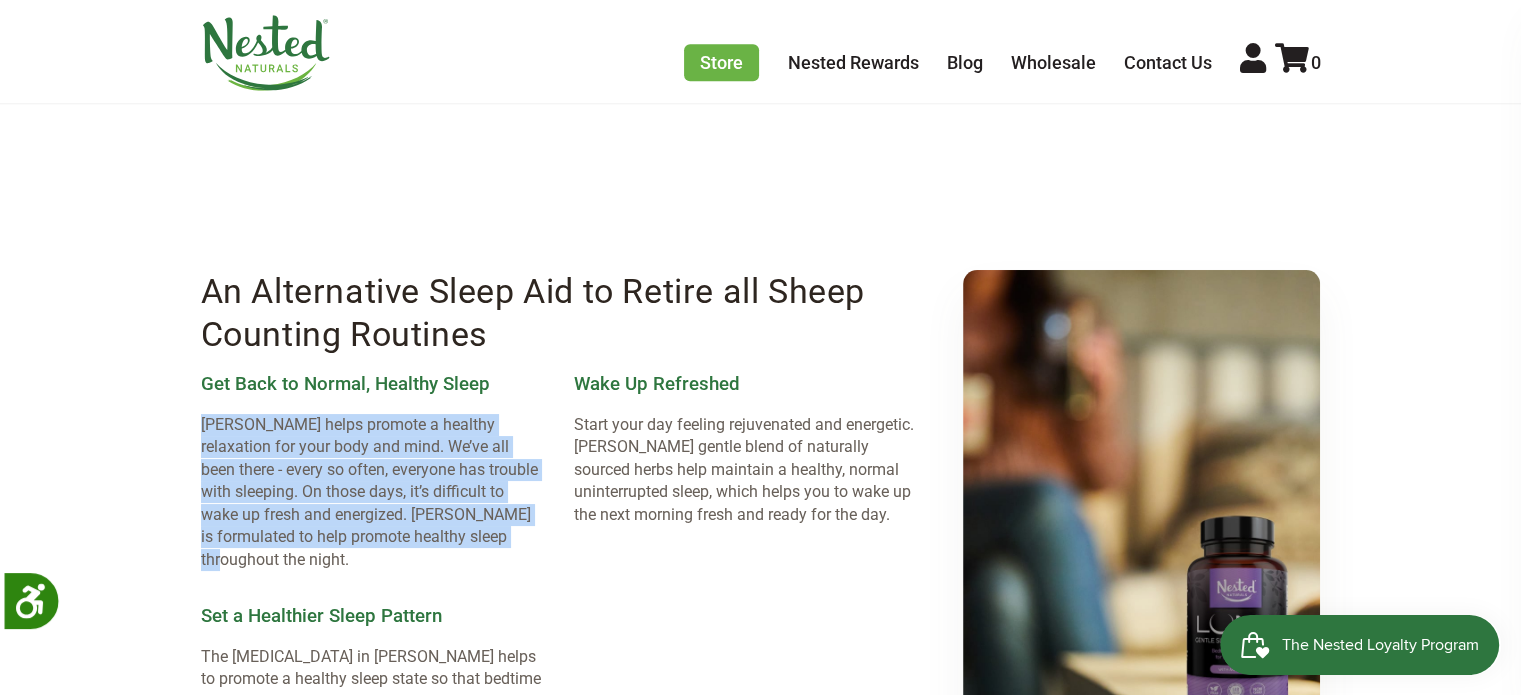 drag, startPoint x: 201, startPoint y: 436, endPoint x: 512, endPoint y: 567, distance: 337.46408 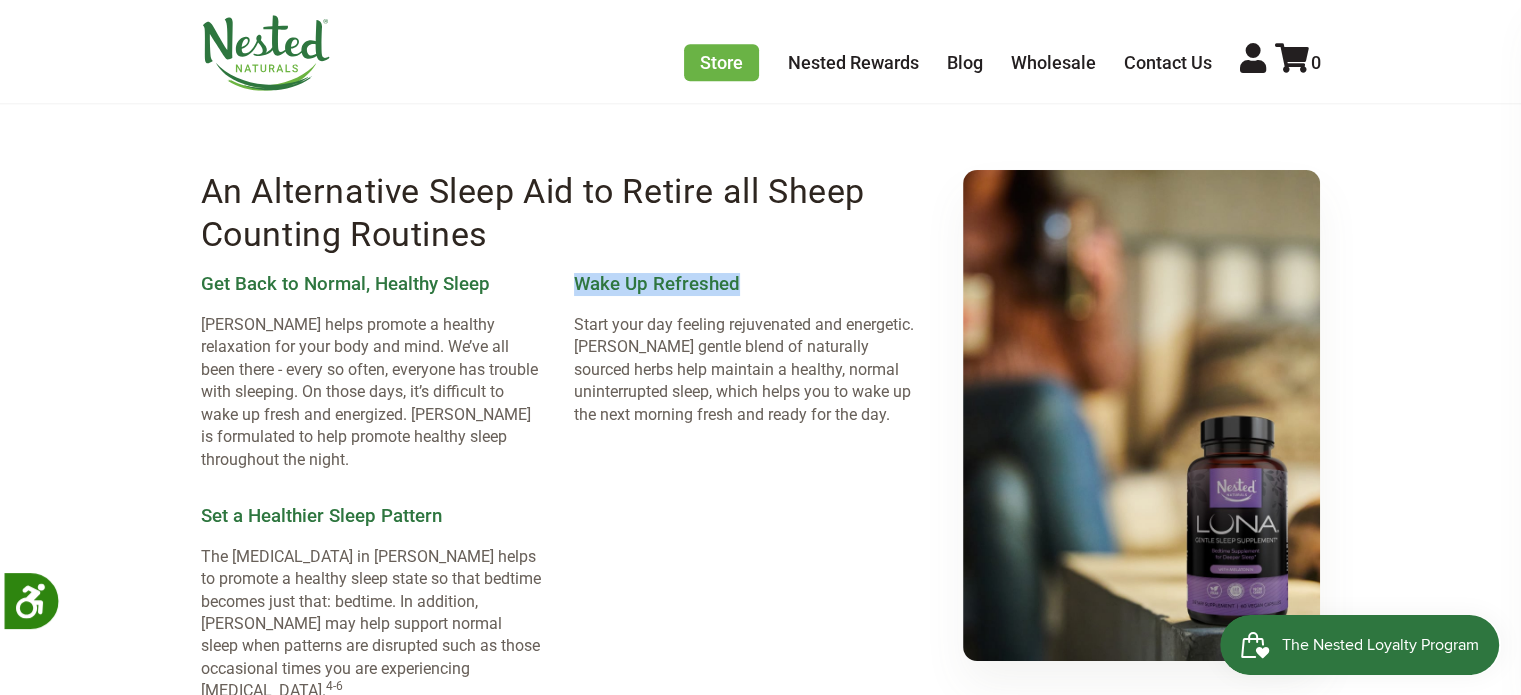 drag, startPoint x: 575, startPoint y: 295, endPoint x: 748, endPoint y: 298, distance: 173.02602 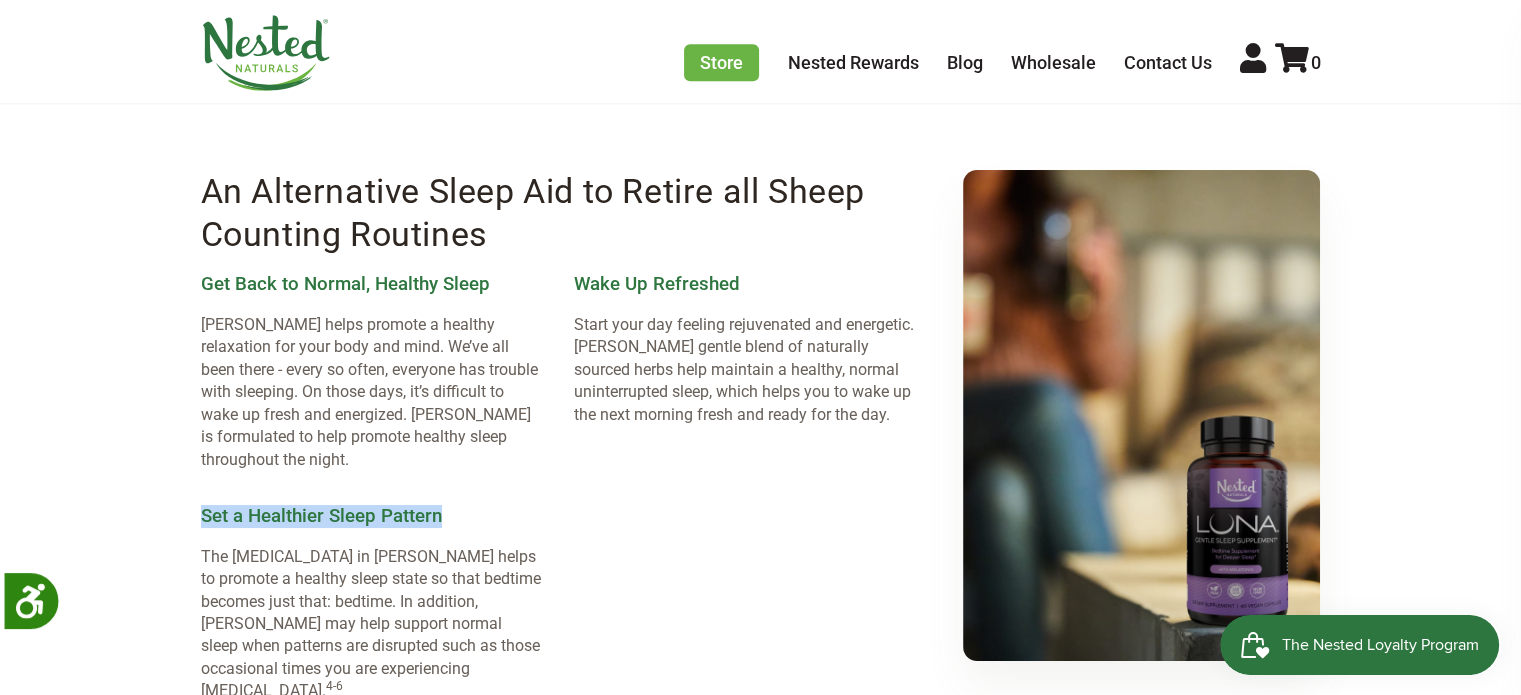 drag, startPoint x: 192, startPoint y: 514, endPoint x: 513, endPoint y: 511, distance: 321.014 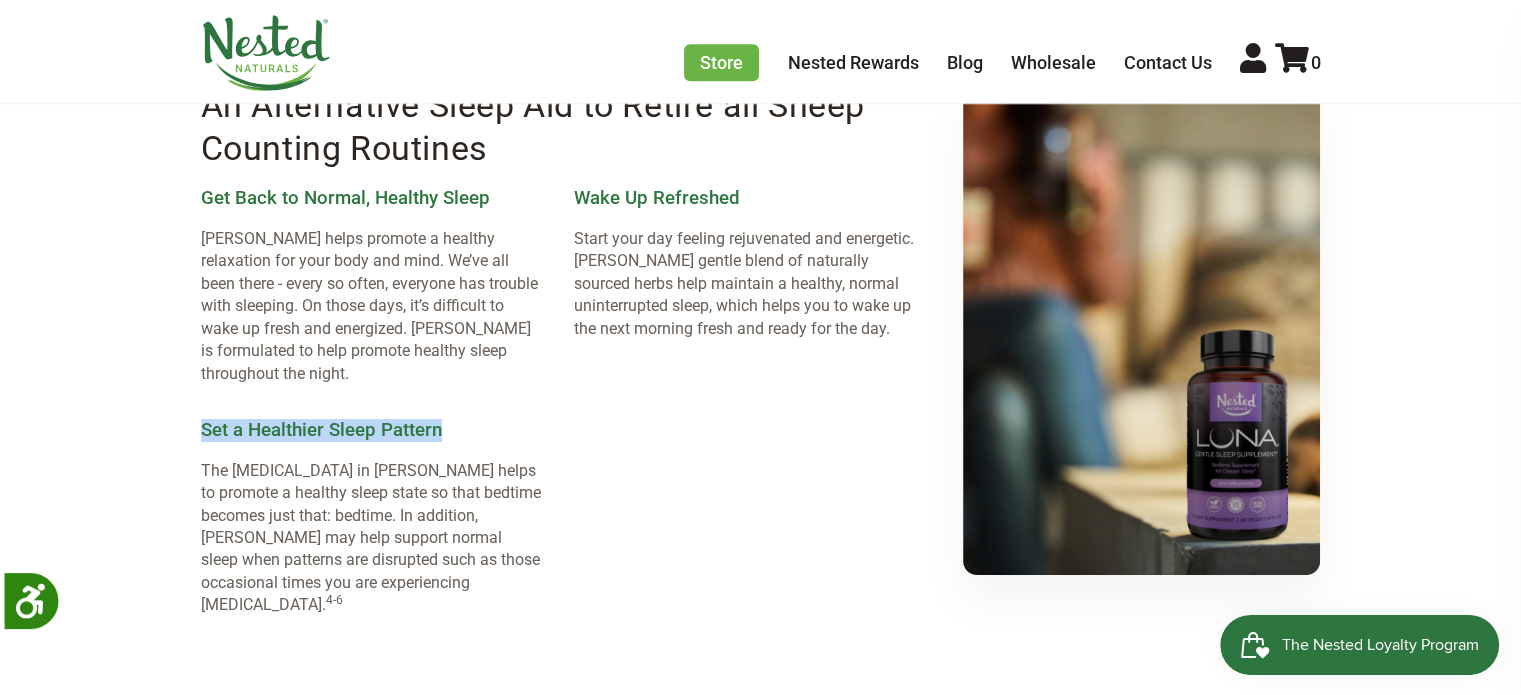 scroll, scrollTop: 2000, scrollLeft: 0, axis: vertical 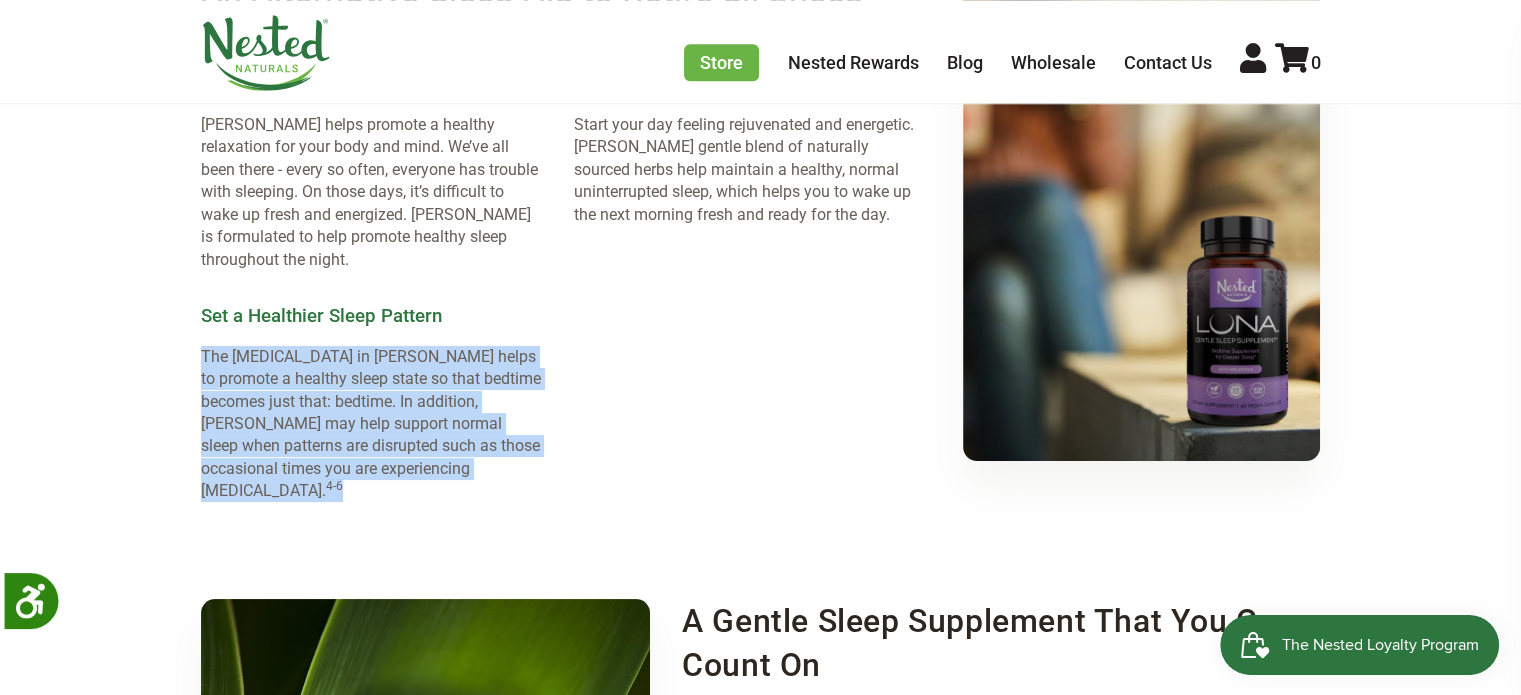 drag, startPoint x: 190, startPoint y: 349, endPoint x: 428, endPoint y: 461, distance: 263.03613 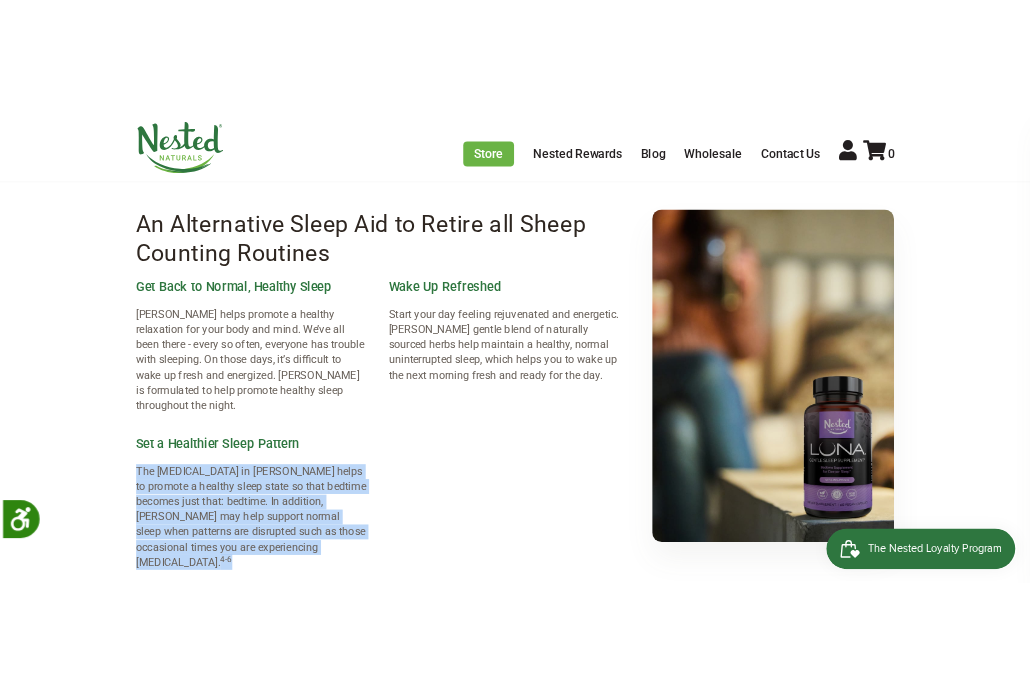 scroll, scrollTop: 1800, scrollLeft: 0, axis: vertical 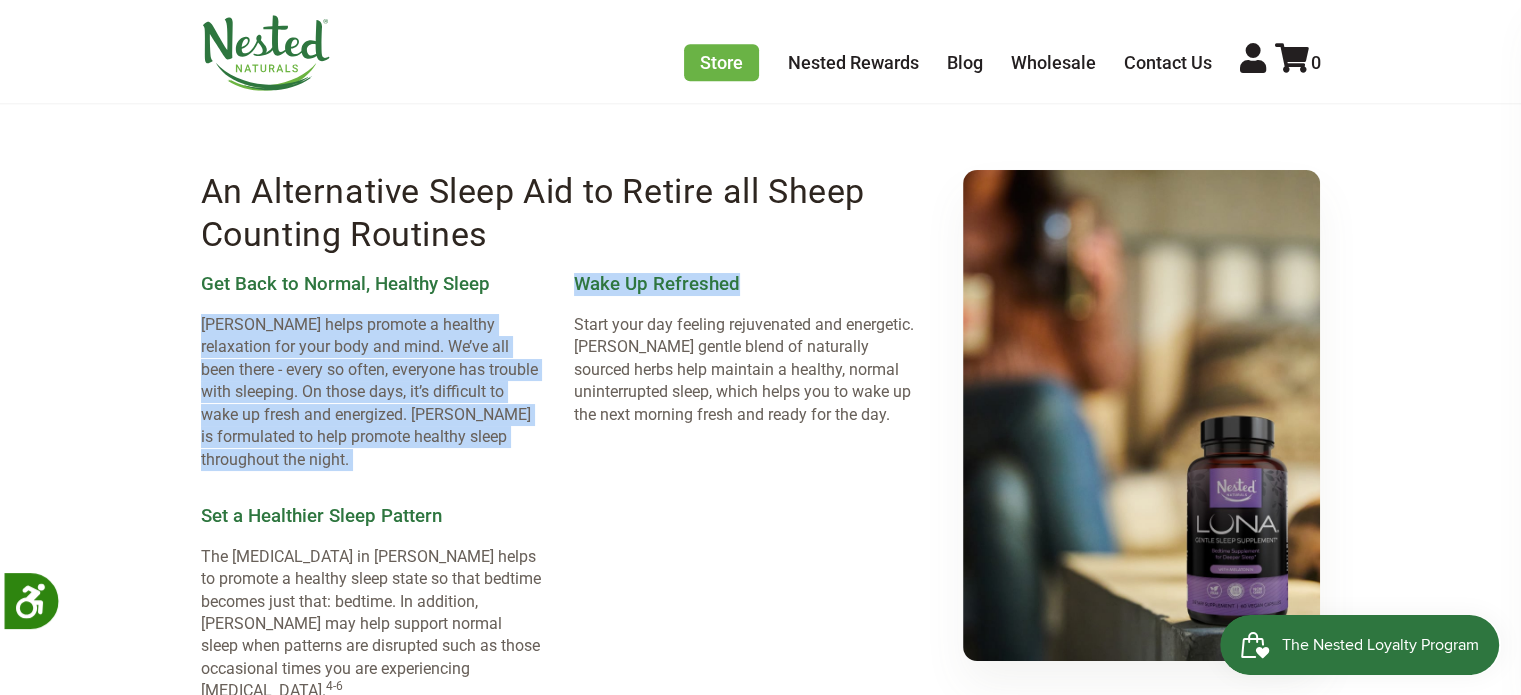 drag, startPoint x: 570, startPoint y: 297, endPoint x: 784, endPoint y: 297, distance: 214 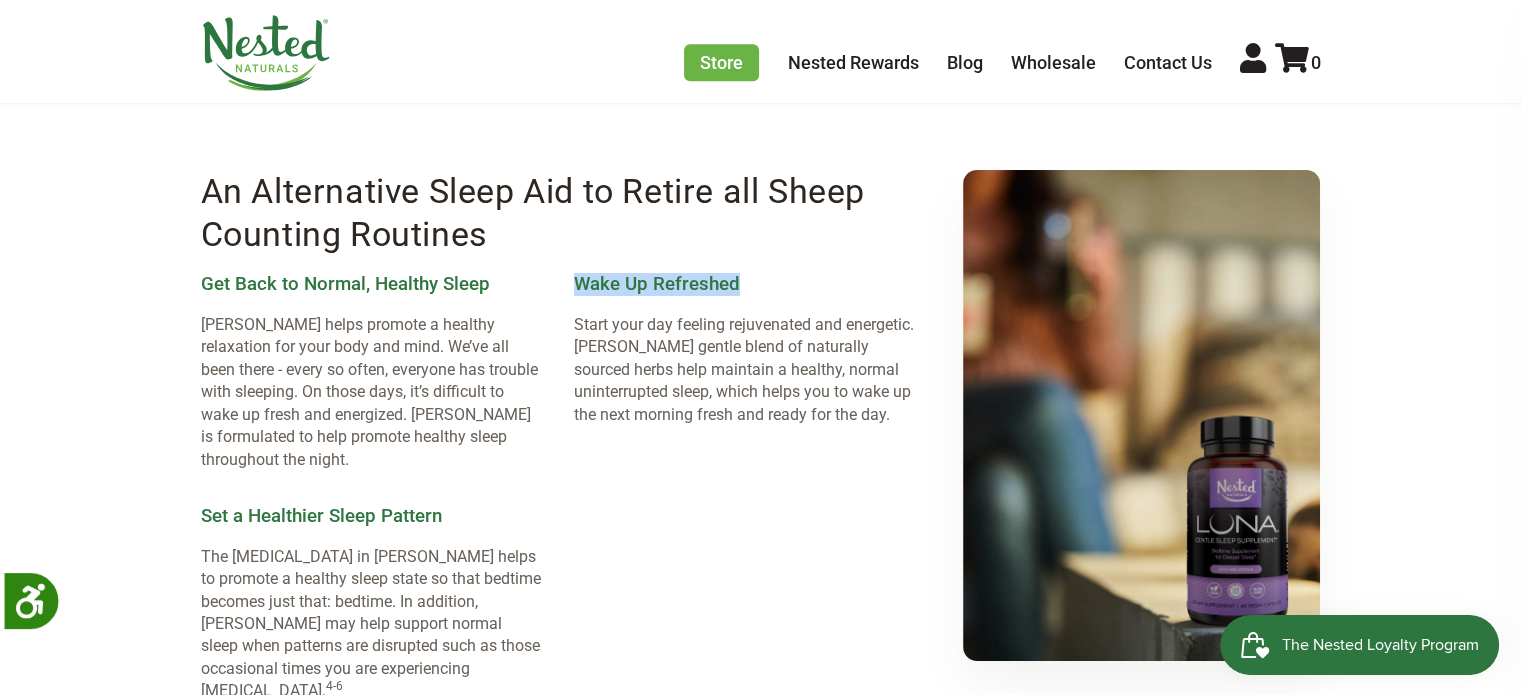 drag, startPoint x: 573, startPoint y: 297, endPoint x: 748, endPoint y: 301, distance: 175.04572 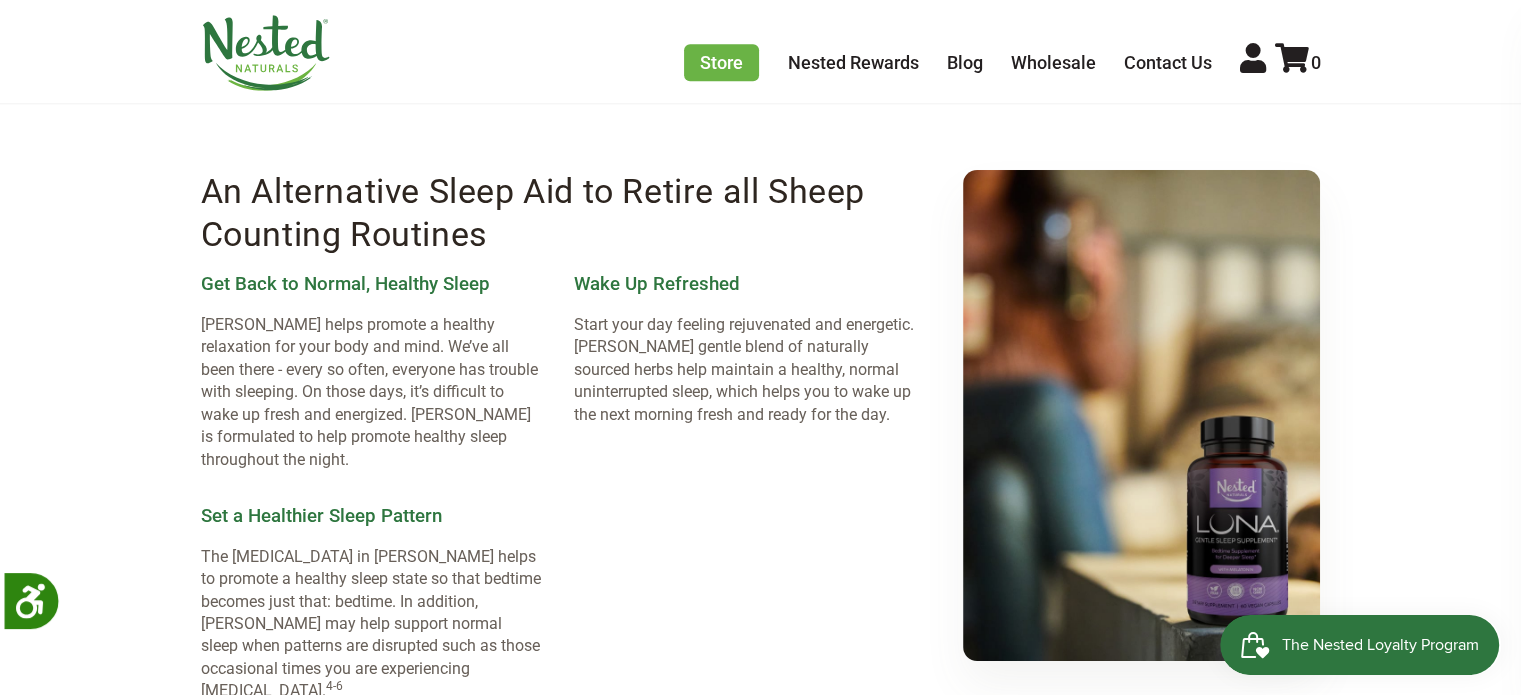 click on "Start your day feeling rejuvenated and energetic. [PERSON_NAME] gentle blend of naturally sourced herbs help maintain a healthy, normal uninterrupted sleep, which helps you to wake up the next morning fresh and ready for the day." at bounding box center [744, 370] 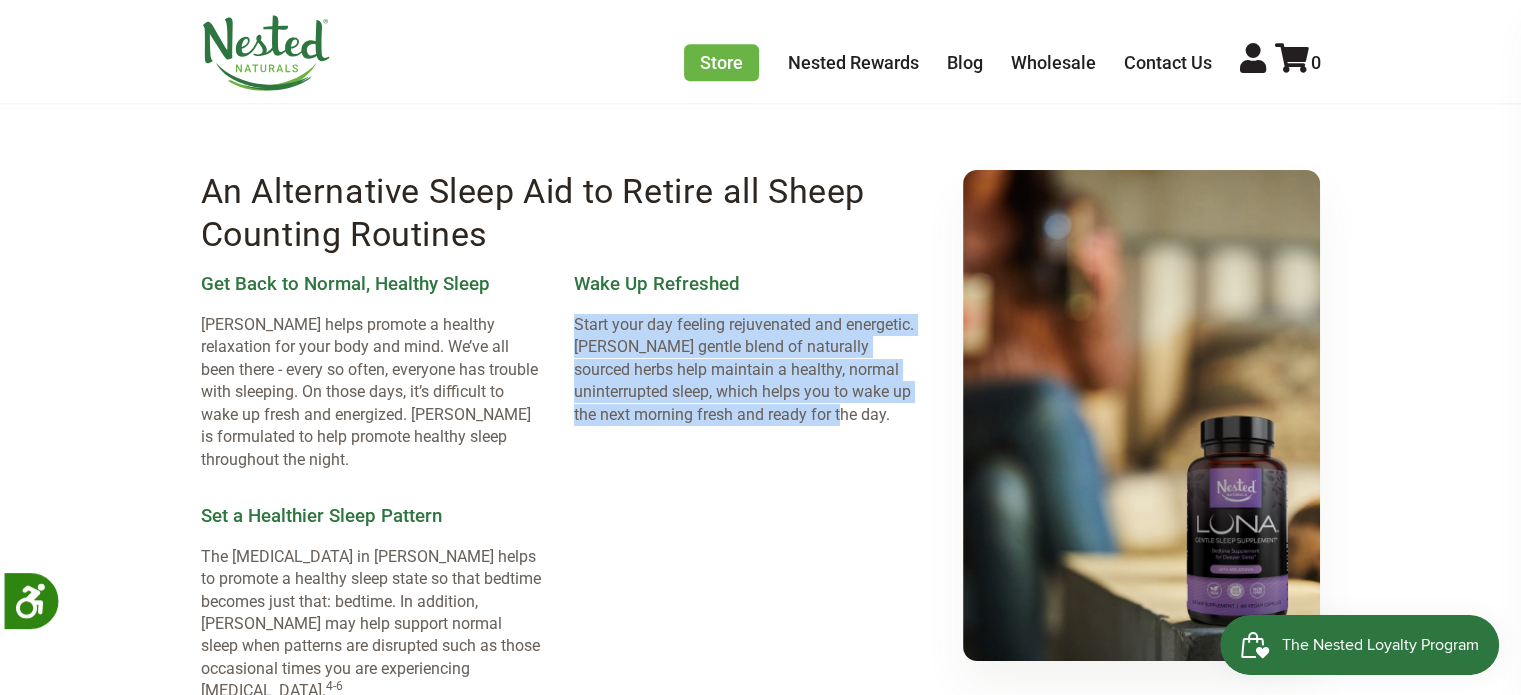 drag, startPoint x: 576, startPoint y: 338, endPoint x: 897, endPoint y: 443, distance: 337.73657 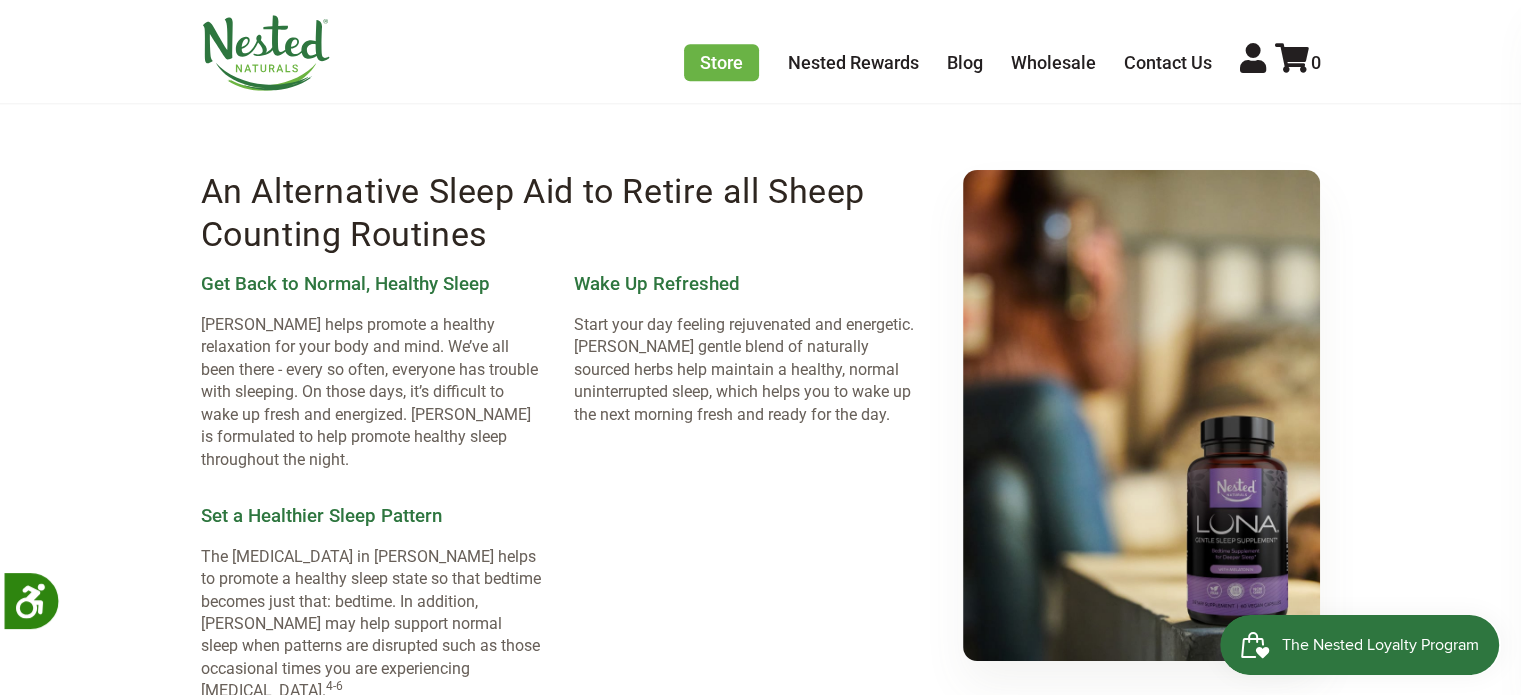 click on "Store
Healthy Aging
Super Greens
D-Mannose
Choline
Restful Sleep
LUNA Sleep Supplement
LUNA Melatonin Free
LUNA Kids Sleep Aid
Magnesium
5-HTP
Vitality
Super Greens
Stress Relief
Magnesium
5-HTP
Healthy Aging Bundles
Restful Sleep Bundle
Store
Healthy Aging
Super Greens
D-Mannose
Choline
Restful Sleep
LUNA Sleep Supplement
LUNA Melatonin Free
LUNA Kids Sleep Aid
Magnesium
5-HTP
Vitality
Super Greens
Stress Relief
Magnesium
5-HTP
Healthy Aging Bundles
Restful Sleep Bundle
Nested Rewards
Blog
Wholesale
Contact Us
0" at bounding box center [760, 51] 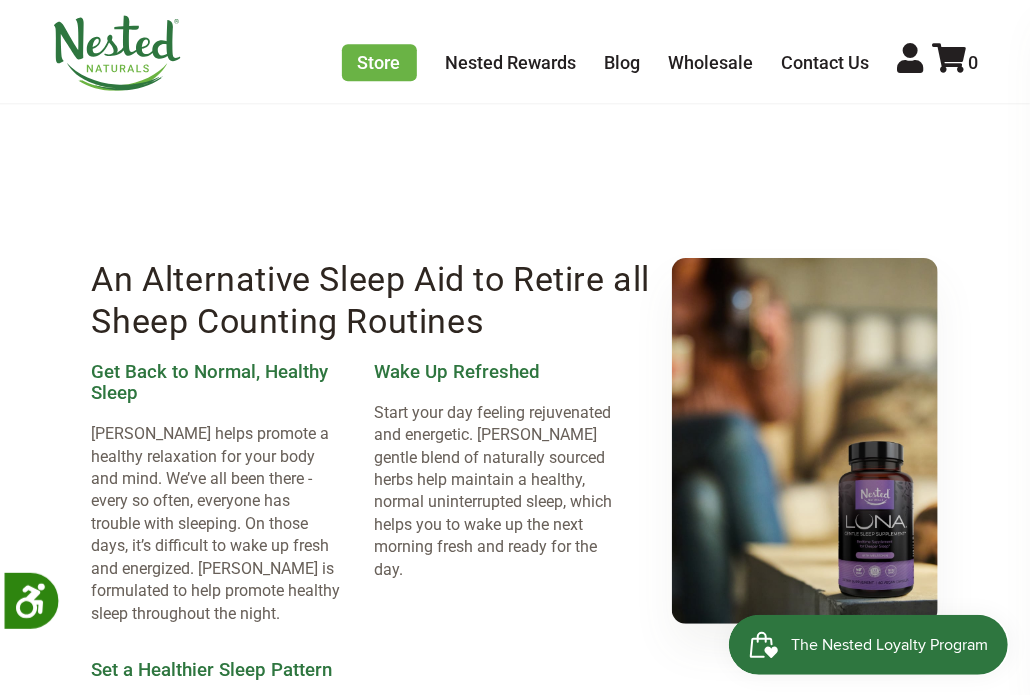 click on "X" at bounding box center (13, 7765) 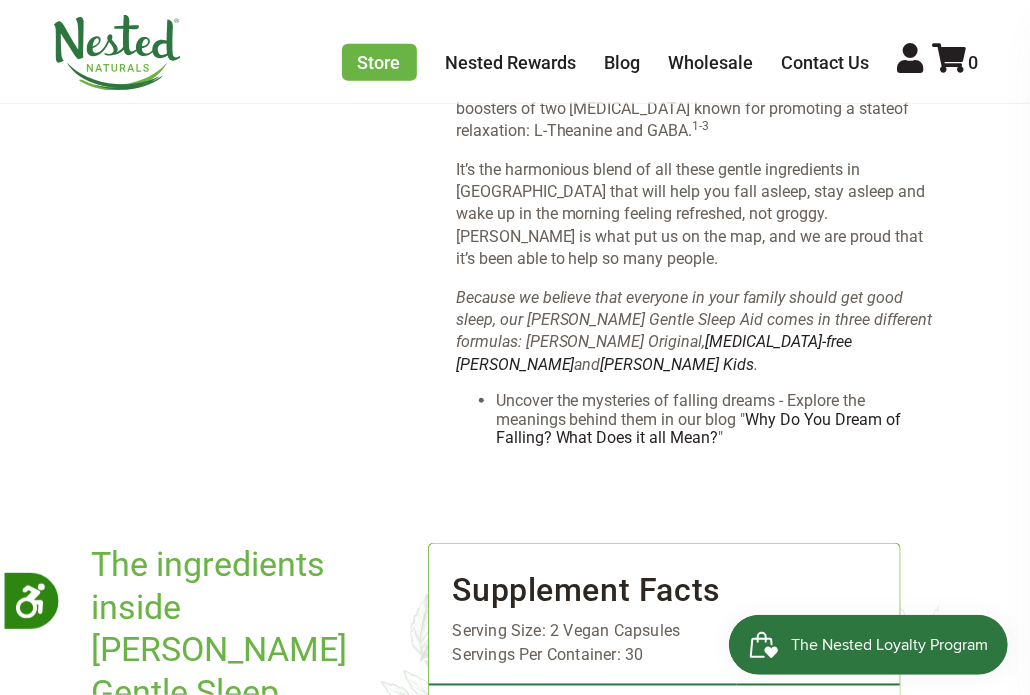 scroll, scrollTop: 3300, scrollLeft: 0, axis: vertical 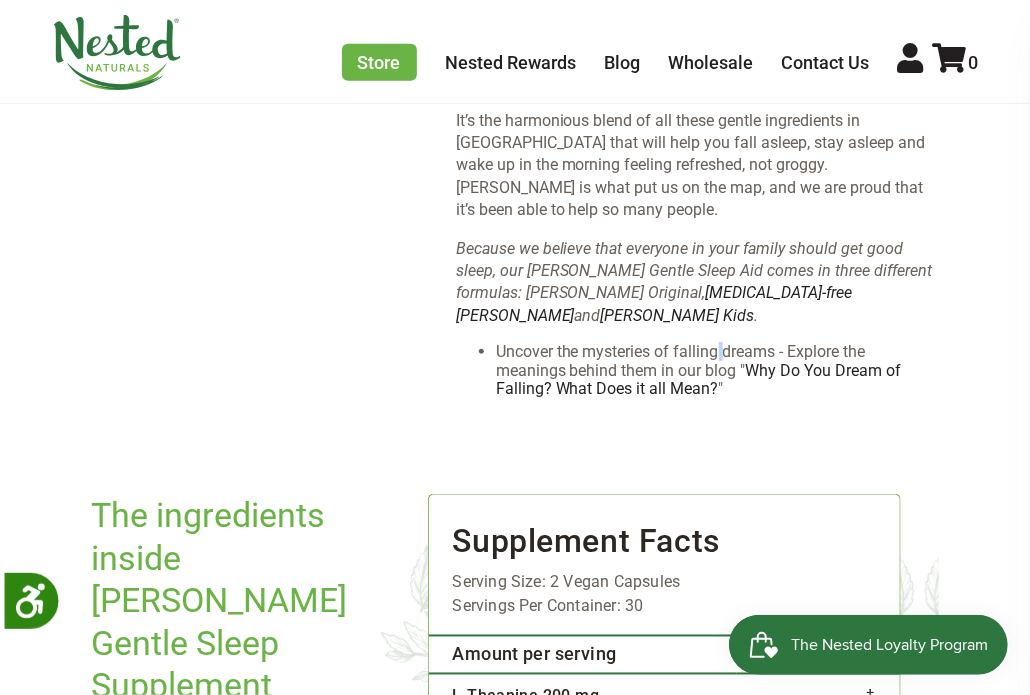 click on "Uncover the mysteries of falling dreams - Explore the meanings behind them in our blog " Why Do You Dream of Falling? What Does it all Mean? "" at bounding box center (717, 370) 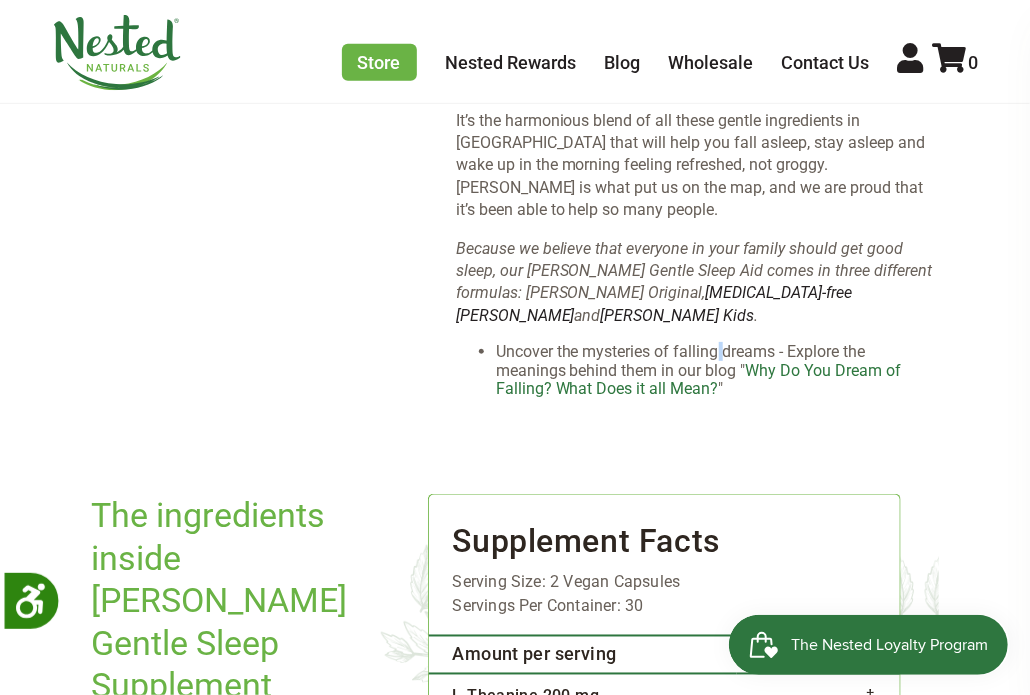 click on "Why Do You Dream of Falling? What Does it all Mean?" at bounding box center [699, 379] 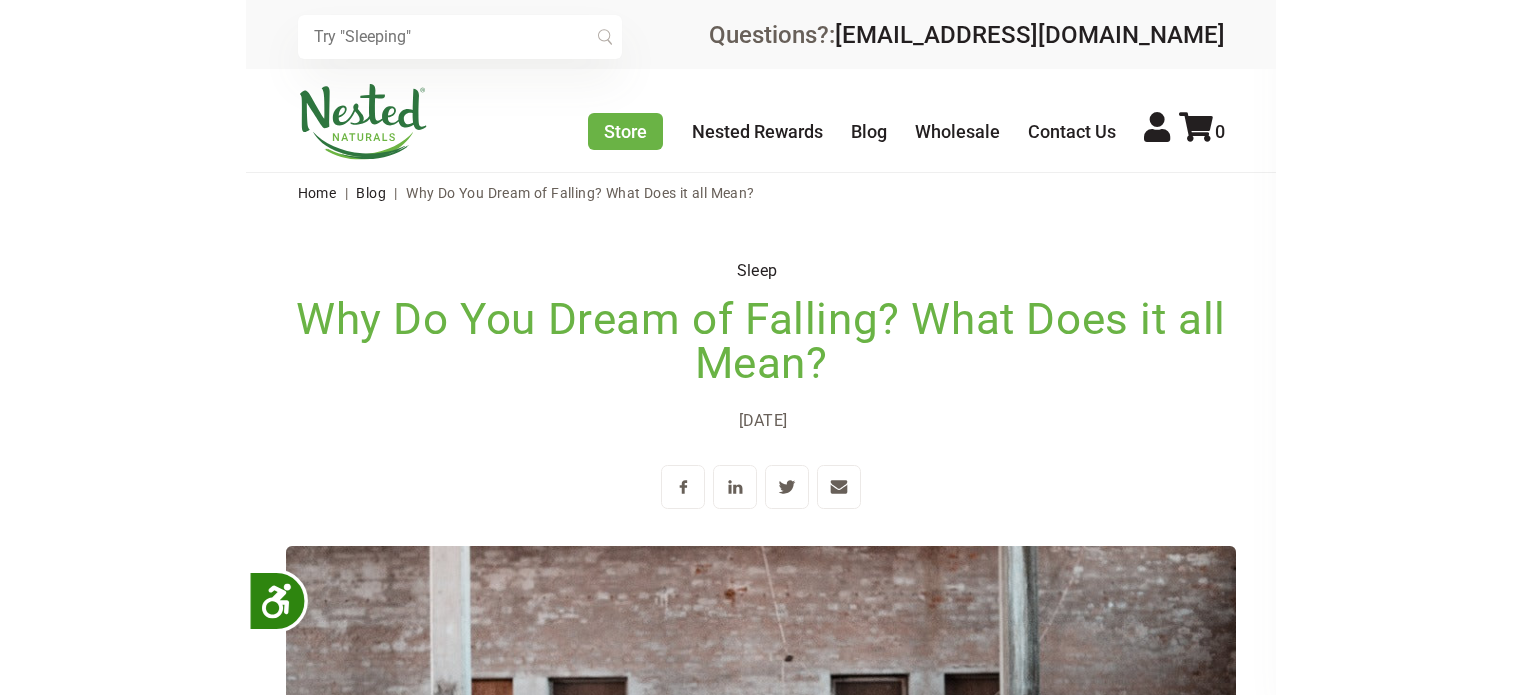 scroll, scrollTop: 0, scrollLeft: 0, axis: both 